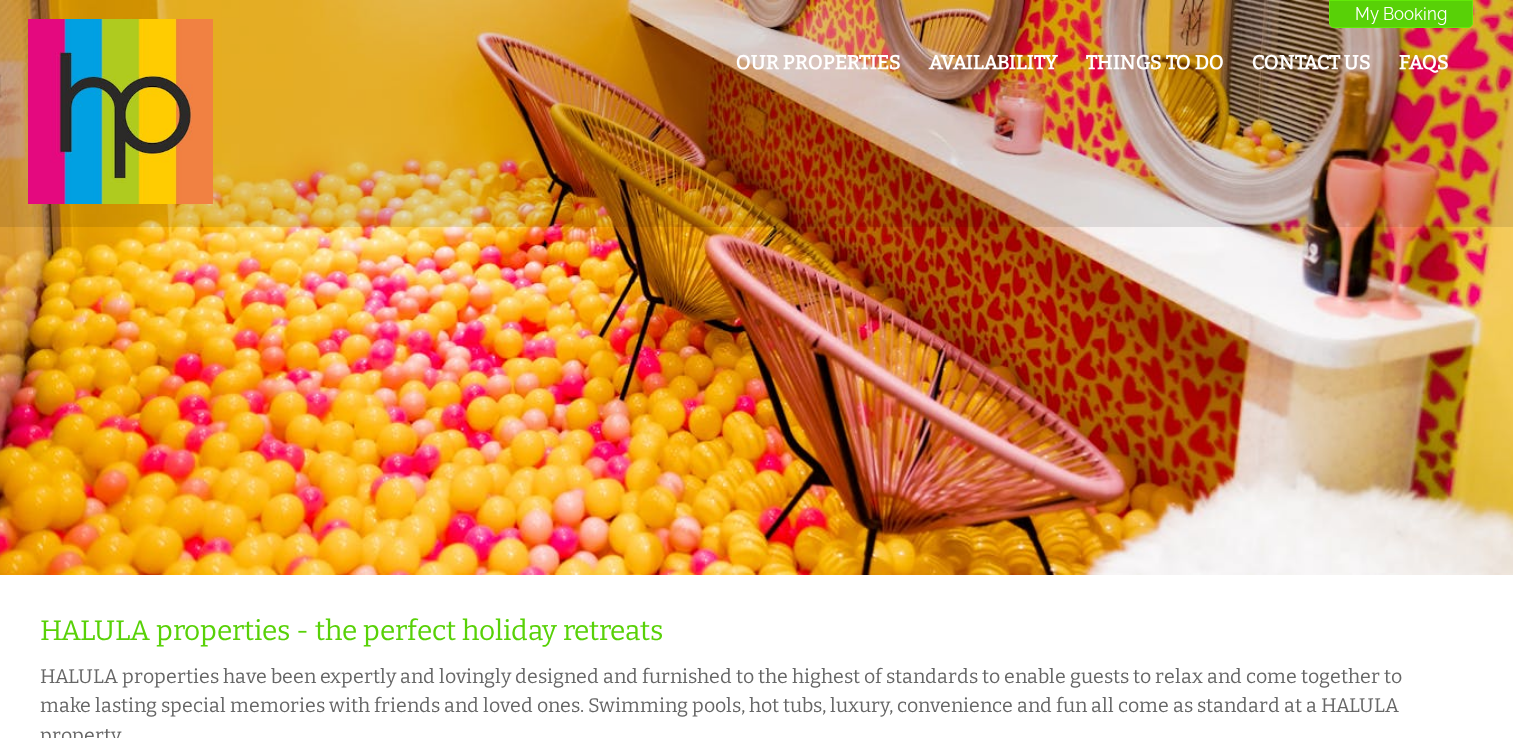 scroll, scrollTop: 0, scrollLeft: 0, axis: both 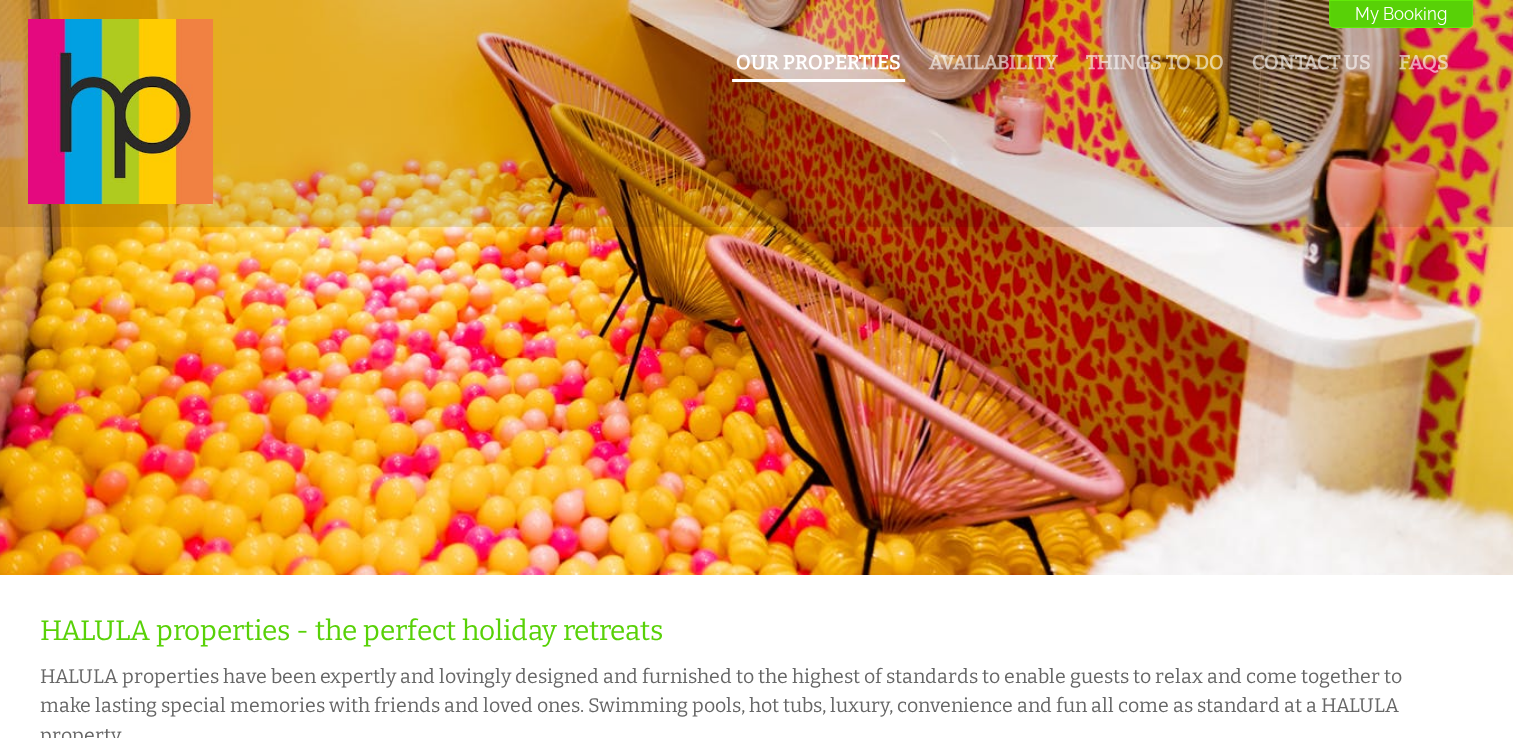 click on "Our Properties" at bounding box center (818, 62) 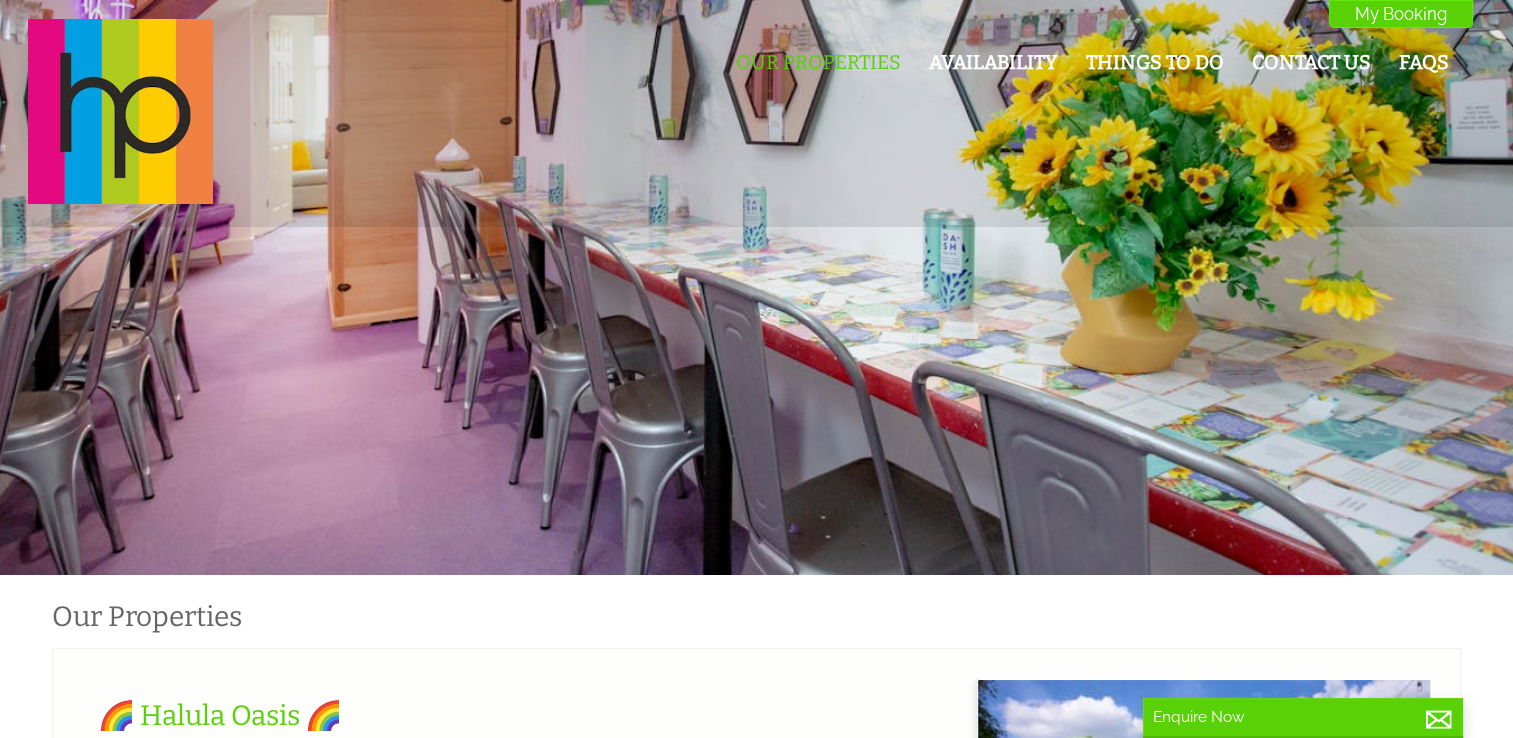 scroll, scrollTop: 0, scrollLeft: 18, axis: horizontal 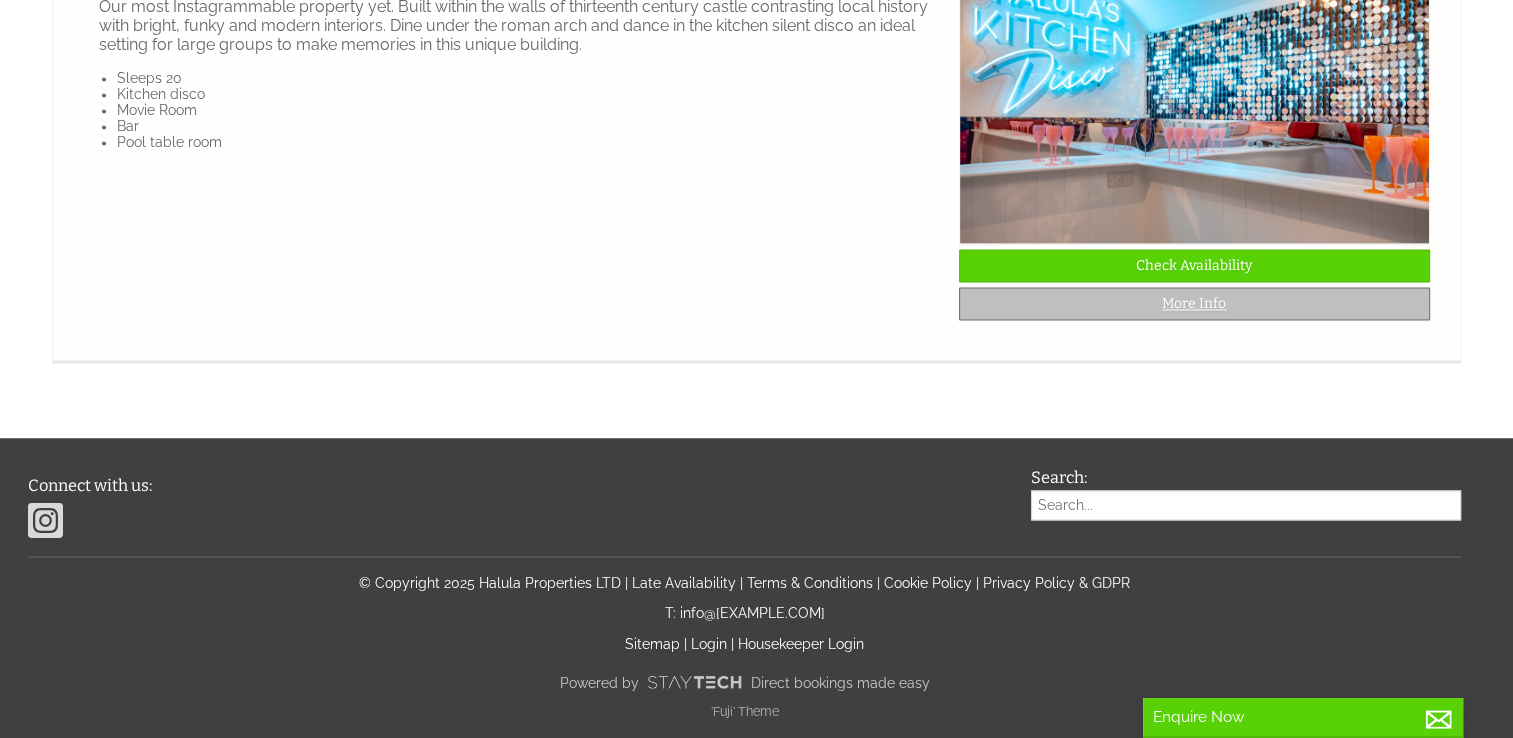 click on "More Info" at bounding box center (1194, 303) 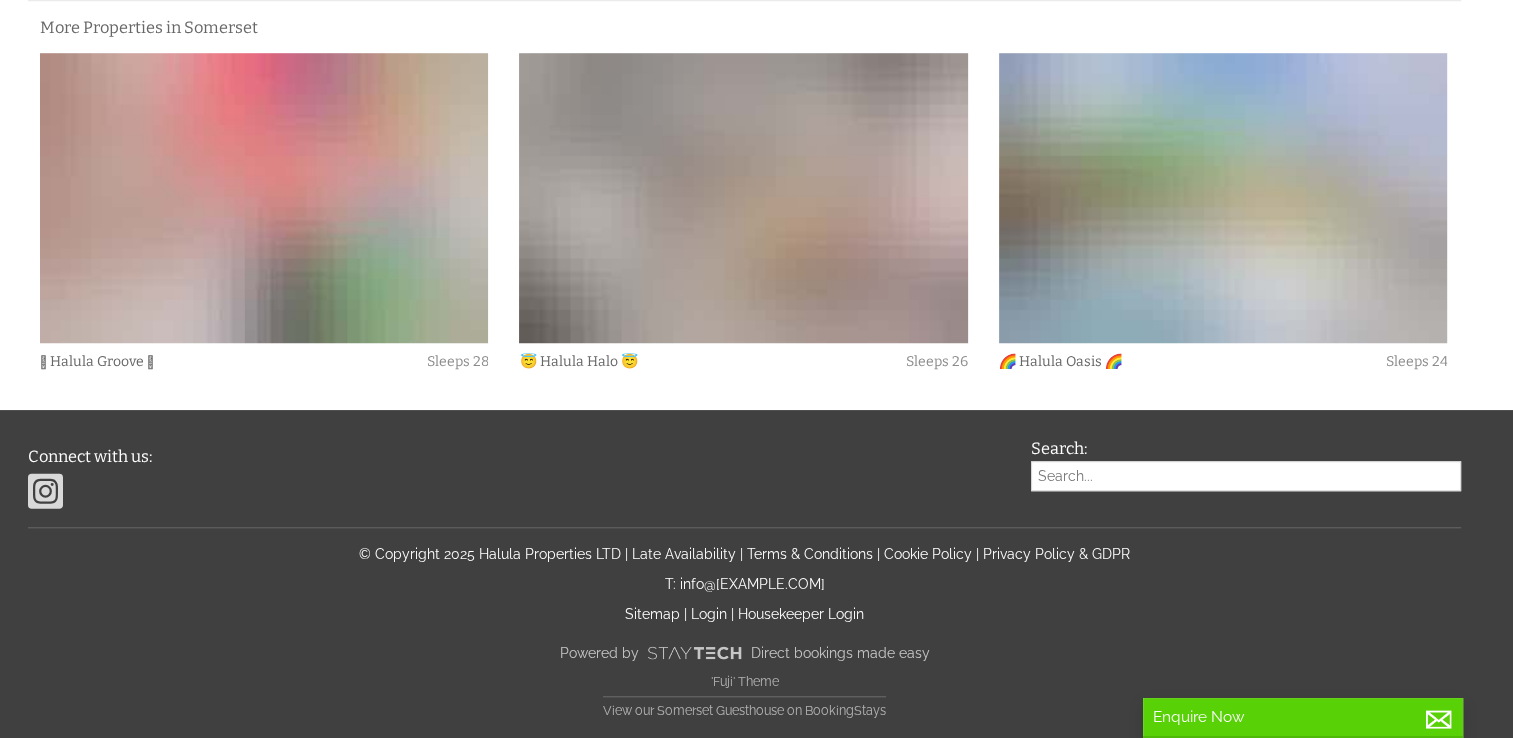 scroll, scrollTop: 0, scrollLeft: 0, axis: both 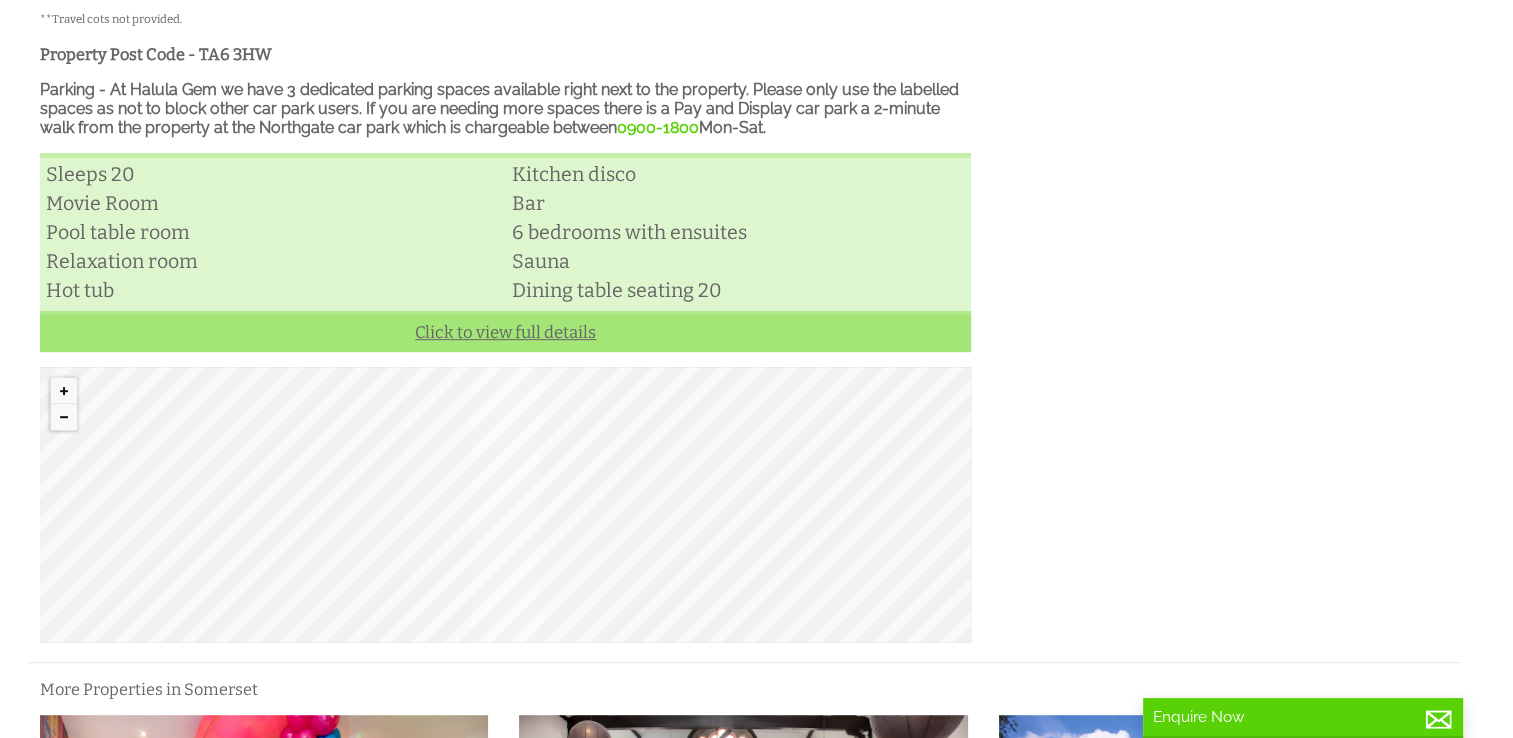 click on "Click to view full details" at bounding box center [505, 331] 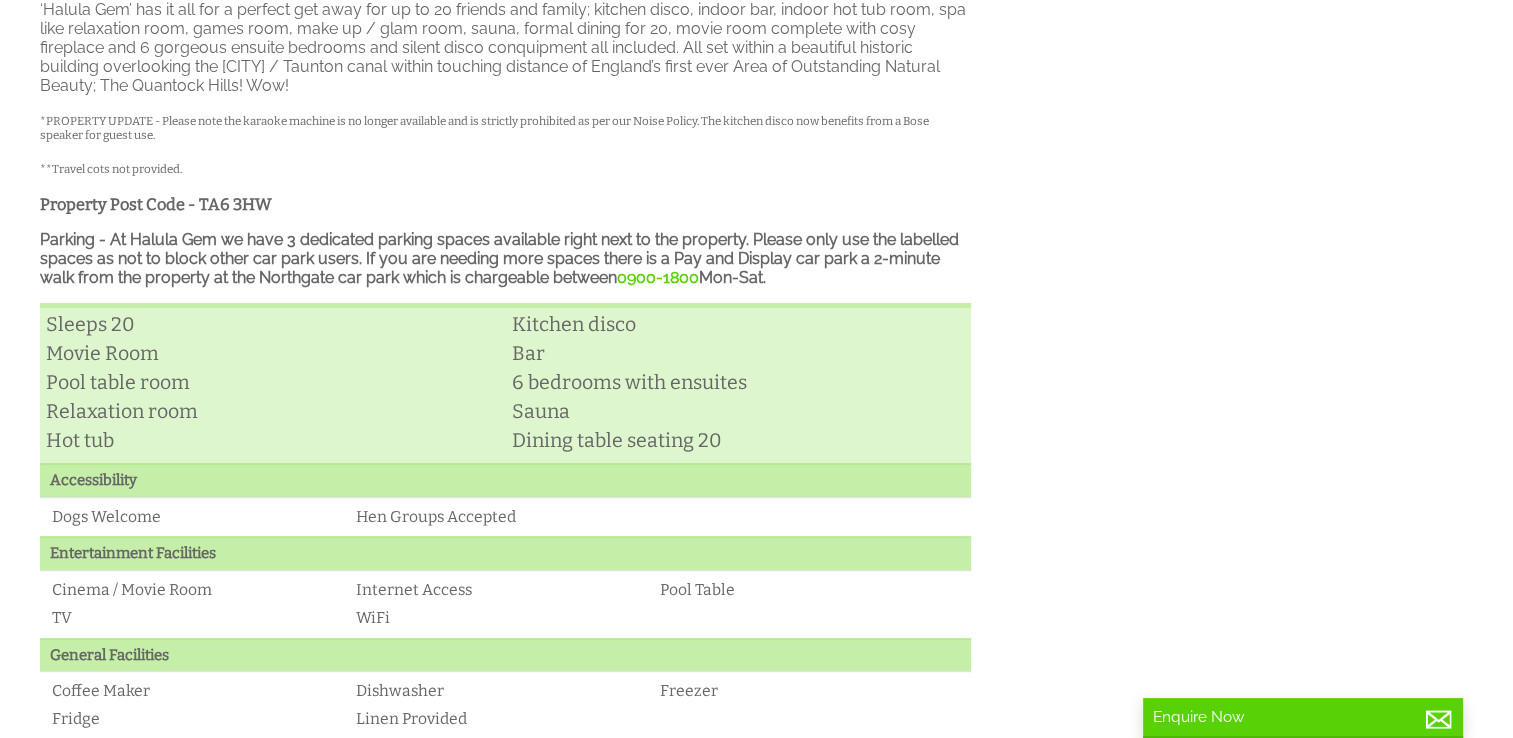 scroll, scrollTop: 0, scrollLeft: 0, axis: both 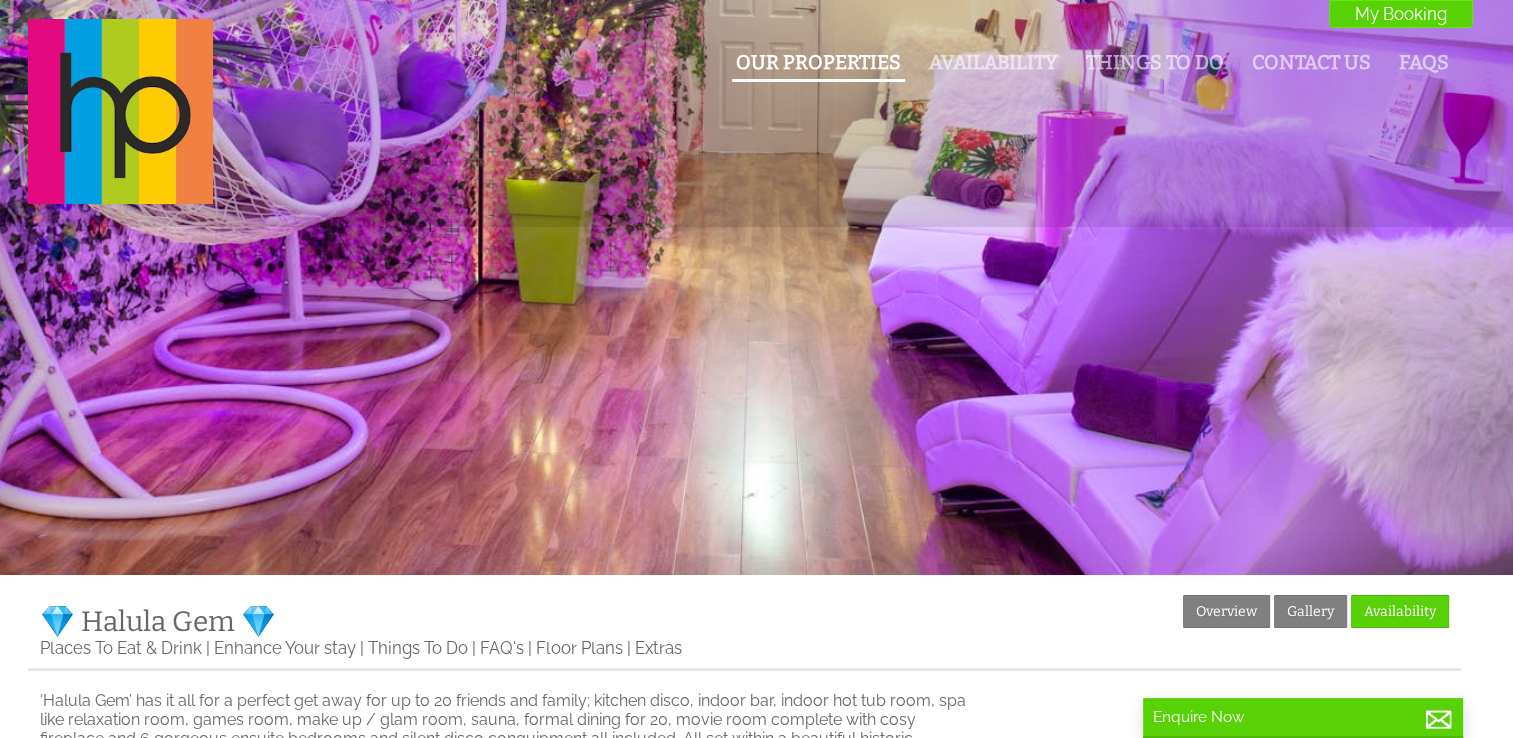 click on "Our Properties" at bounding box center [818, 62] 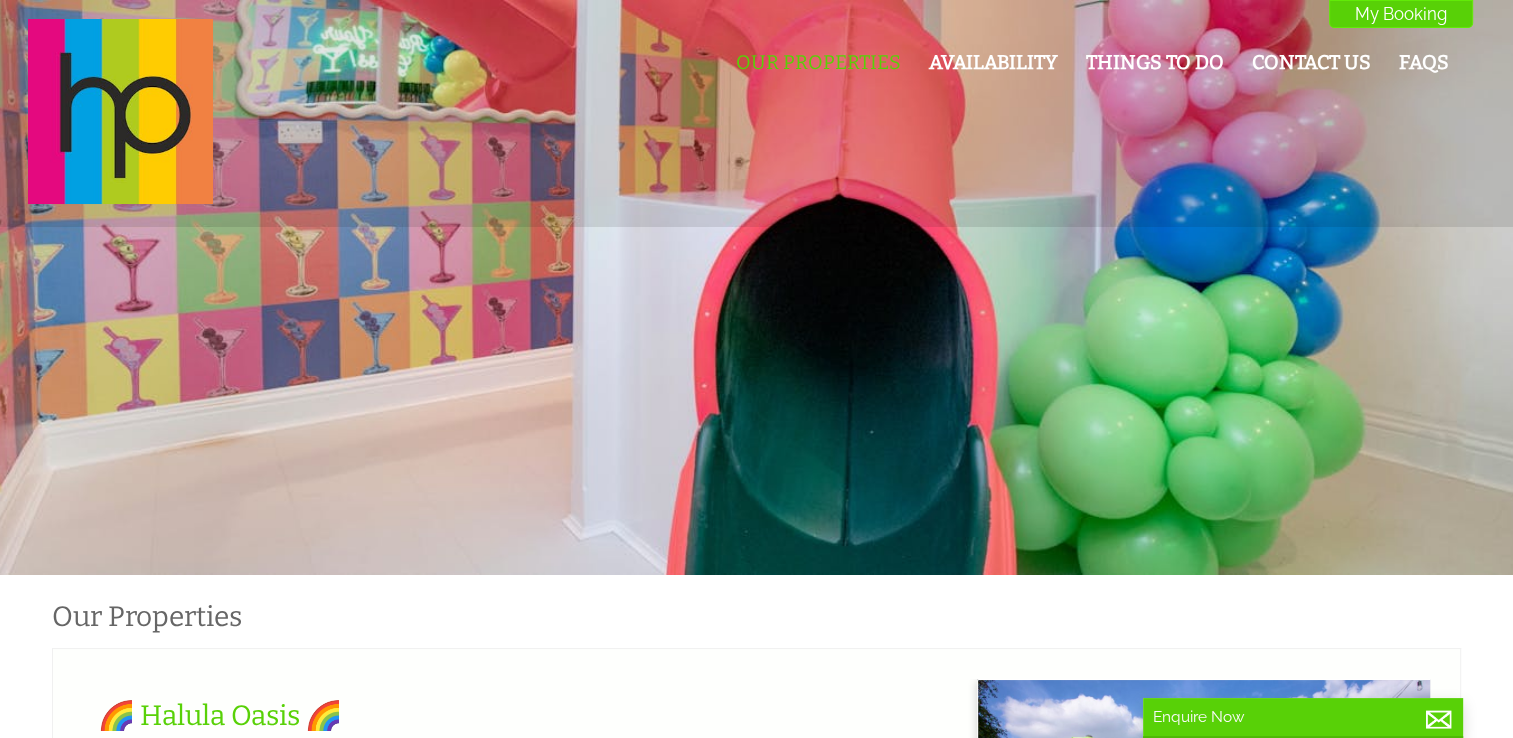 scroll, scrollTop: 0, scrollLeft: 18, axis: horizontal 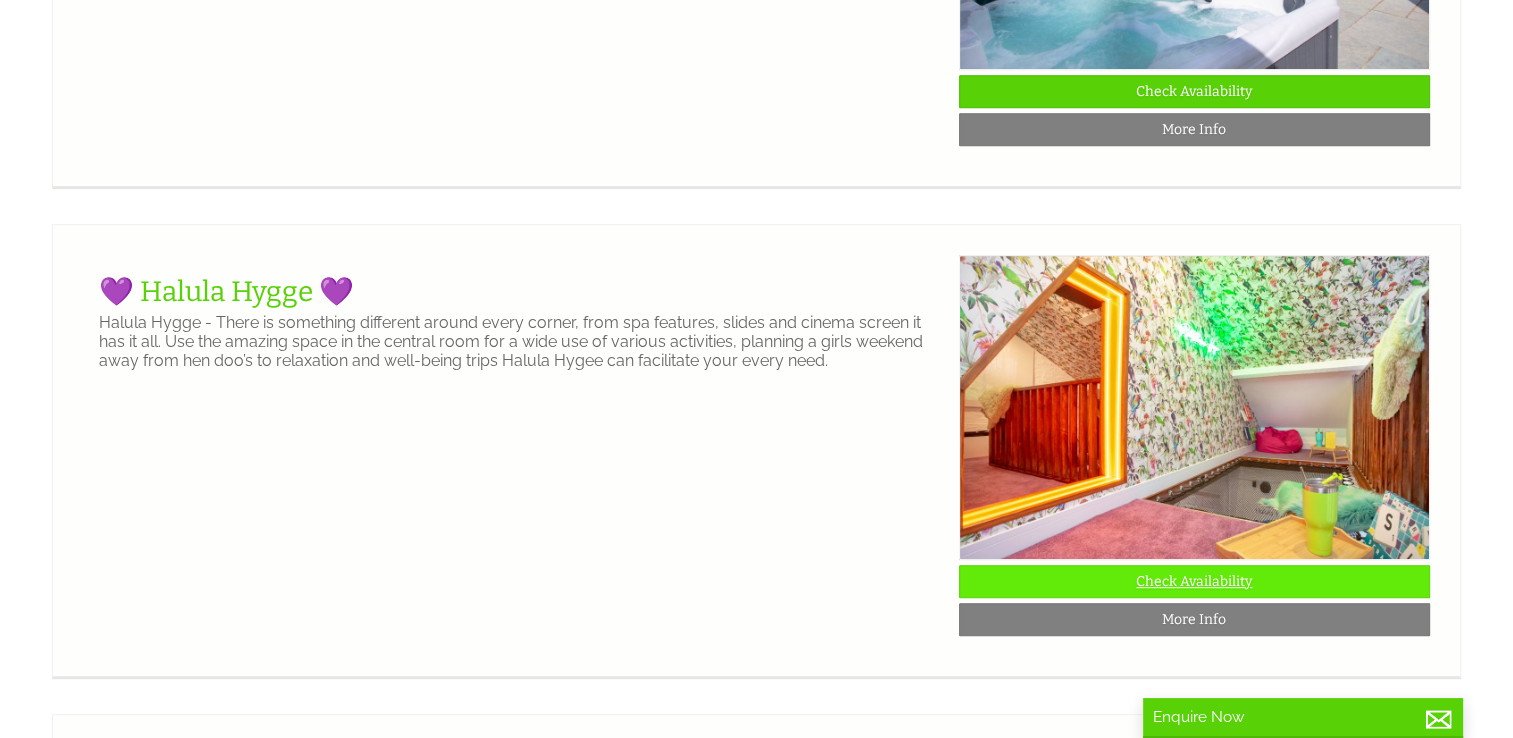 click on "Check Availability" at bounding box center (1194, 581) 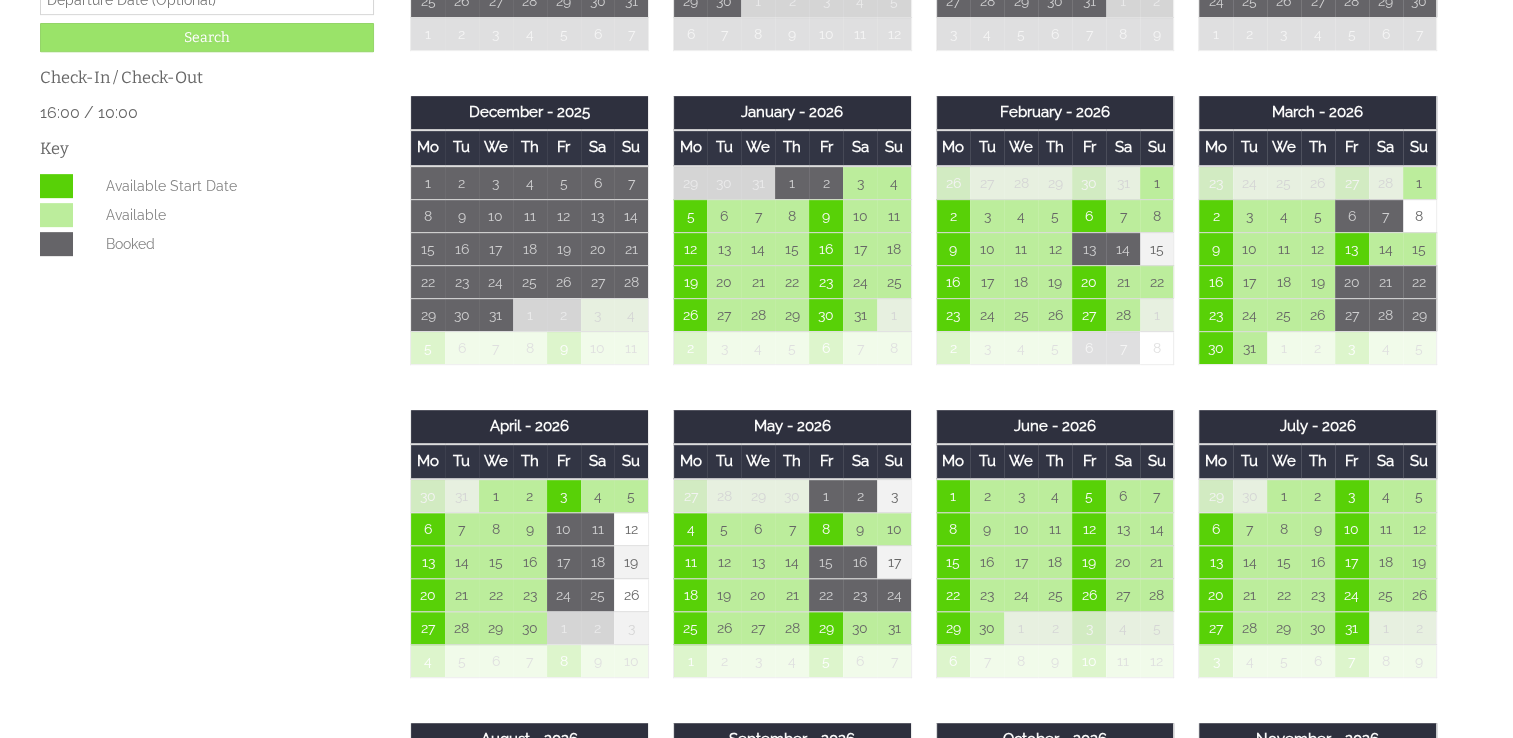 scroll, scrollTop: 0, scrollLeft: 0, axis: both 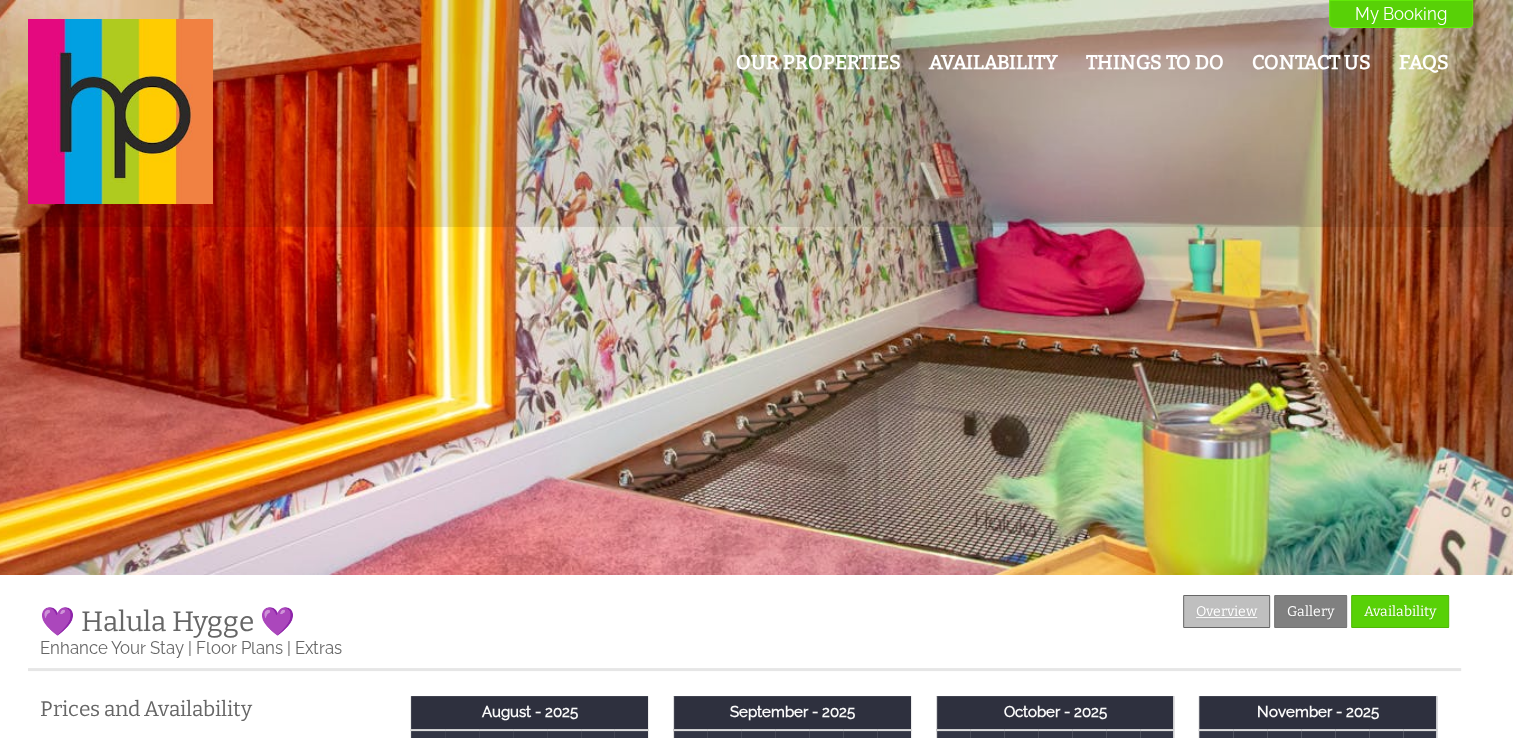 click on "Overview" at bounding box center (1226, 611) 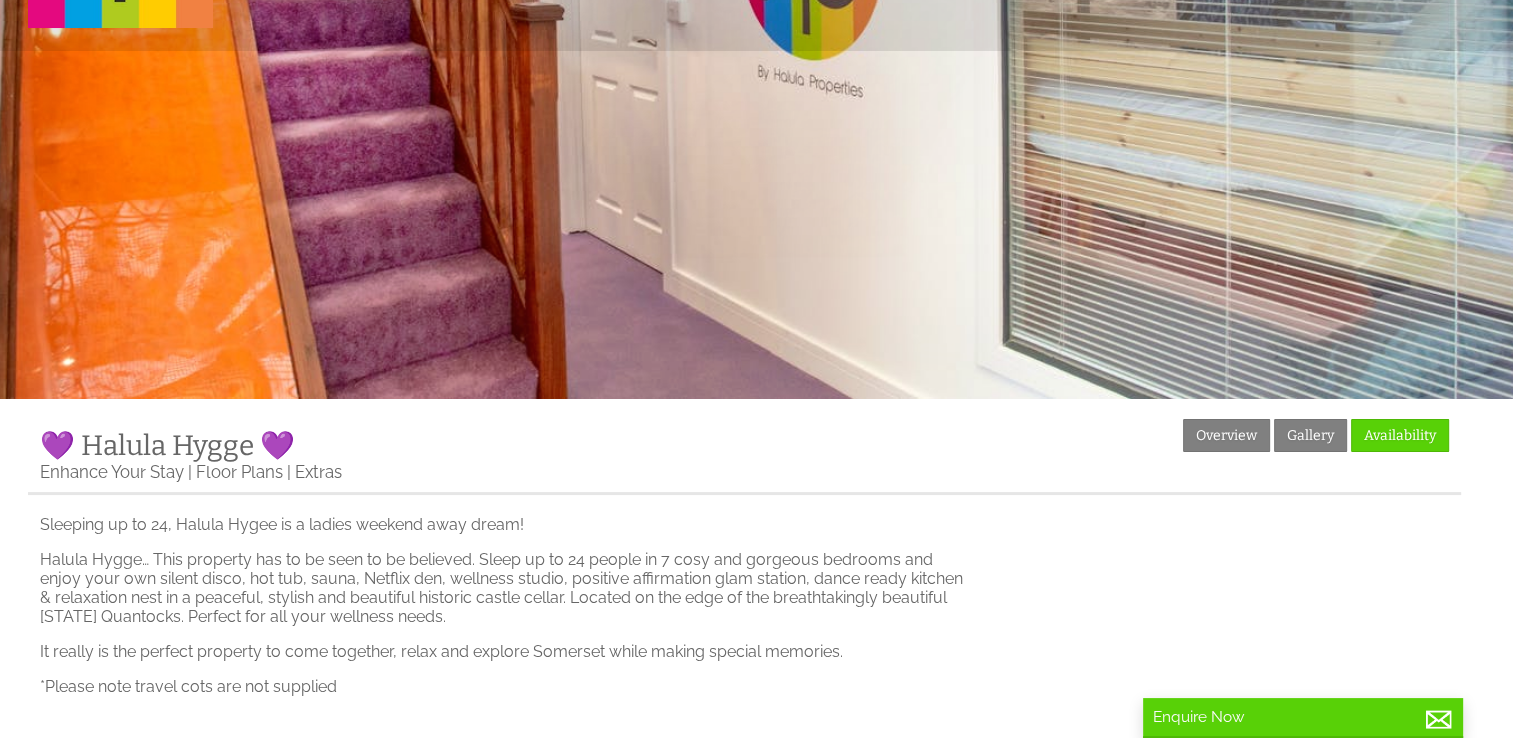 scroll, scrollTop: 0, scrollLeft: 0, axis: both 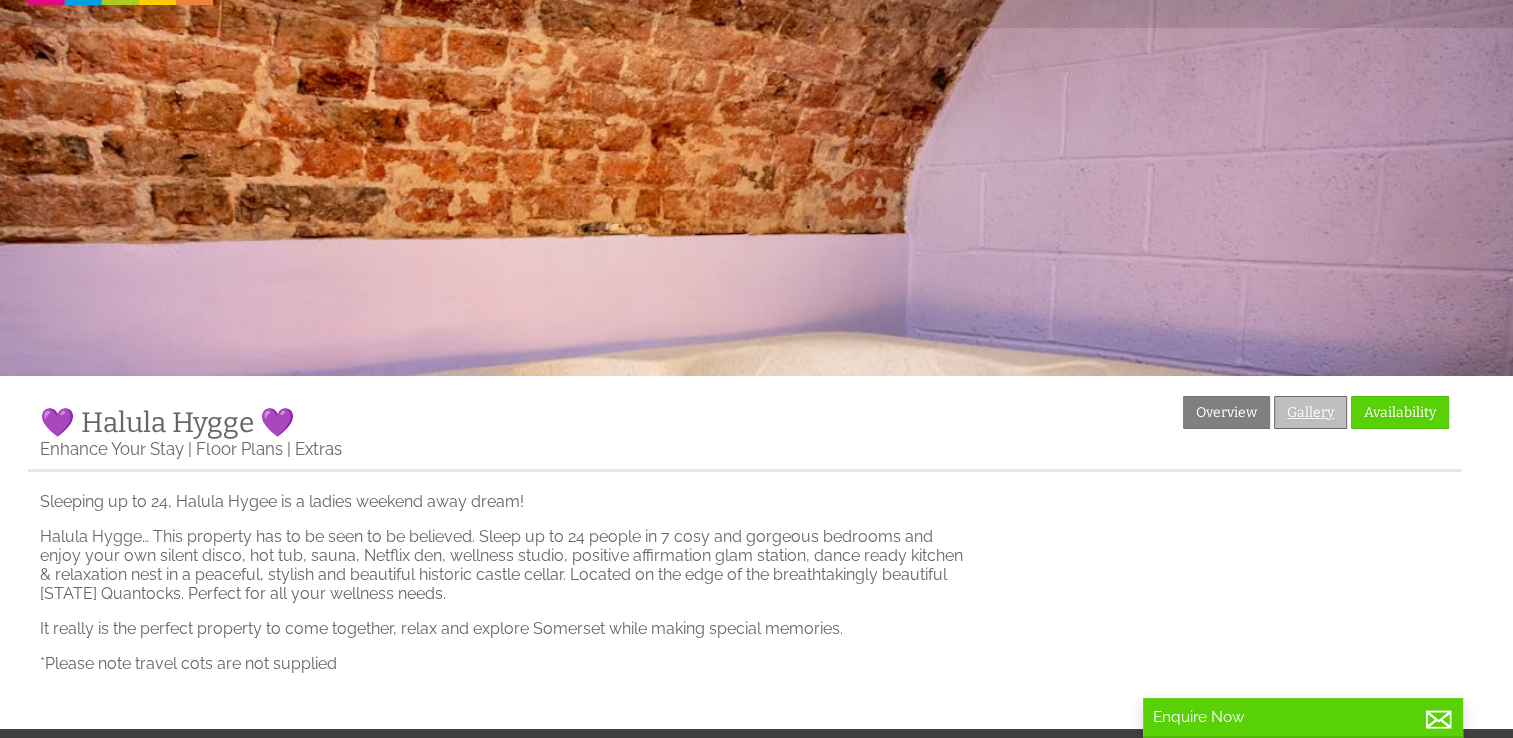 click on "Gallery" at bounding box center (1310, 412) 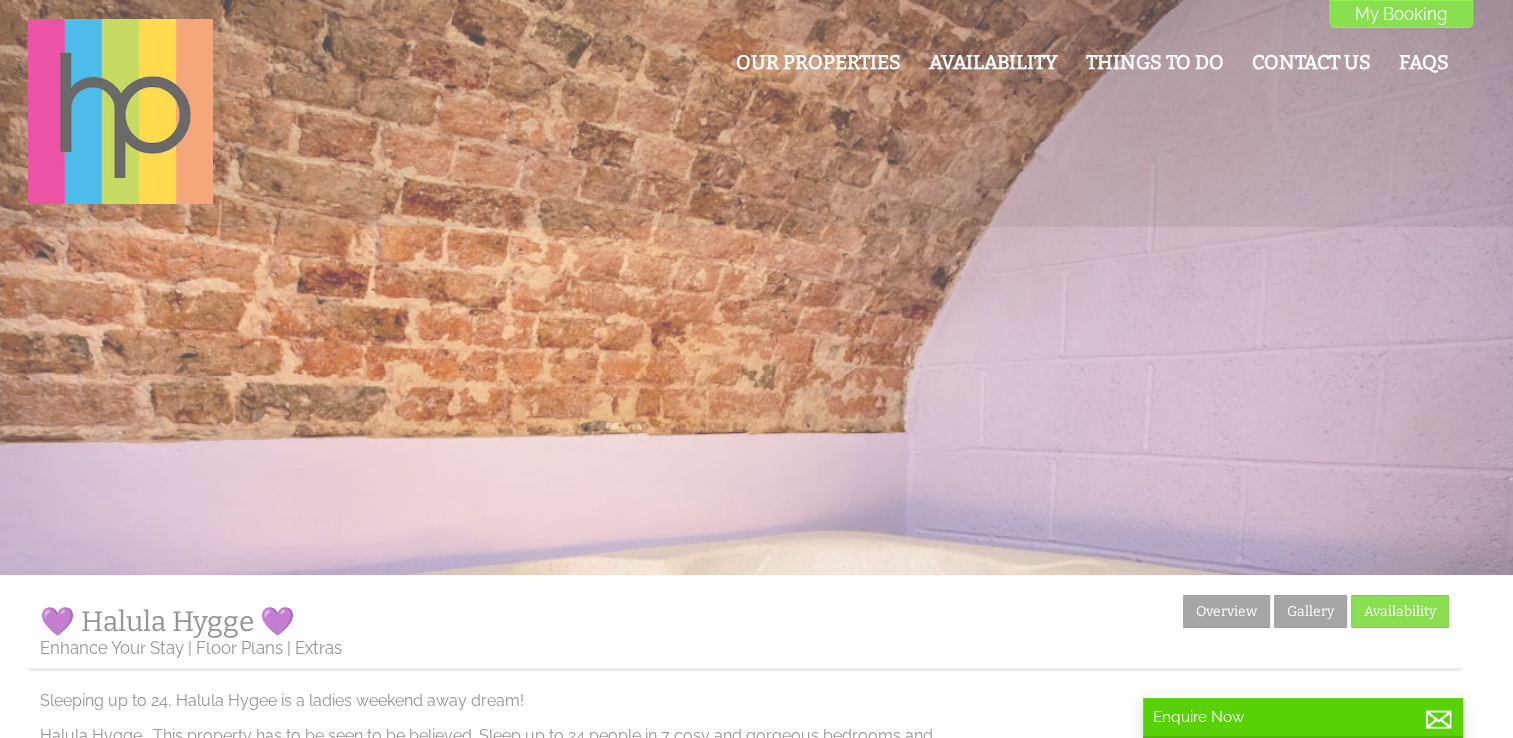 scroll, scrollTop: 199, scrollLeft: 0, axis: vertical 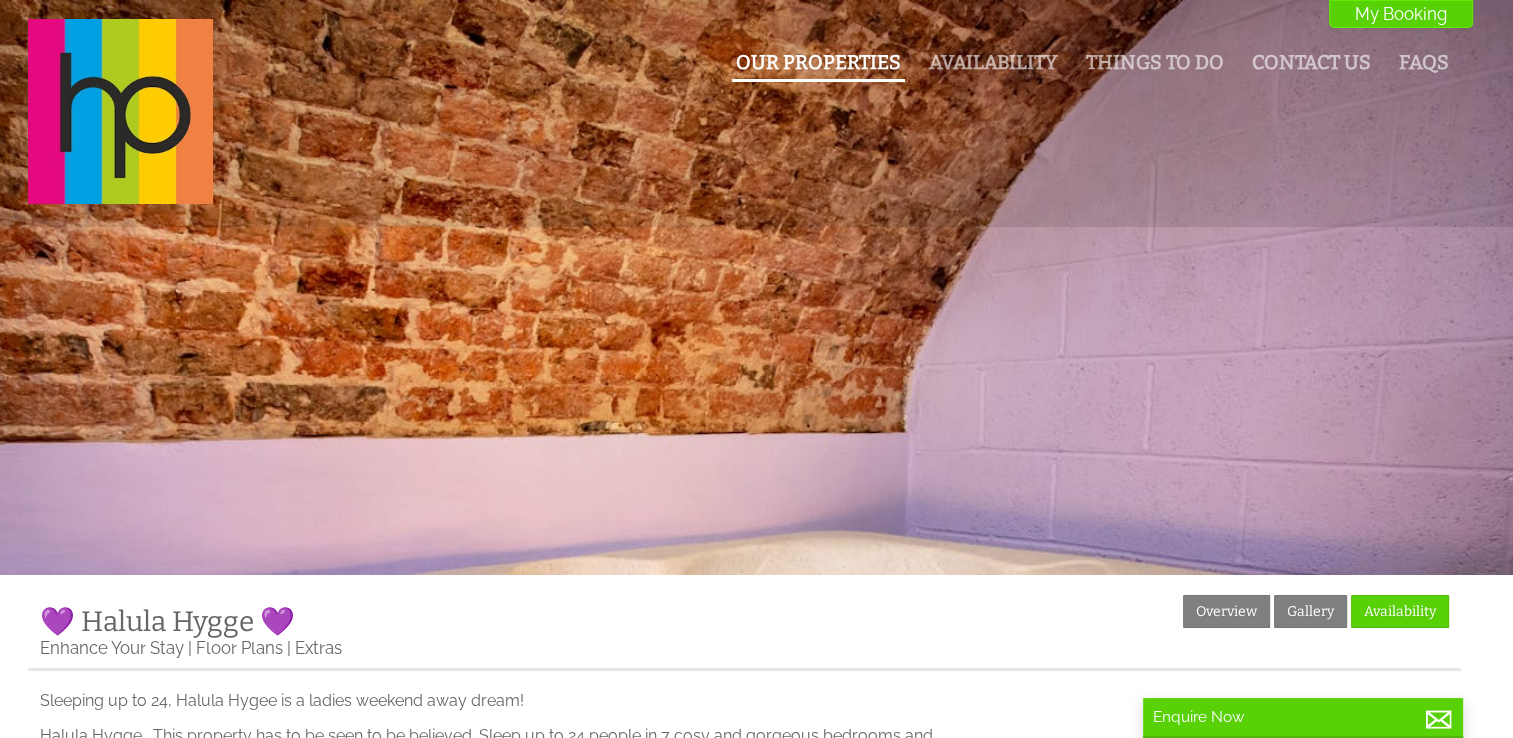 click on "Our Properties" at bounding box center (818, 62) 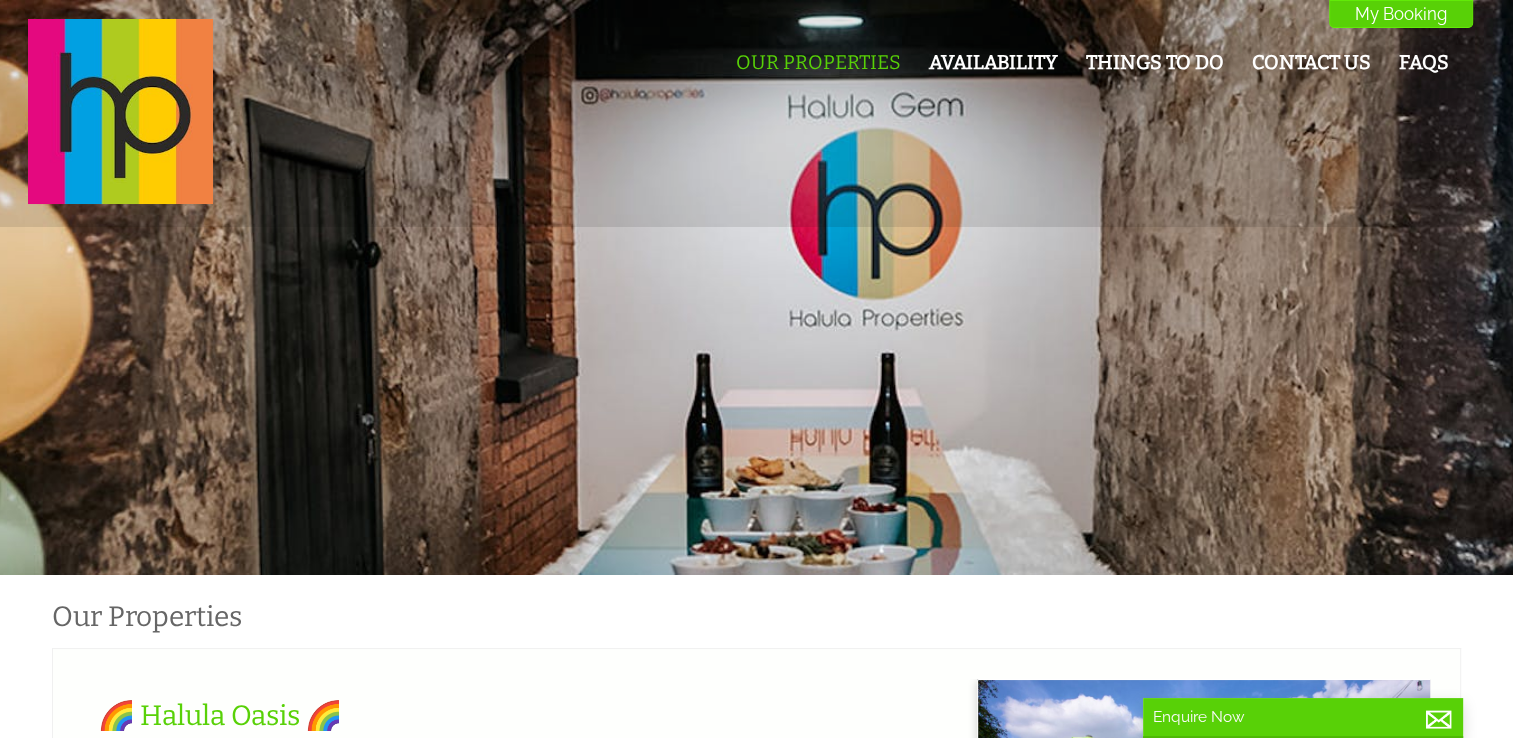 scroll, scrollTop: 0, scrollLeft: 18, axis: horizontal 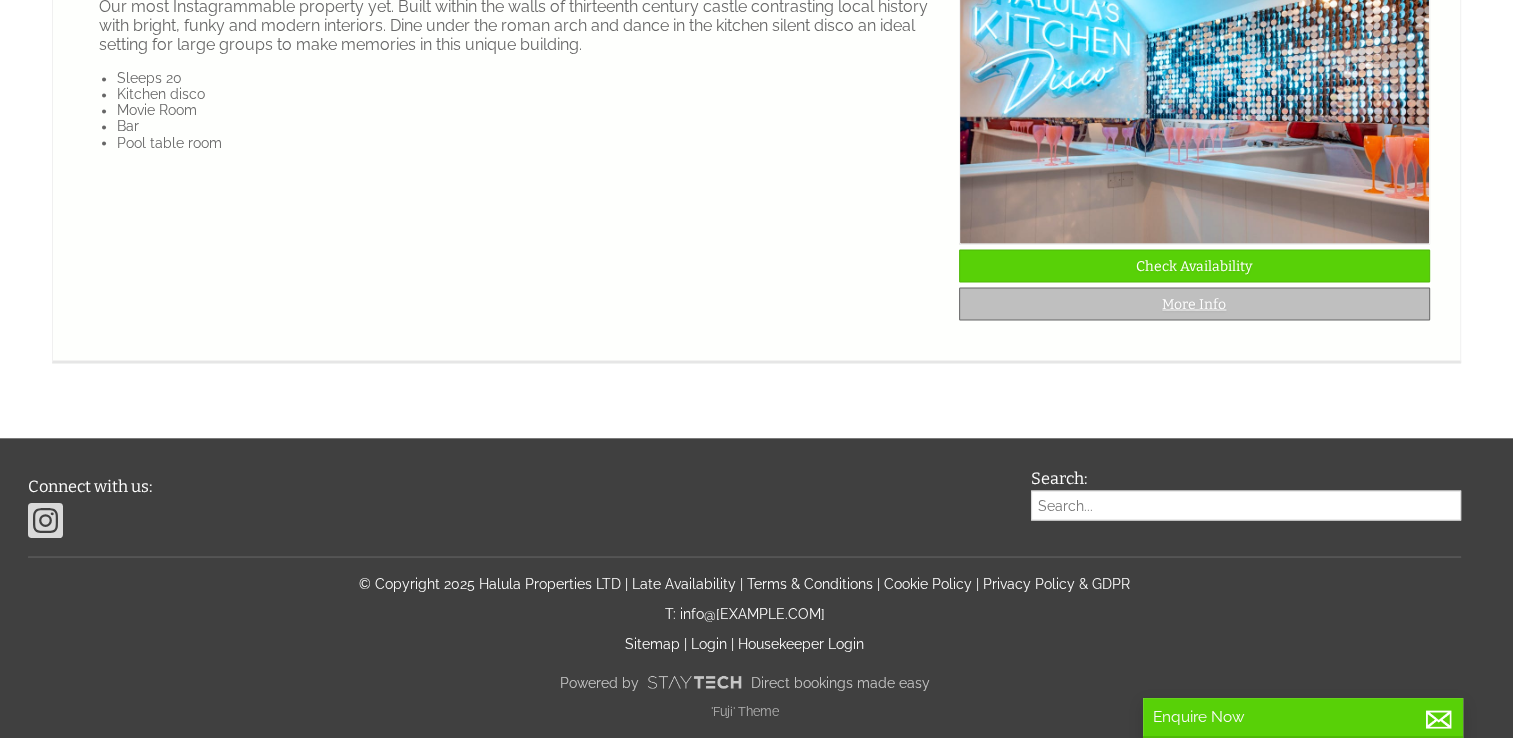 click on "More Info" at bounding box center (1194, 303) 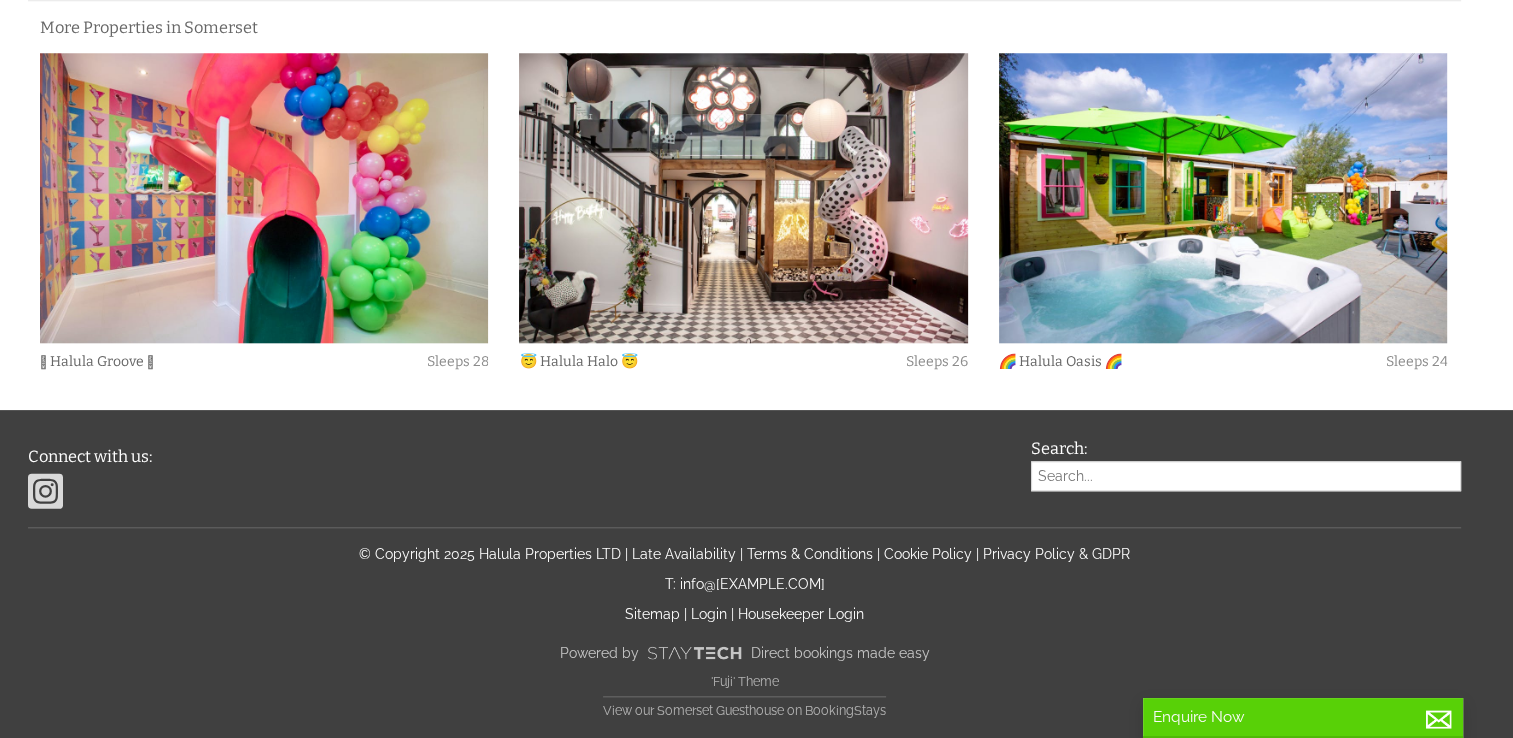scroll, scrollTop: 0, scrollLeft: 0, axis: both 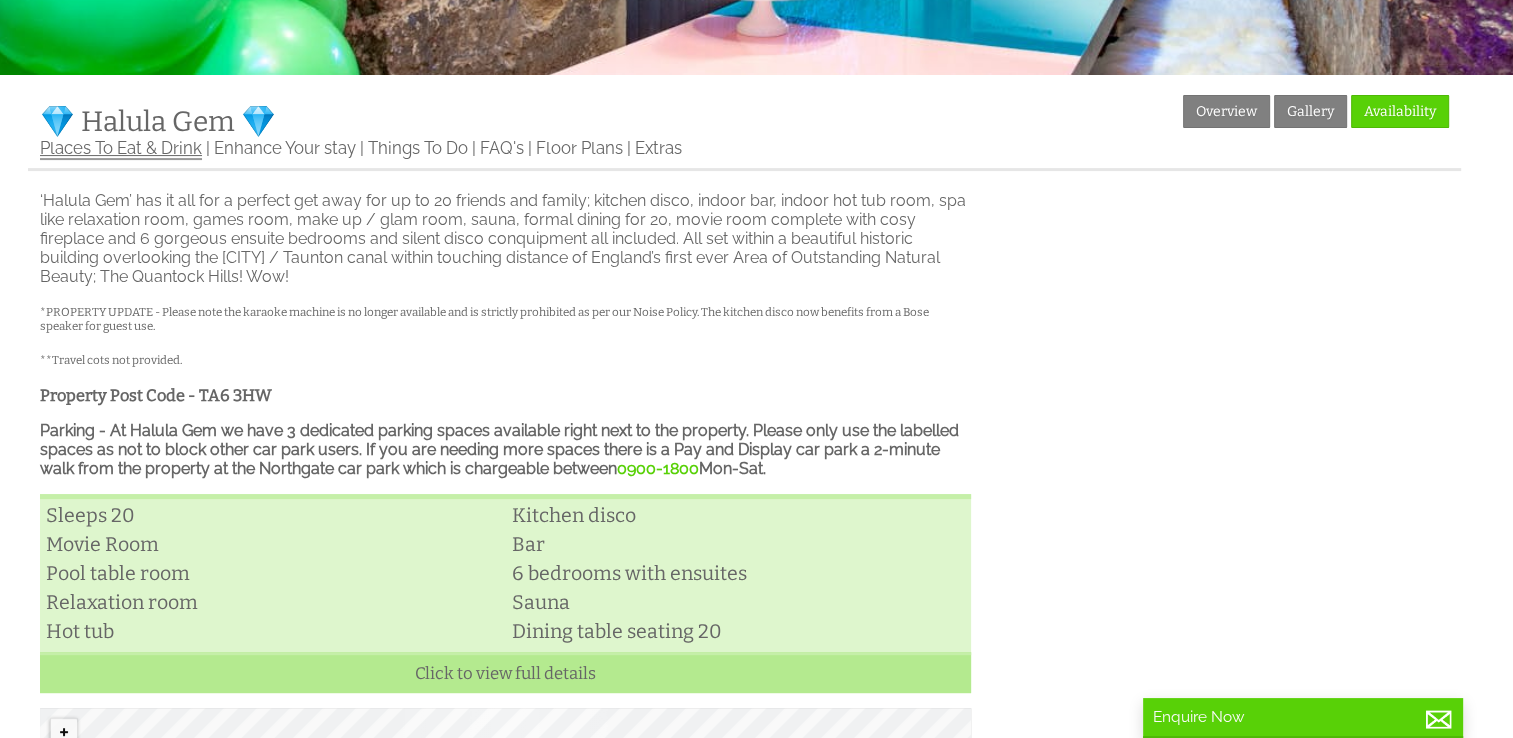 click on "Places To Eat & Drink" at bounding box center (121, 149) 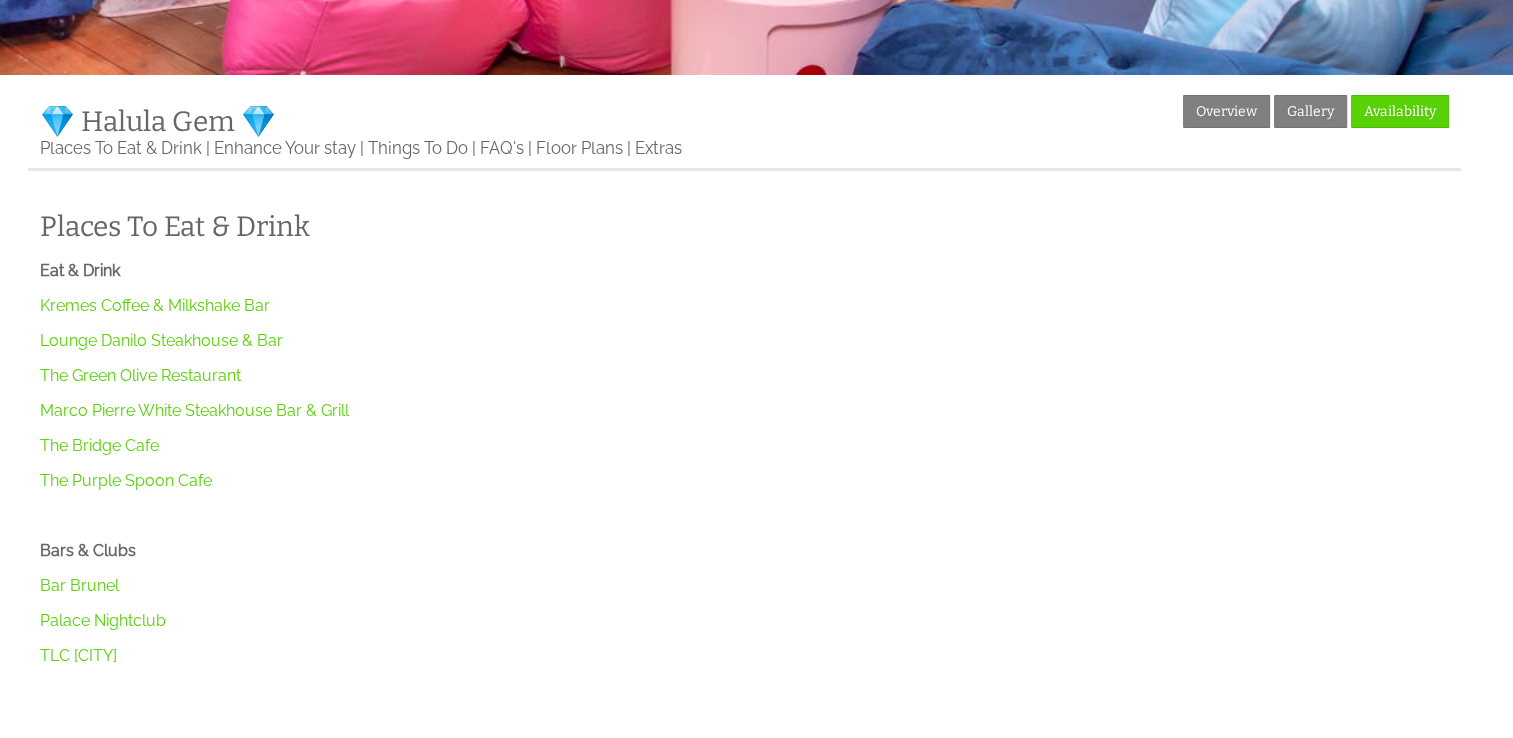 scroll, scrollTop: 0, scrollLeft: 0, axis: both 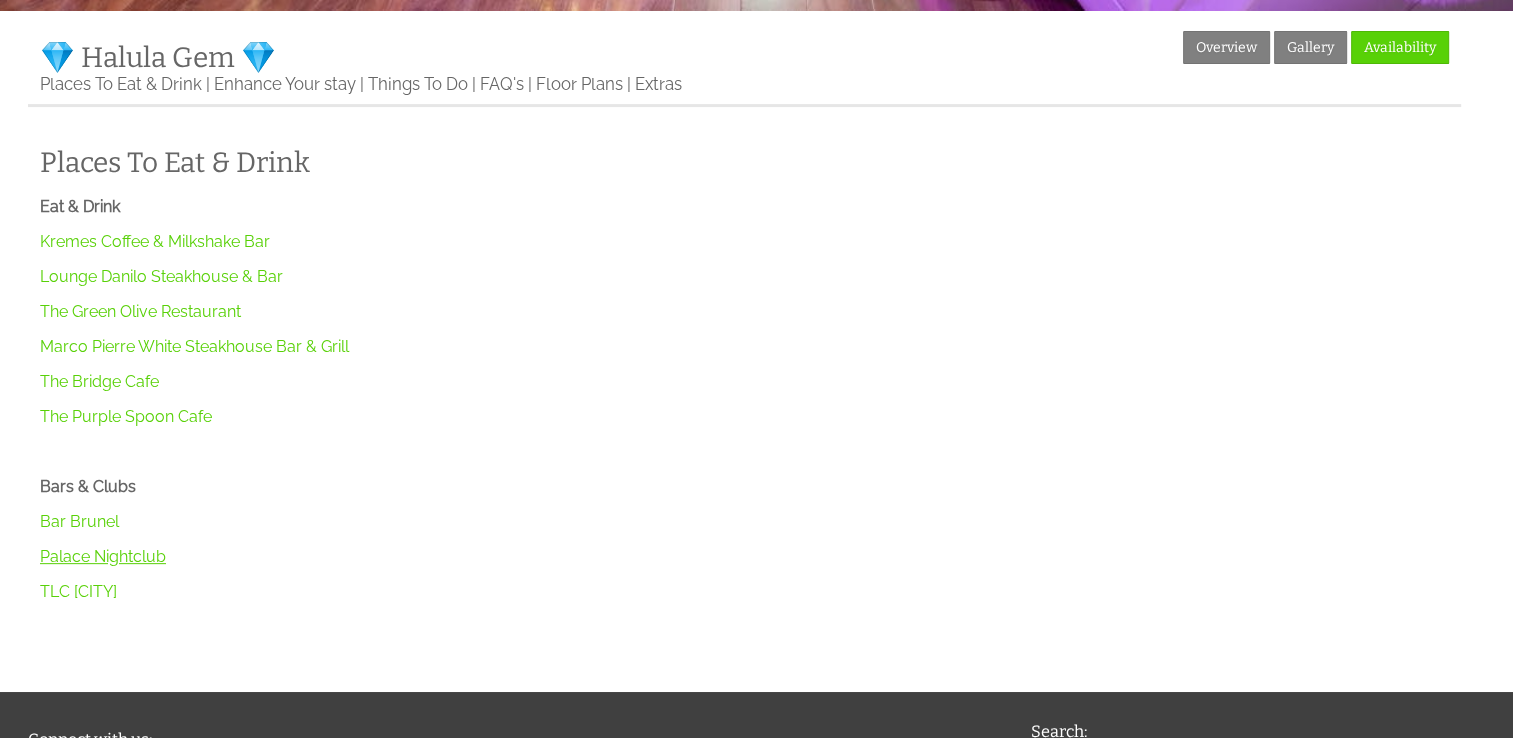 click on "Palace Nightclub" at bounding box center (103, 556) 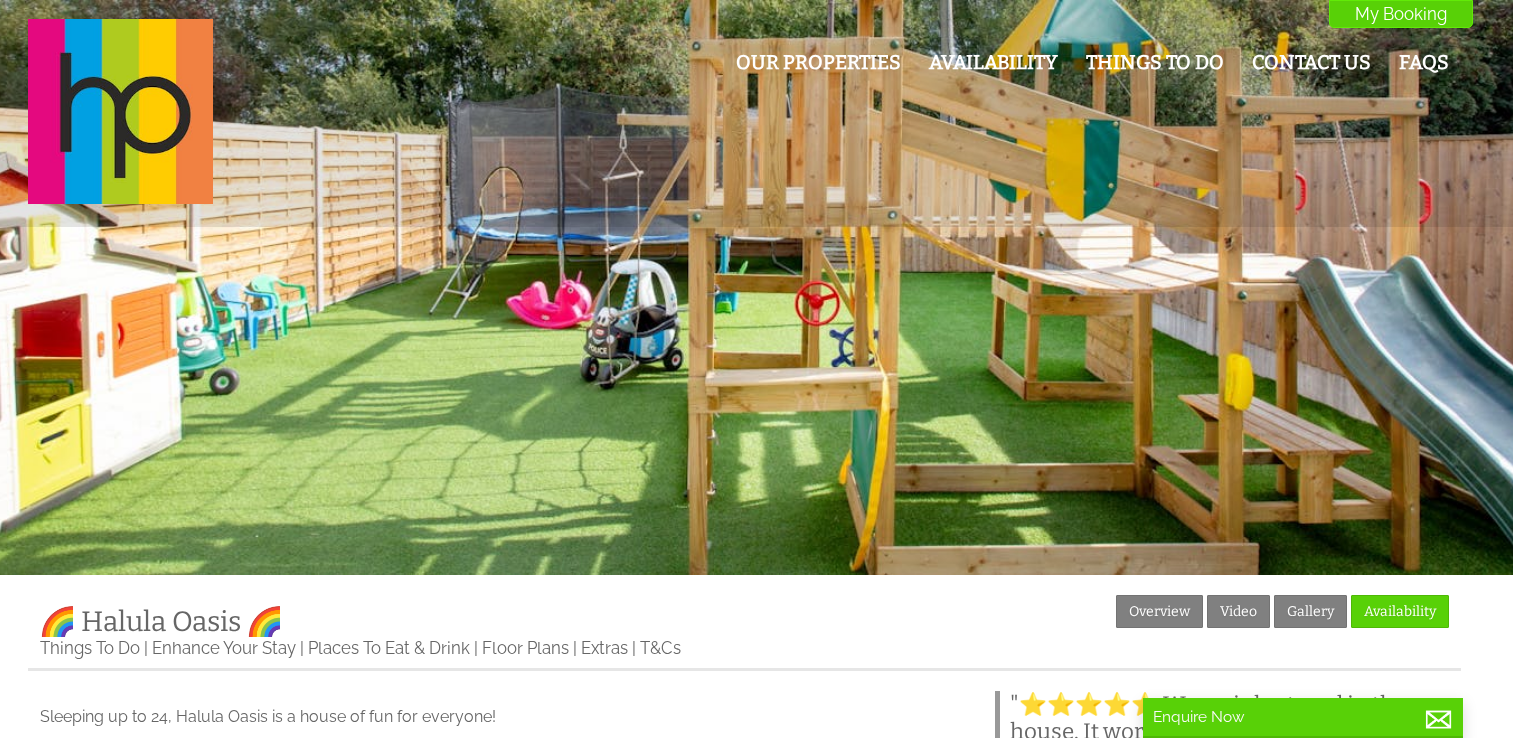 scroll, scrollTop: 0, scrollLeft: 0, axis: both 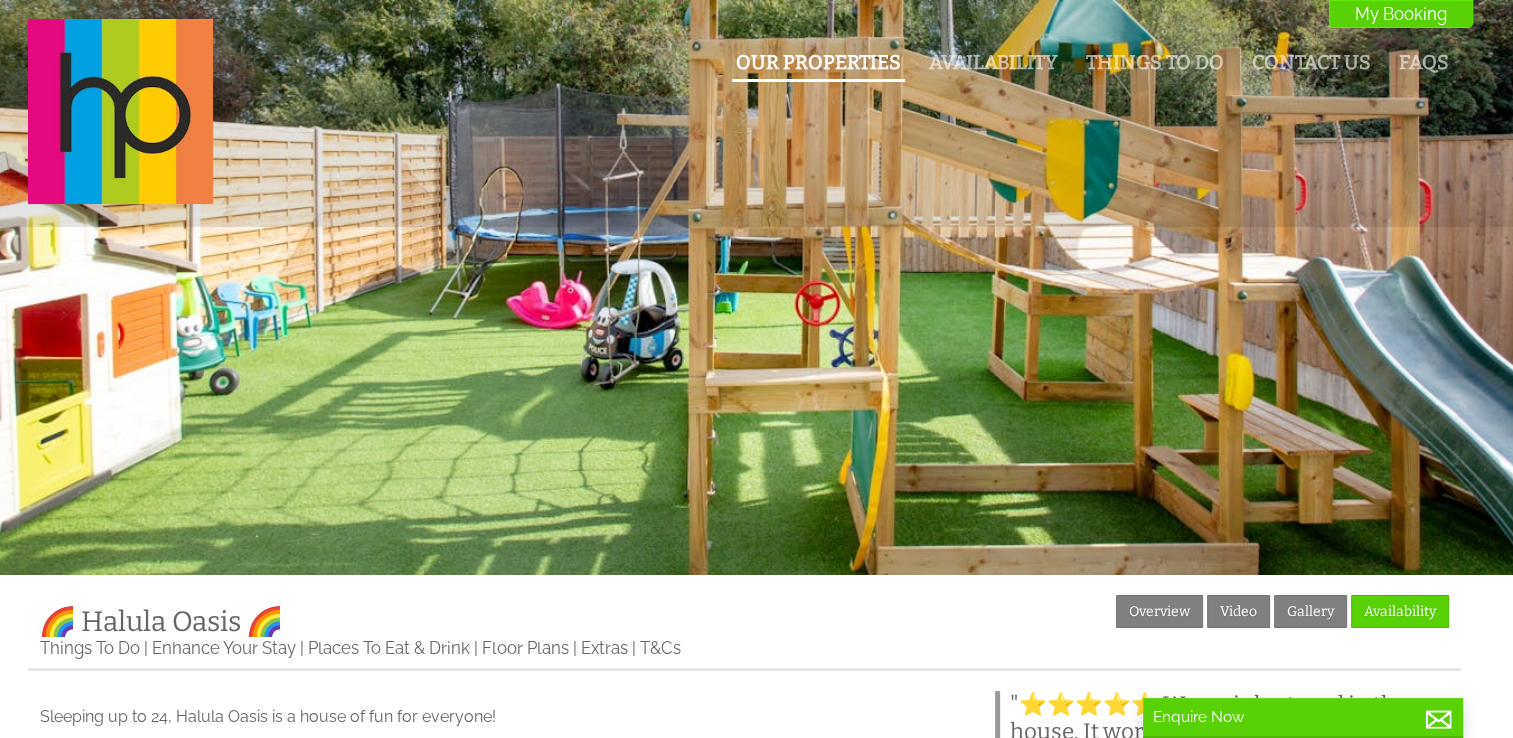 click on "Our Properties" at bounding box center (818, 62) 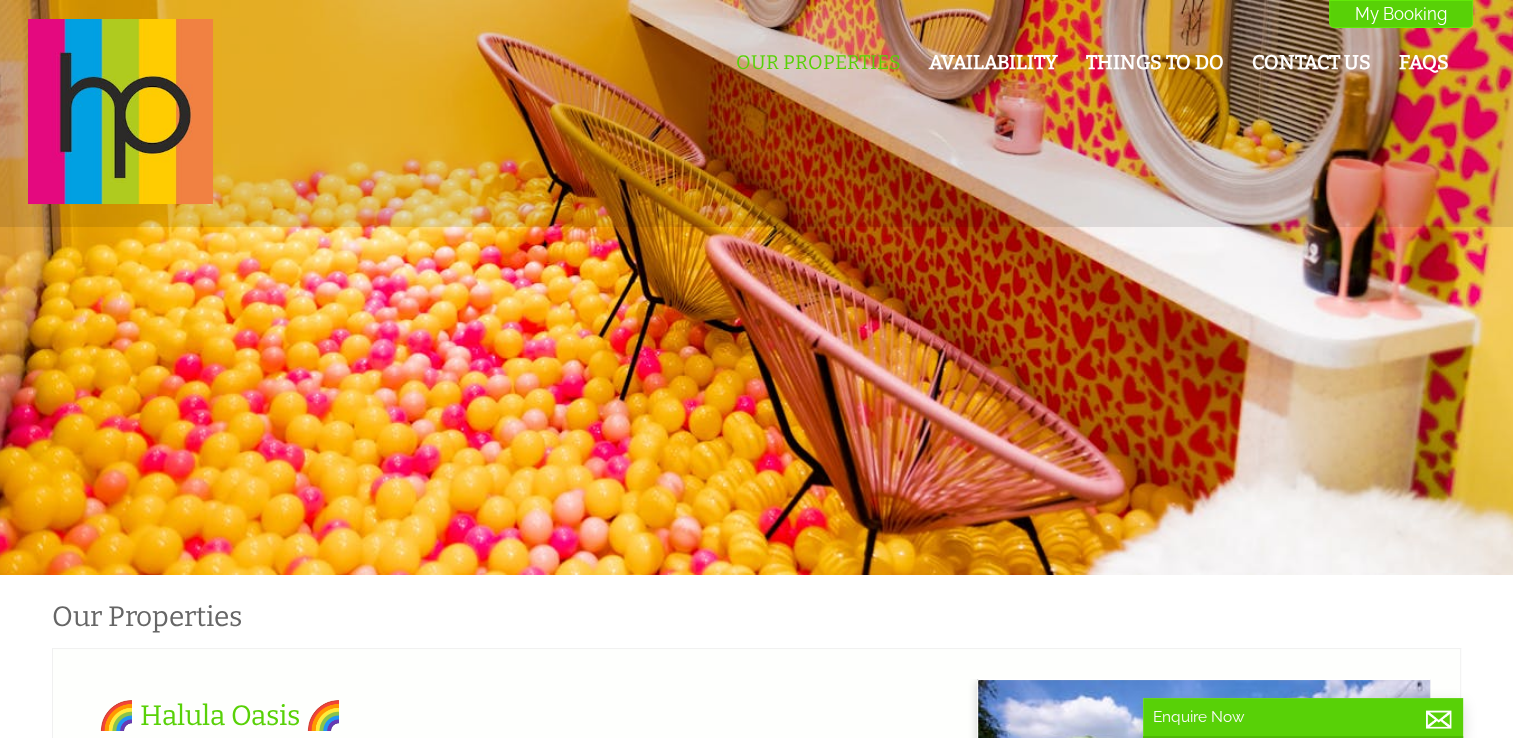 scroll, scrollTop: 0, scrollLeft: 18, axis: horizontal 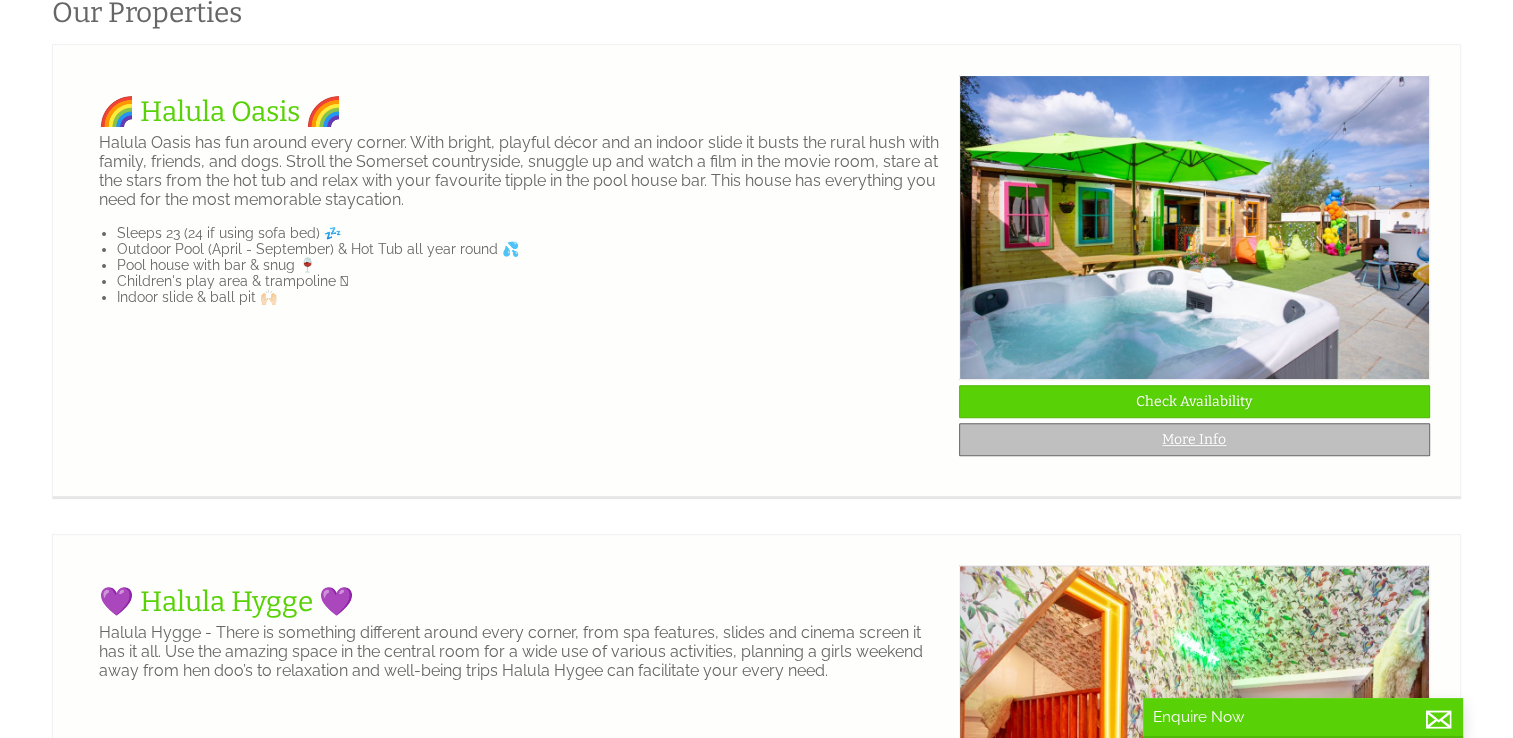 click on "More Info" at bounding box center [1194, 439] 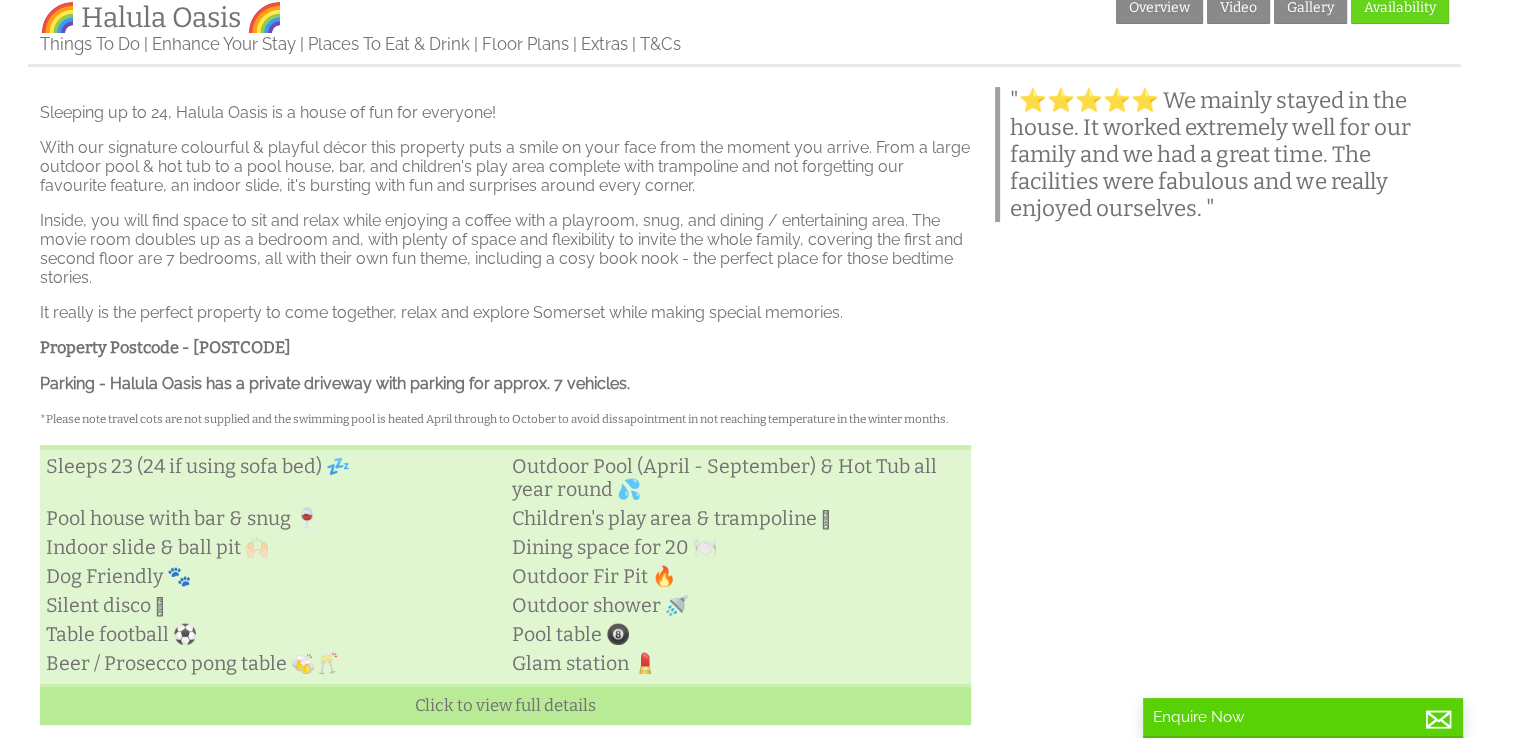 scroll, scrollTop: 0, scrollLeft: 0, axis: both 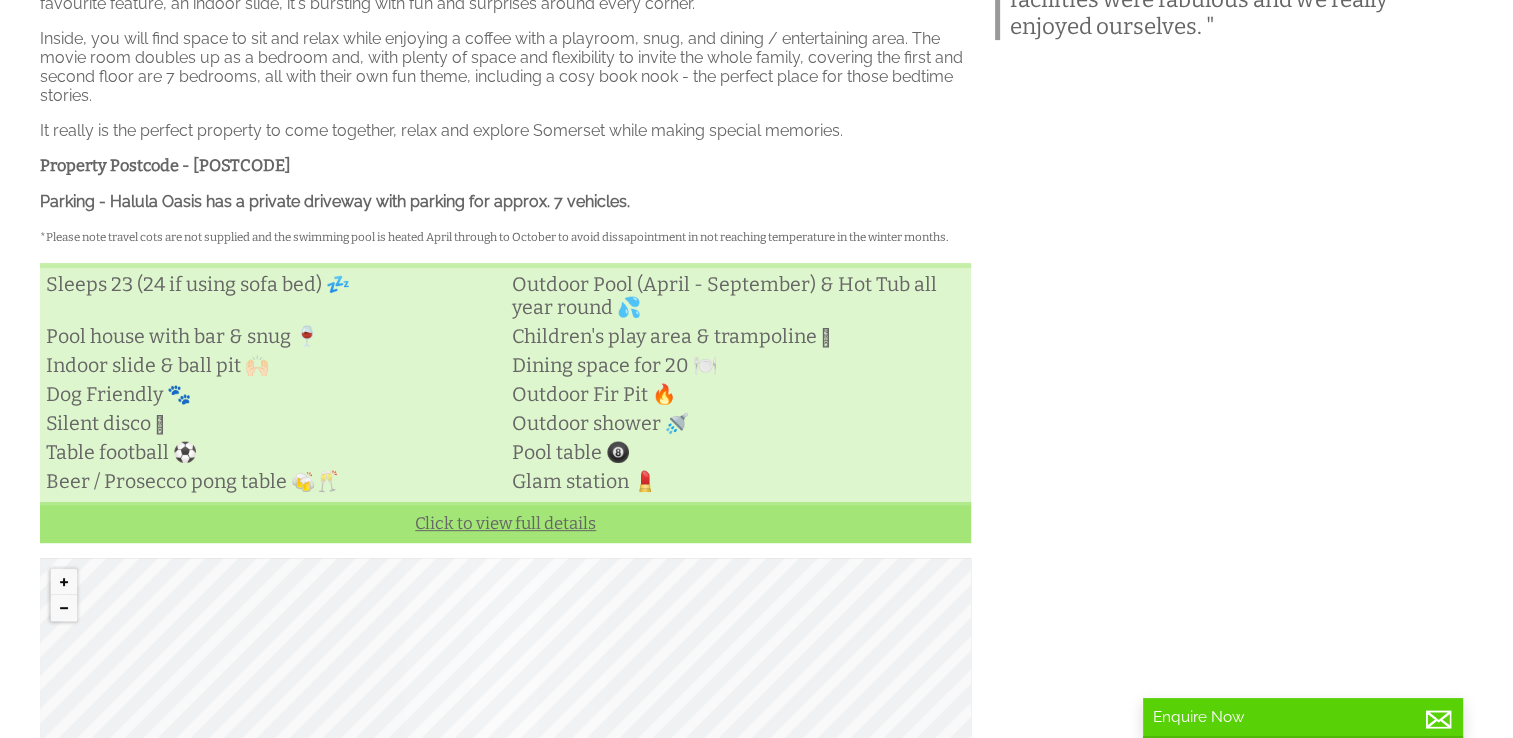 click on "Click to view full details" at bounding box center (505, 522) 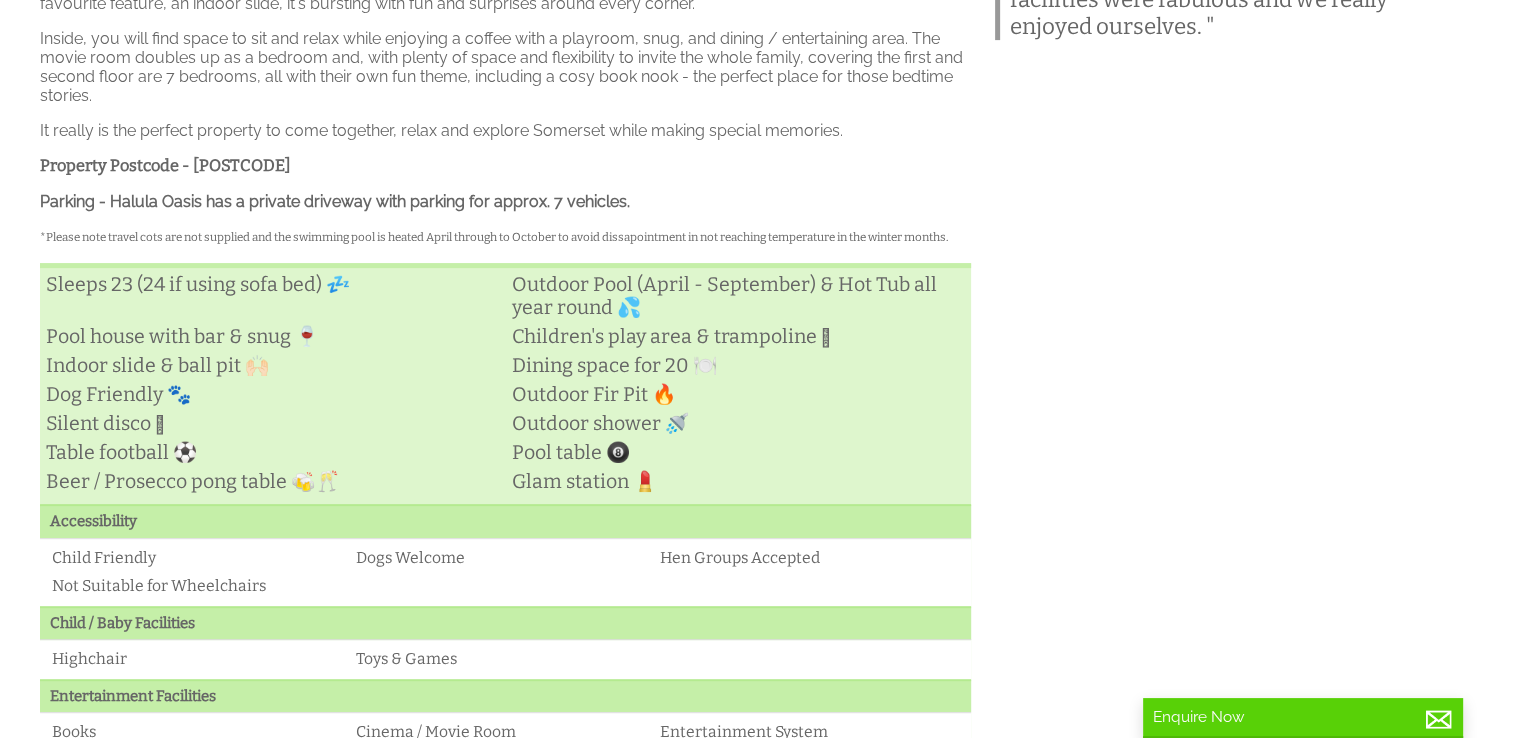 click on "Accessibility" at bounding box center [505, 521] 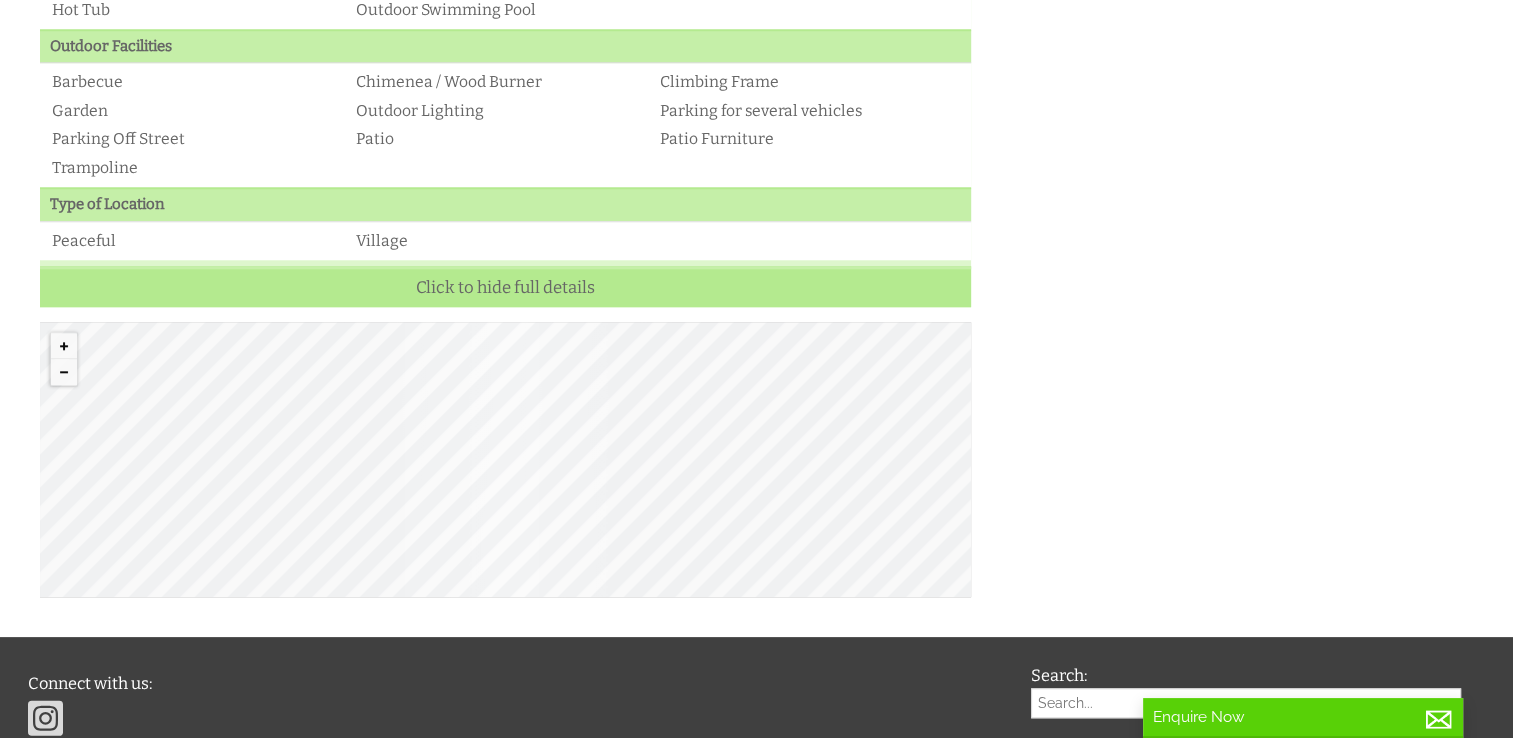 scroll, scrollTop: 1757, scrollLeft: 0, axis: vertical 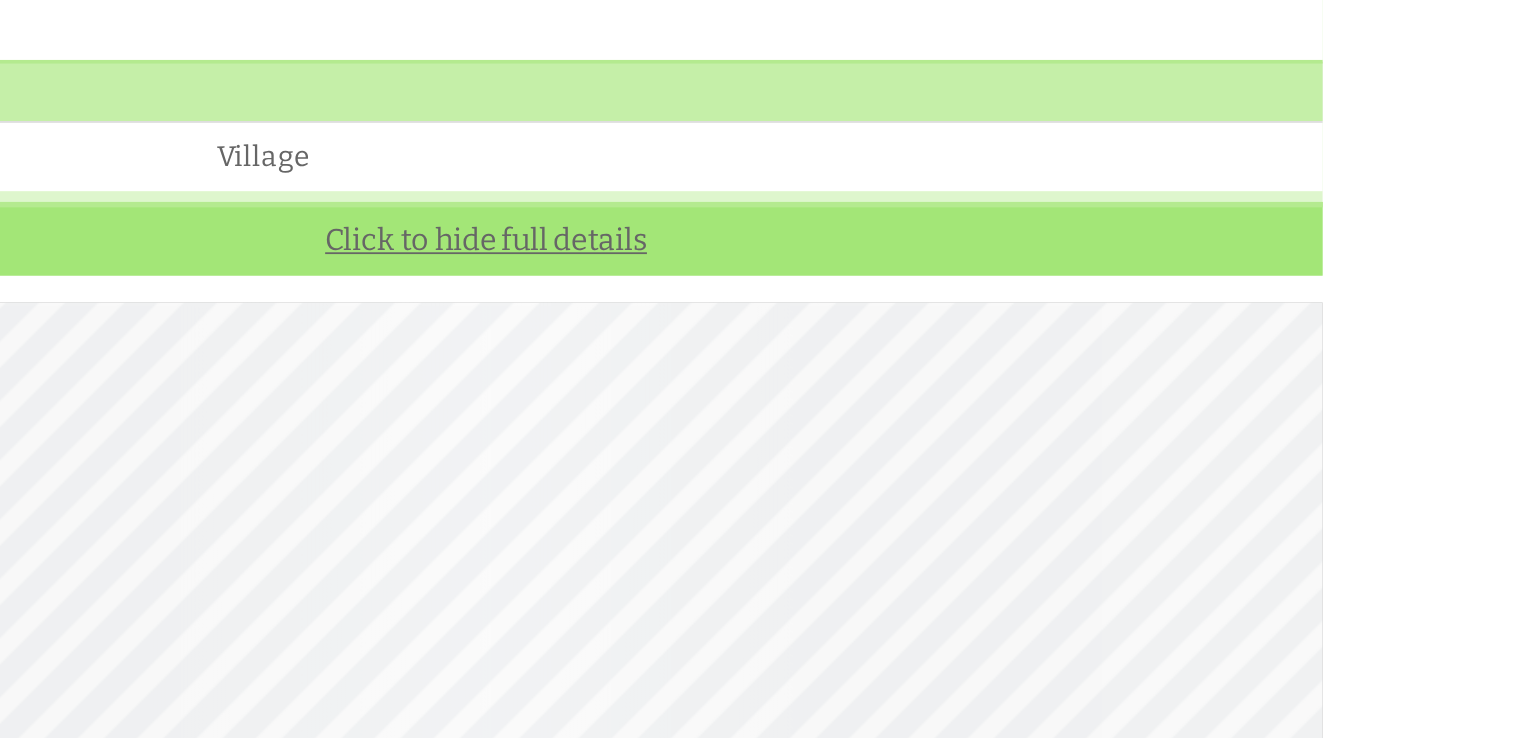 click on "Click to hide full details" at bounding box center [505, 241] 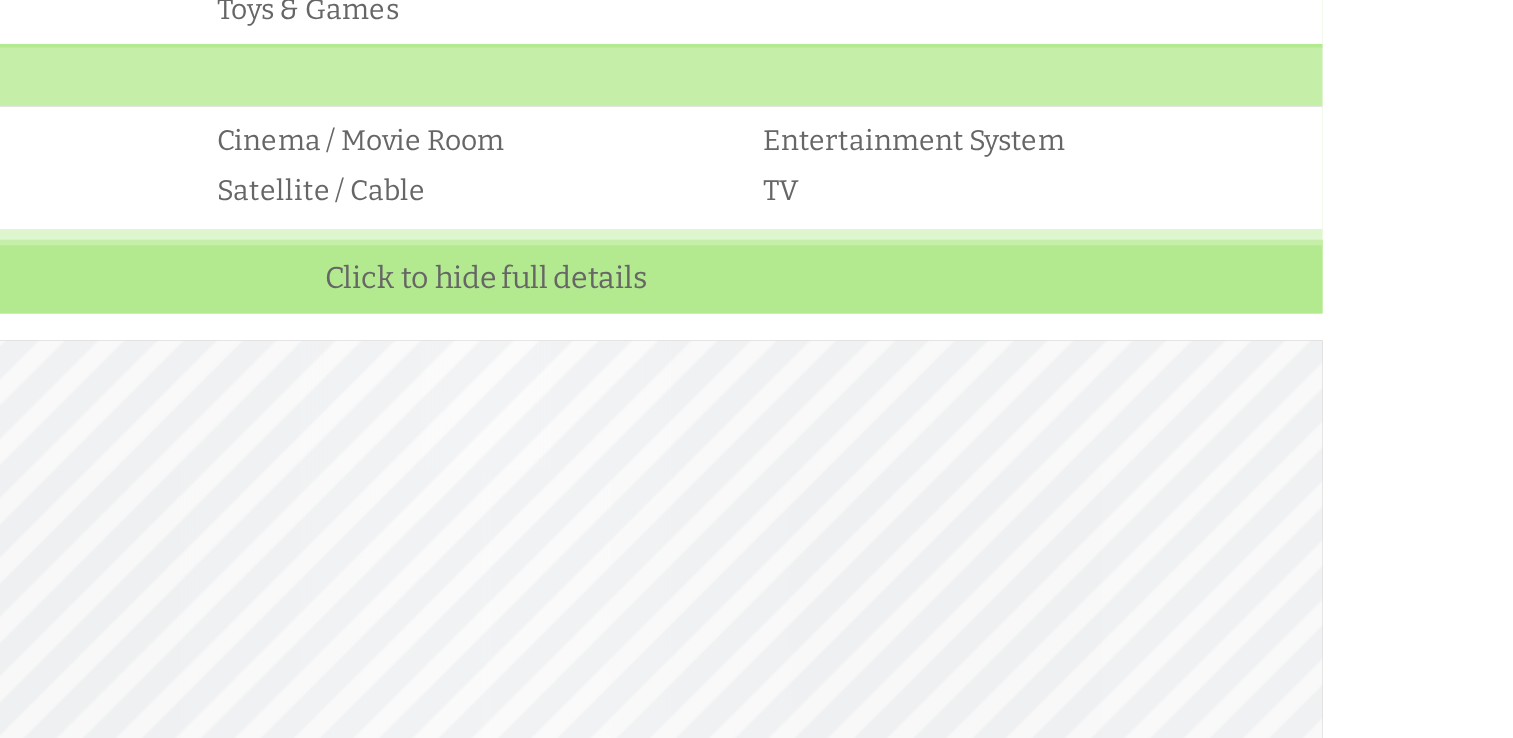 scroll, scrollTop: 1253, scrollLeft: 0, axis: vertical 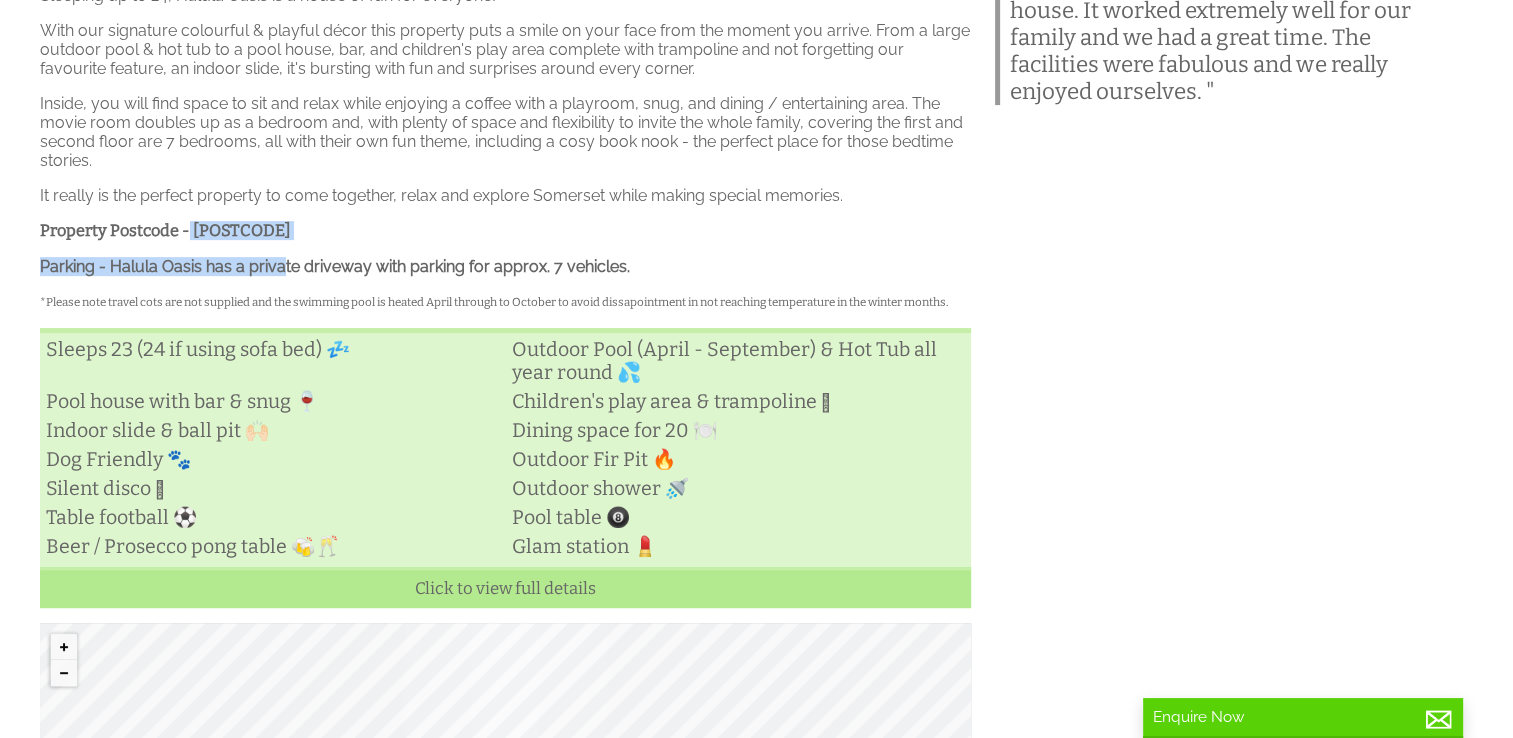 drag, startPoint x: 280, startPoint y: 250, endPoint x: 189, endPoint y: 240, distance: 91.5478 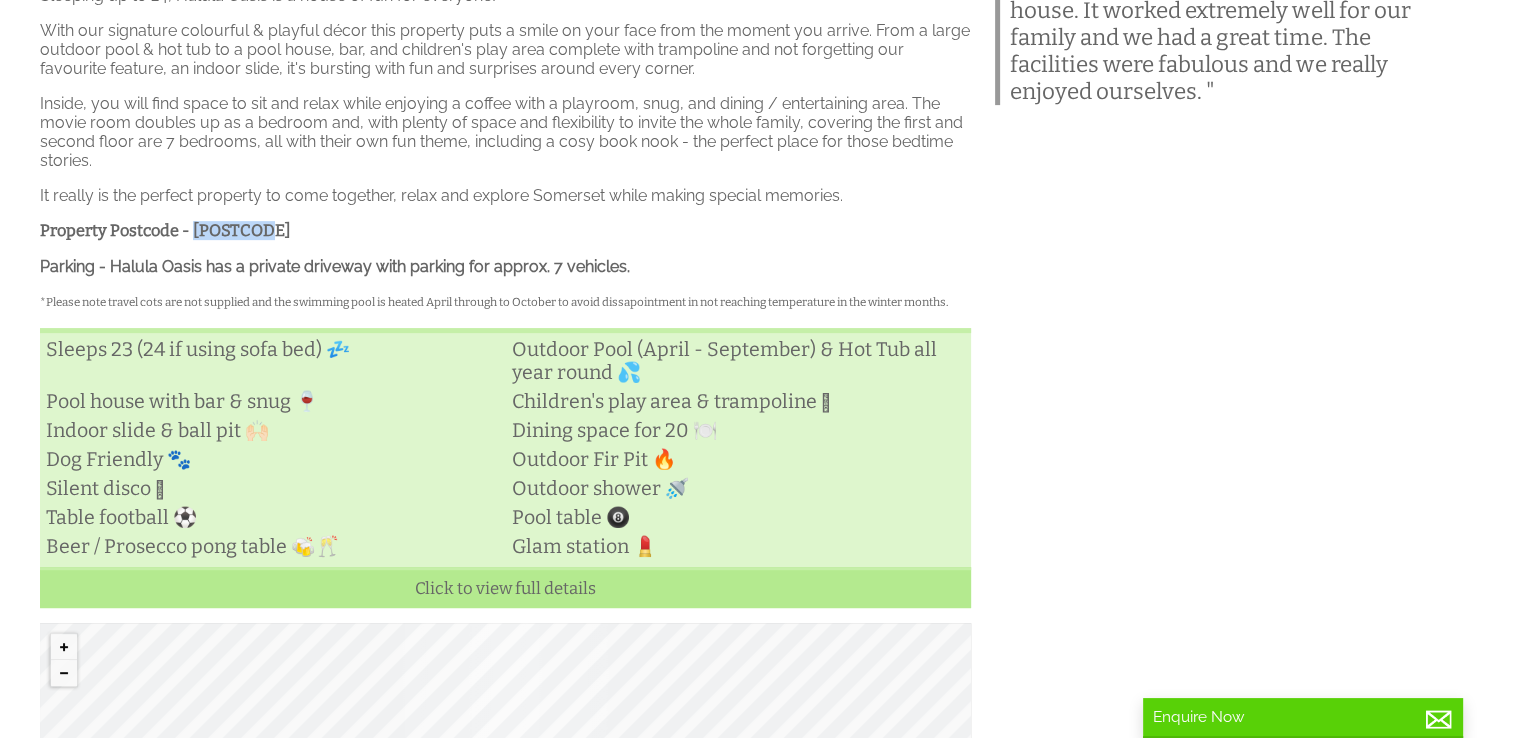 drag, startPoint x: 280, startPoint y: 234, endPoint x: 193, endPoint y: 232, distance: 87.02299 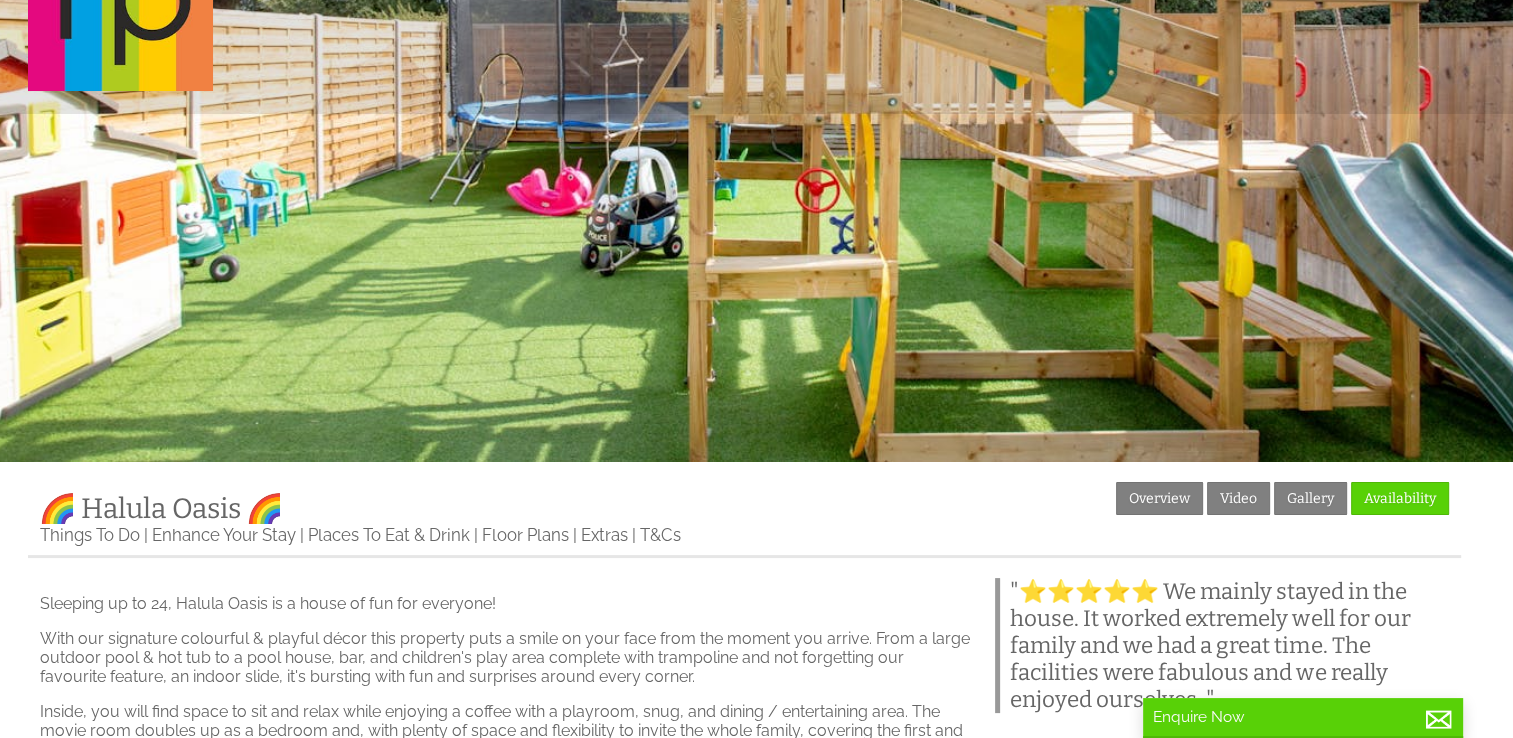 scroll, scrollTop: 0, scrollLeft: 0, axis: both 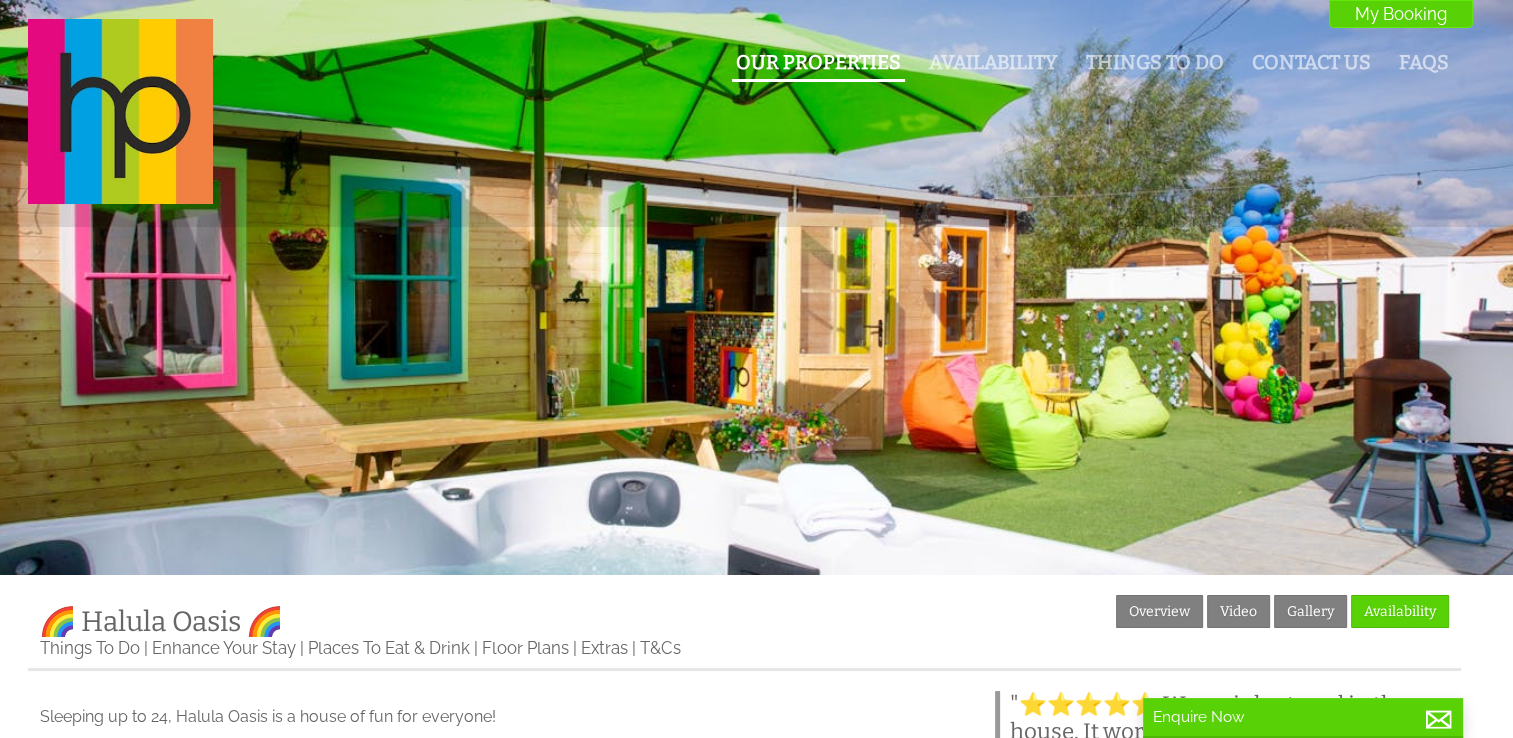 click on "Our Properties" at bounding box center [818, 62] 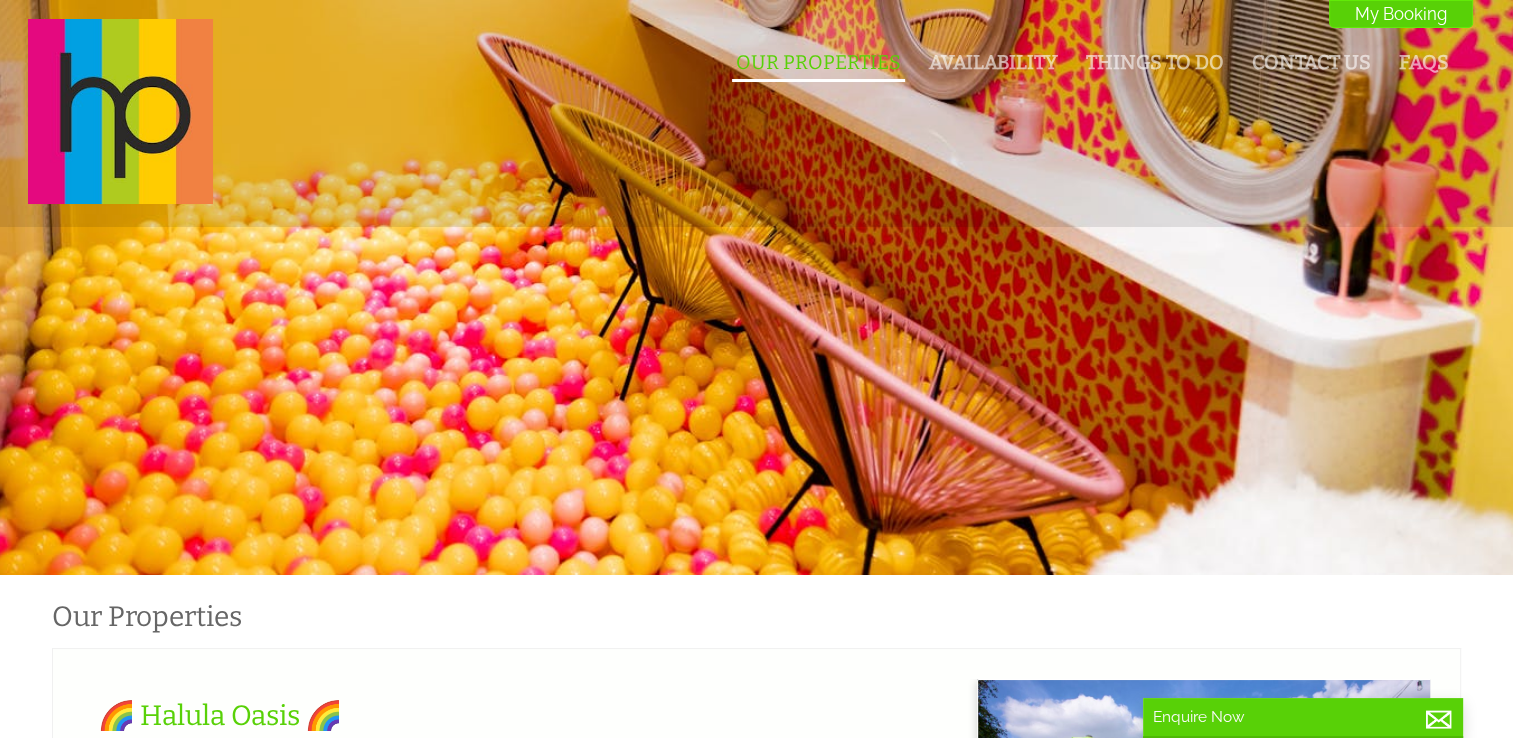 scroll, scrollTop: 0, scrollLeft: 18, axis: horizontal 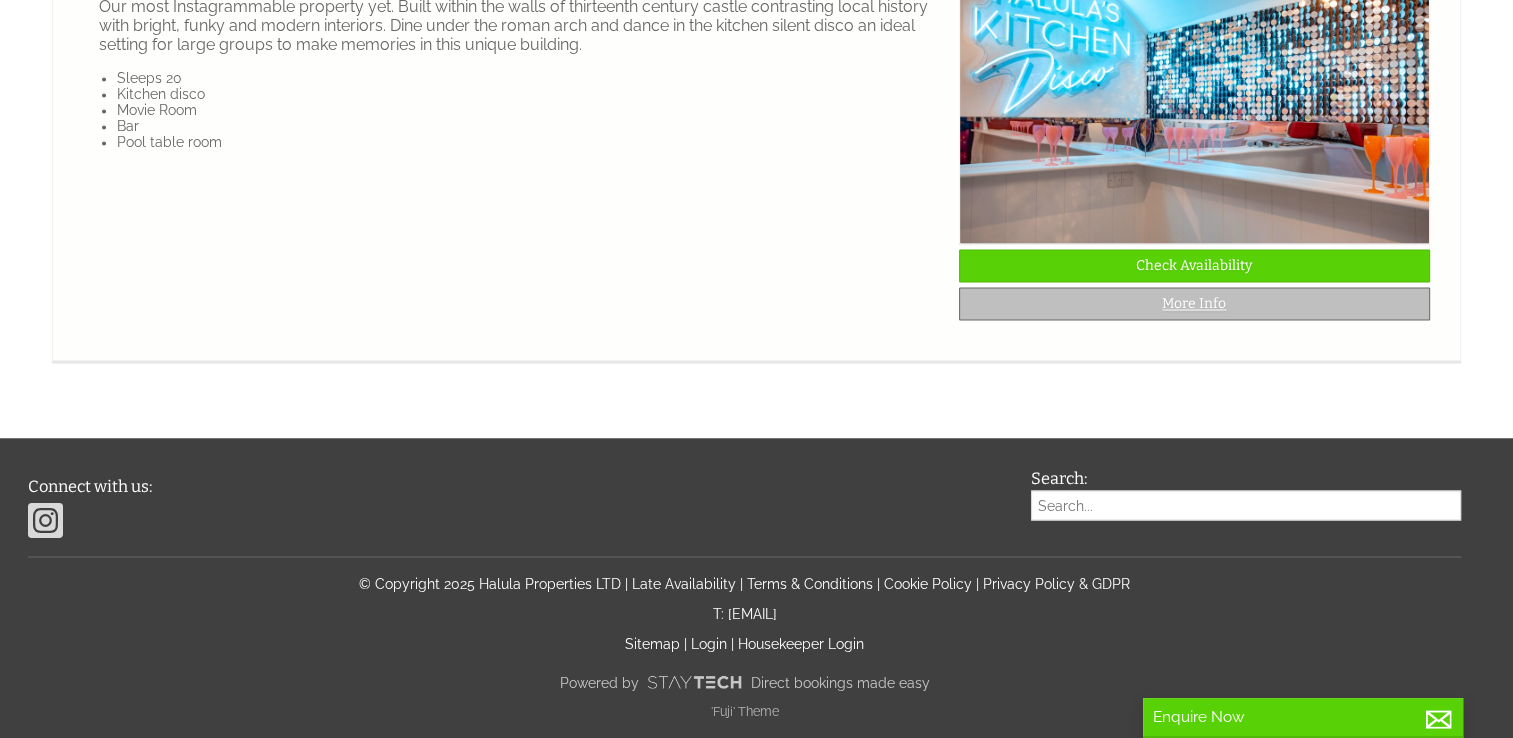 click on "More Info" at bounding box center (1194, 303) 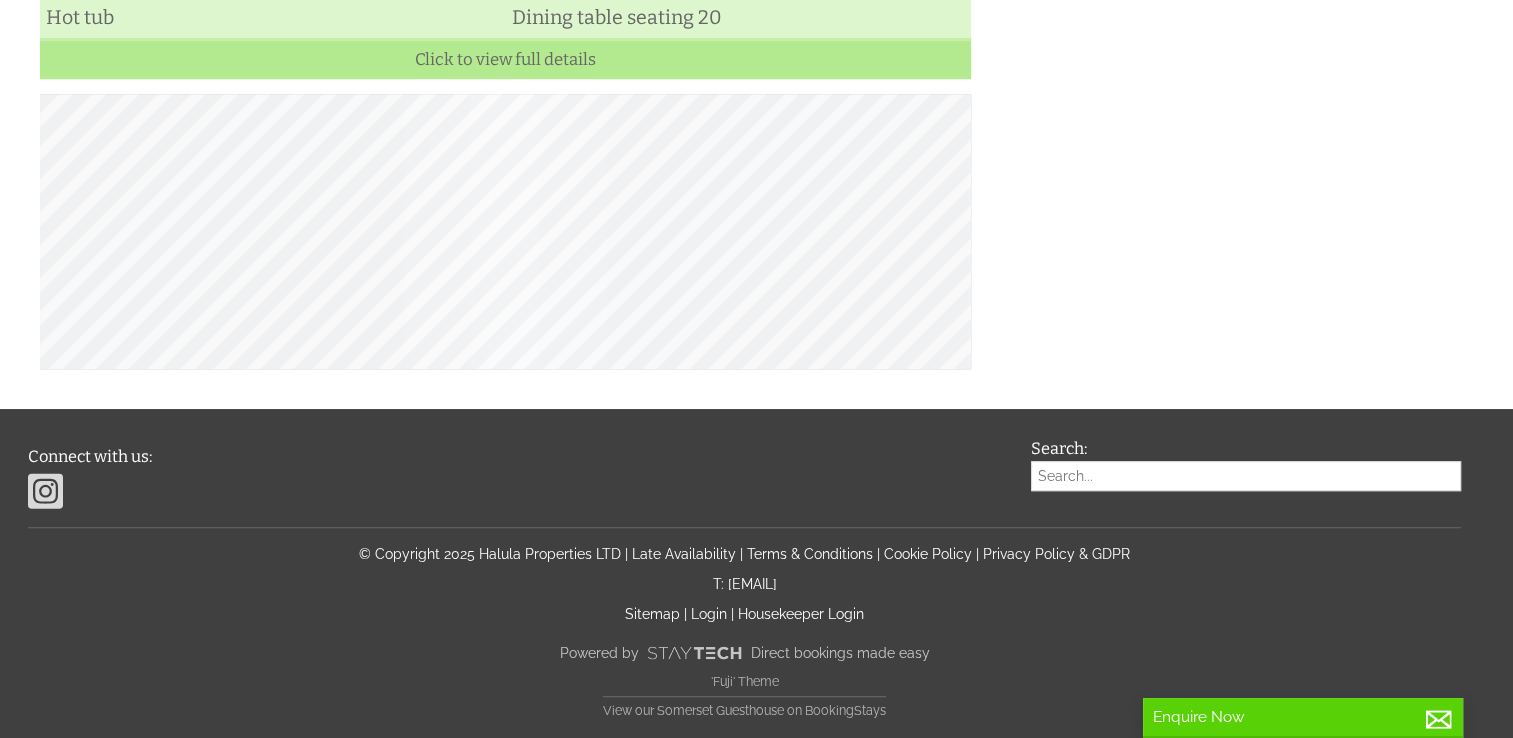 scroll, scrollTop: 0, scrollLeft: 0, axis: both 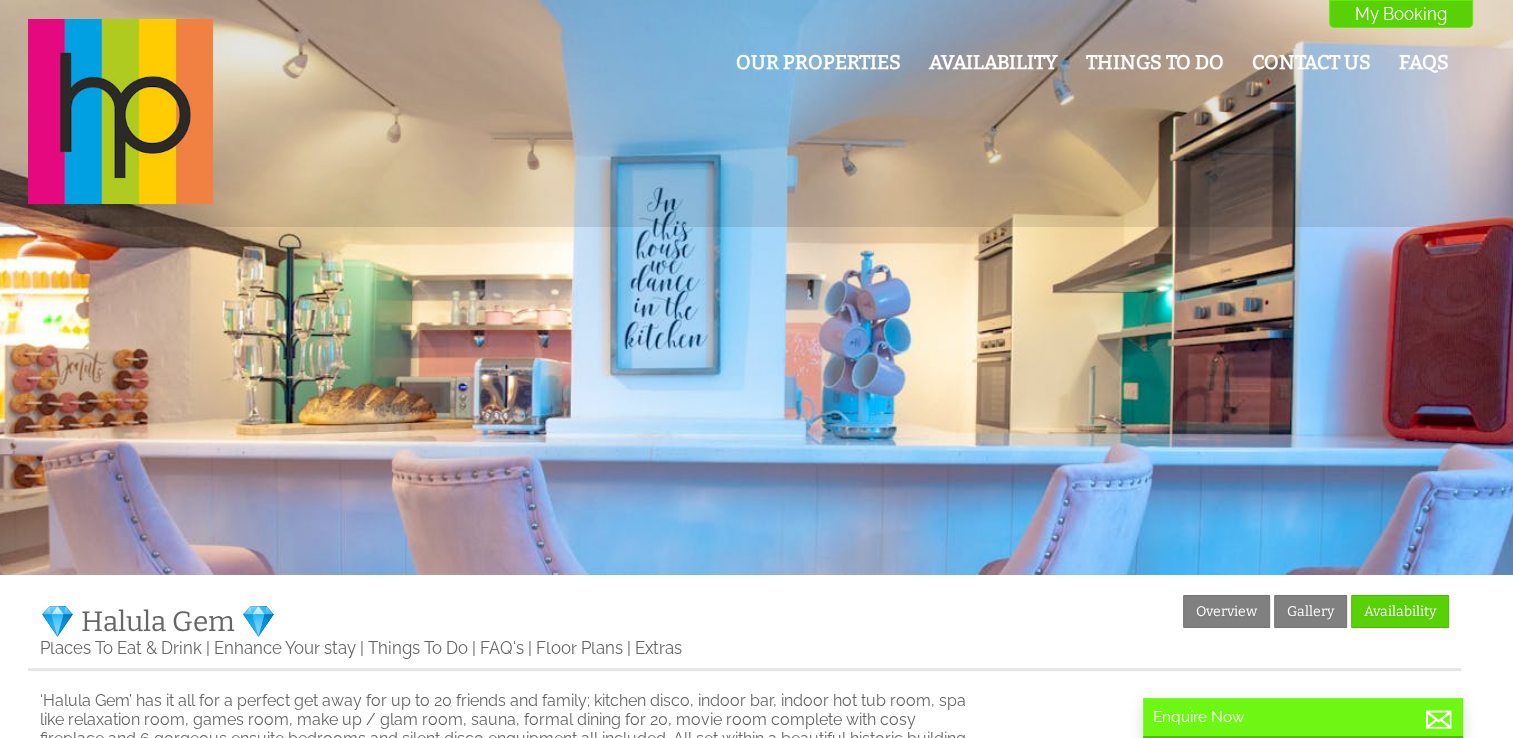 click on "Enquire Now" at bounding box center [1303, 717] 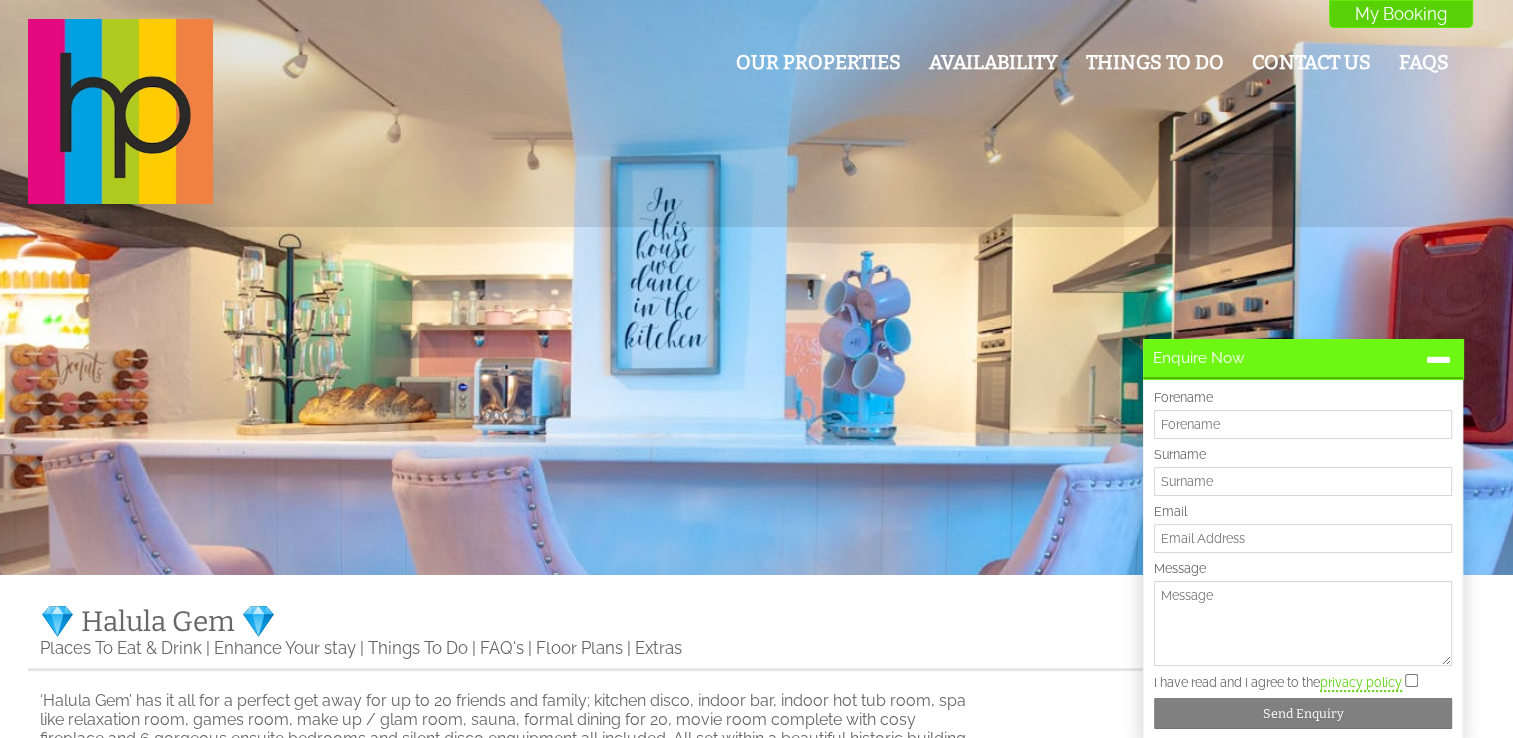 scroll, scrollTop: 0, scrollLeft: 0, axis: both 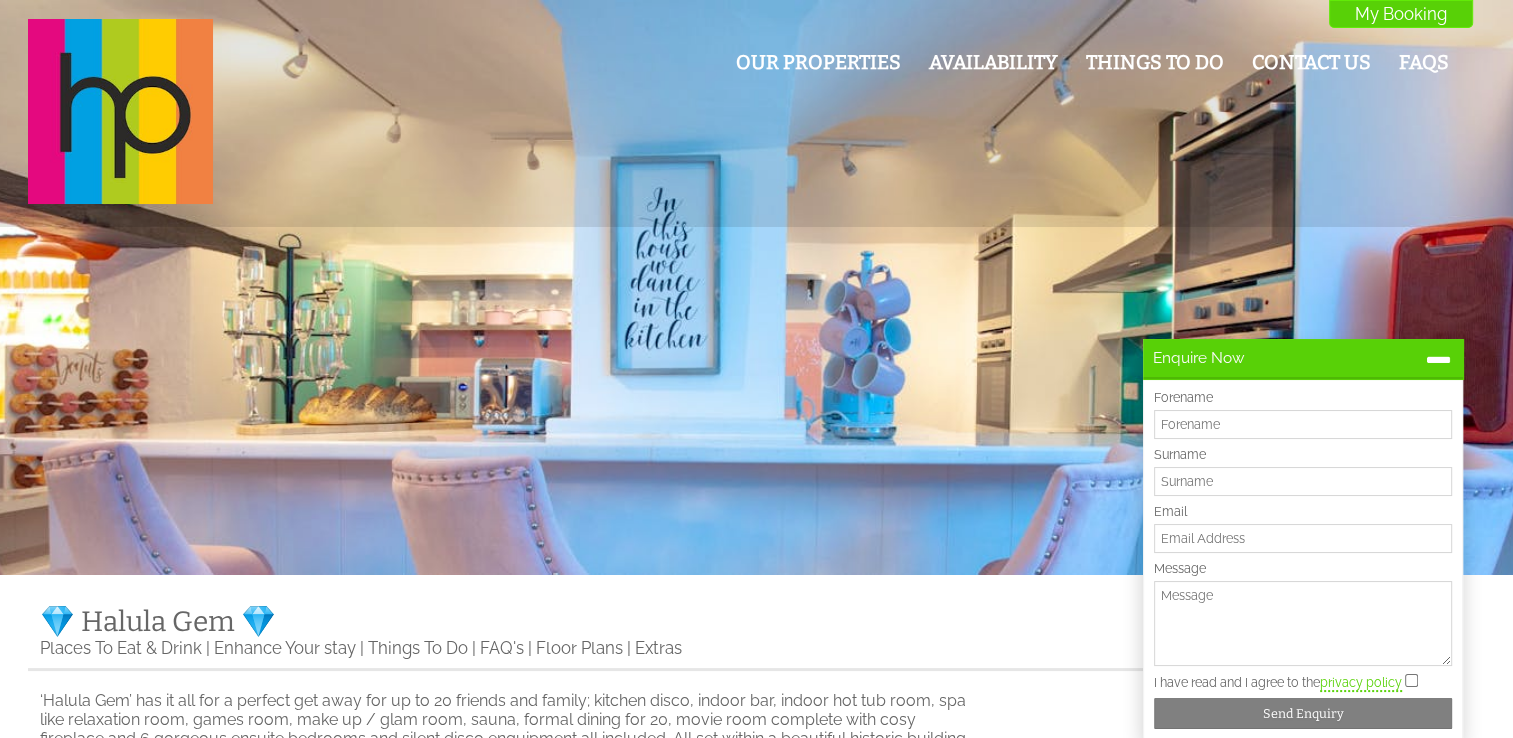 click on "Forename" at bounding box center [1303, 424] 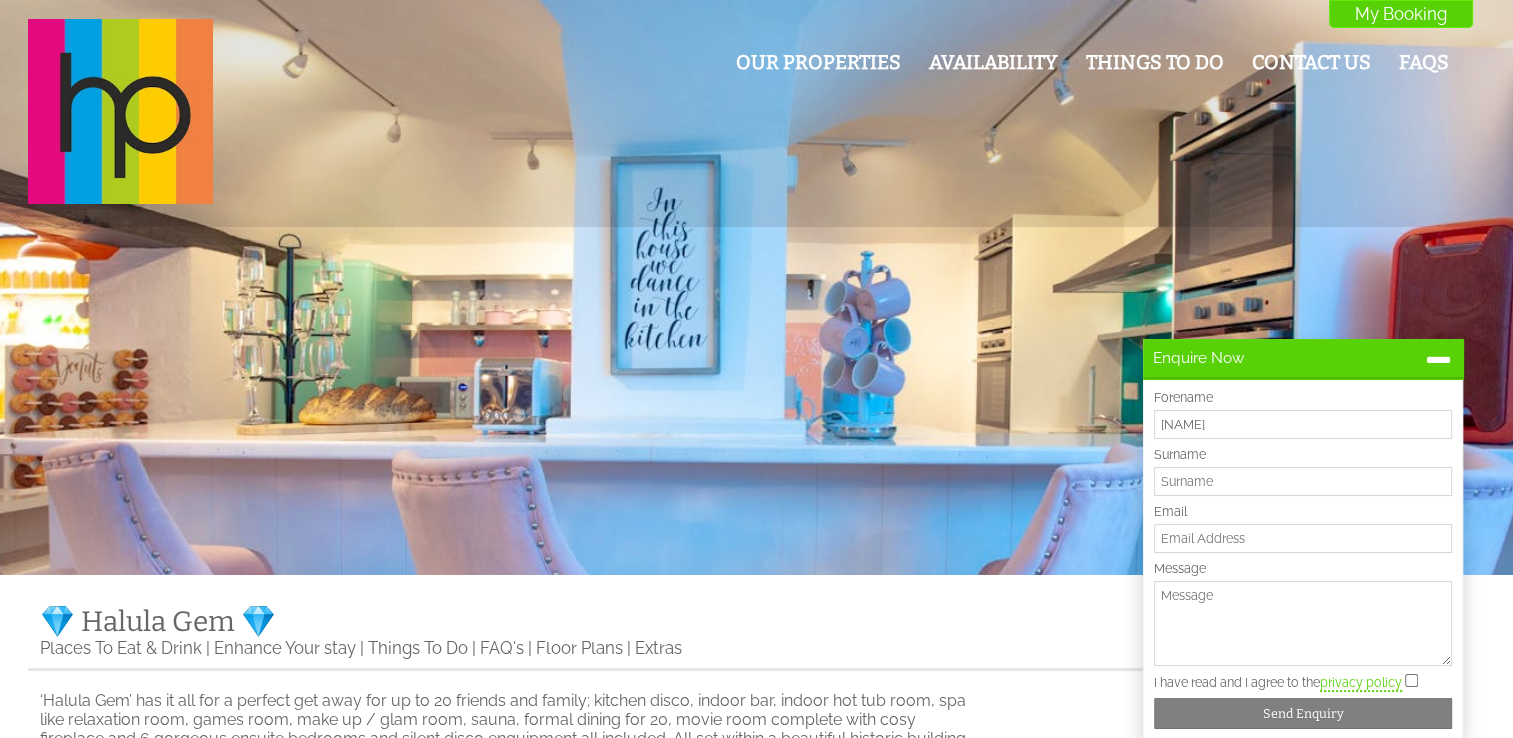 type on "Wellington" 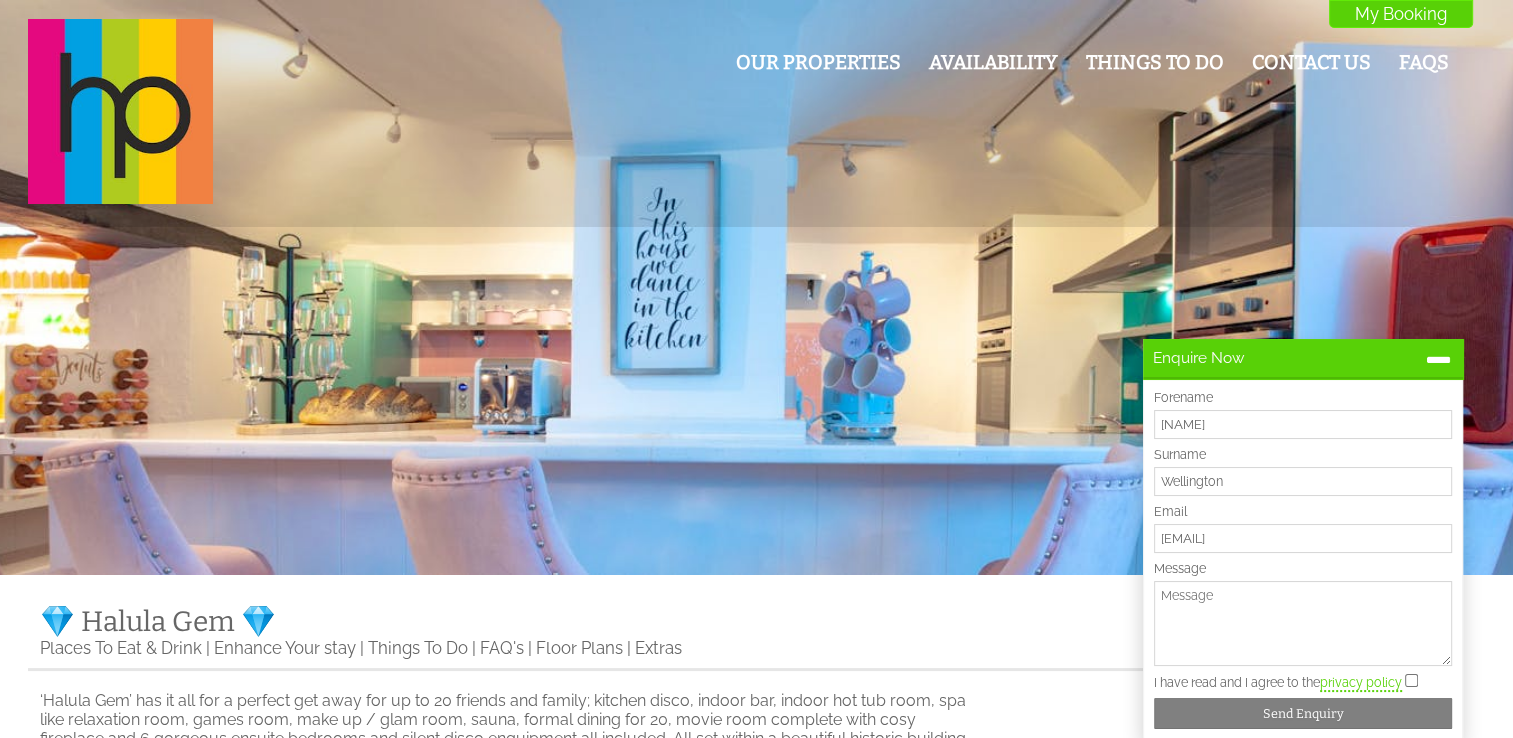 drag, startPoint x: 1373, startPoint y: 538, endPoint x: 1125, endPoint y: 534, distance: 248.03226 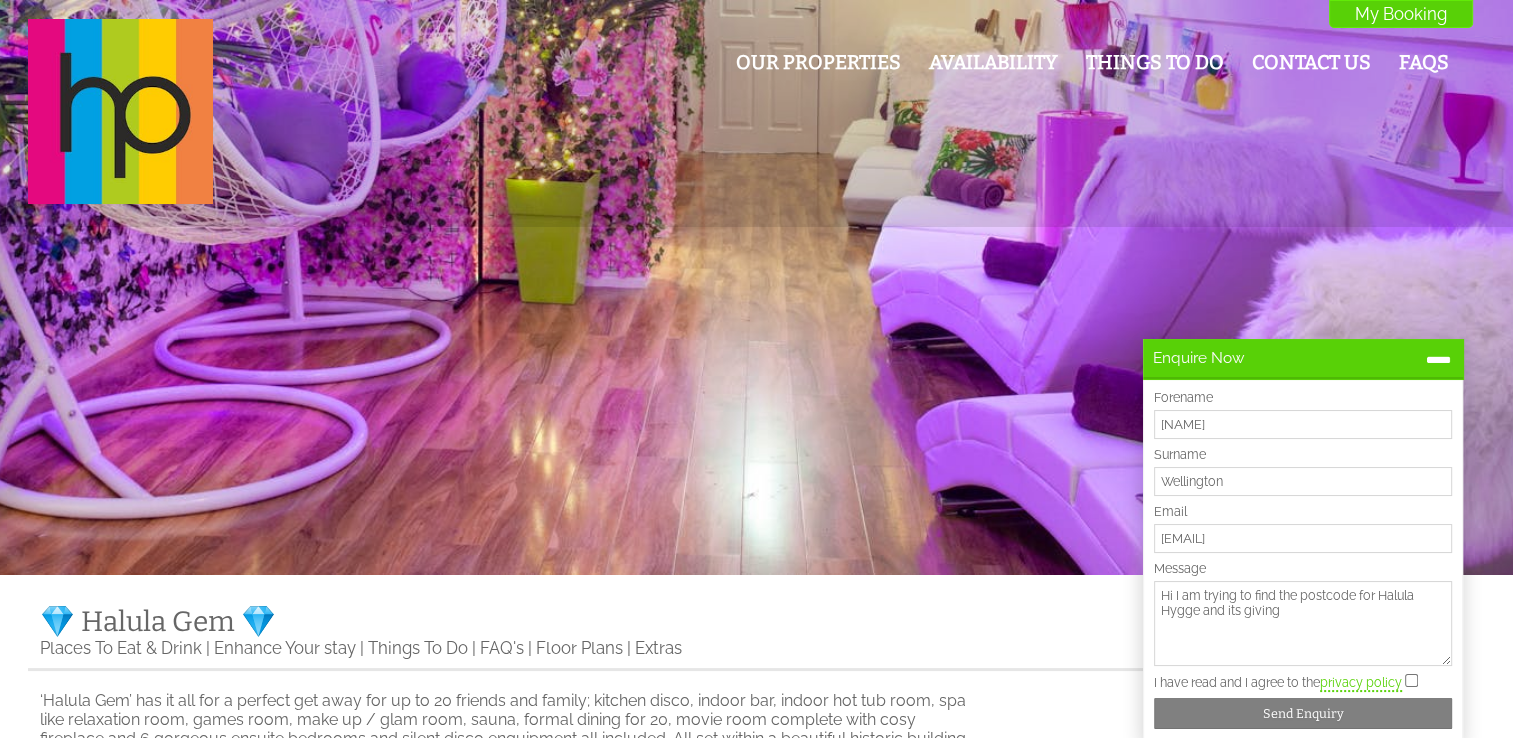 type on "Hi I am trying to find the postcode for Halula Hygge and its giving" 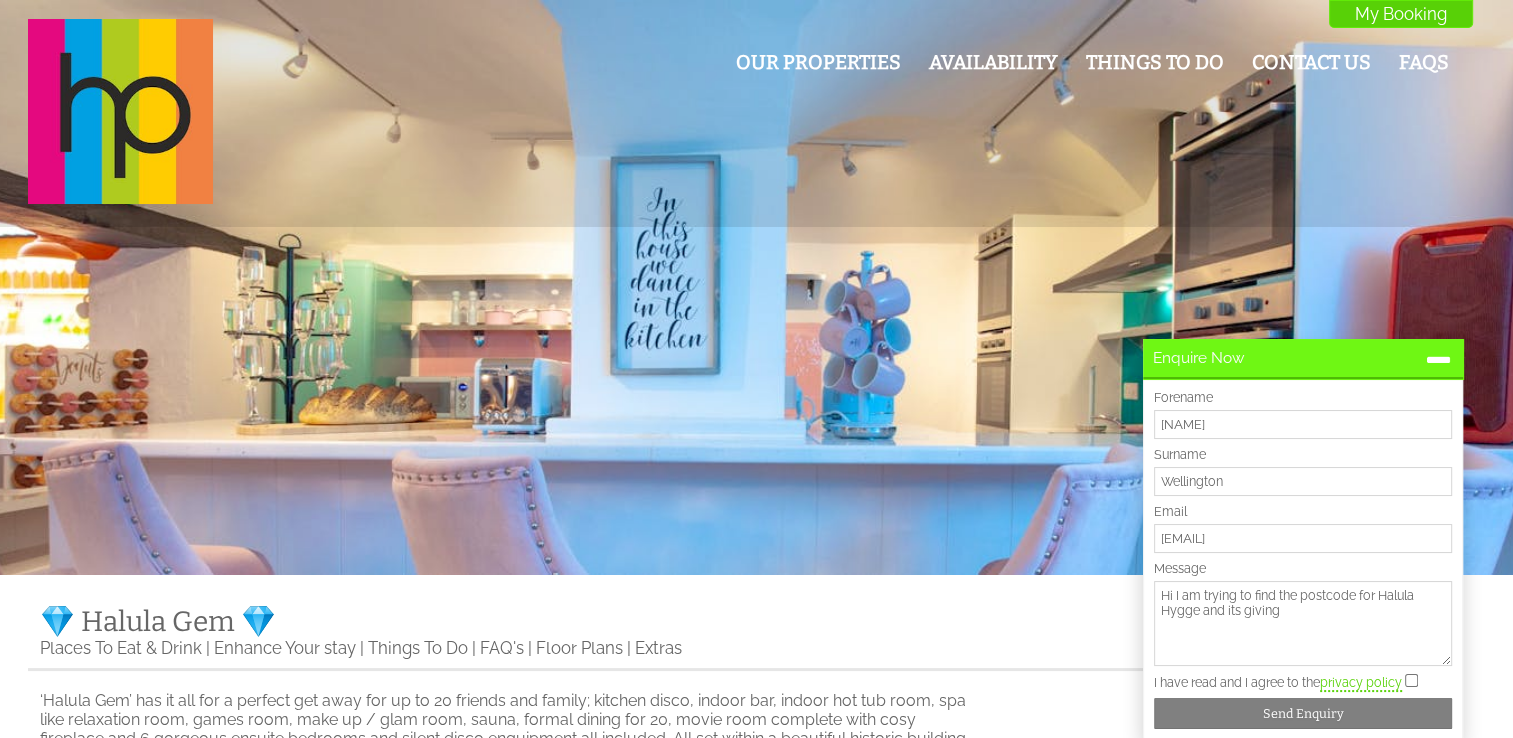 click at bounding box center (1438, 360) 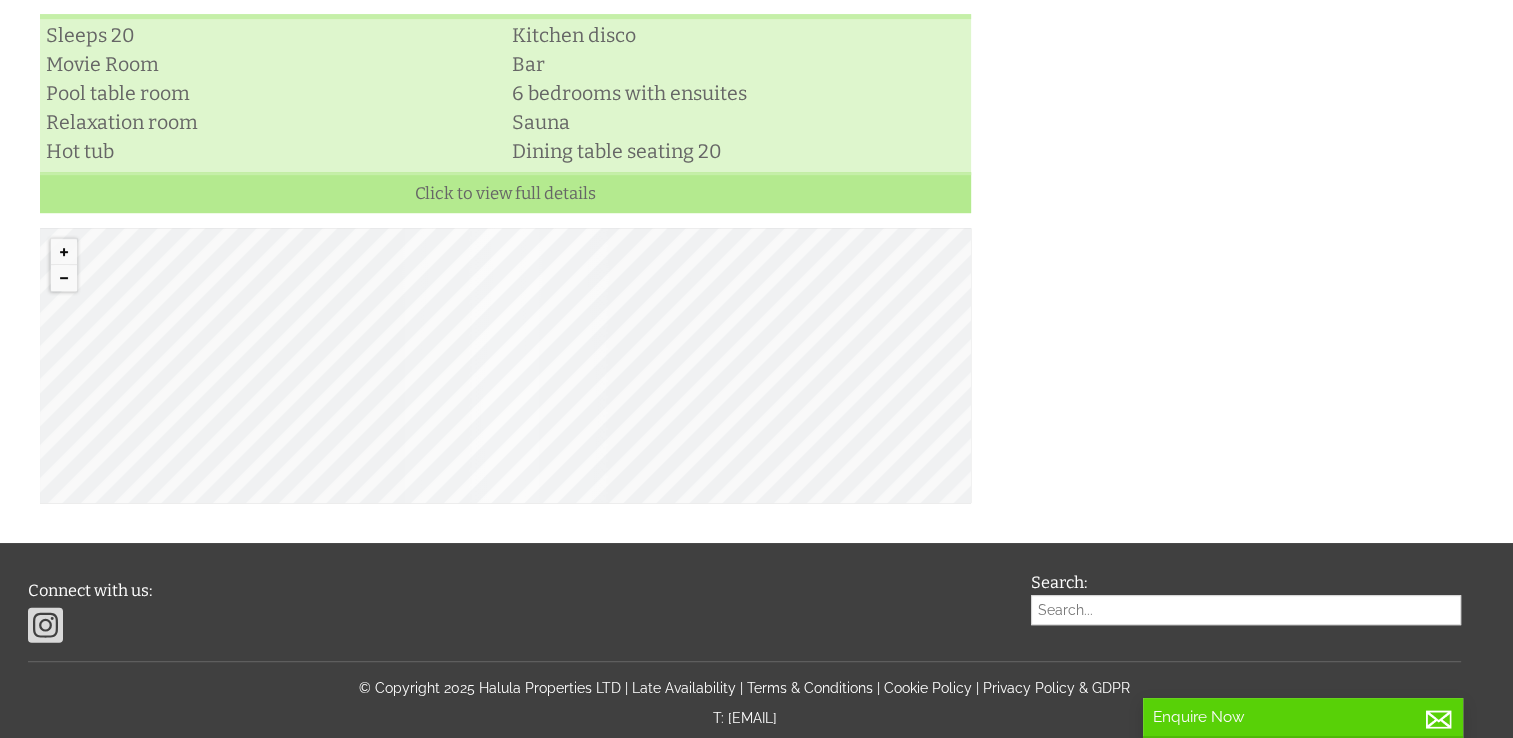 scroll, scrollTop: 1000, scrollLeft: 0, axis: vertical 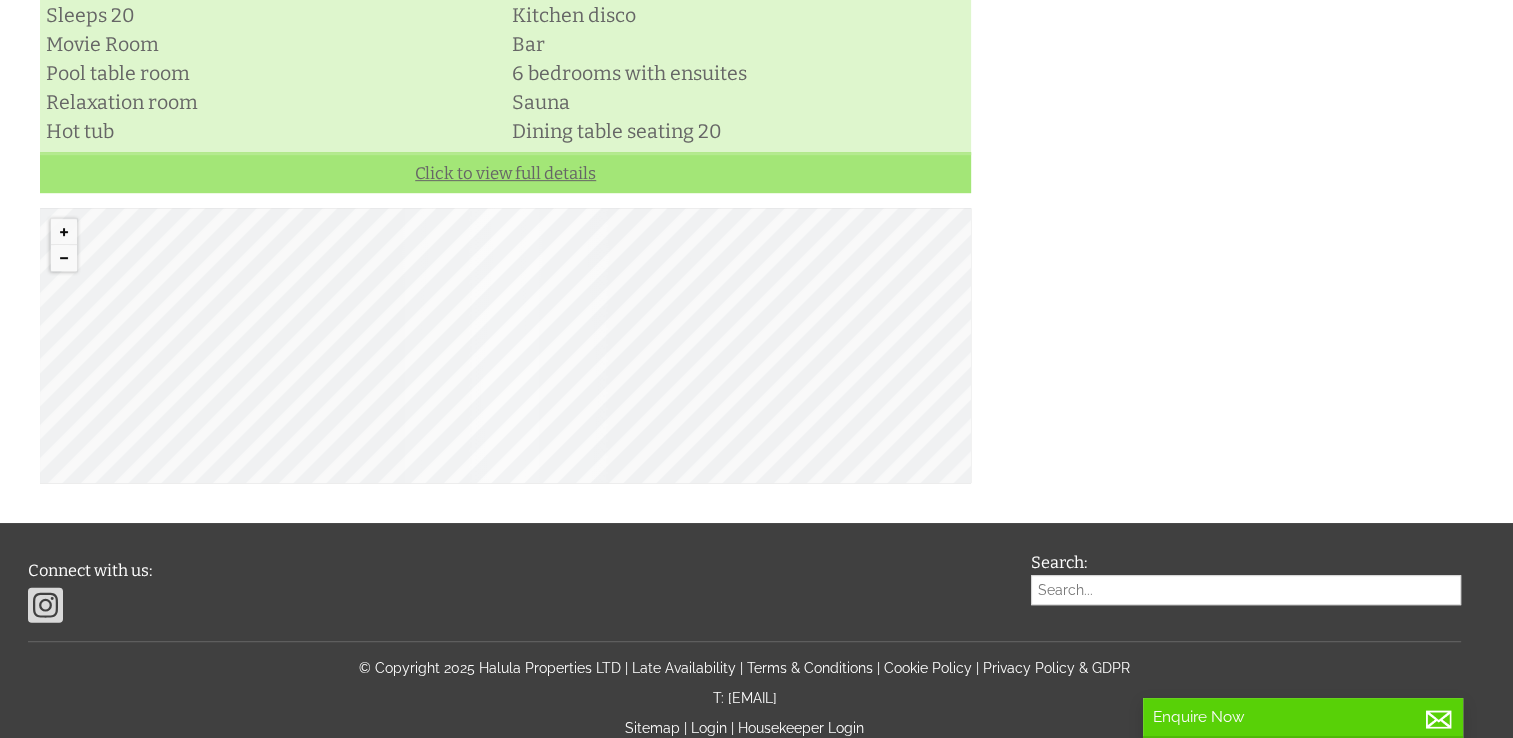 click on "Click to view full details" at bounding box center (505, 172) 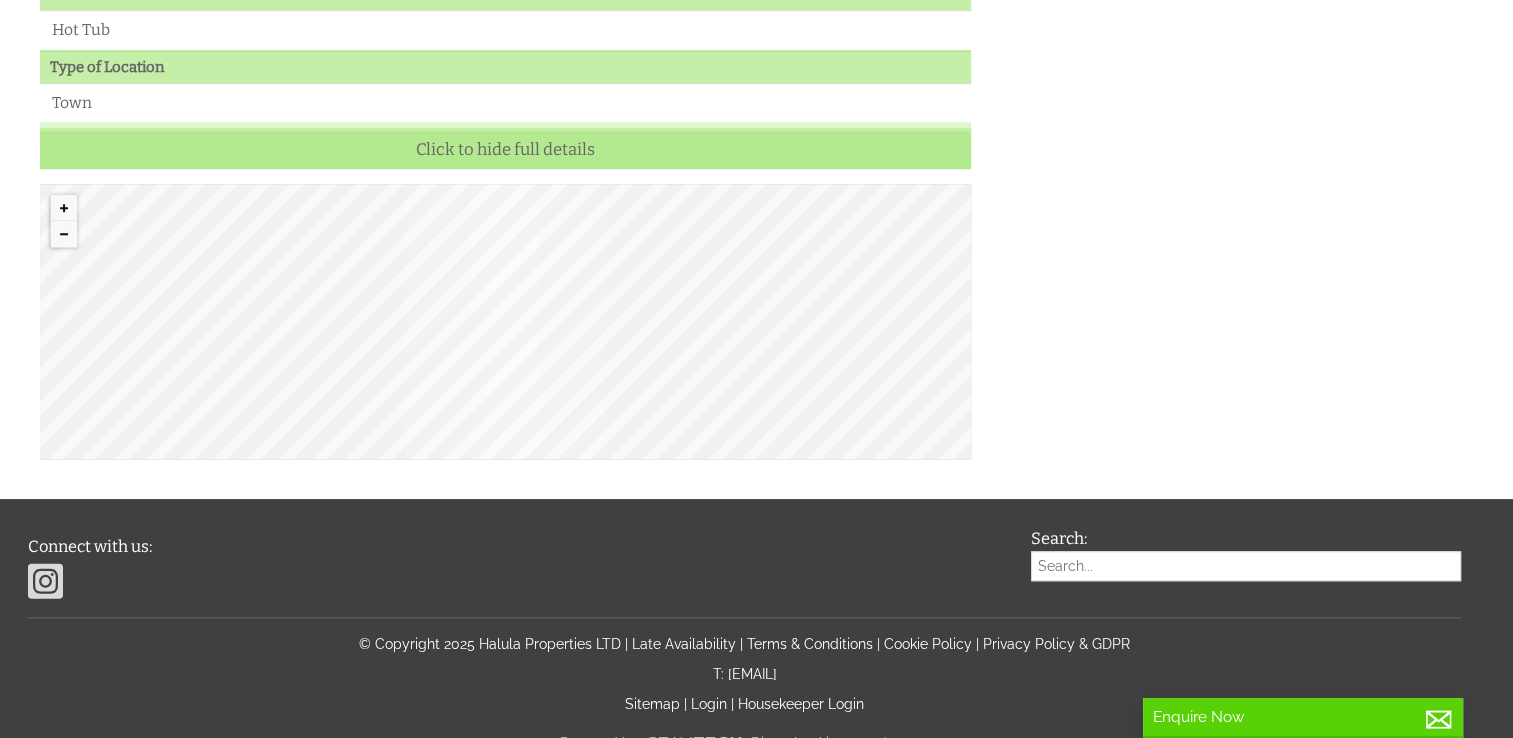 scroll, scrollTop: 0, scrollLeft: 0, axis: both 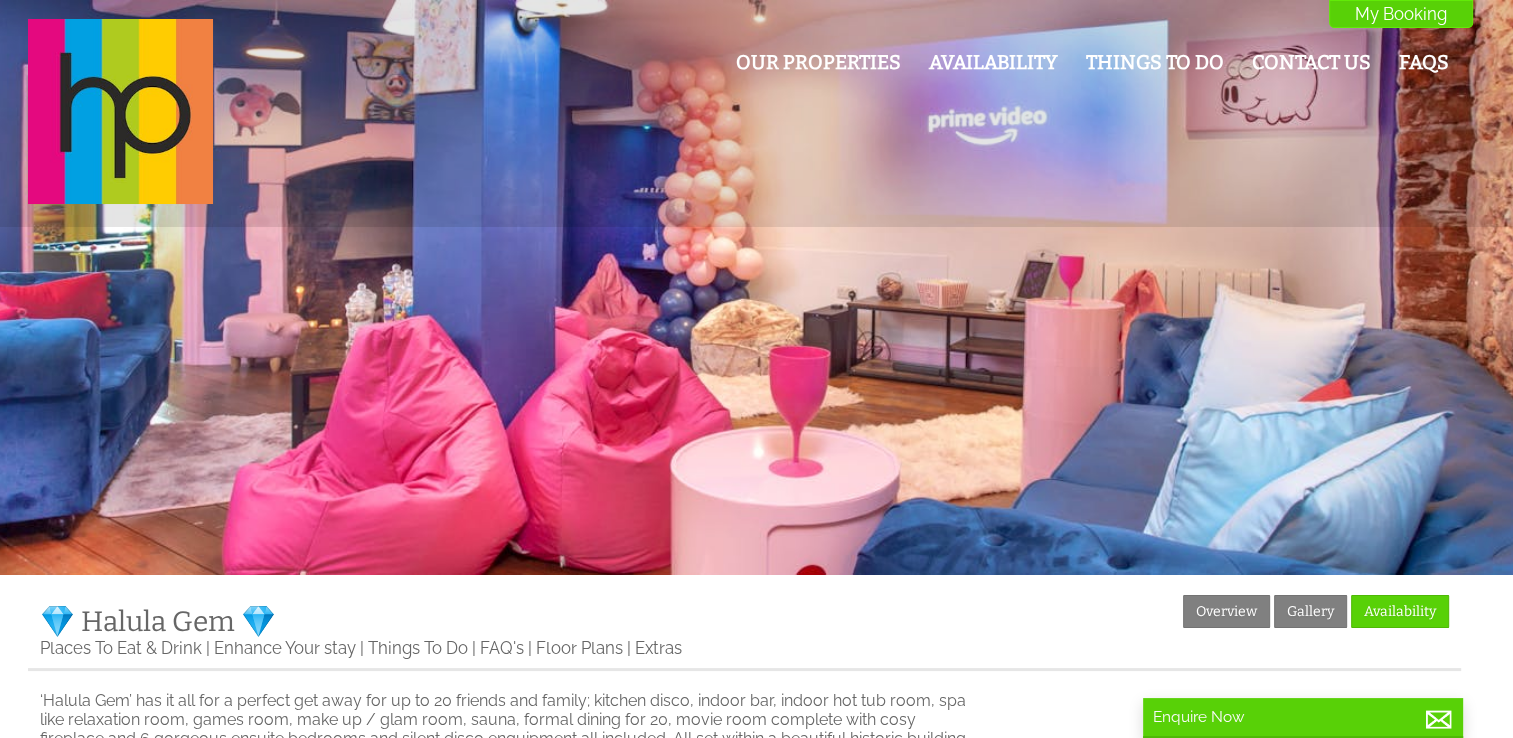 click at bounding box center (756, 287) 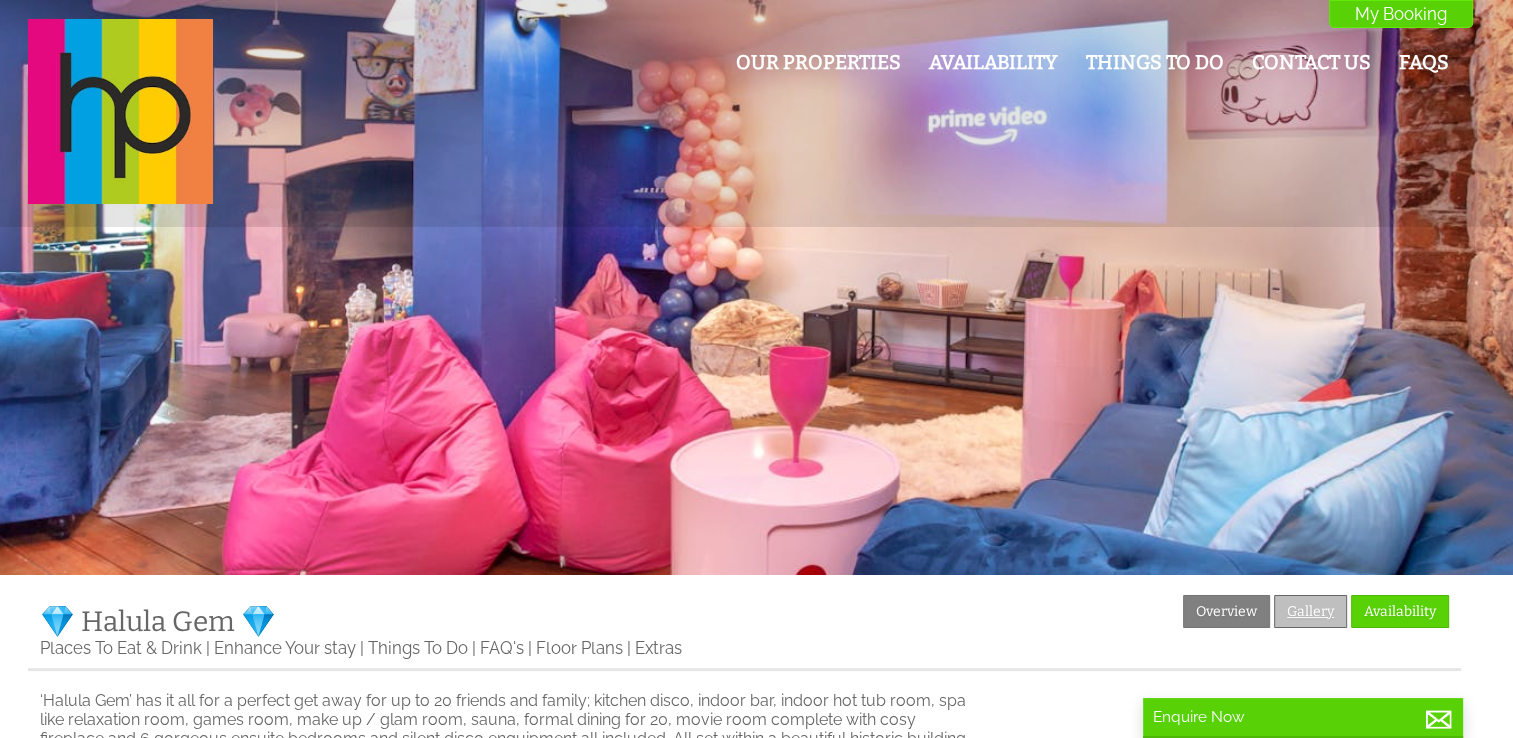 click on "Gallery" at bounding box center [1310, 611] 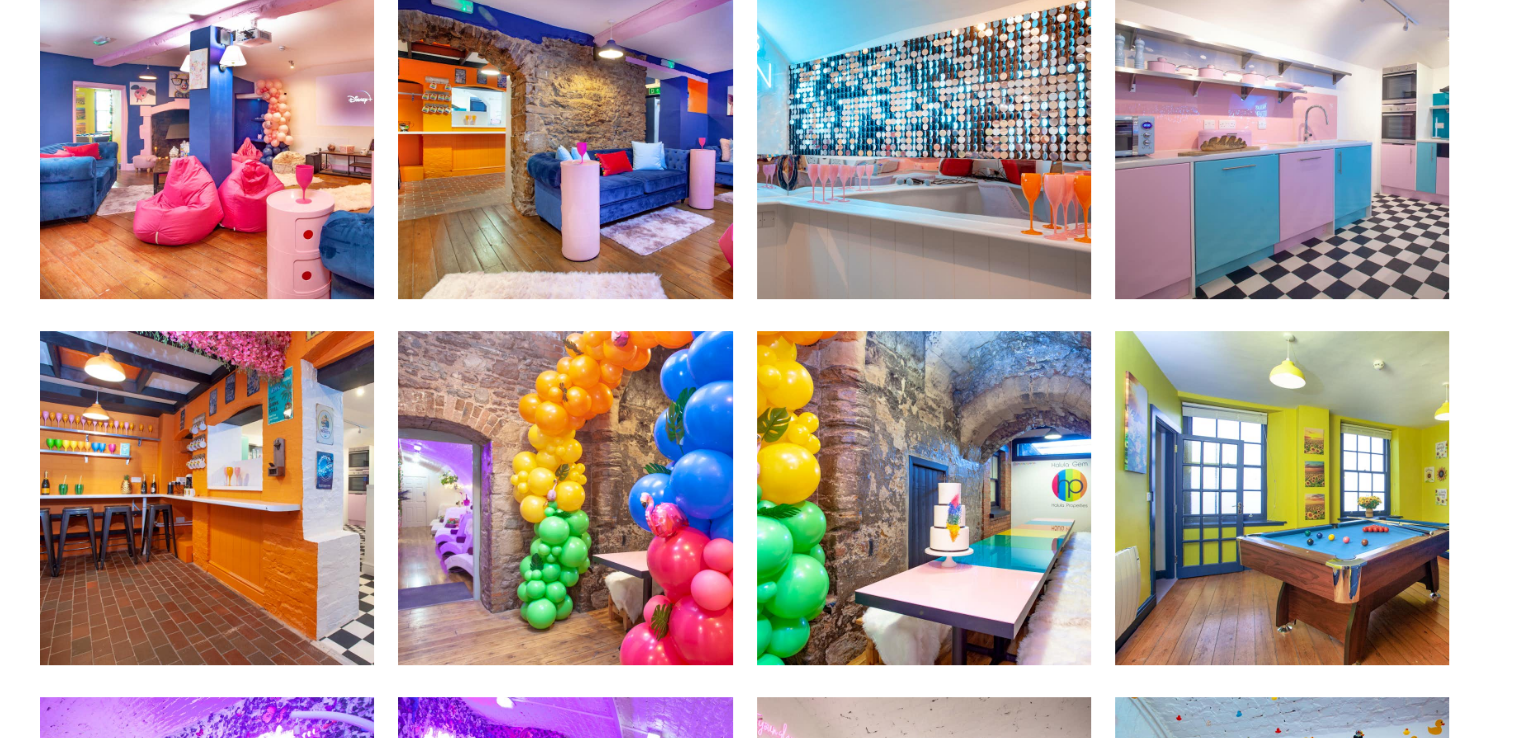 scroll, scrollTop: 738, scrollLeft: 0, axis: vertical 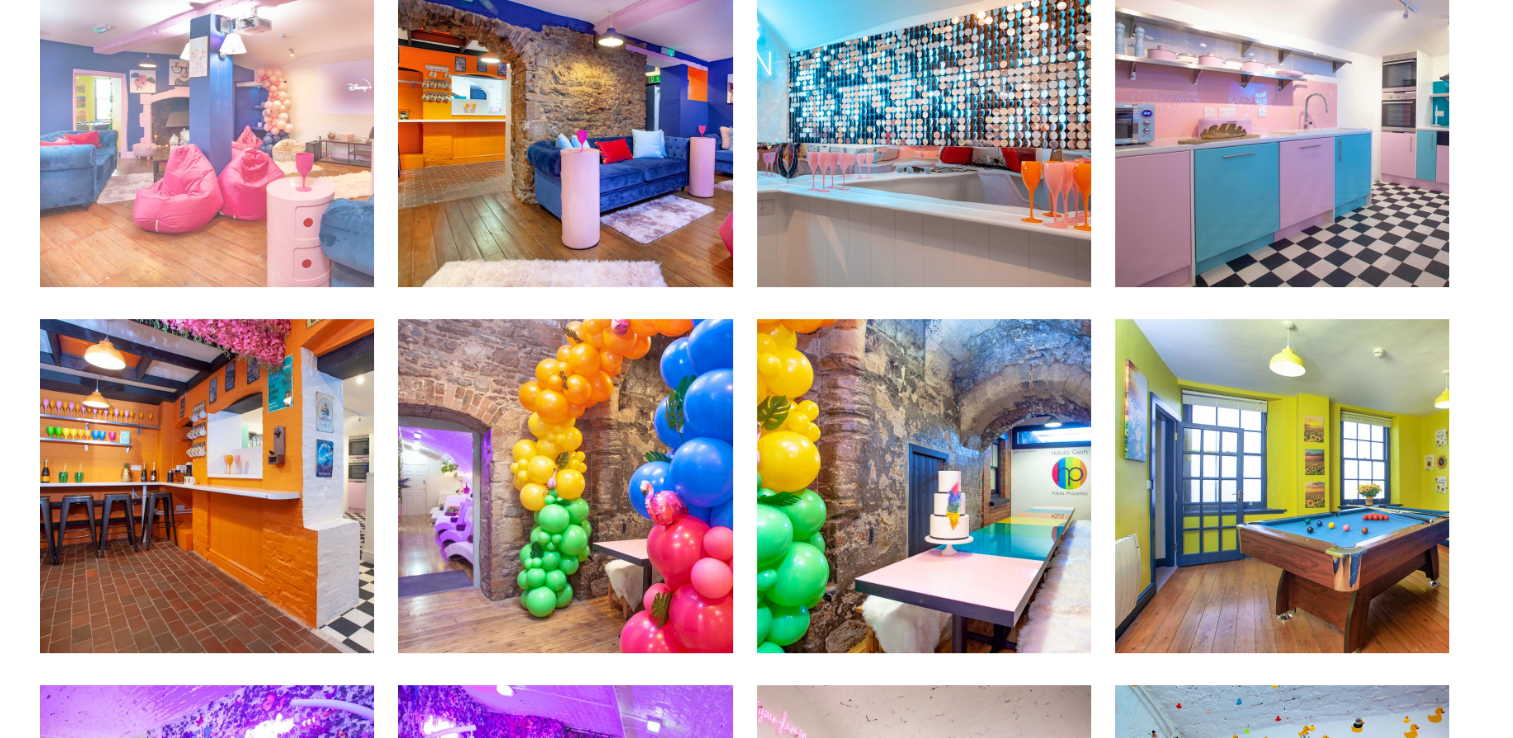 click at bounding box center (207, 120) 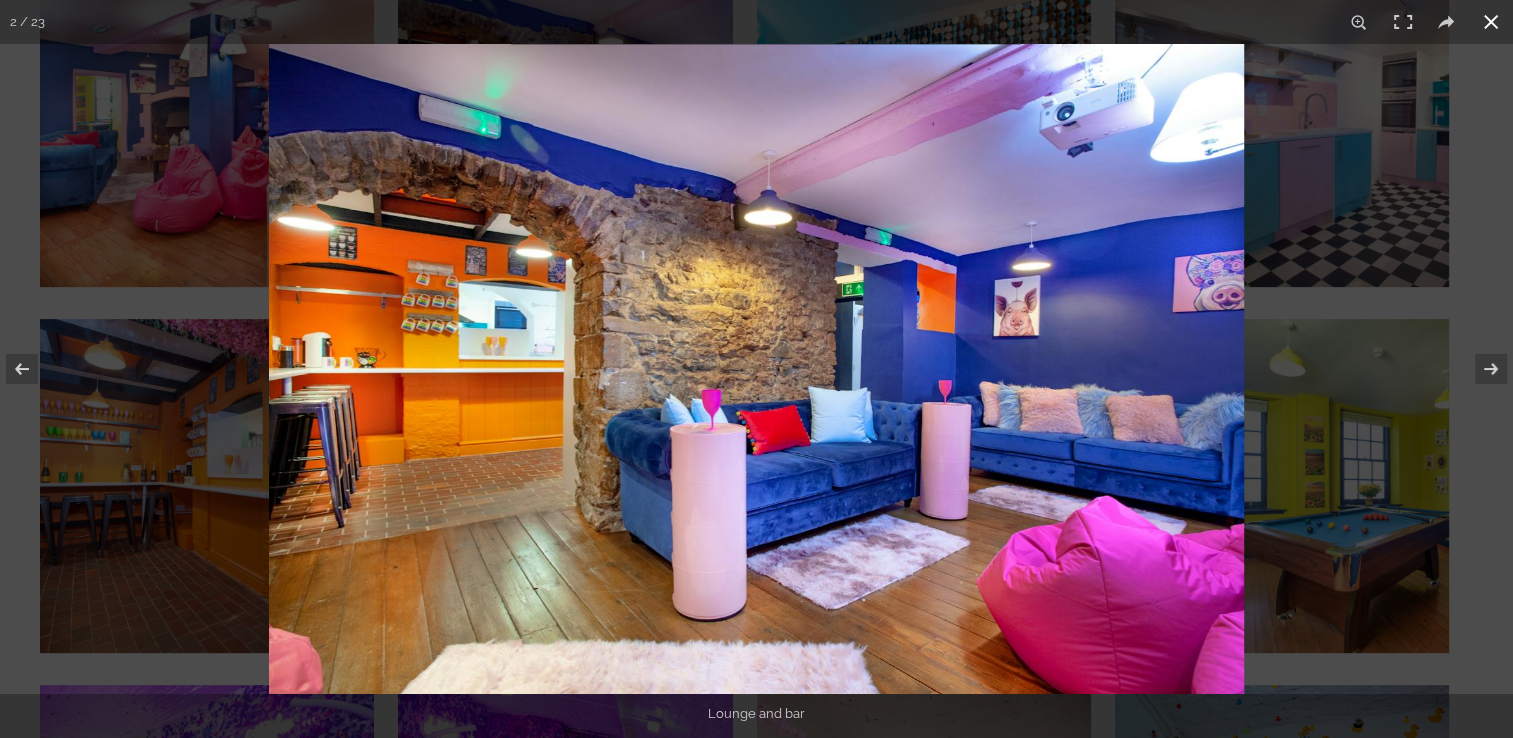 click at bounding box center (1491, 22) 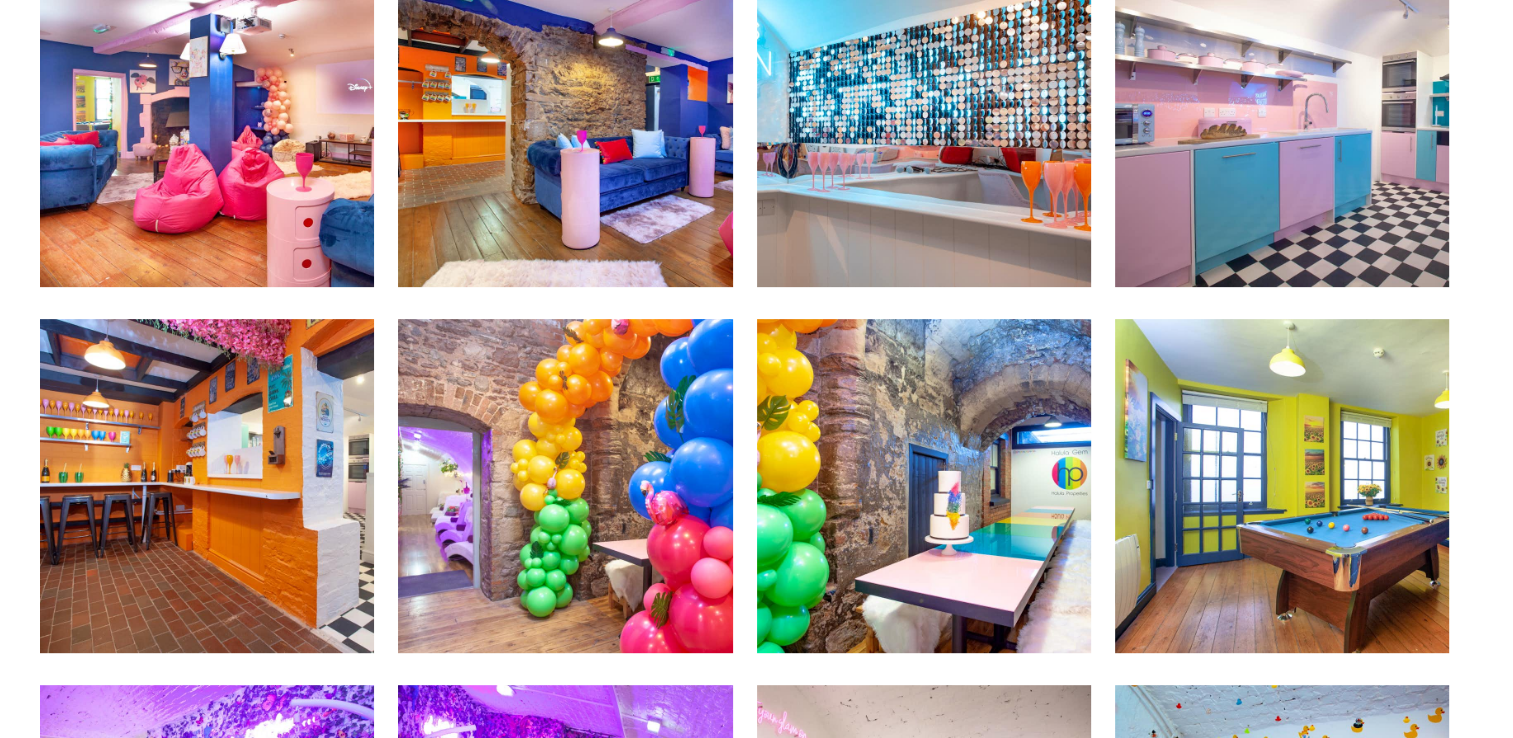 scroll, scrollTop: 736, scrollLeft: 0, axis: vertical 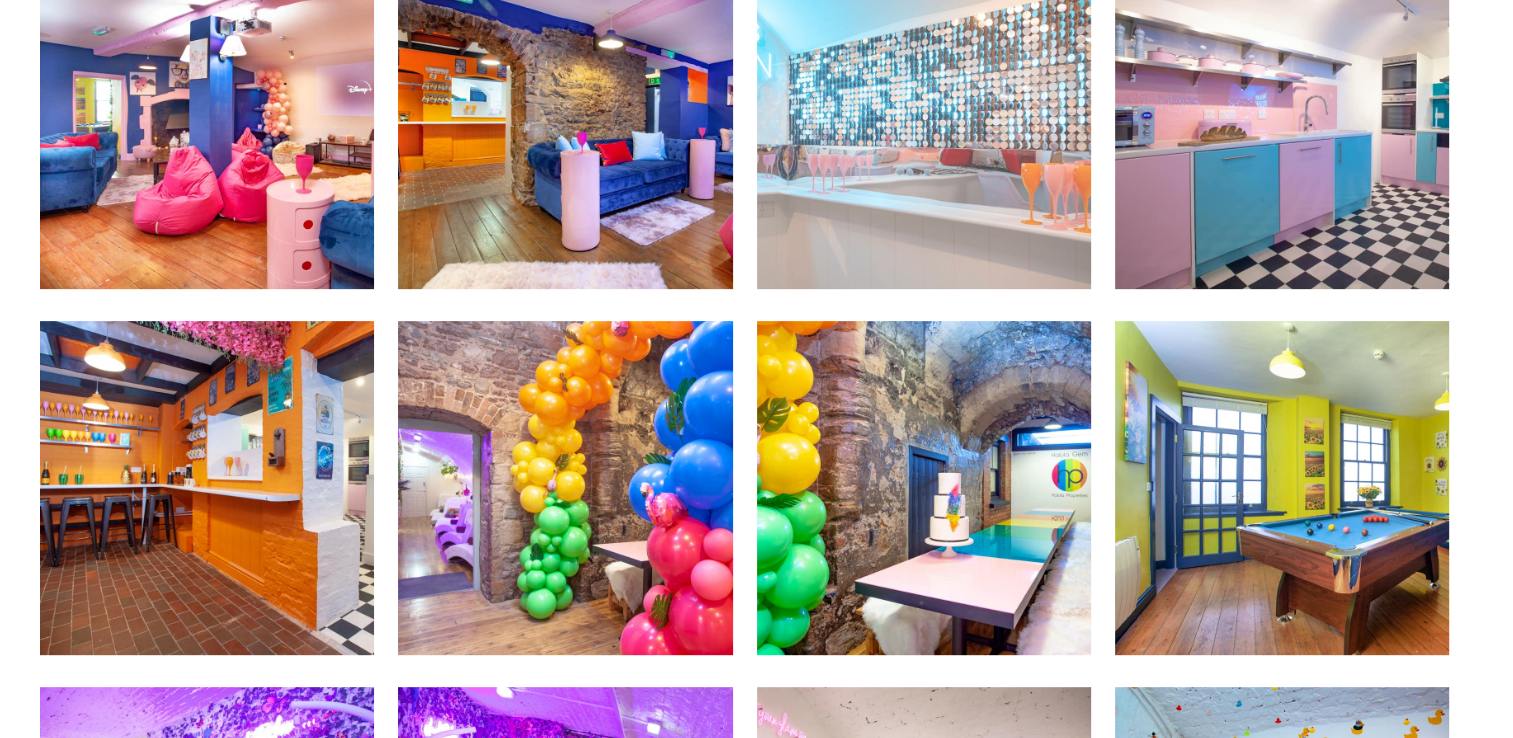 click at bounding box center (924, 122) 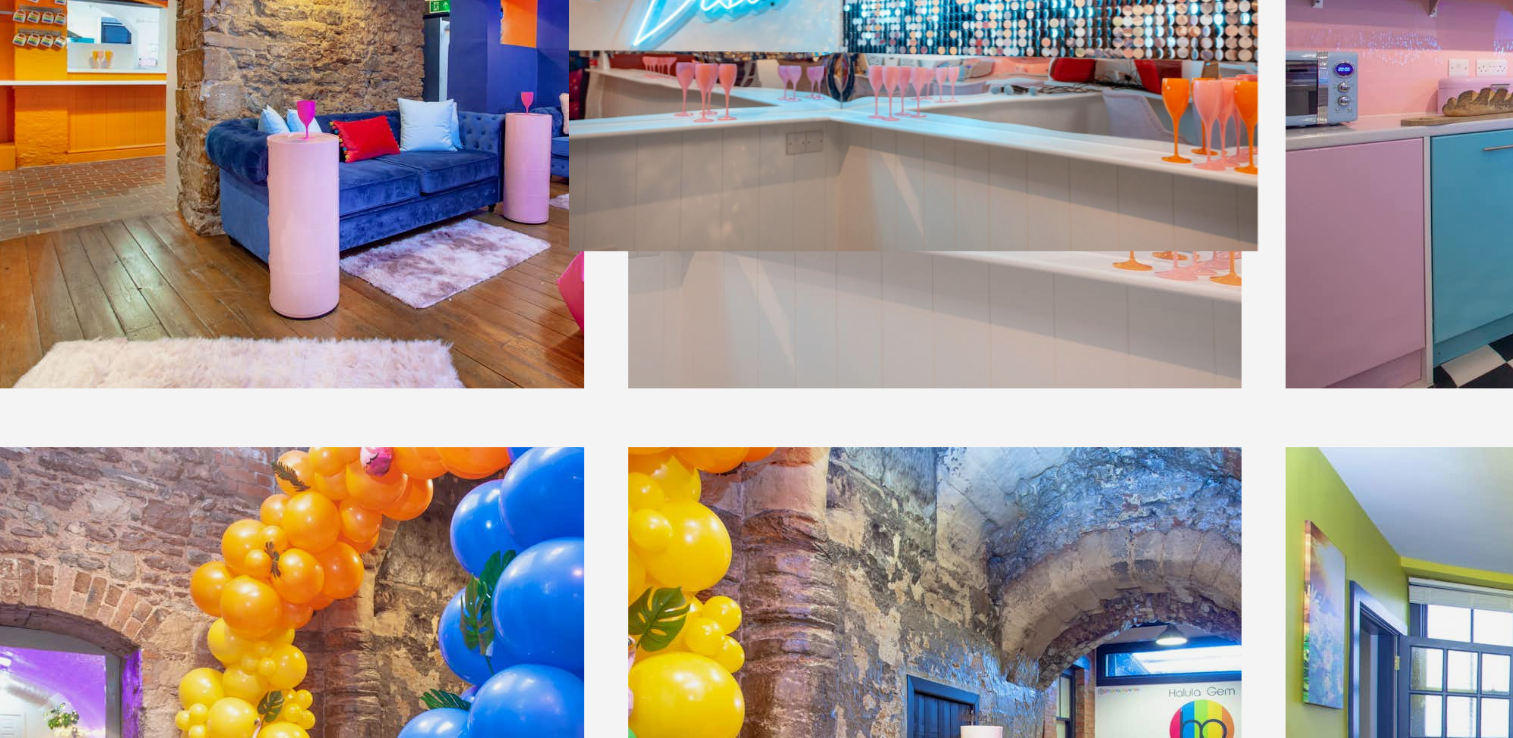 scroll, scrollTop: 735, scrollLeft: 0, axis: vertical 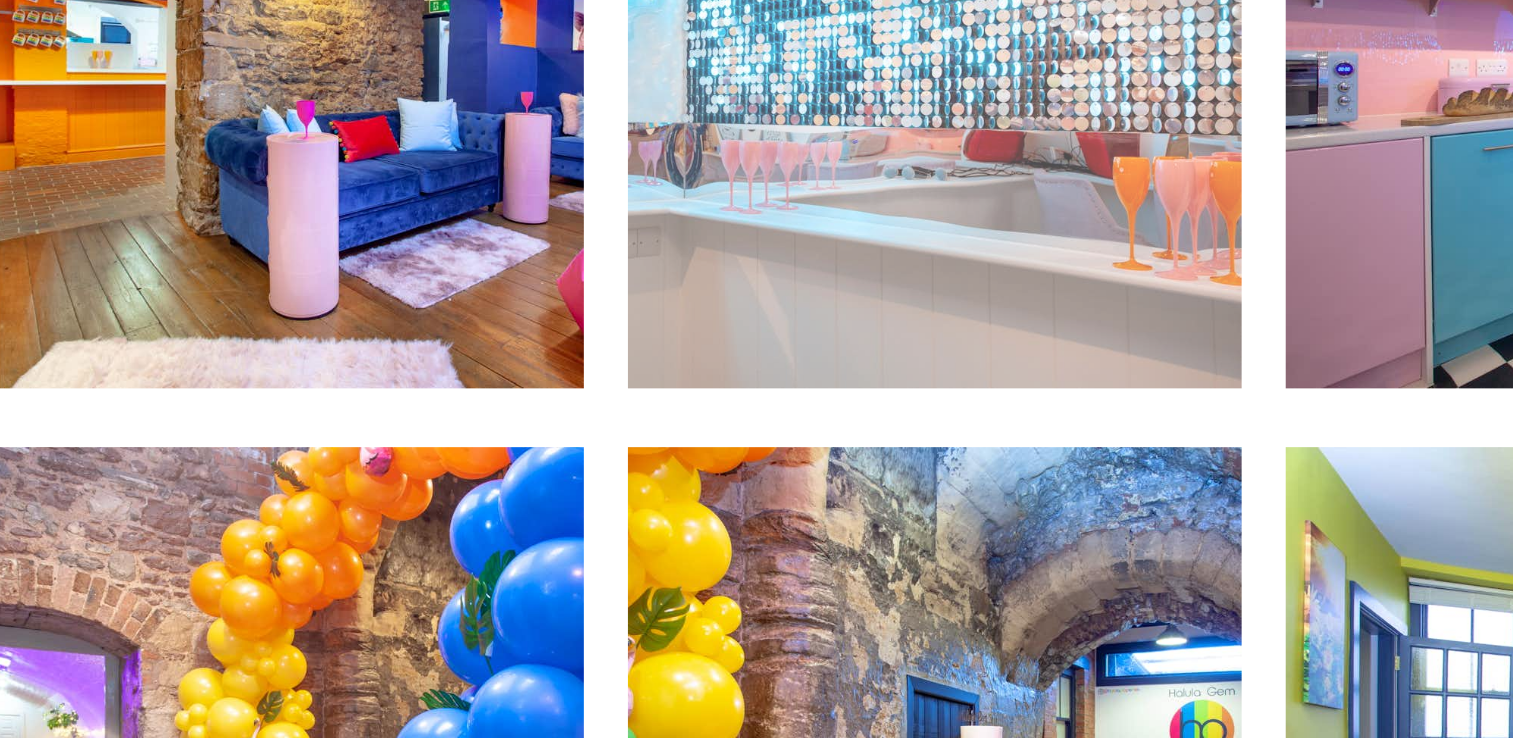 click at bounding box center (924, 122) 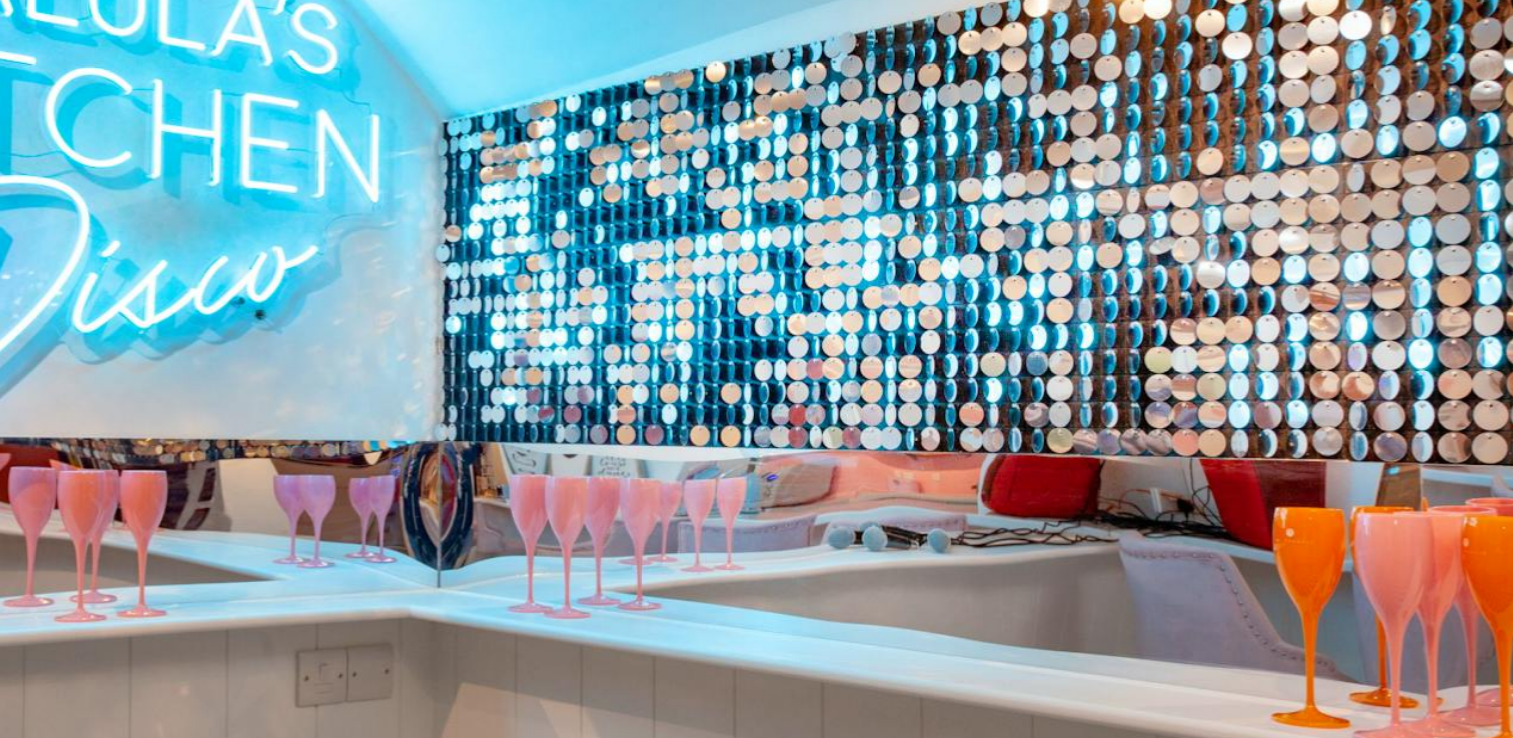 scroll, scrollTop: 736, scrollLeft: 0, axis: vertical 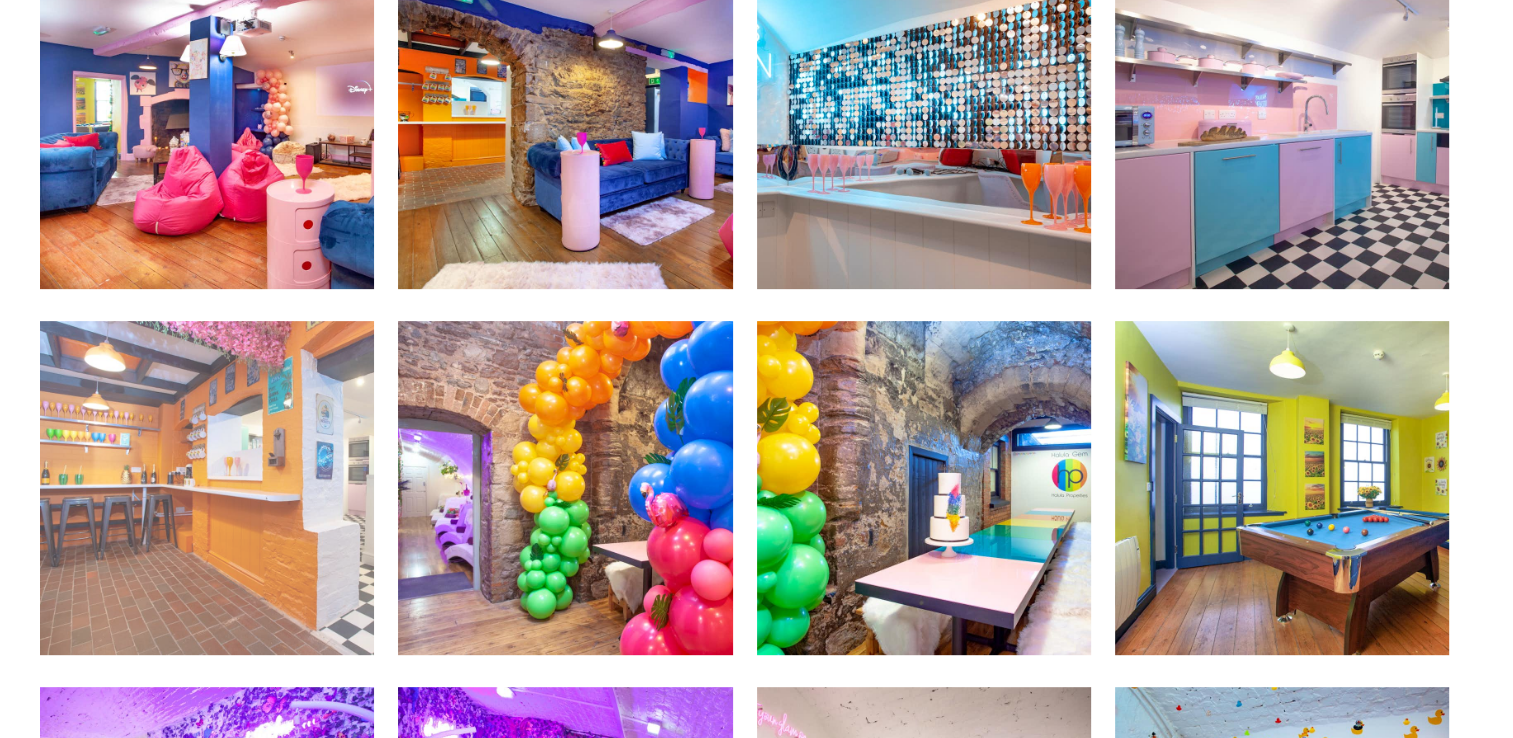 click at bounding box center (207, 488) 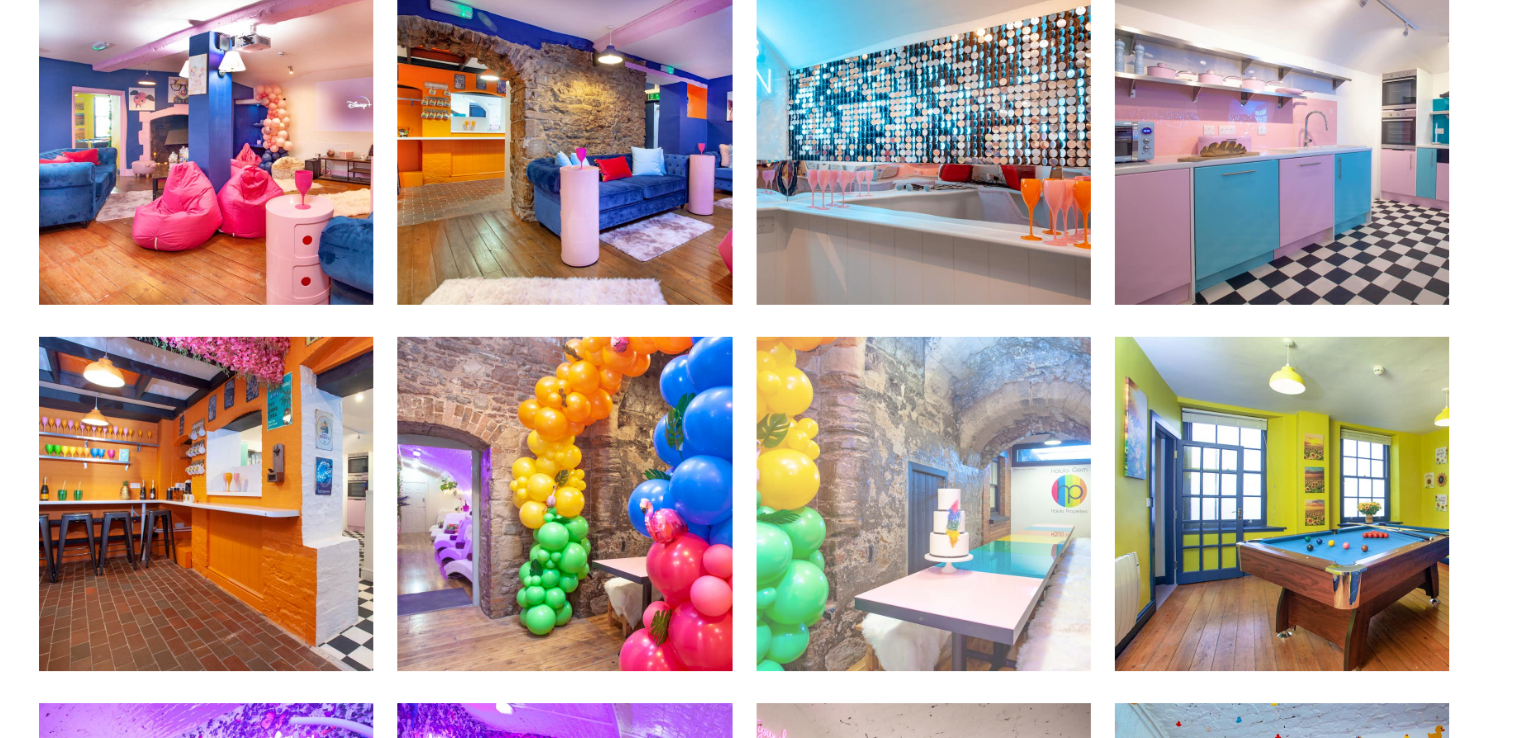 scroll, scrollTop: 719, scrollLeft: 0, axis: vertical 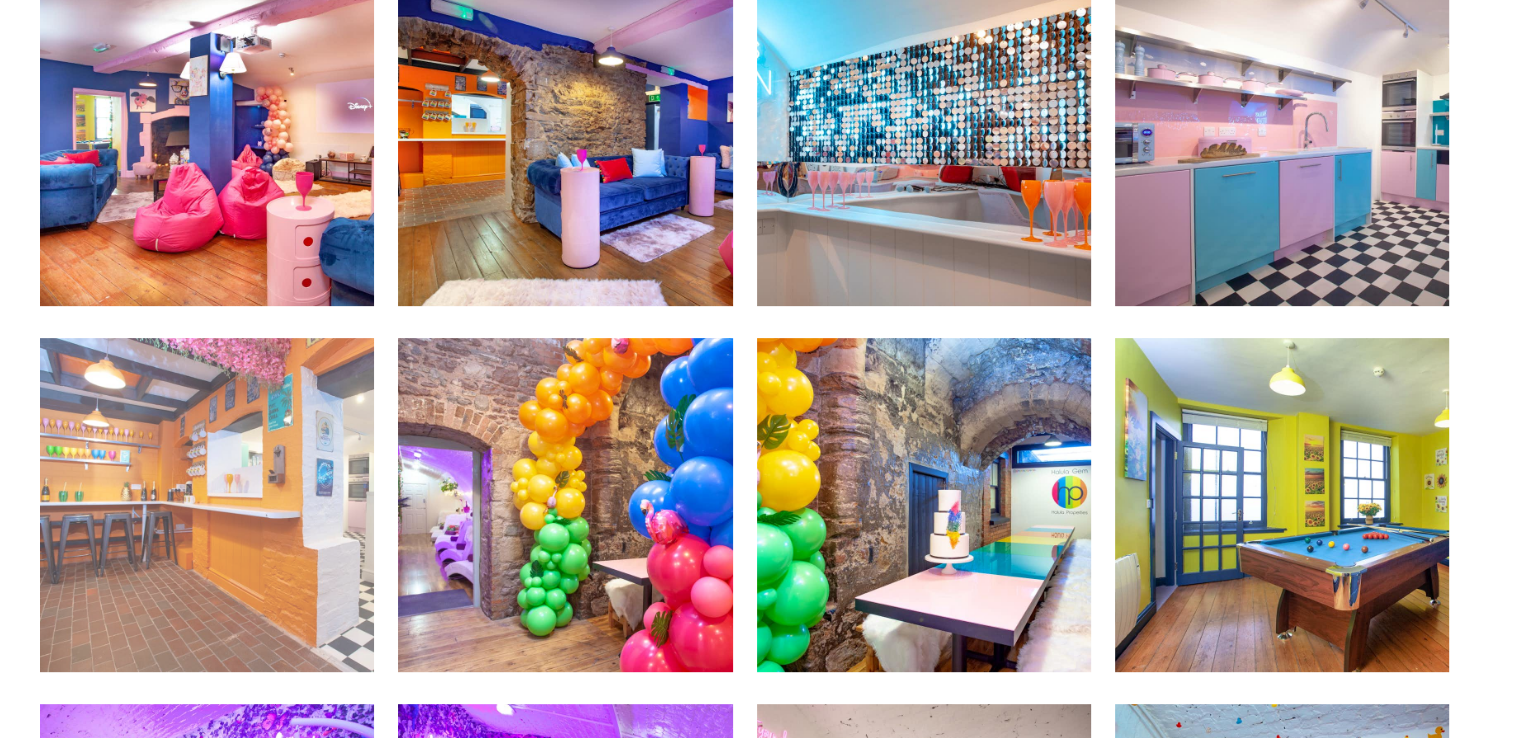 click at bounding box center [207, 505] 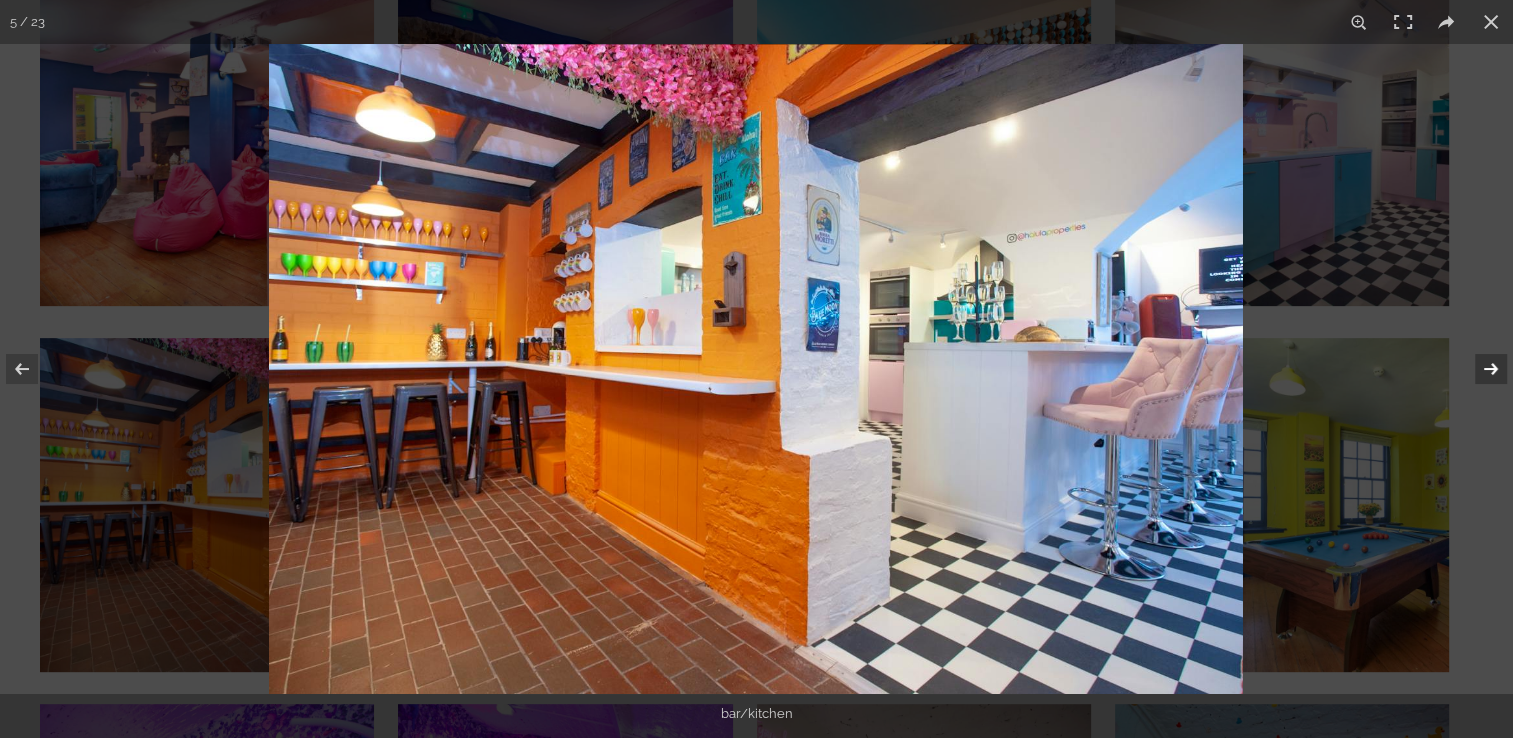 click at bounding box center (1478, 369) 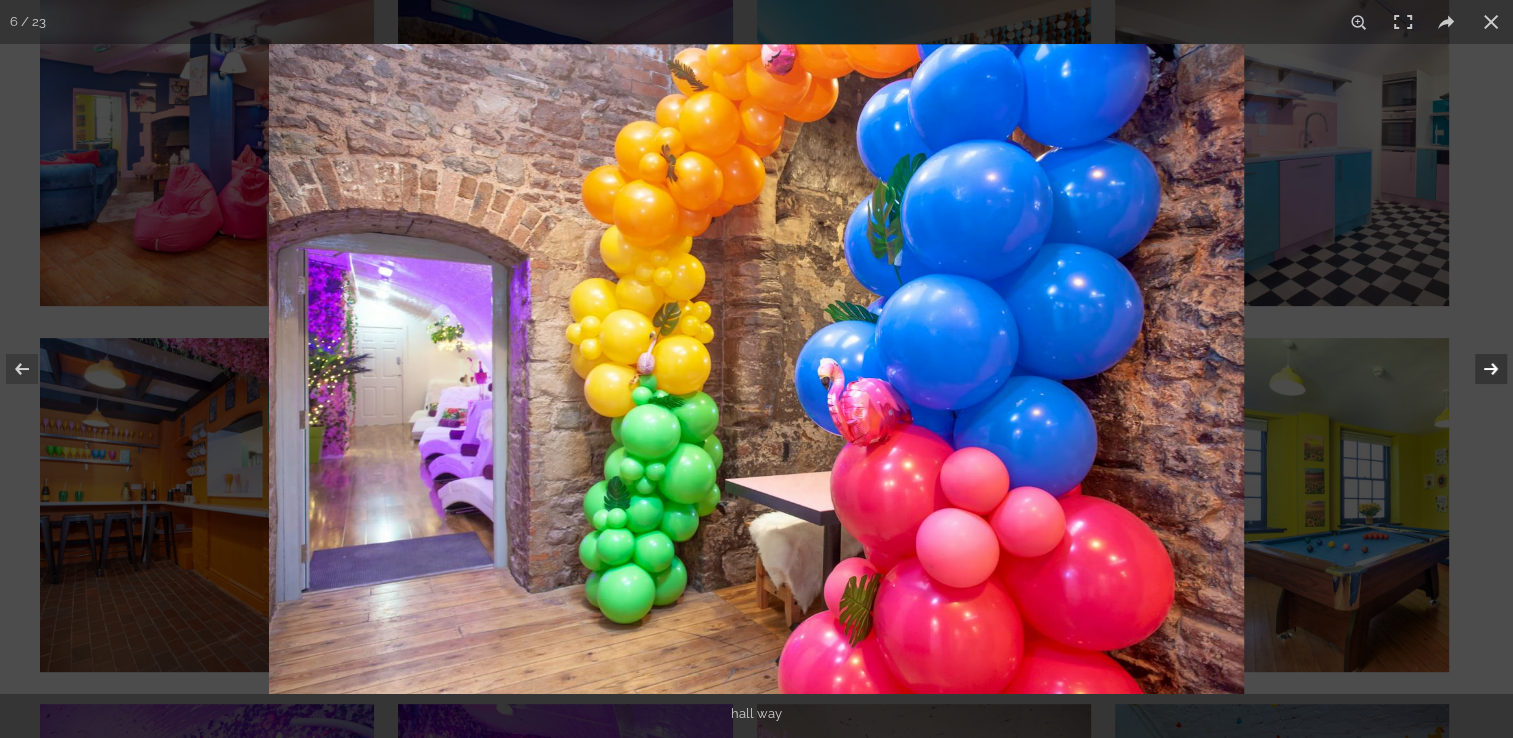 click at bounding box center (1478, 369) 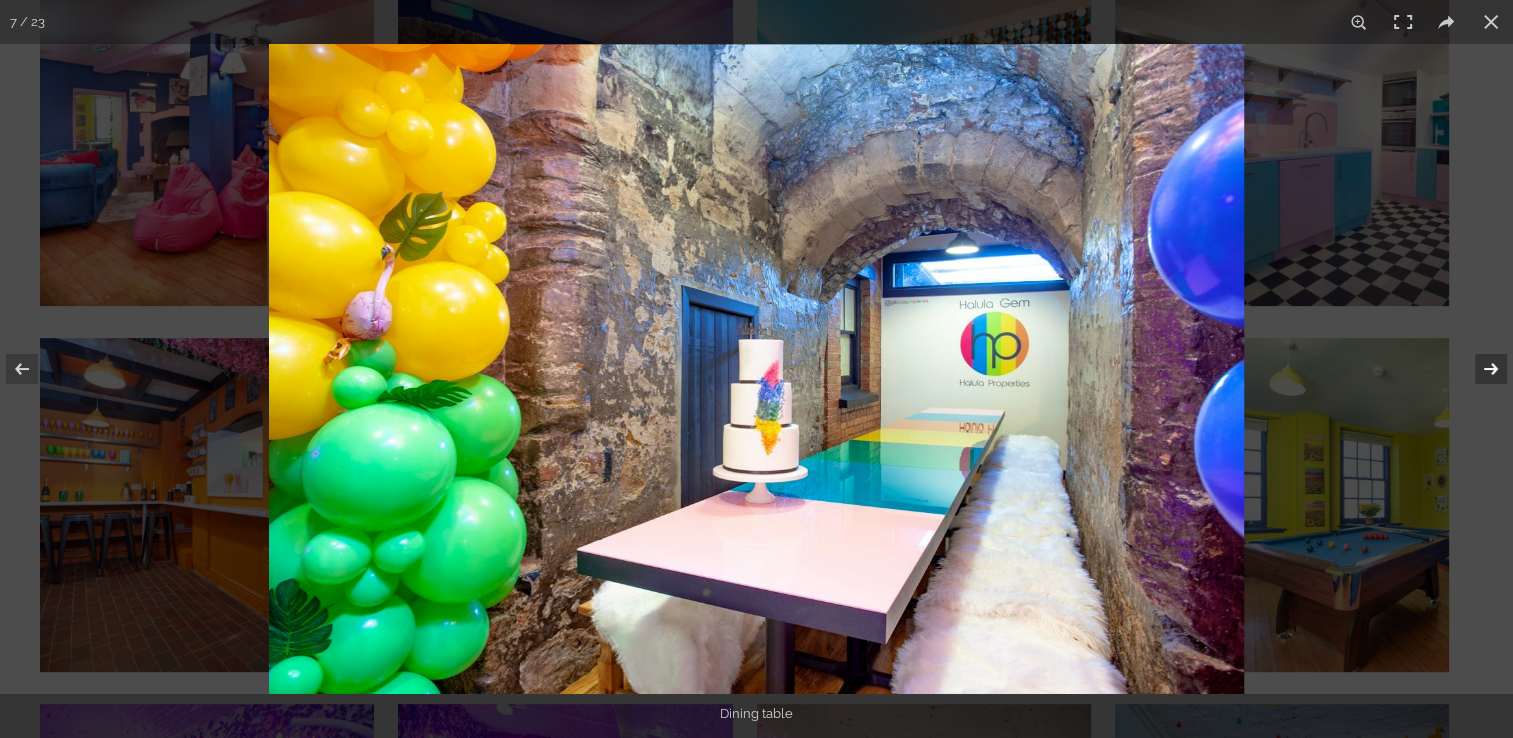 click at bounding box center [1478, 369] 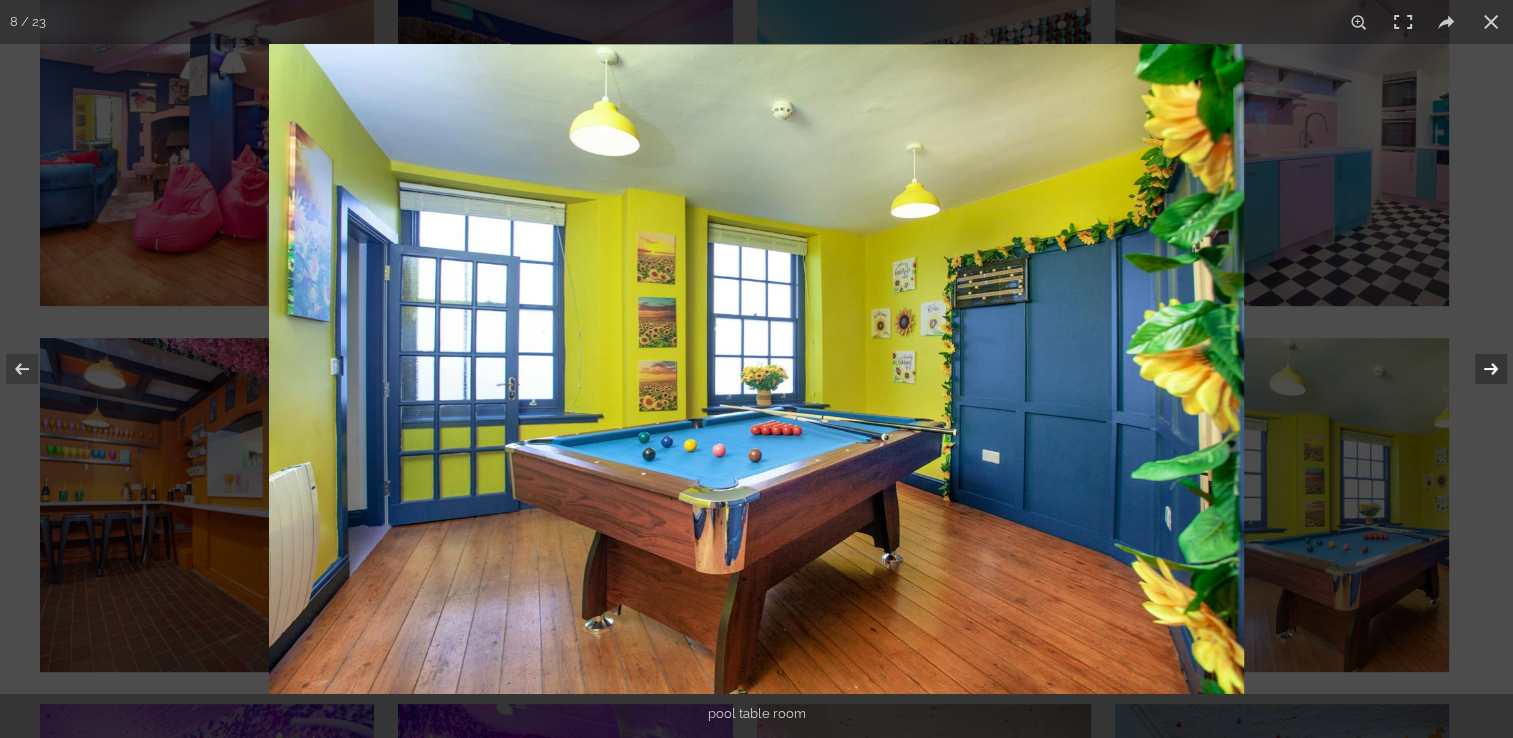 click at bounding box center [1478, 369] 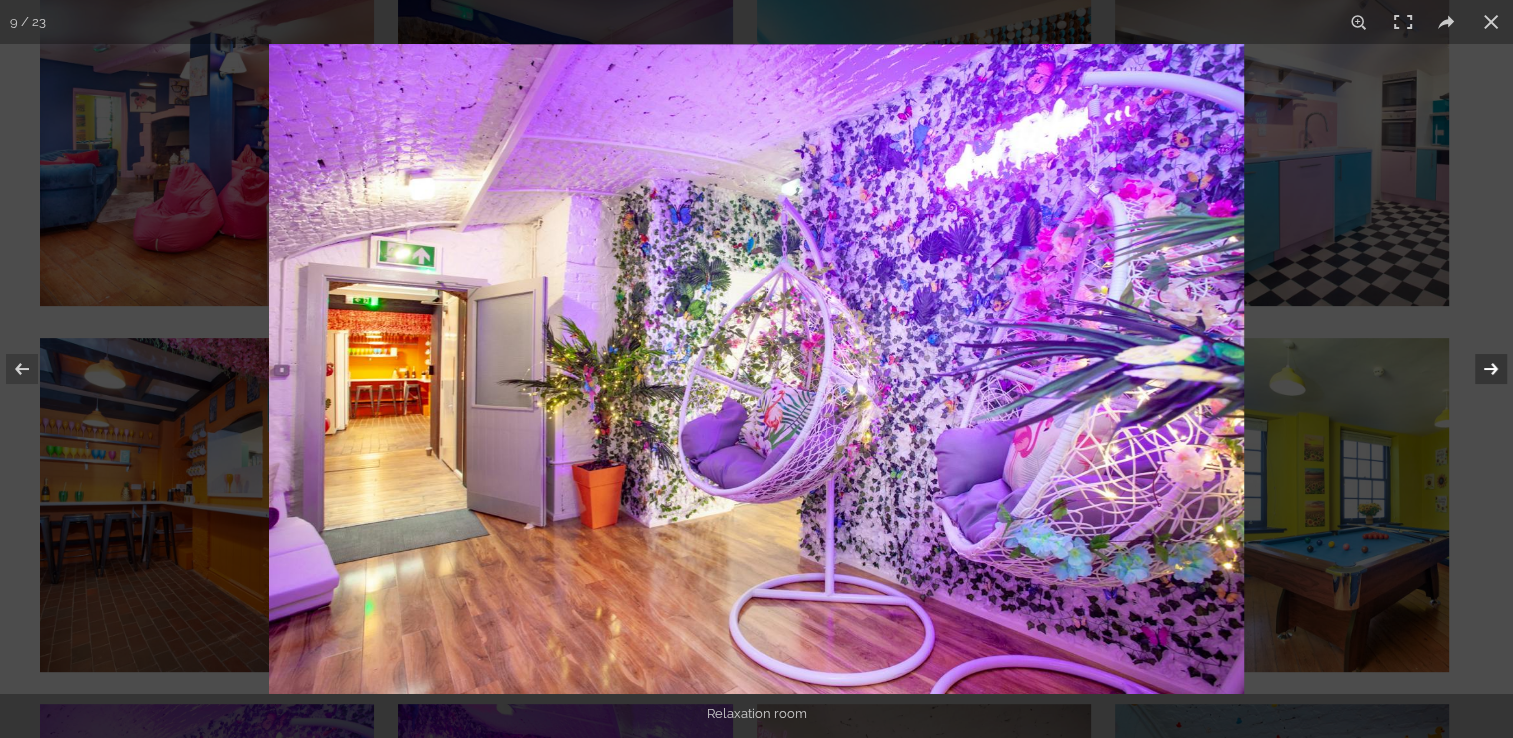 click at bounding box center [1478, 369] 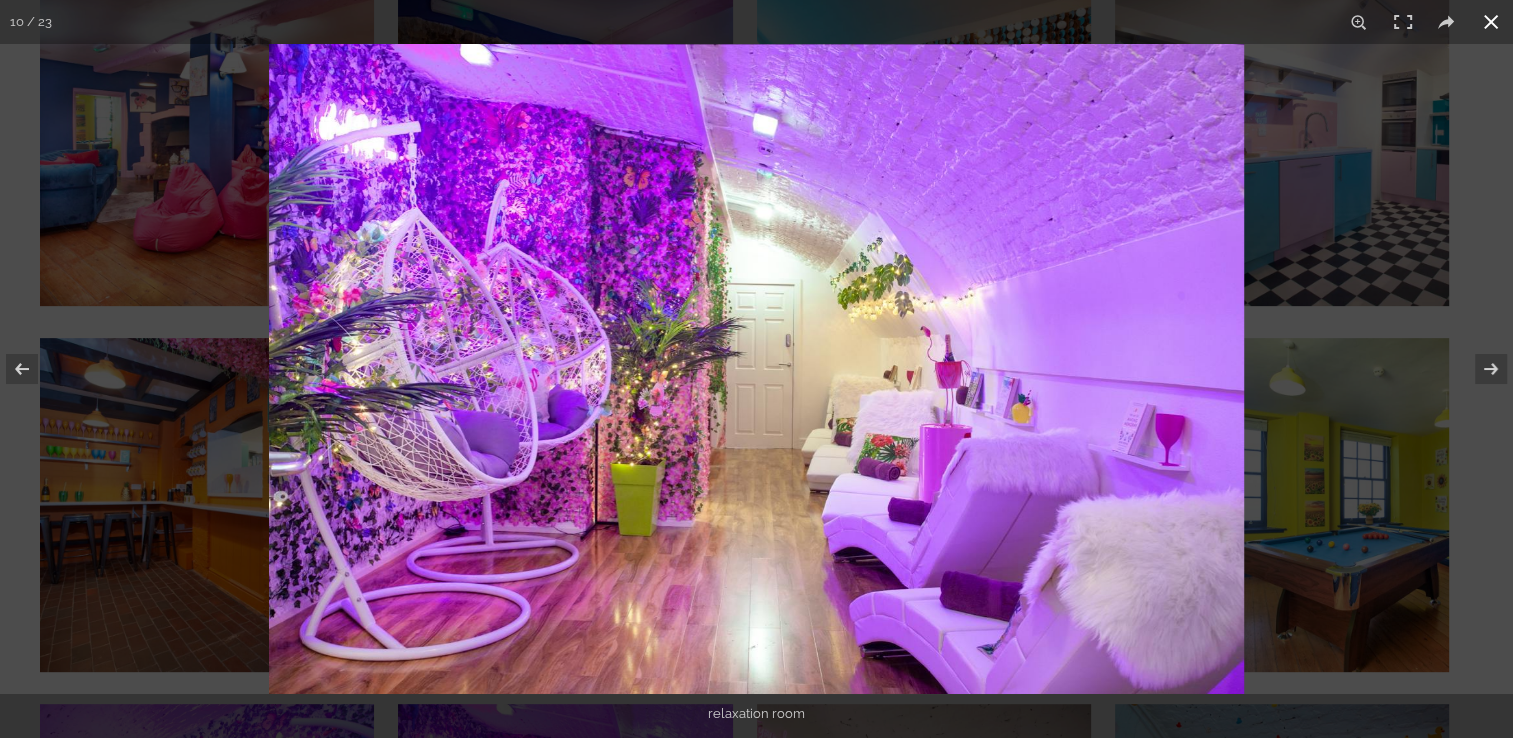 click at bounding box center [1491, 22] 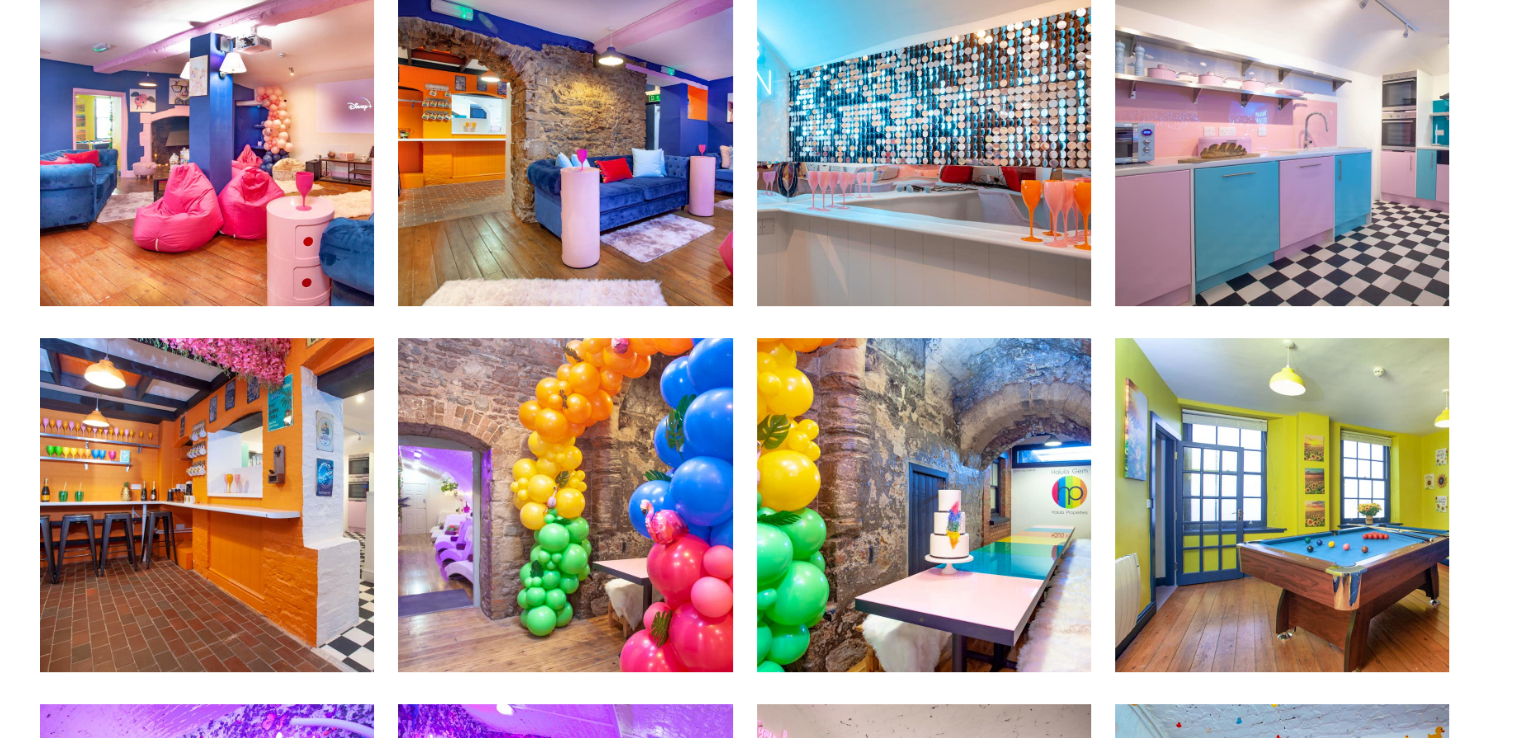scroll, scrollTop: 0, scrollLeft: 0, axis: both 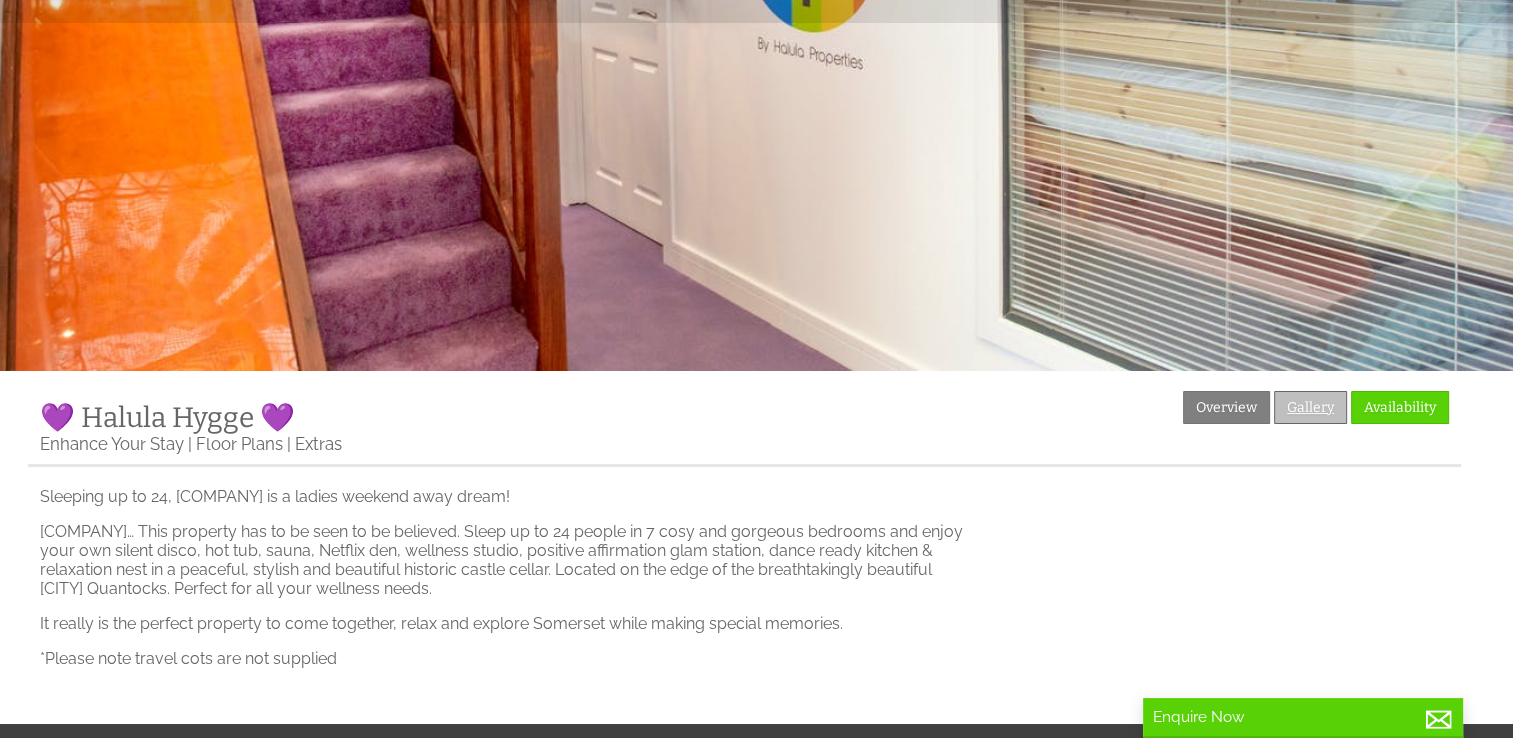 click on "Gallery" at bounding box center [1310, 407] 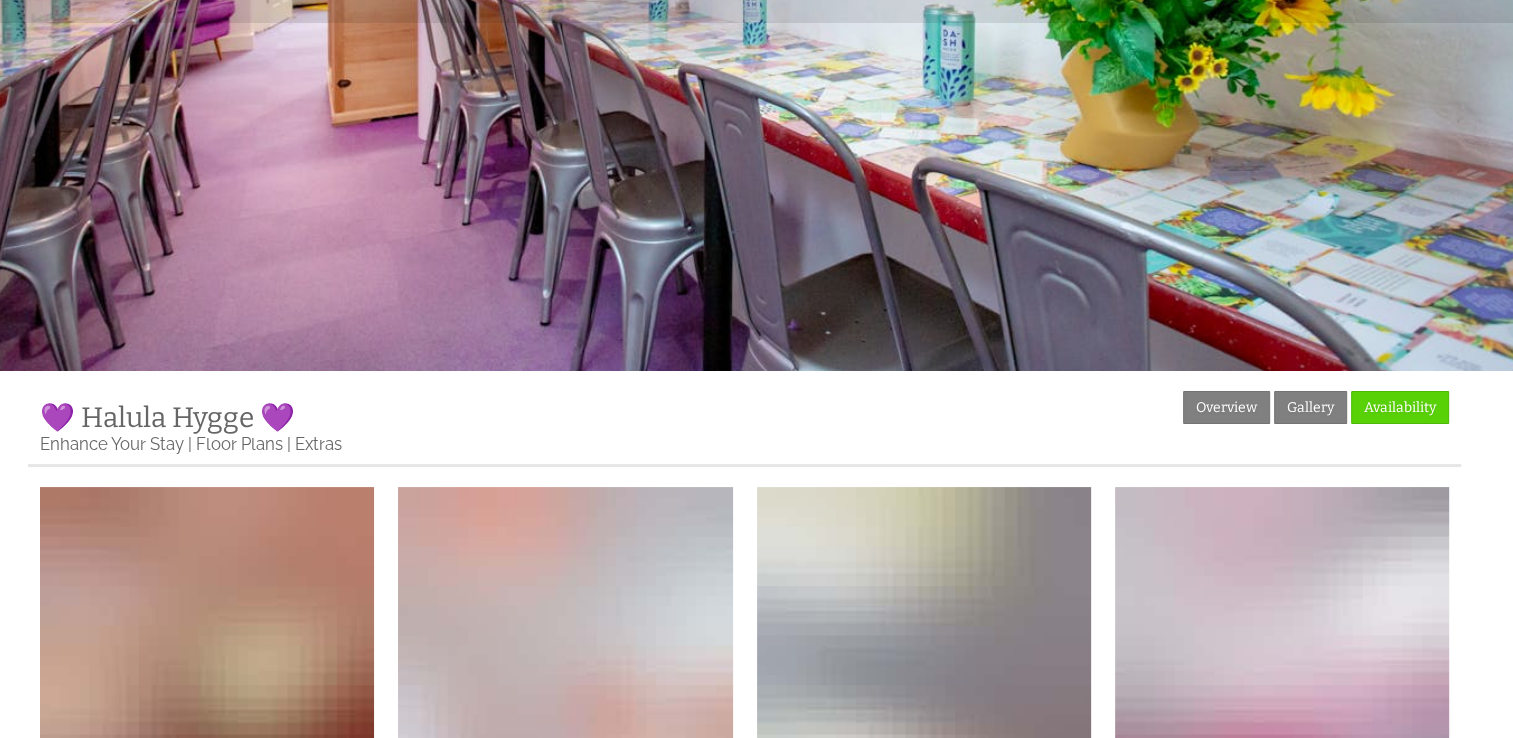 scroll, scrollTop: 0, scrollLeft: 0, axis: both 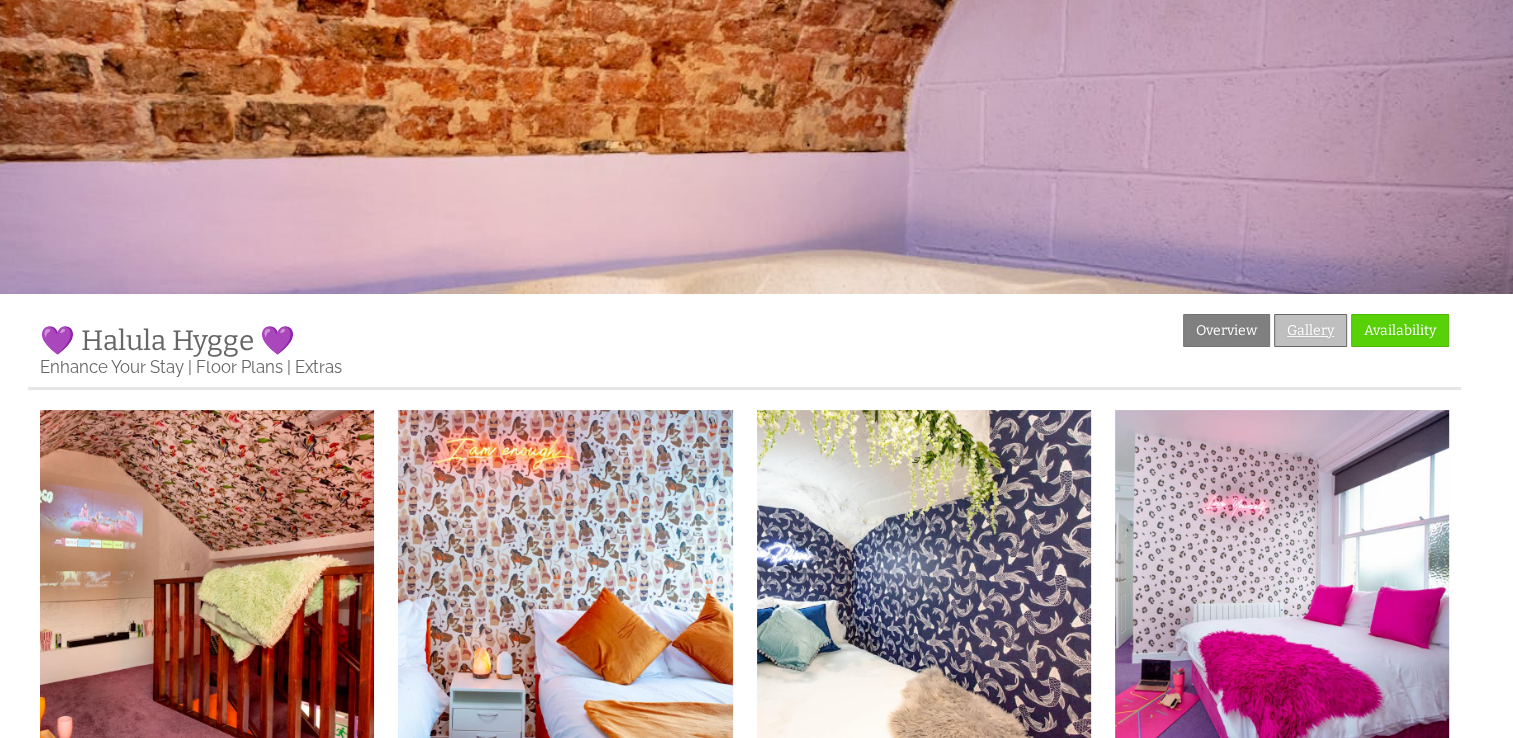click on "Gallery" at bounding box center (1310, 330) 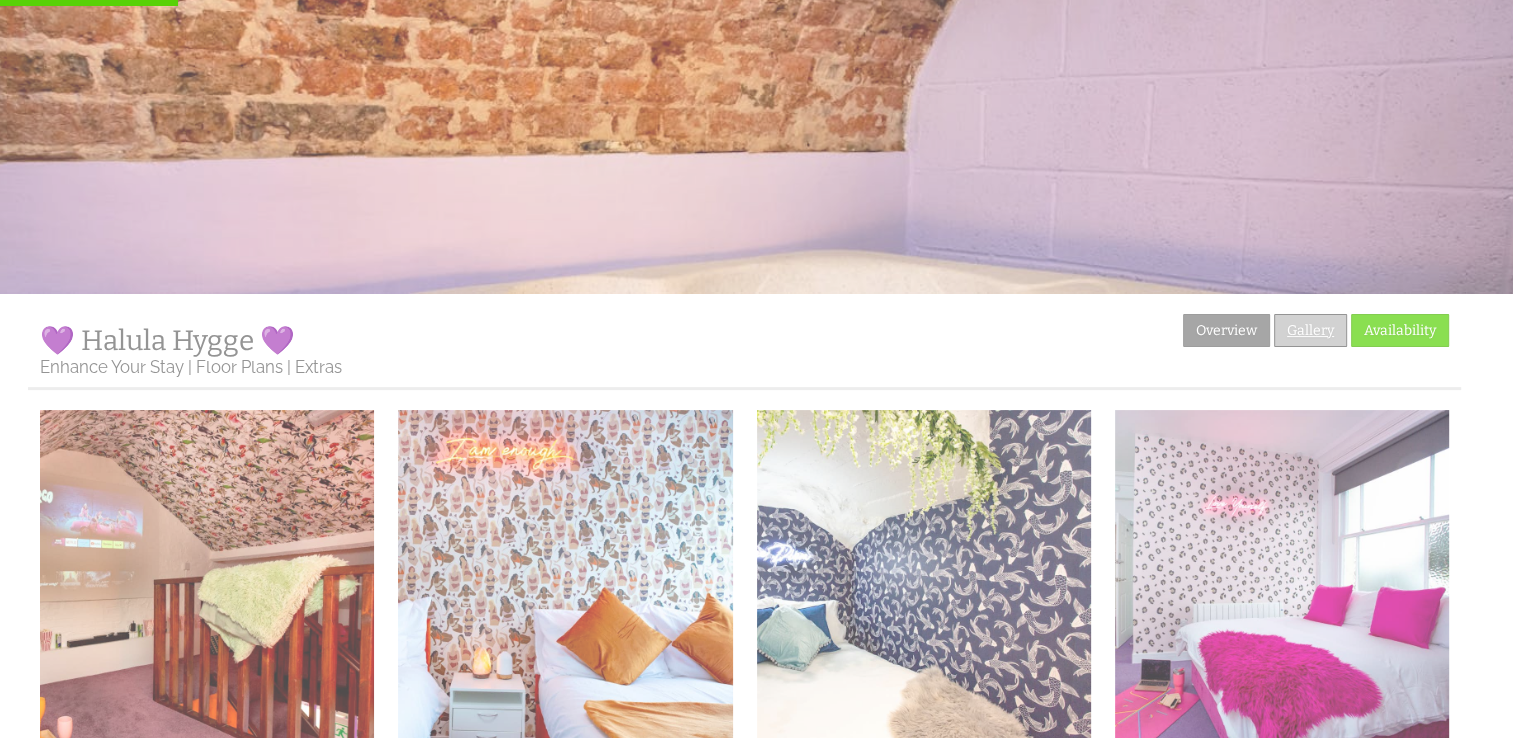 scroll, scrollTop: 0, scrollLeft: 0, axis: both 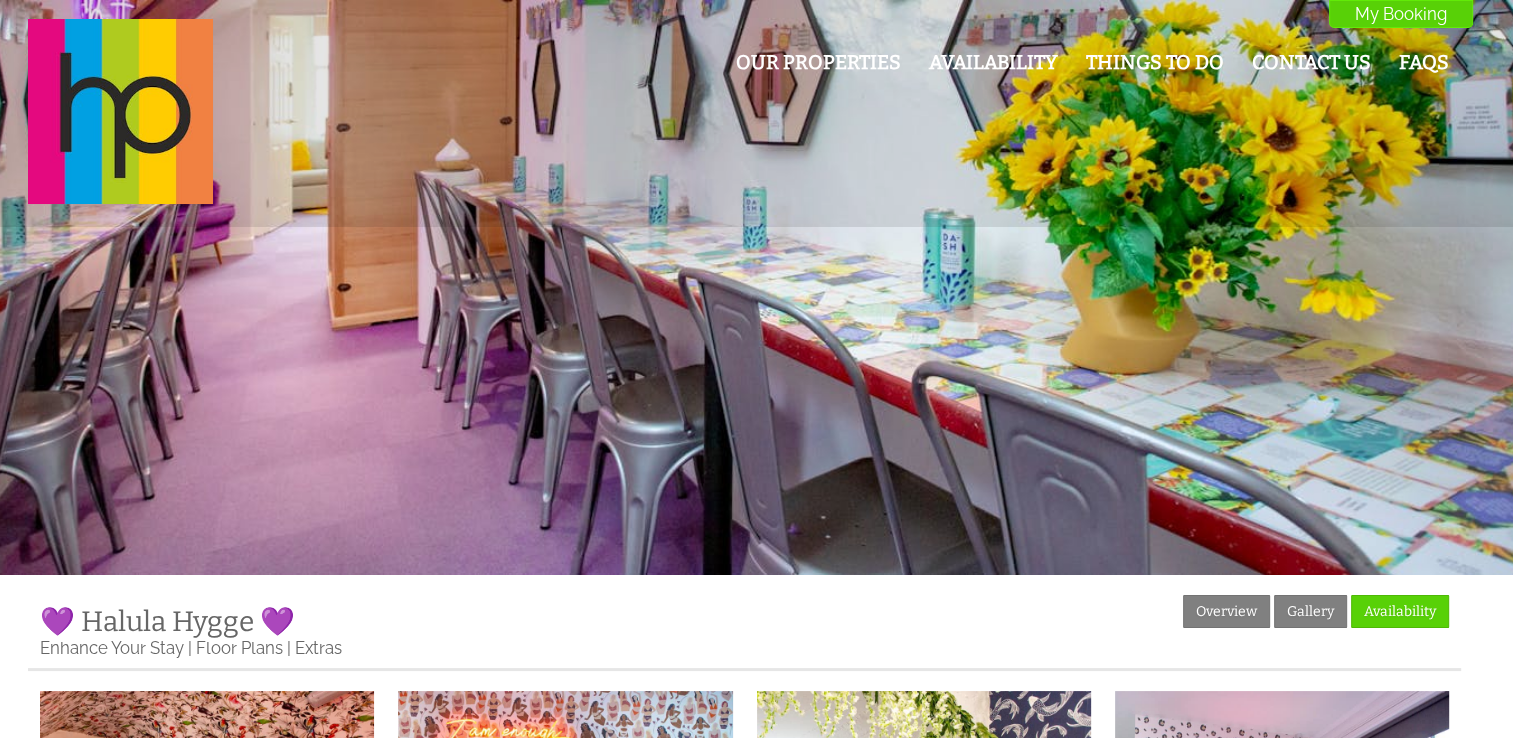 click at bounding box center (756, 287) 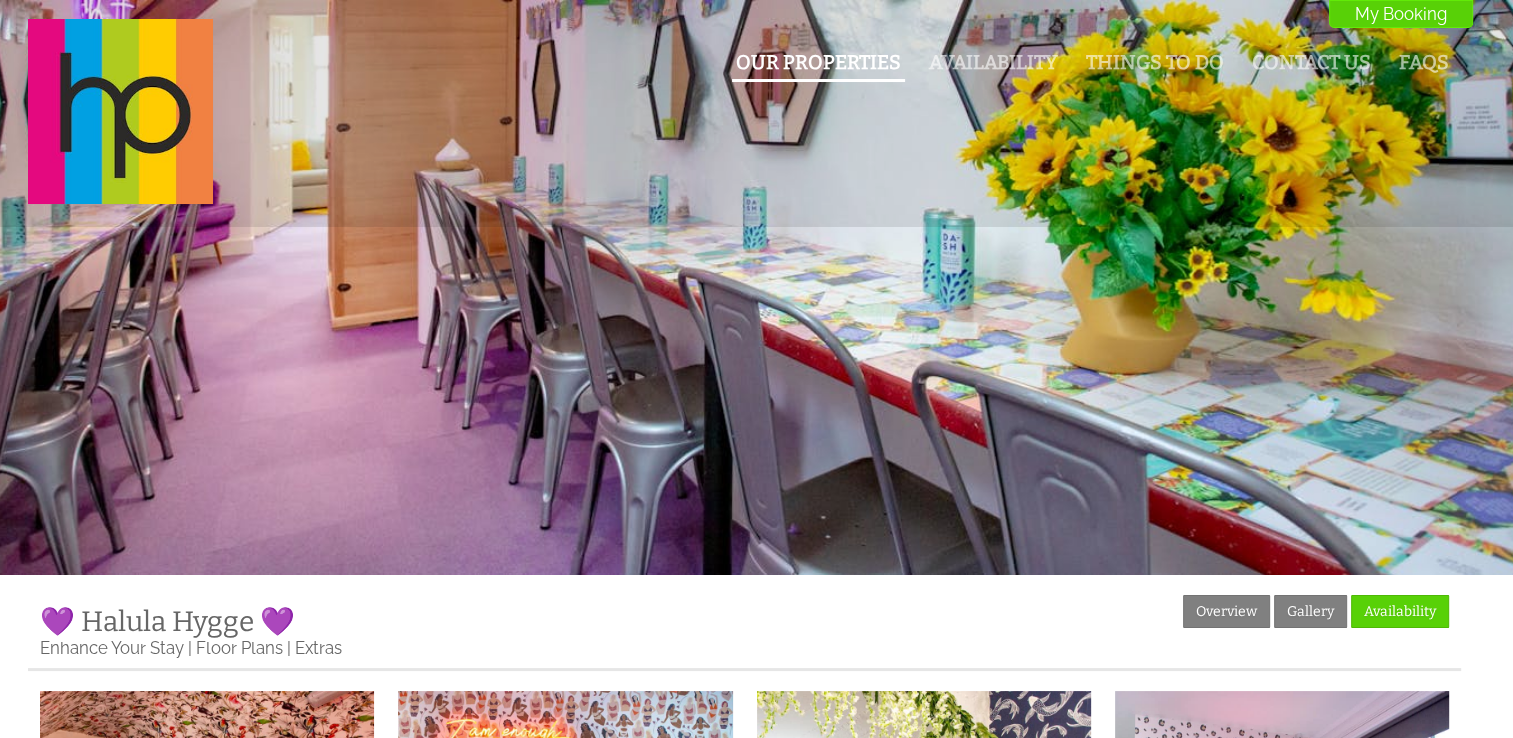click on "Our Properties" at bounding box center [818, 64] 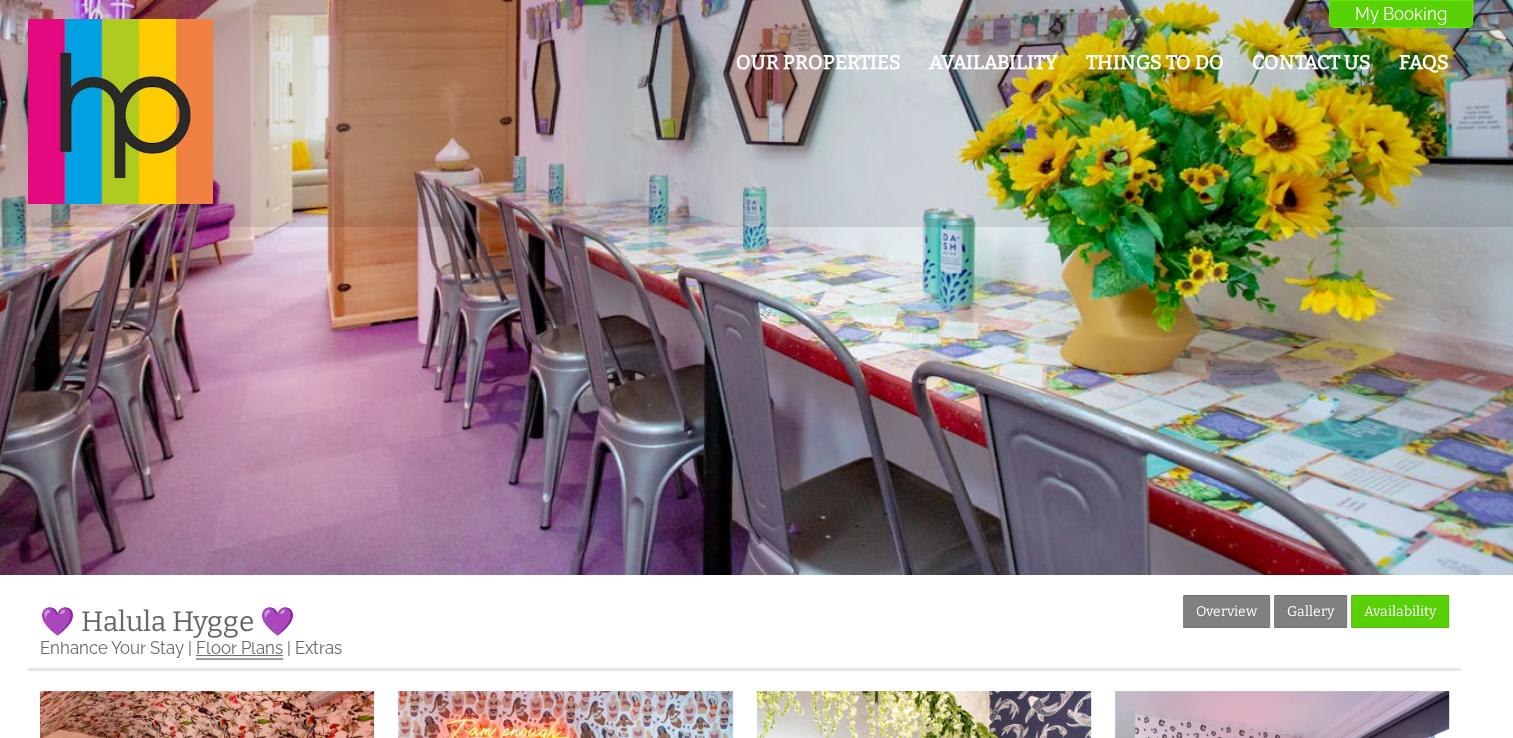 click on "Floor Plans" at bounding box center (239, 649) 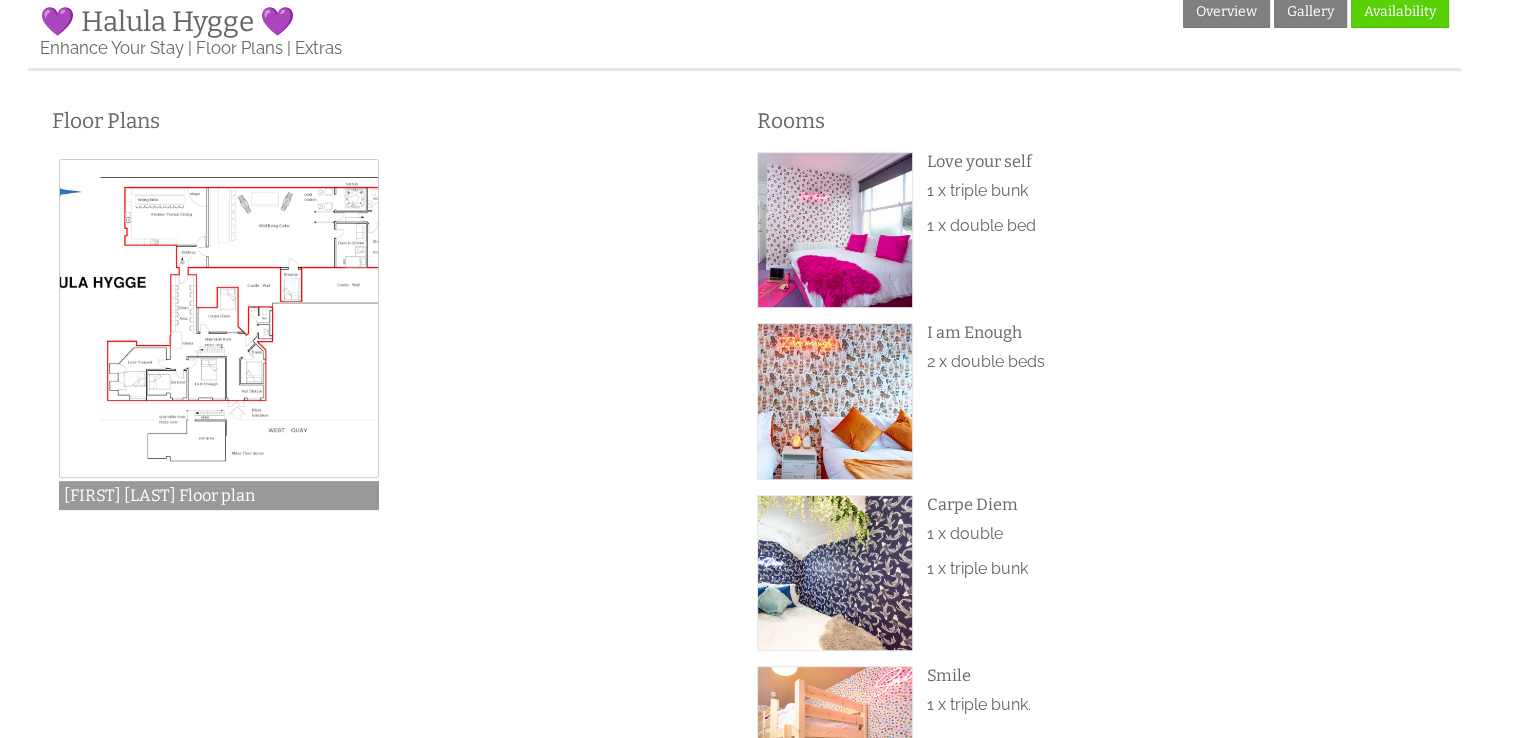 scroll, scrollTop: 603, scrollLeft: 0, axis: vertical 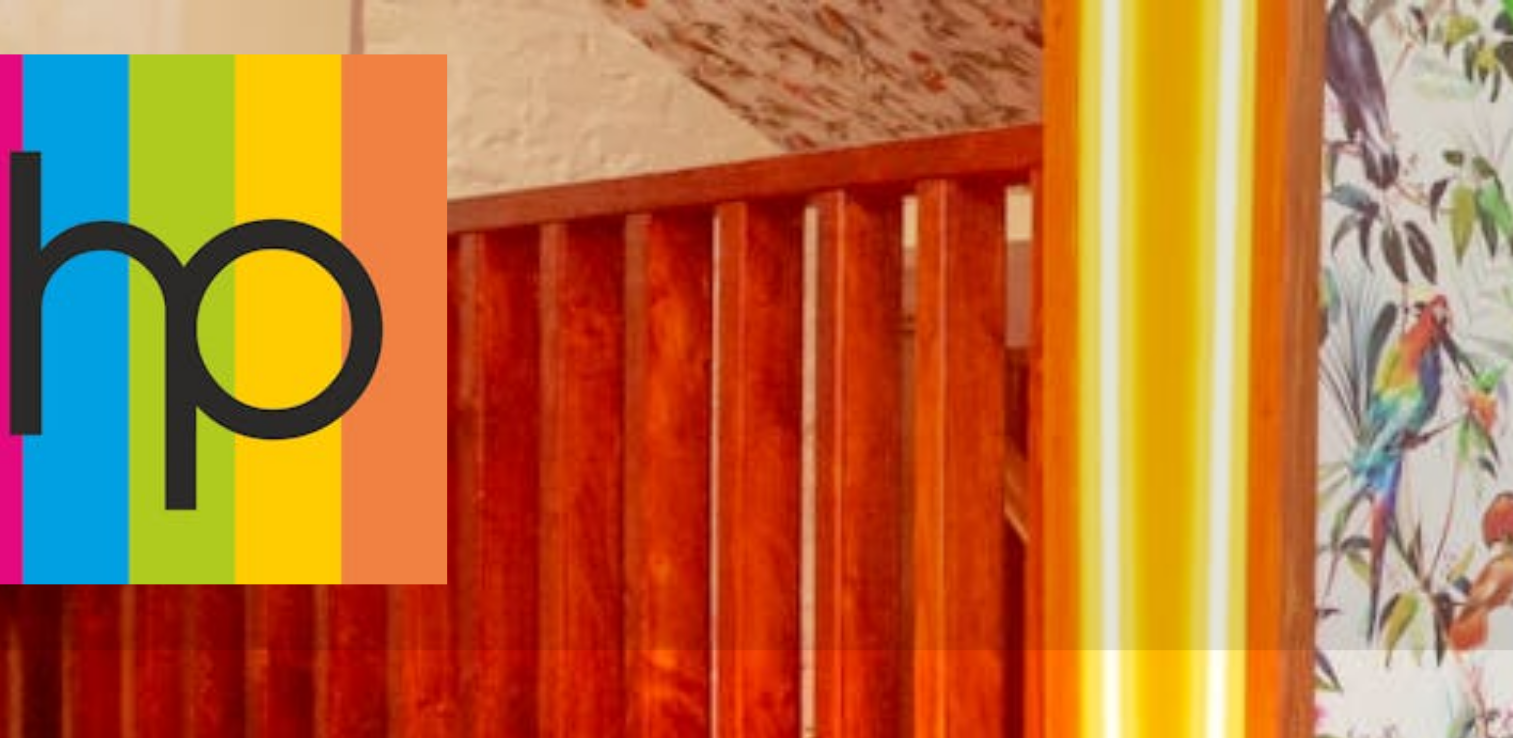 drag, startPoint x: 590, startPoint y: 308, endPoint x: 589, endPoint y: 64, distance: 244.00204 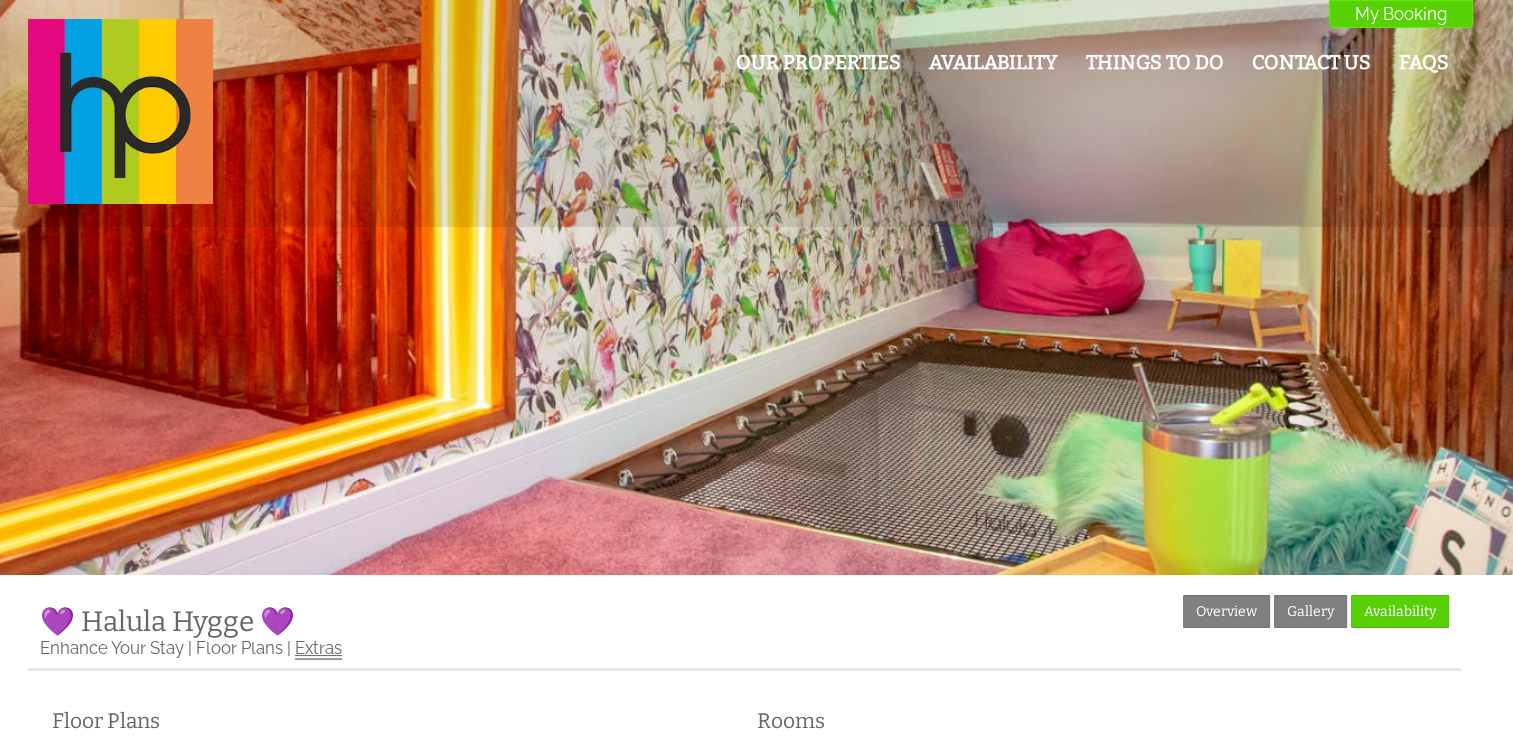 click on "Extras" at bounding box center [318, 649] 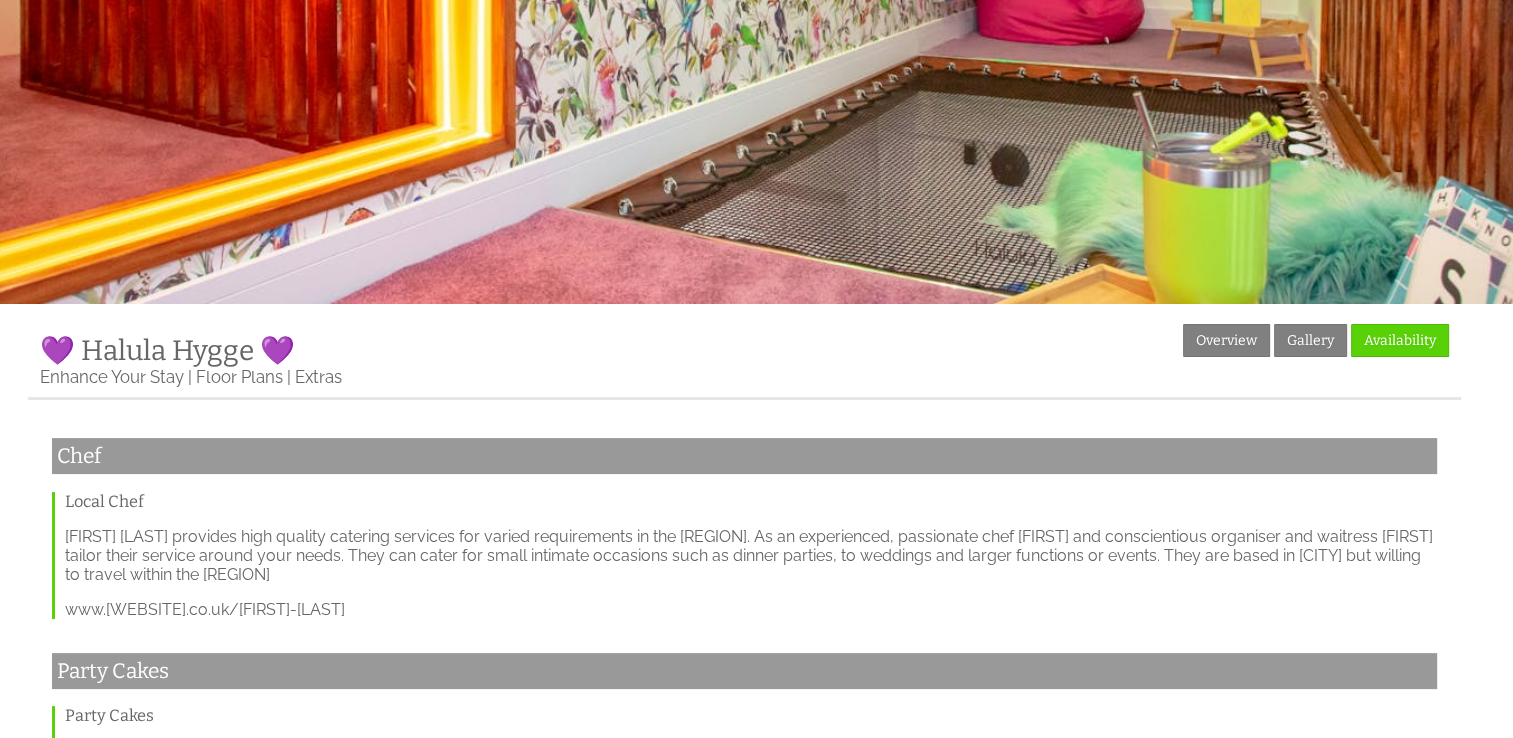 scroll, scrollTop: 251, scrollLeft: 0, axis: vertical 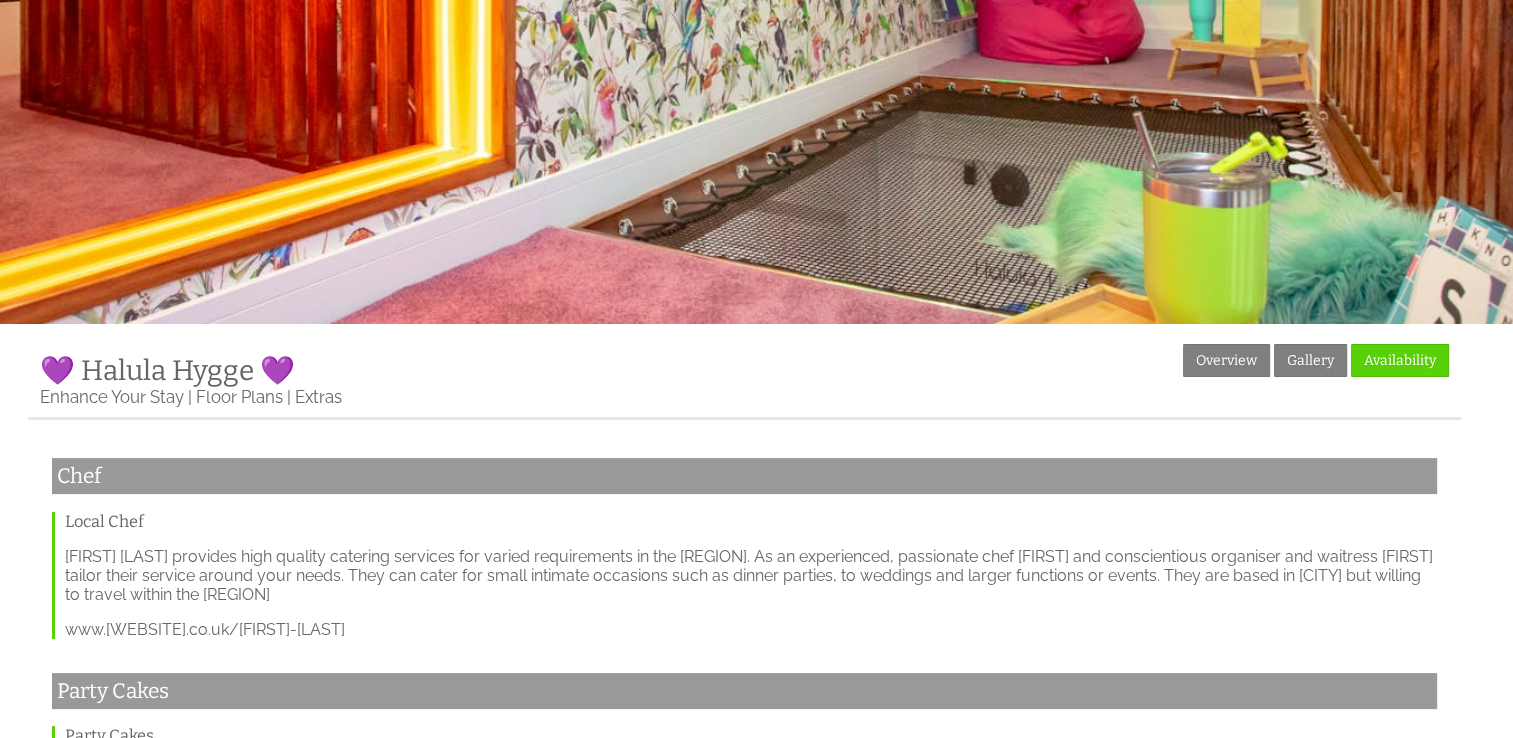 click on "Properties
💜 Halula Hygge 💜
Overview
Gallery
Availability
Enhance Your Stay
Floor Plans
Extras" at bounding box center [744, 382] 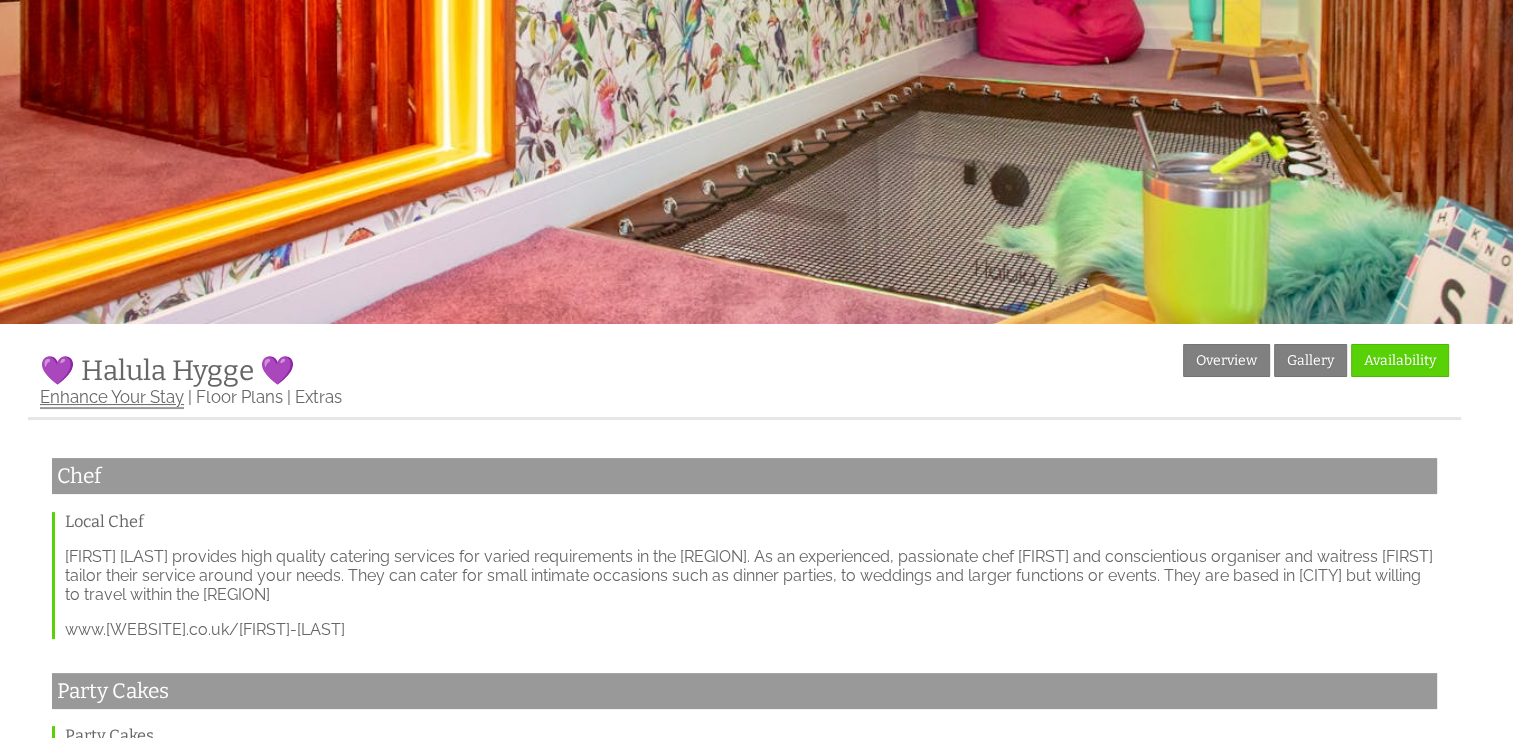 click on "Enhance Your Stay" at bounding box center (112, 398) 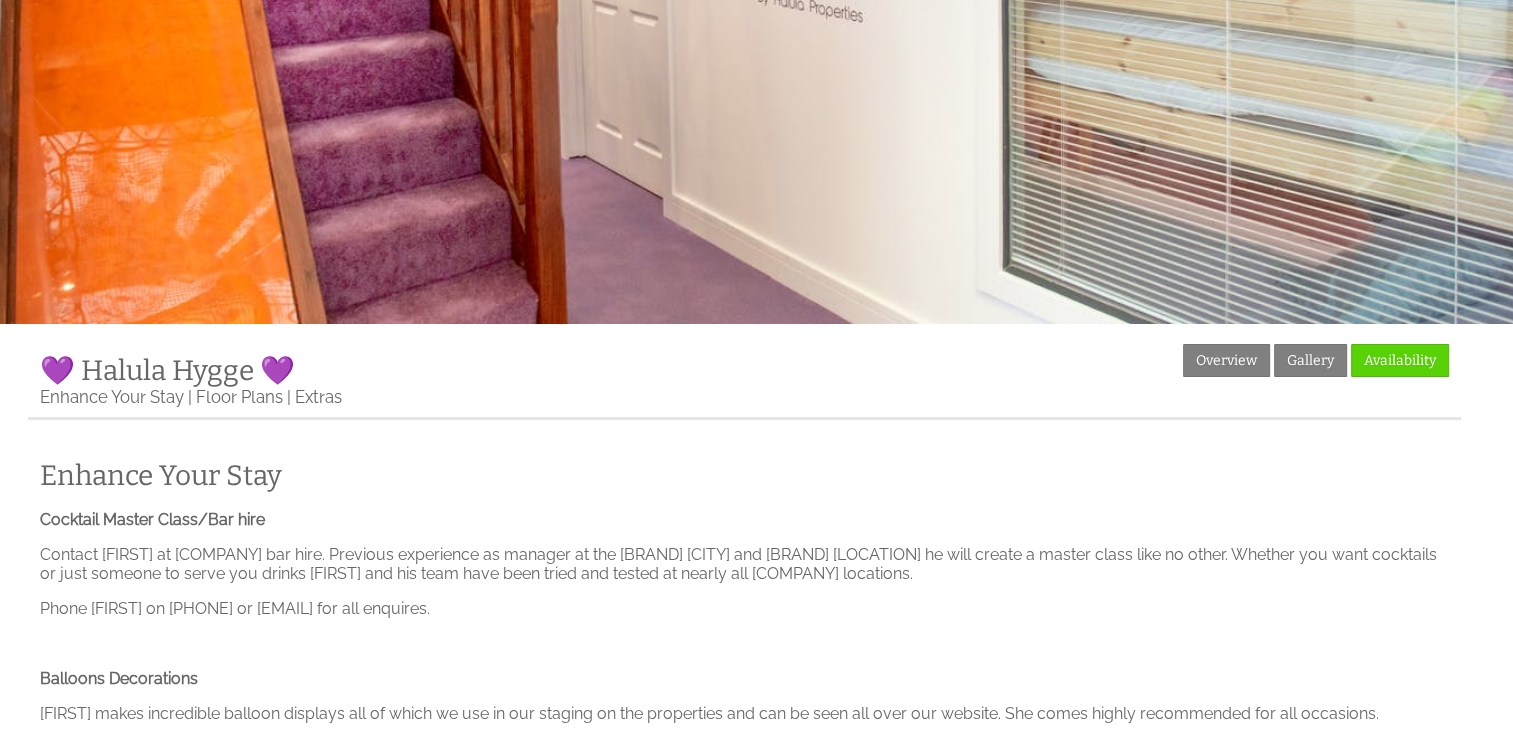 scroll, scrollTop: 0, scrollLeft: 0, axis: both 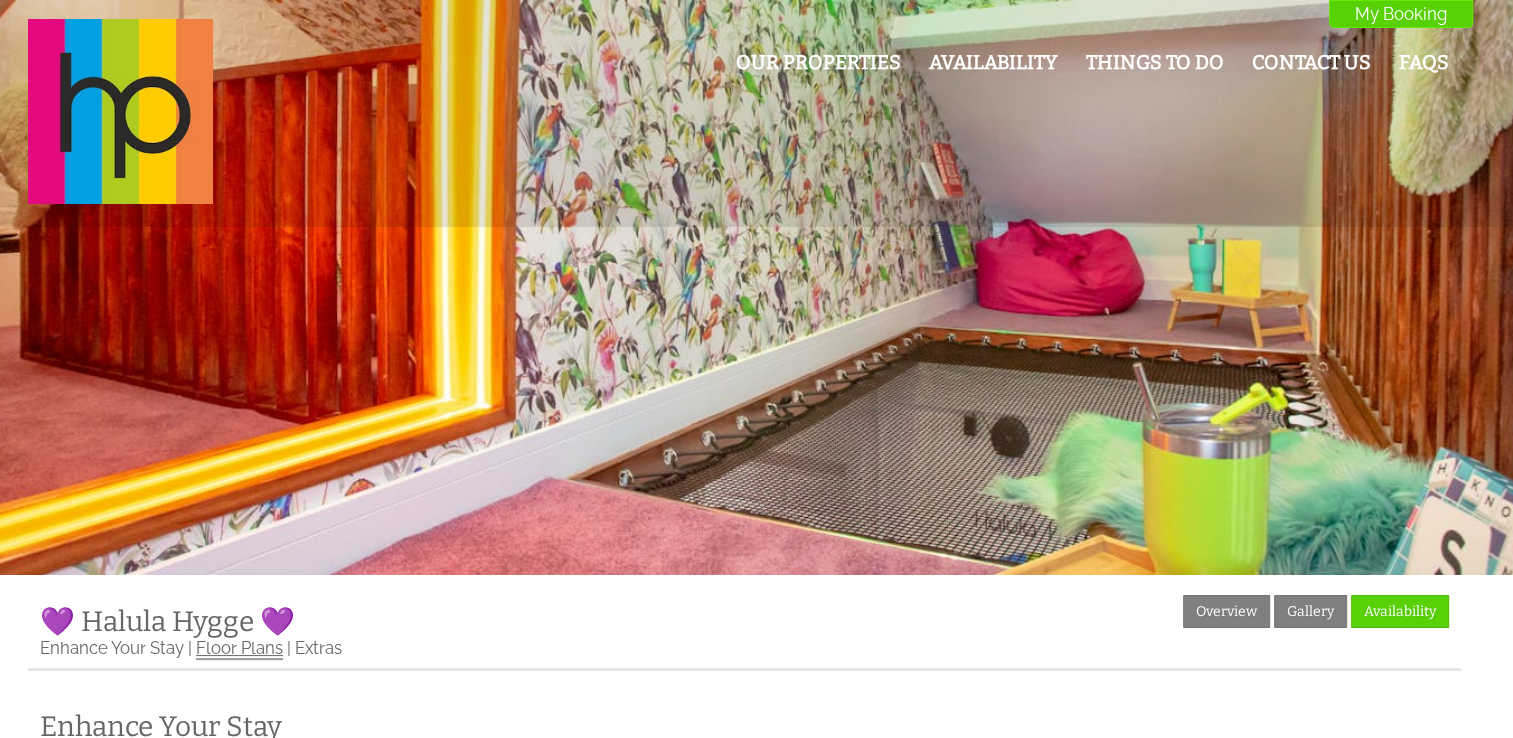 click on "Floor Plans" at bounding box center (239, 649) 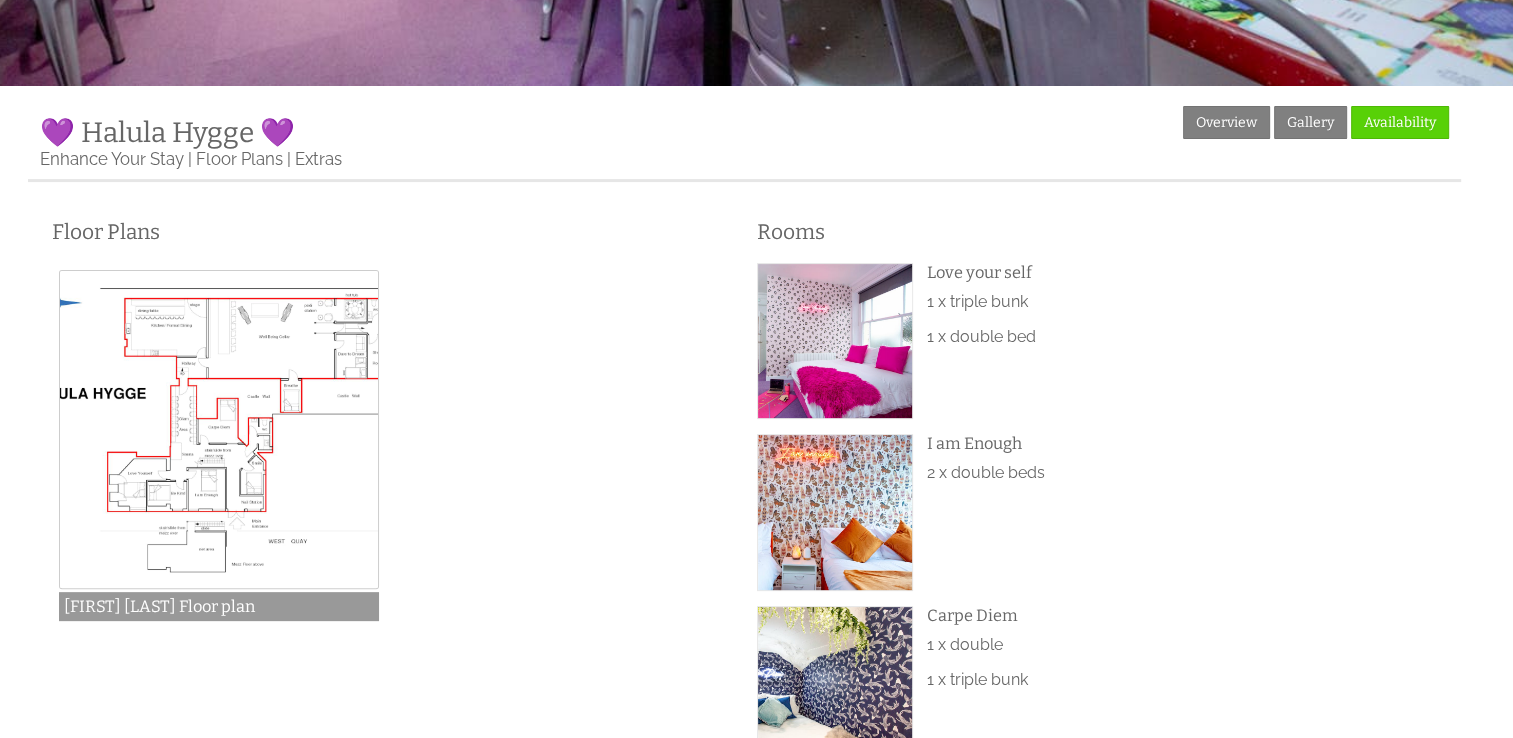 scroll, scrollTop: 520, scrollLeft: 0, axis: vertical 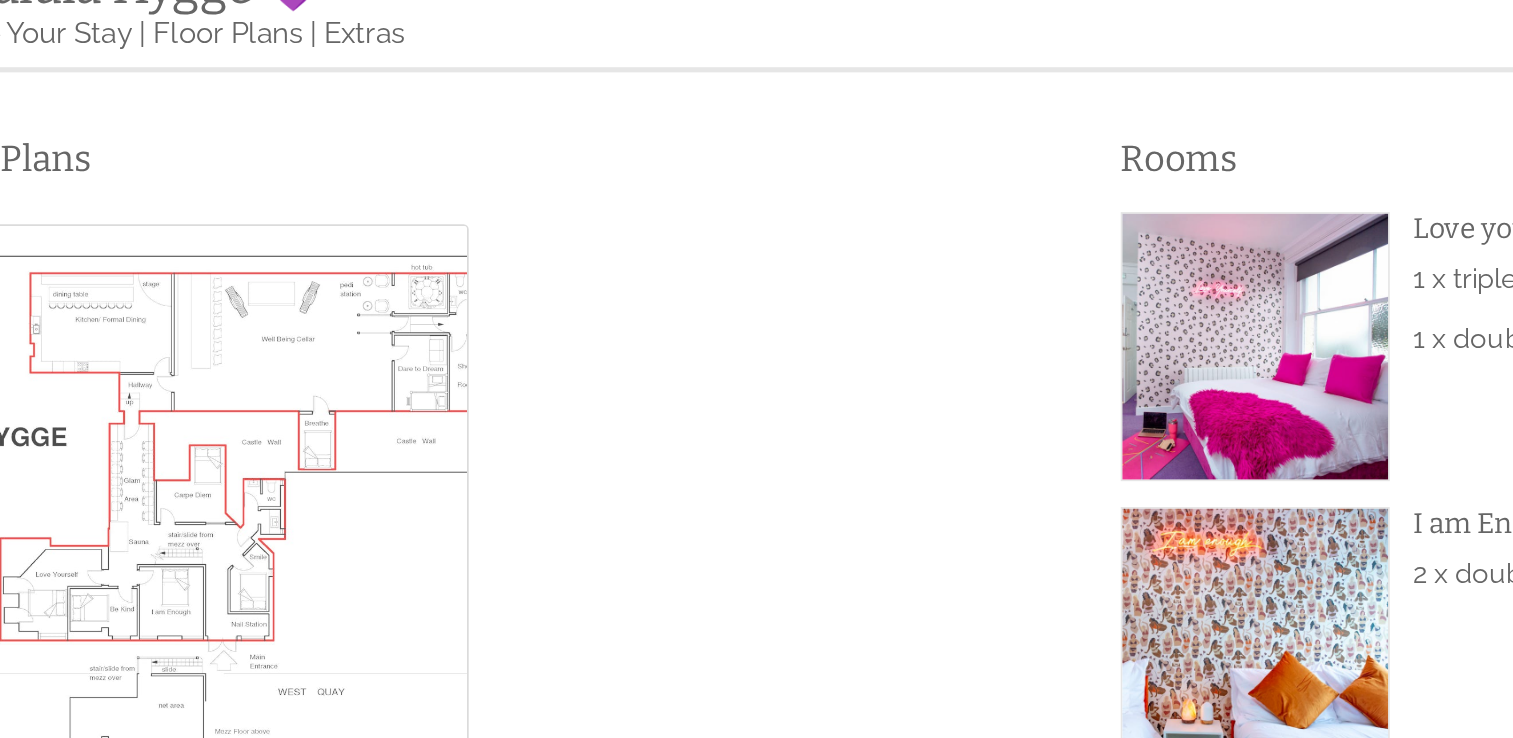 click at bounding box center (219, 478) 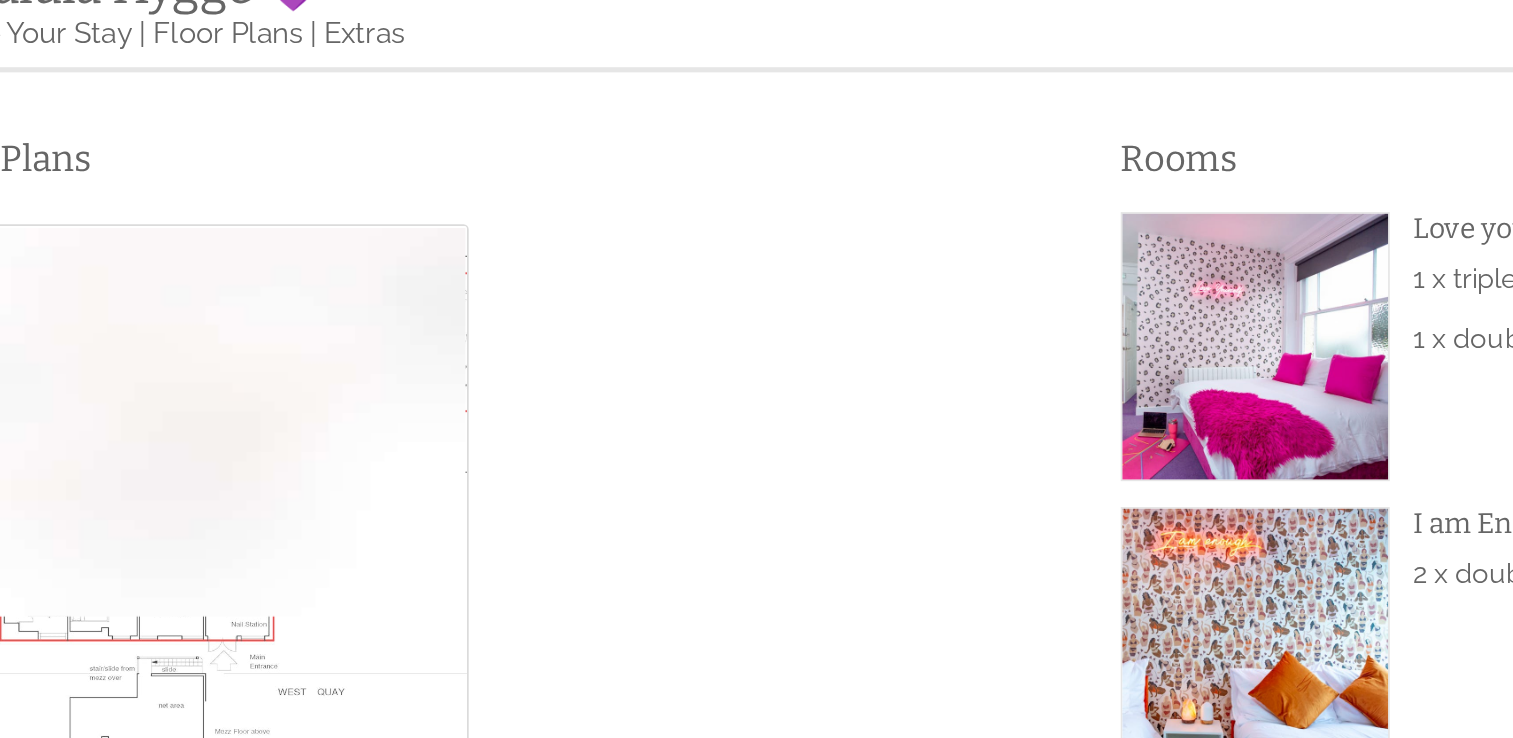 click at bounding box center (217, 432) 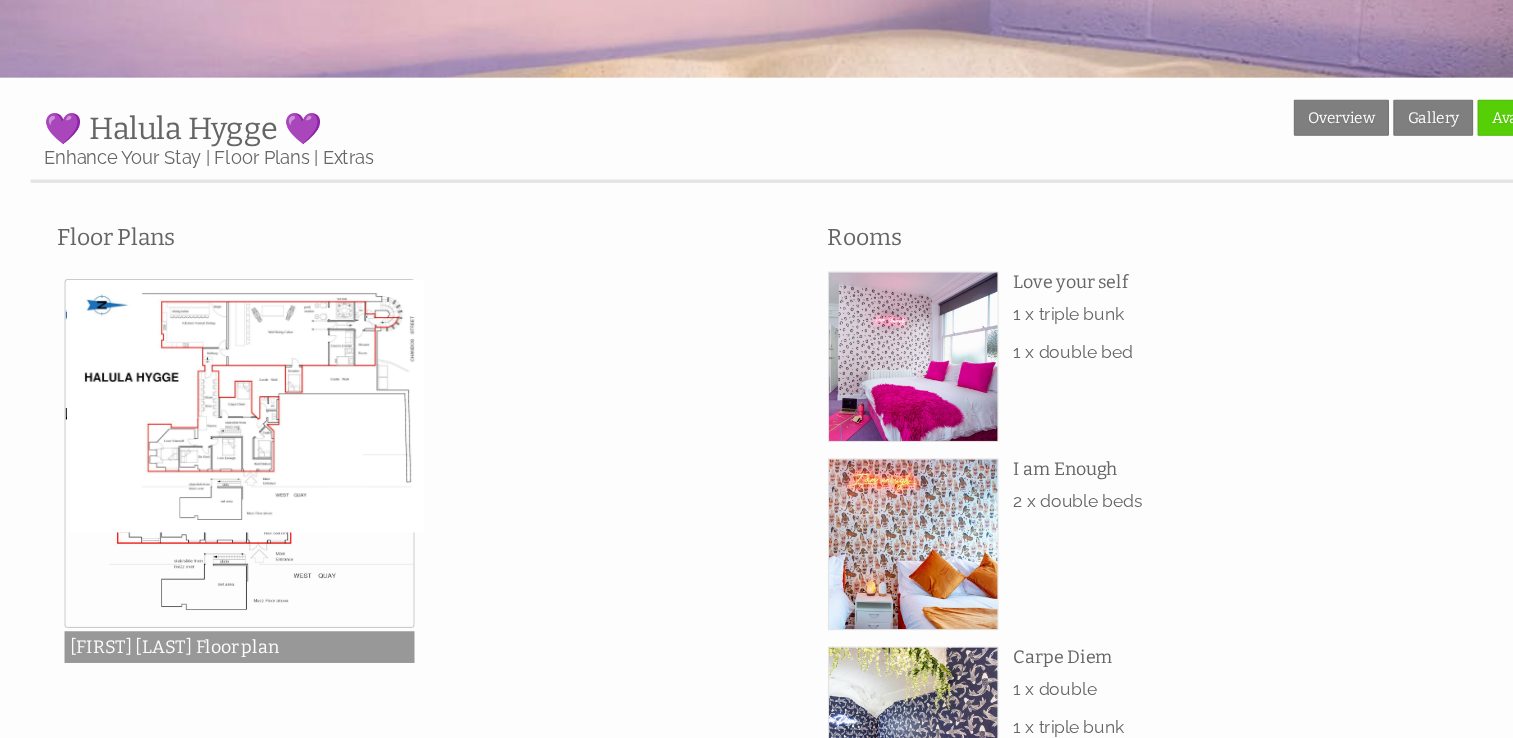 scroll, scrollTop: 439, scrollLeft: 0, axis: vertical 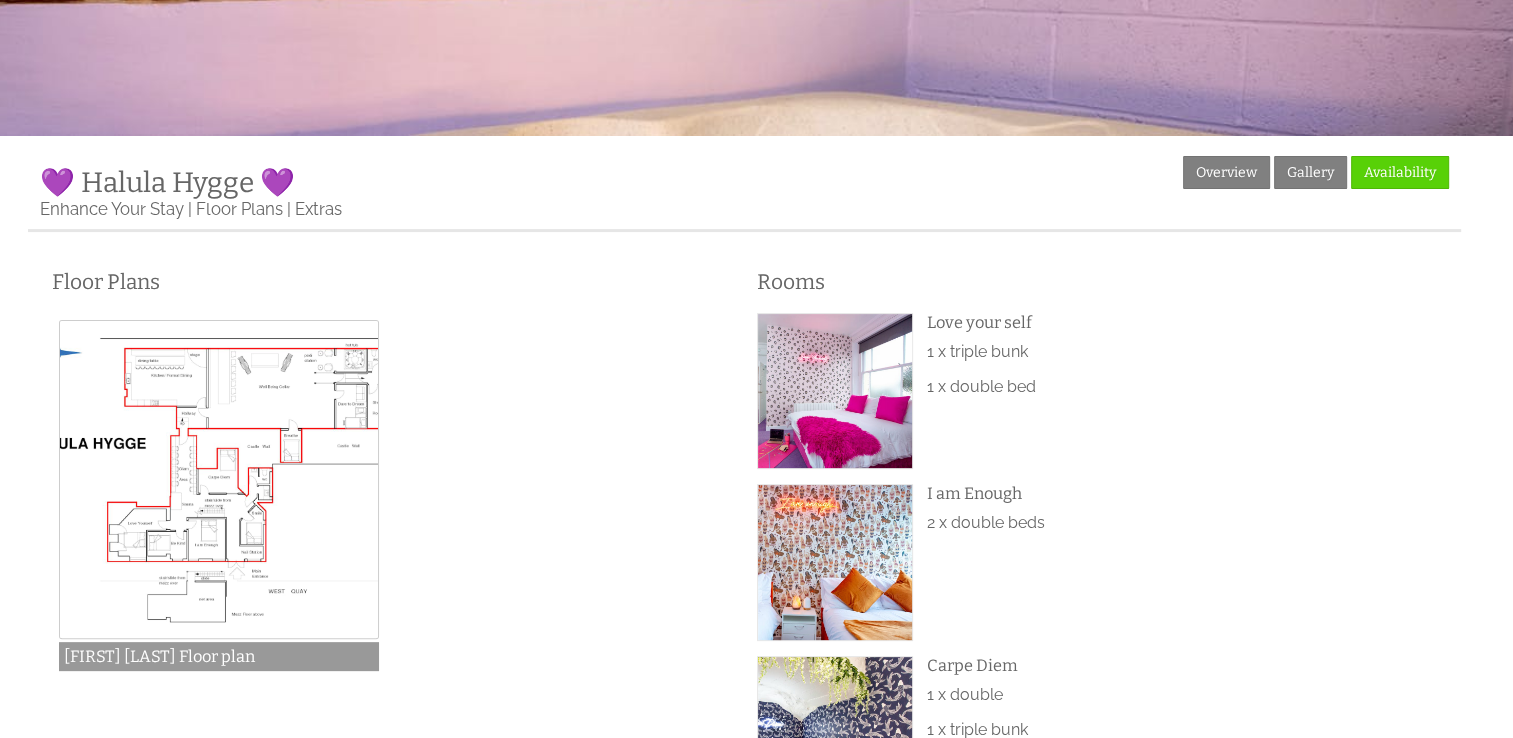 click on "Rooms
bedroom 4
Love your self
1 x triple bunk
1 x double bed
bedroom 1
I am Enough
2 x double beds
Bedroom 2
Carpe Diem
1 x double
1 x triple bunk
bedroom 7" at bounding box center [1097, 882] 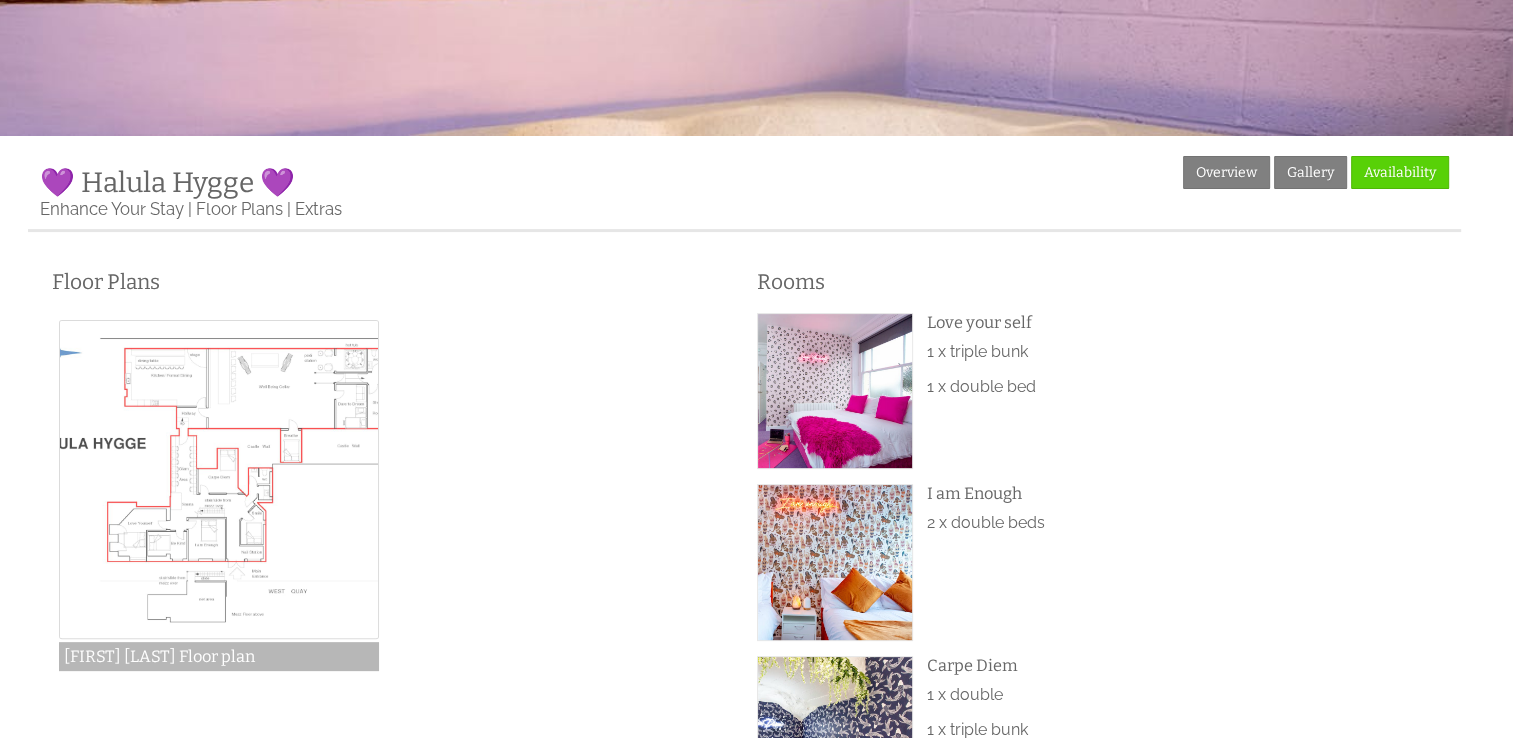 click at bounding box center [219, 480] 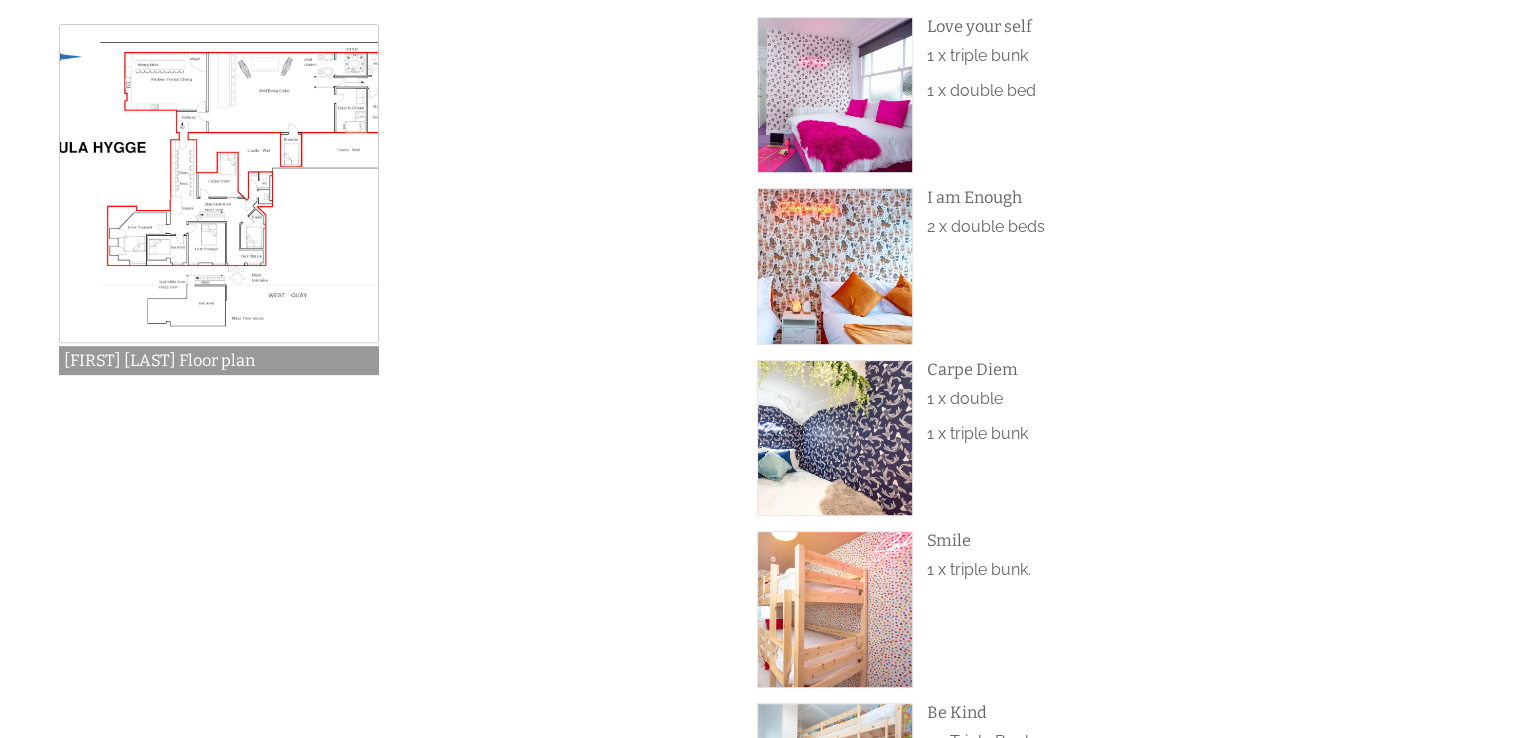 scroll, scrollTop: 737, scrollLeft: 0, axis: vertical 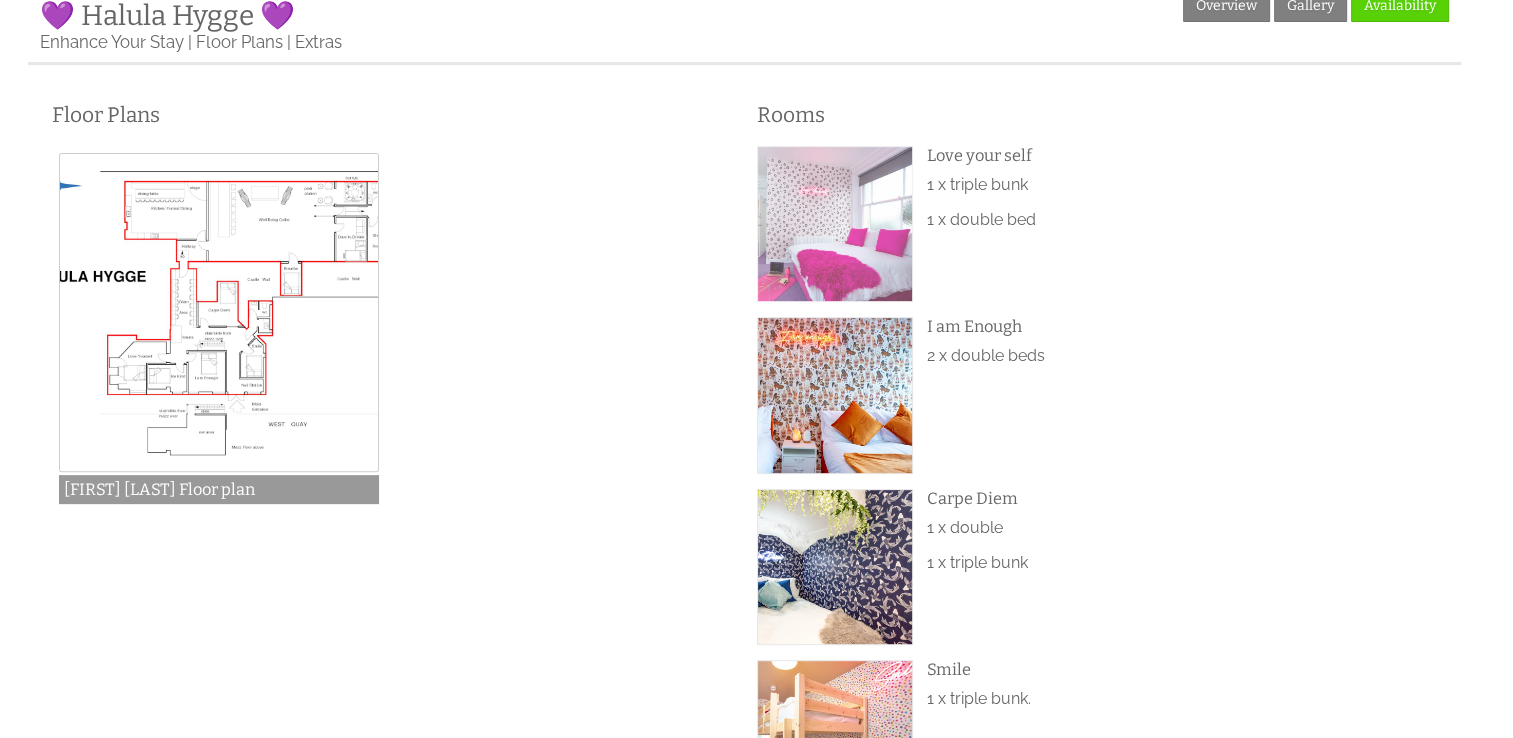click at bounding box center [835, 224] 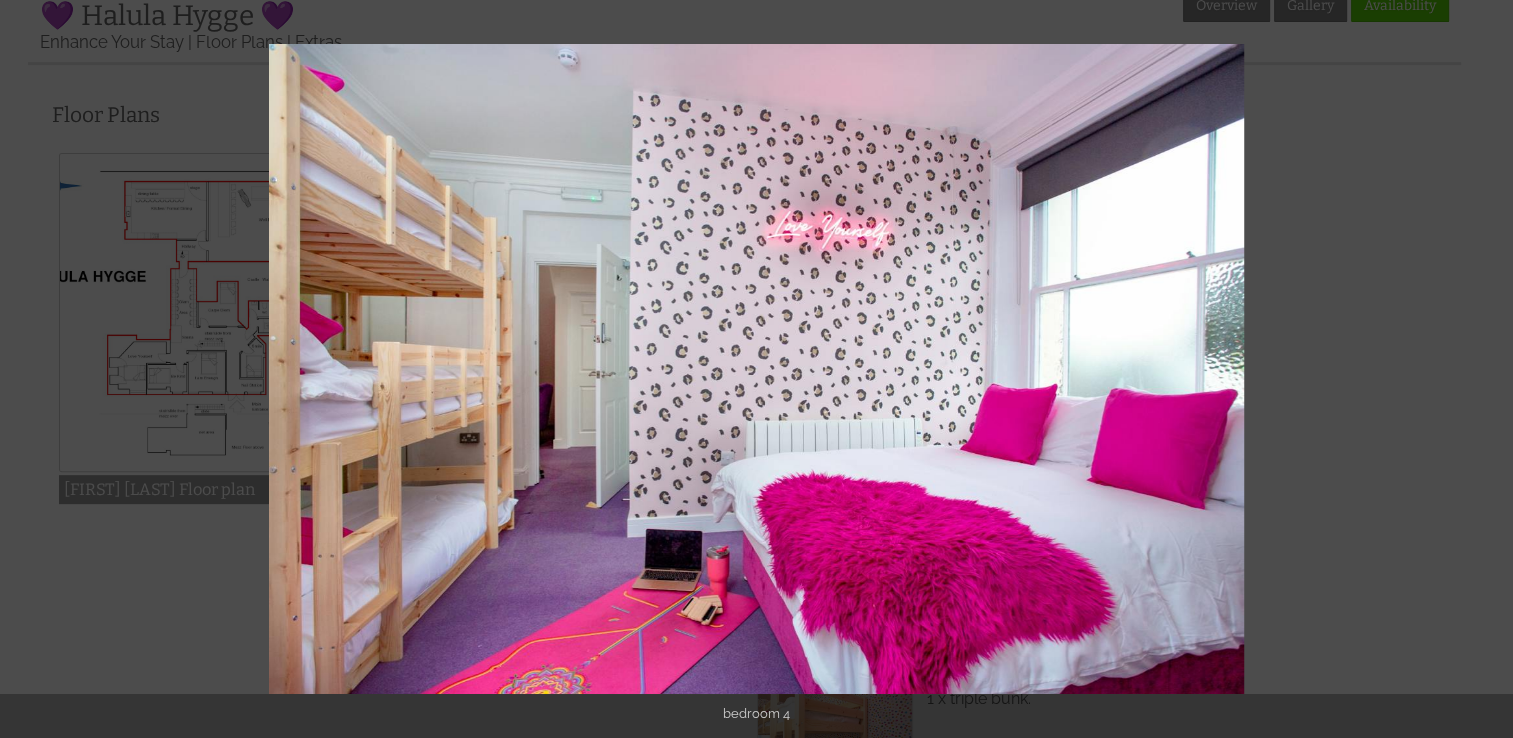 drag, startPoint x: 1489, startPoint y: 34, endPoint x: 1484, endPoint y: 20, distance: 14.866069 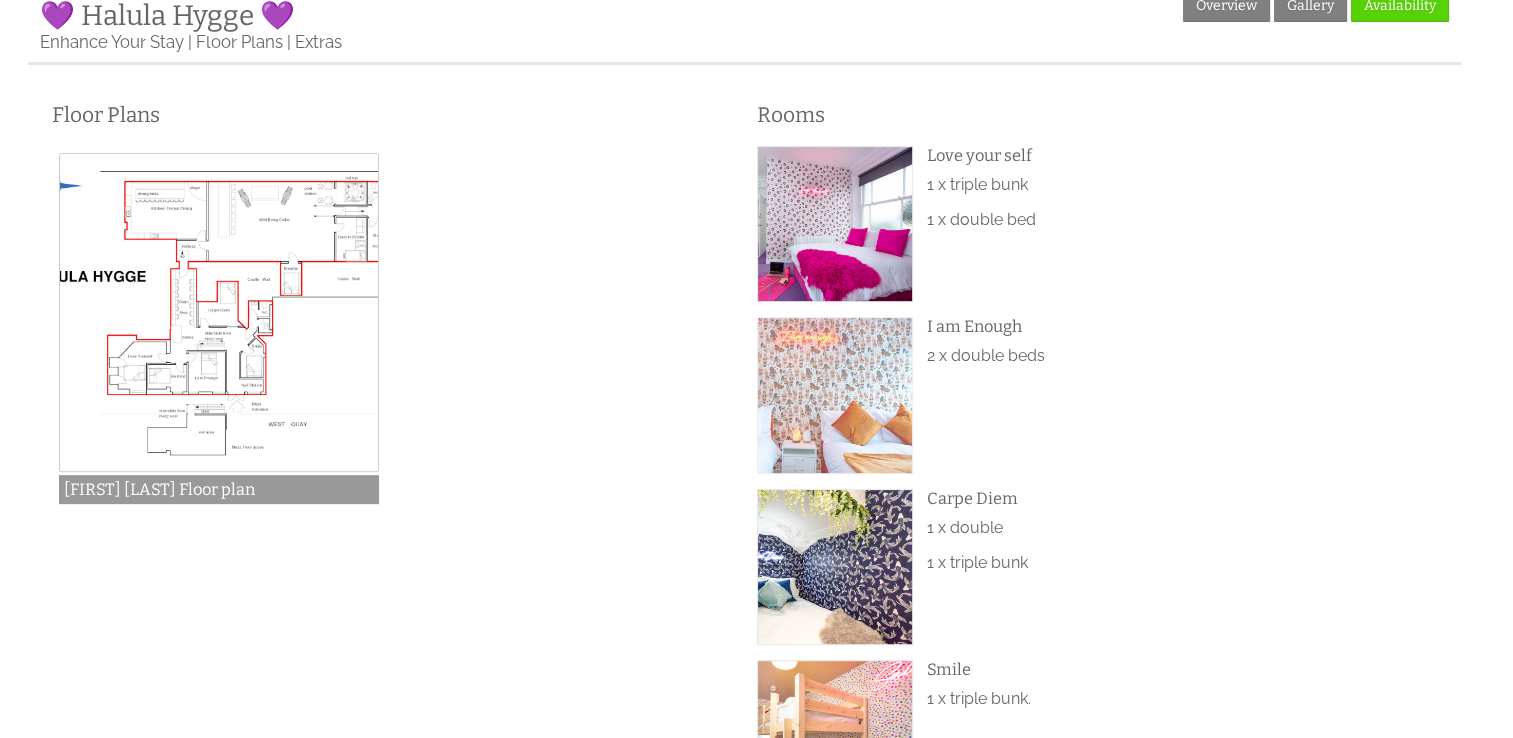 drag, startPoint x: 830, startPoint y: 410, endPoint x: 800, endPoint y: 404, distance: 30.594116 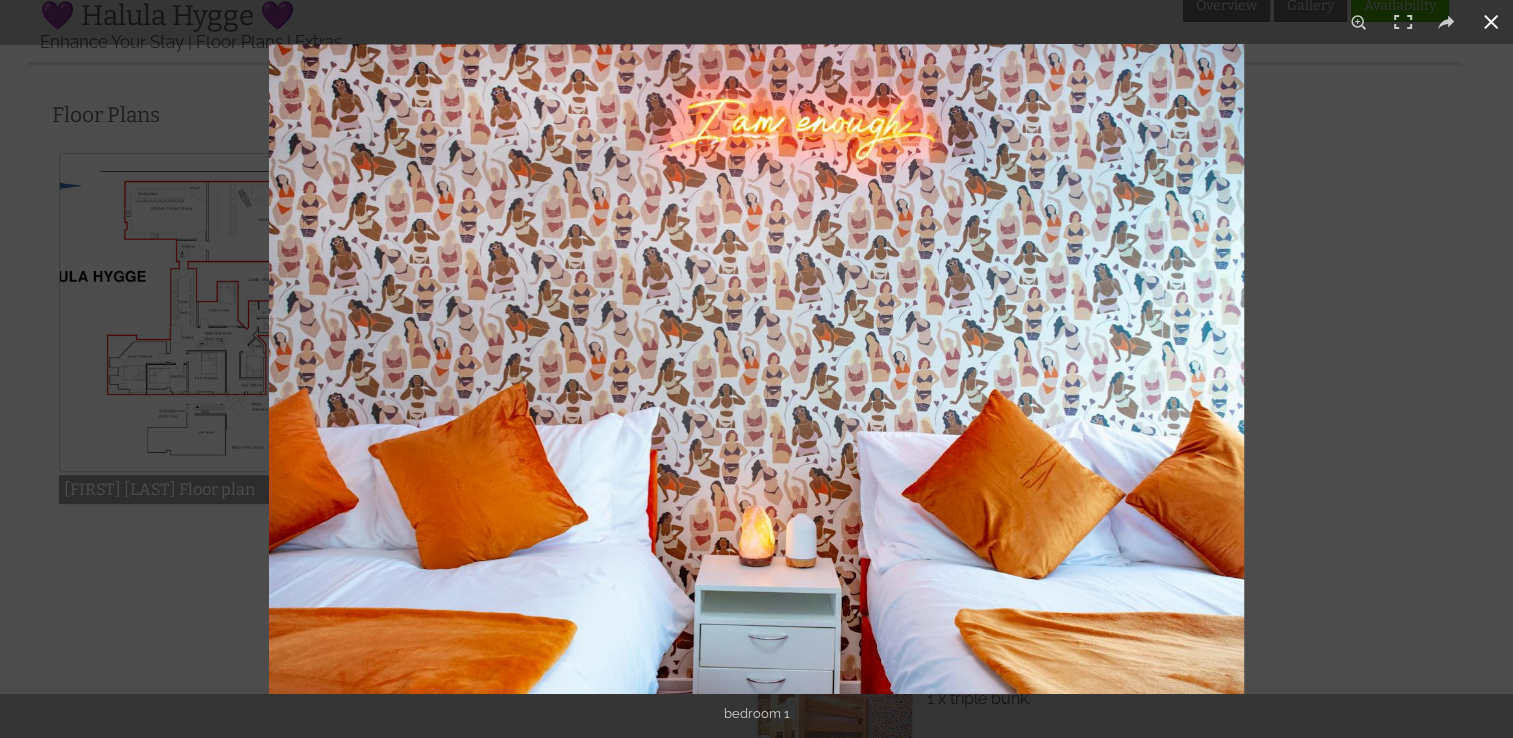 drag, startPoint x: 1492, startPoint y: 23, endPoint x: 978, endPoint y: 346, distance: 607.0626 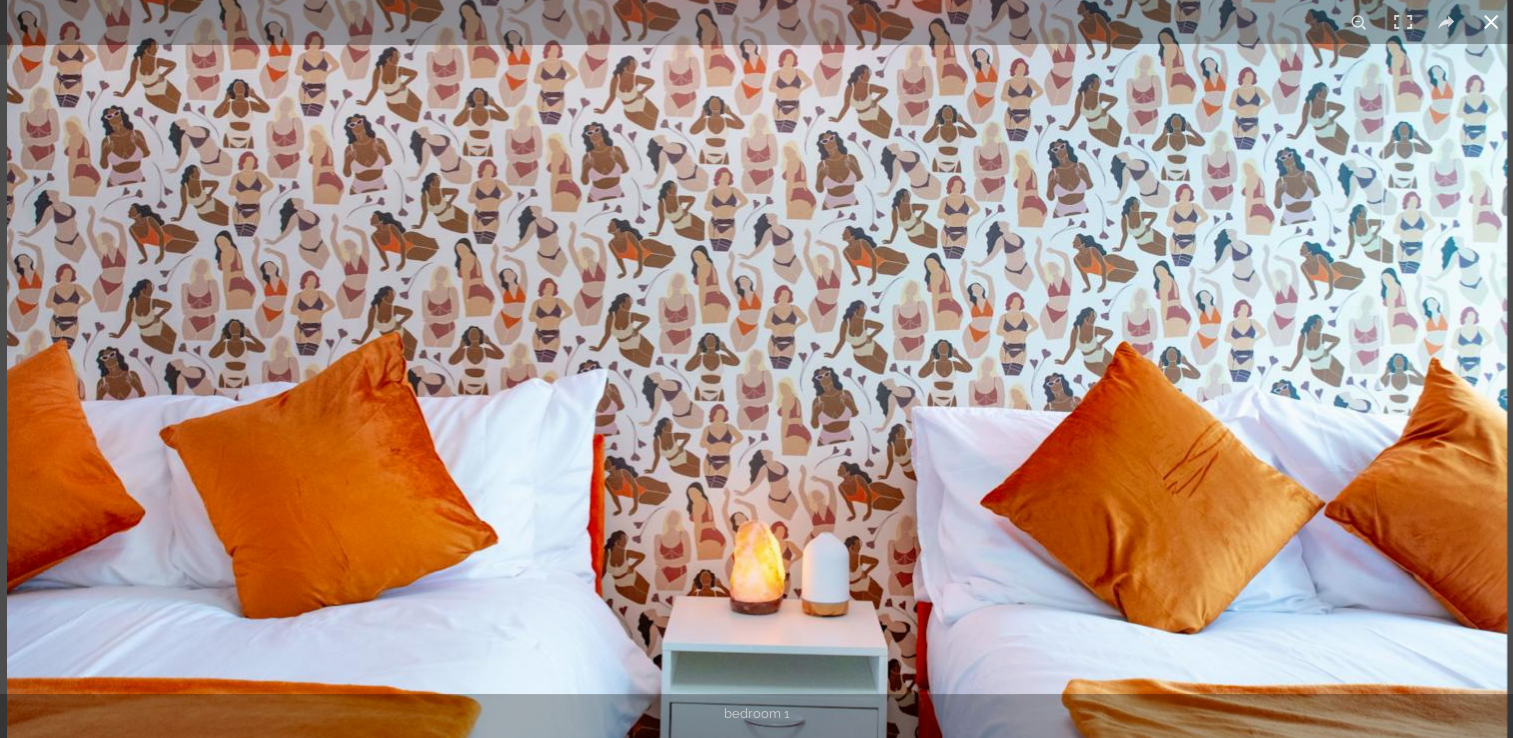 click at bounding box center (1491, 22) 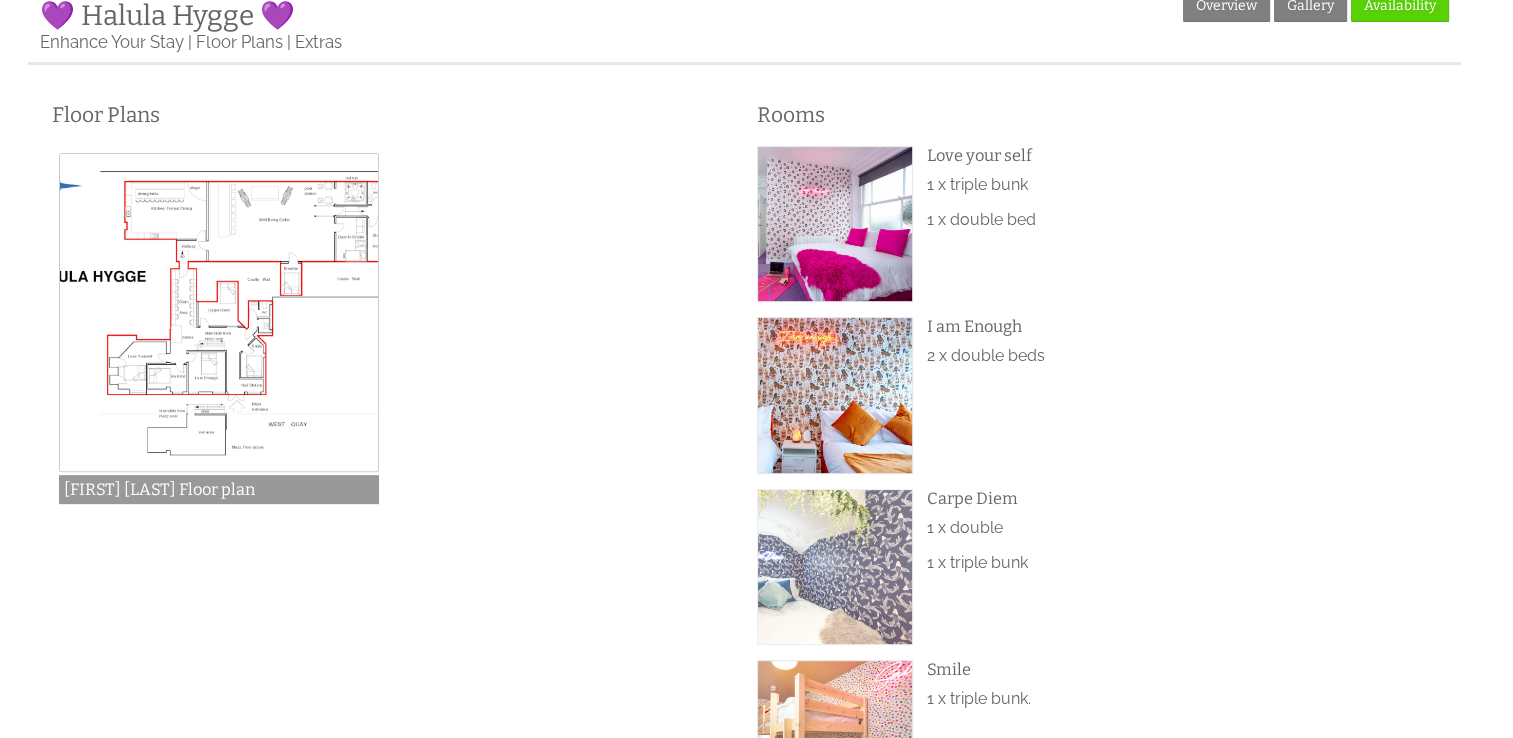 click at bounding box center (835, 567) 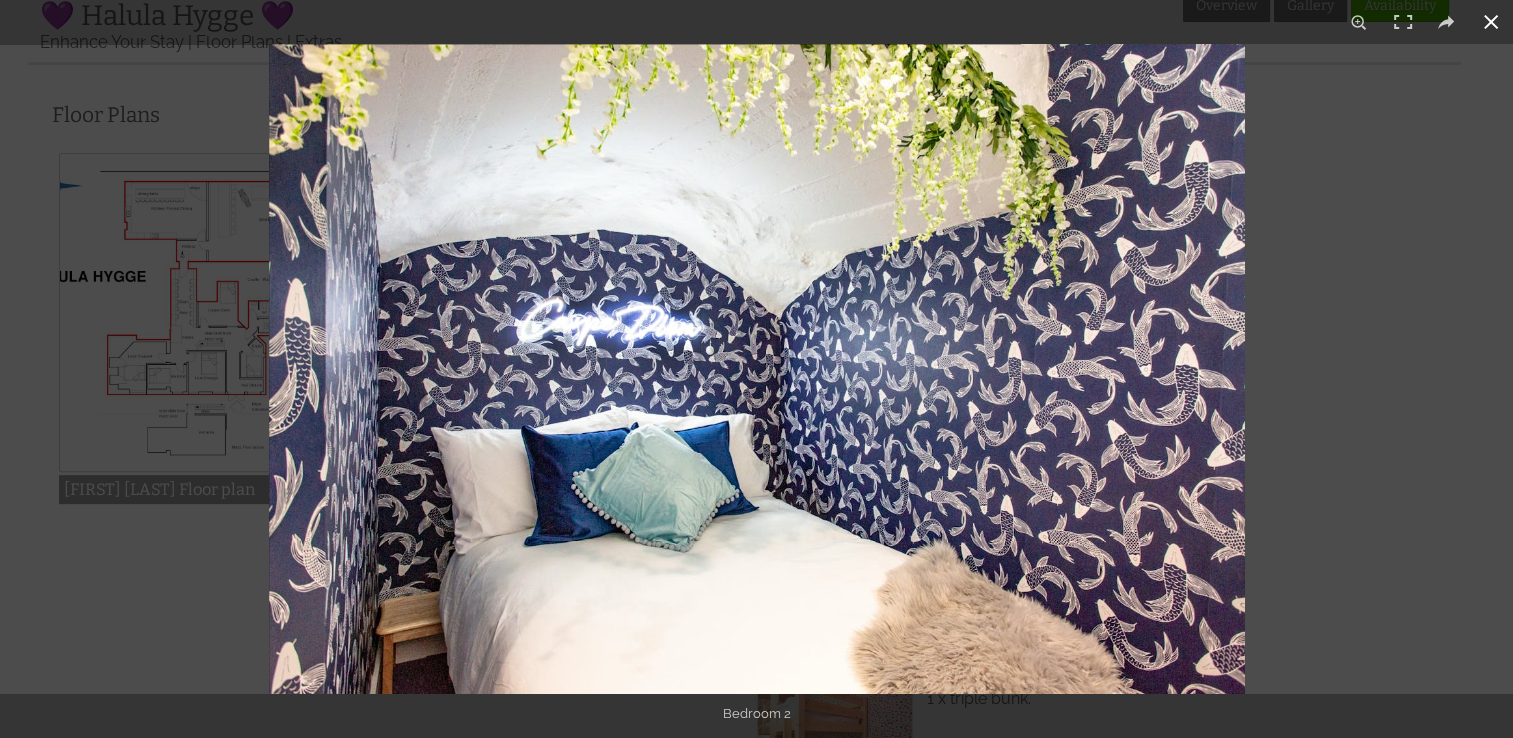 click at bounding box center [1491, 22] 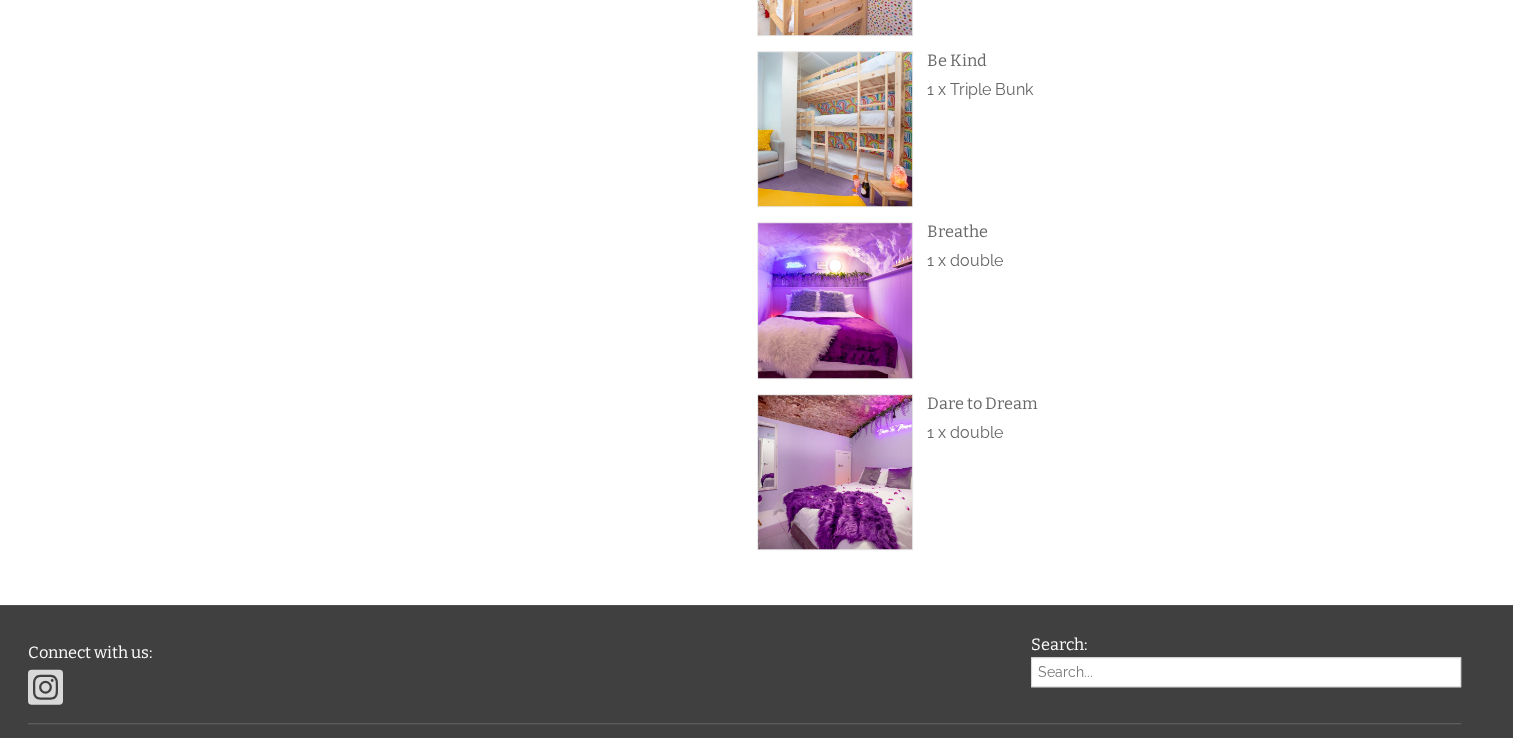 scroll, scrollTop: 1411, scrollLeft: 0, axis: vertical 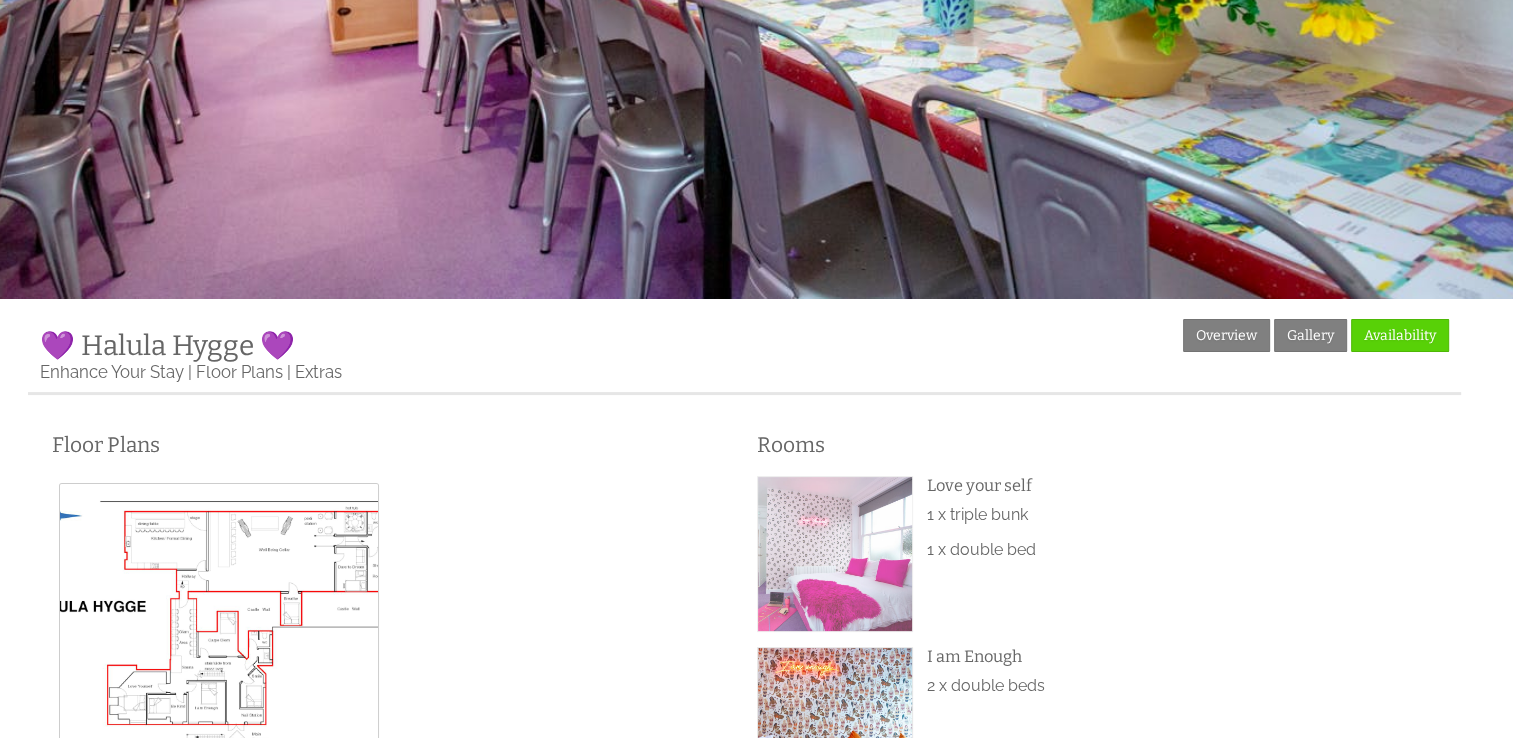 drag, startPoint x: 818, startPoint y: 538, endPoint x: 818, endPoint y: 565, distance: 27 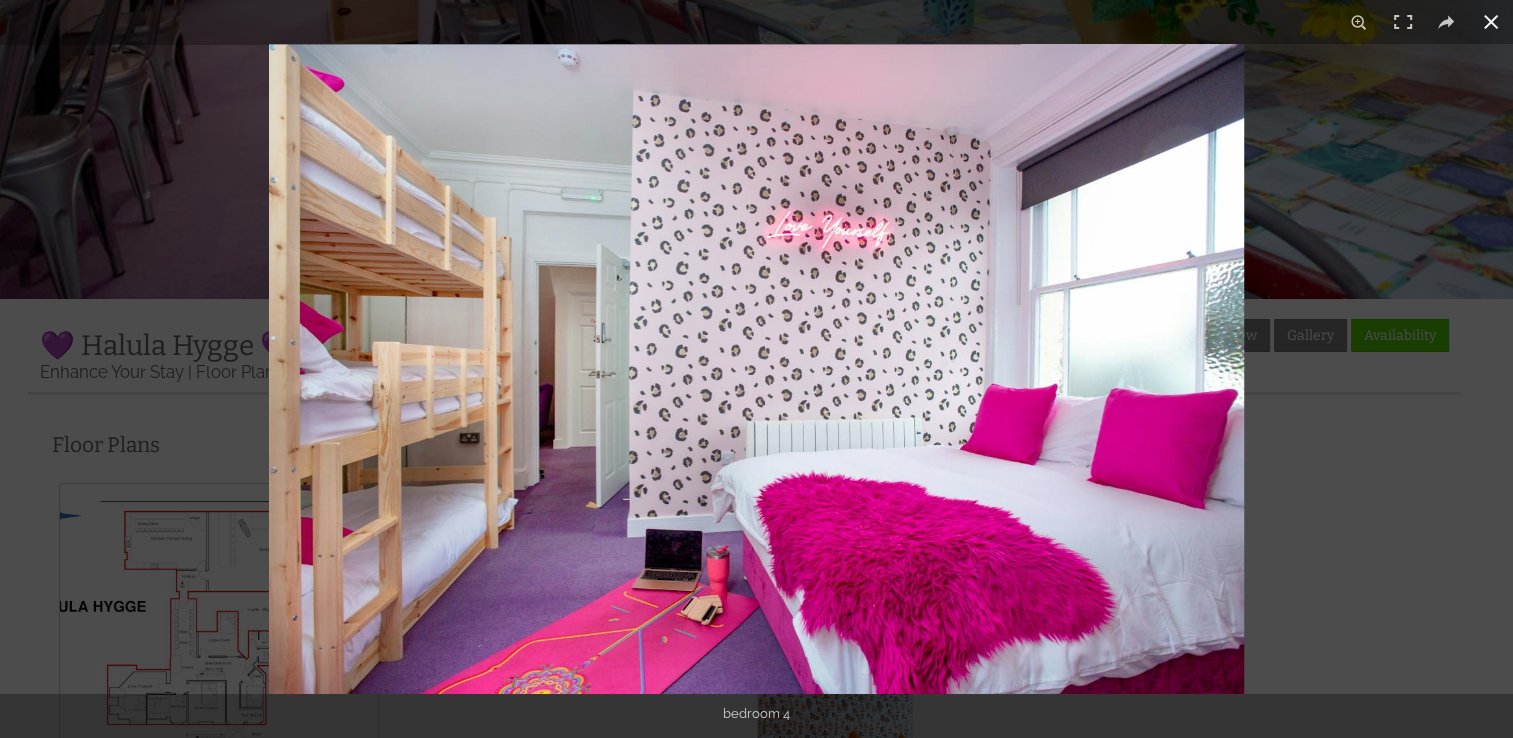 drag, startPoint x: 1485, startPoint y: 25, endPoint x: 1127, endPoint y: 158, distance: 381.90704 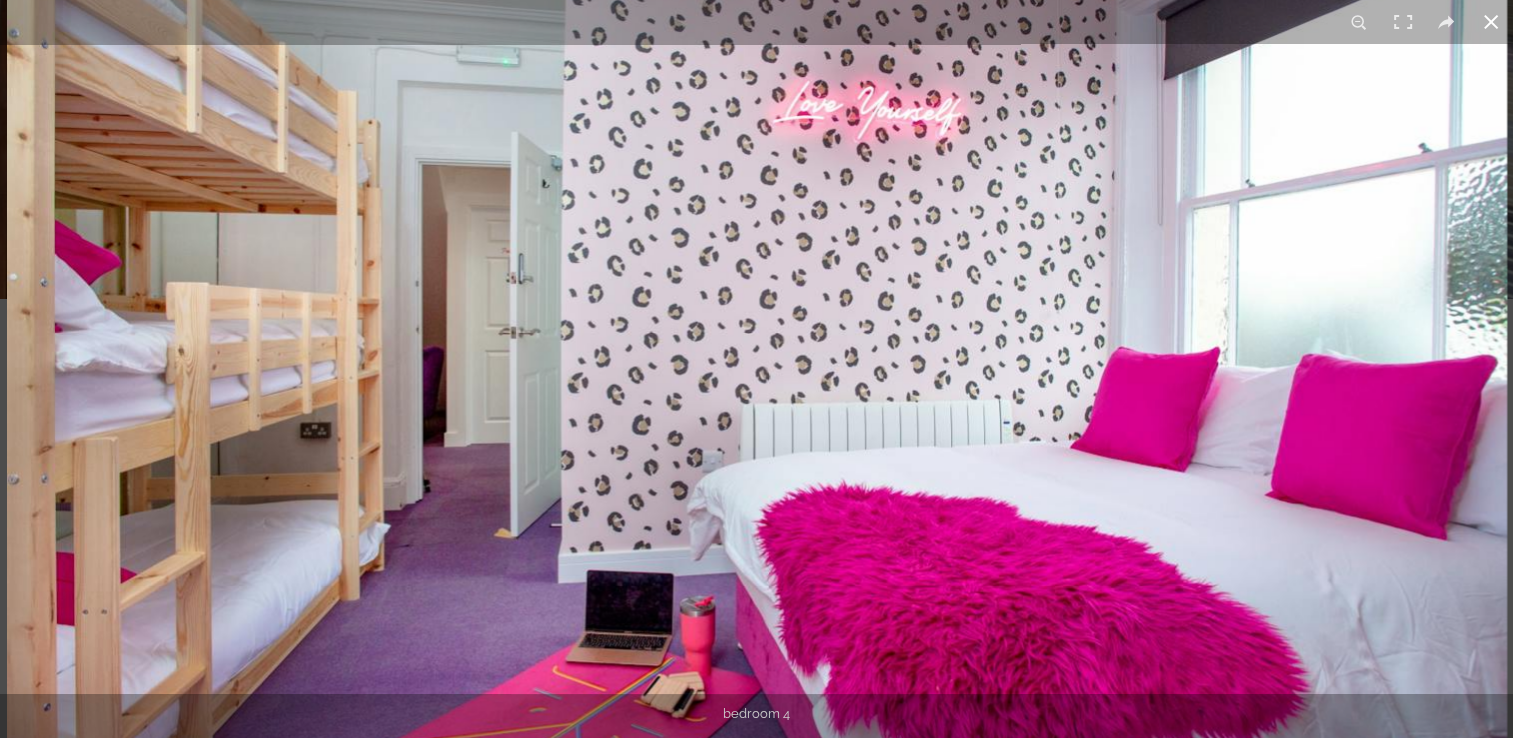 click at bounding box center (1491, 22) 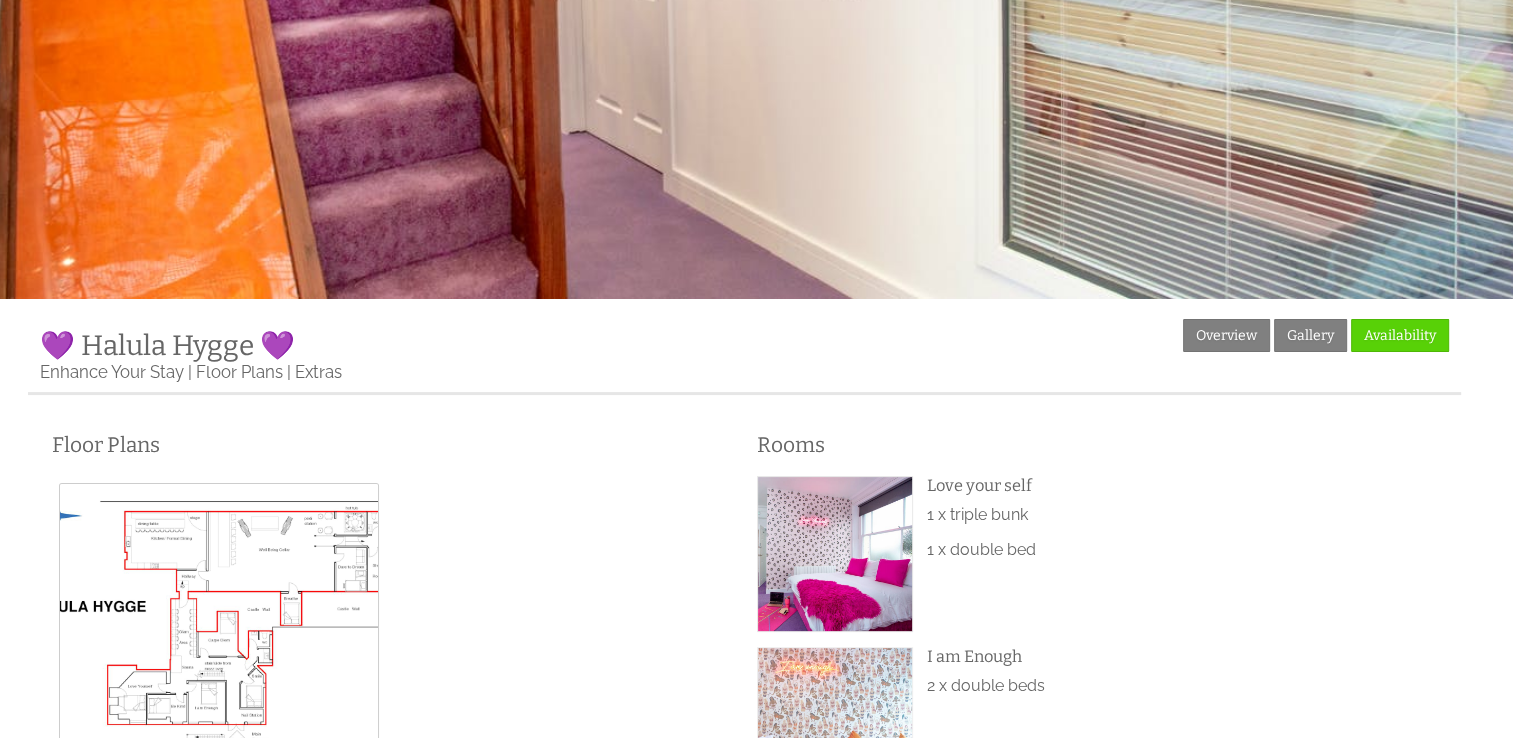 click at bounding box center [835, 725] 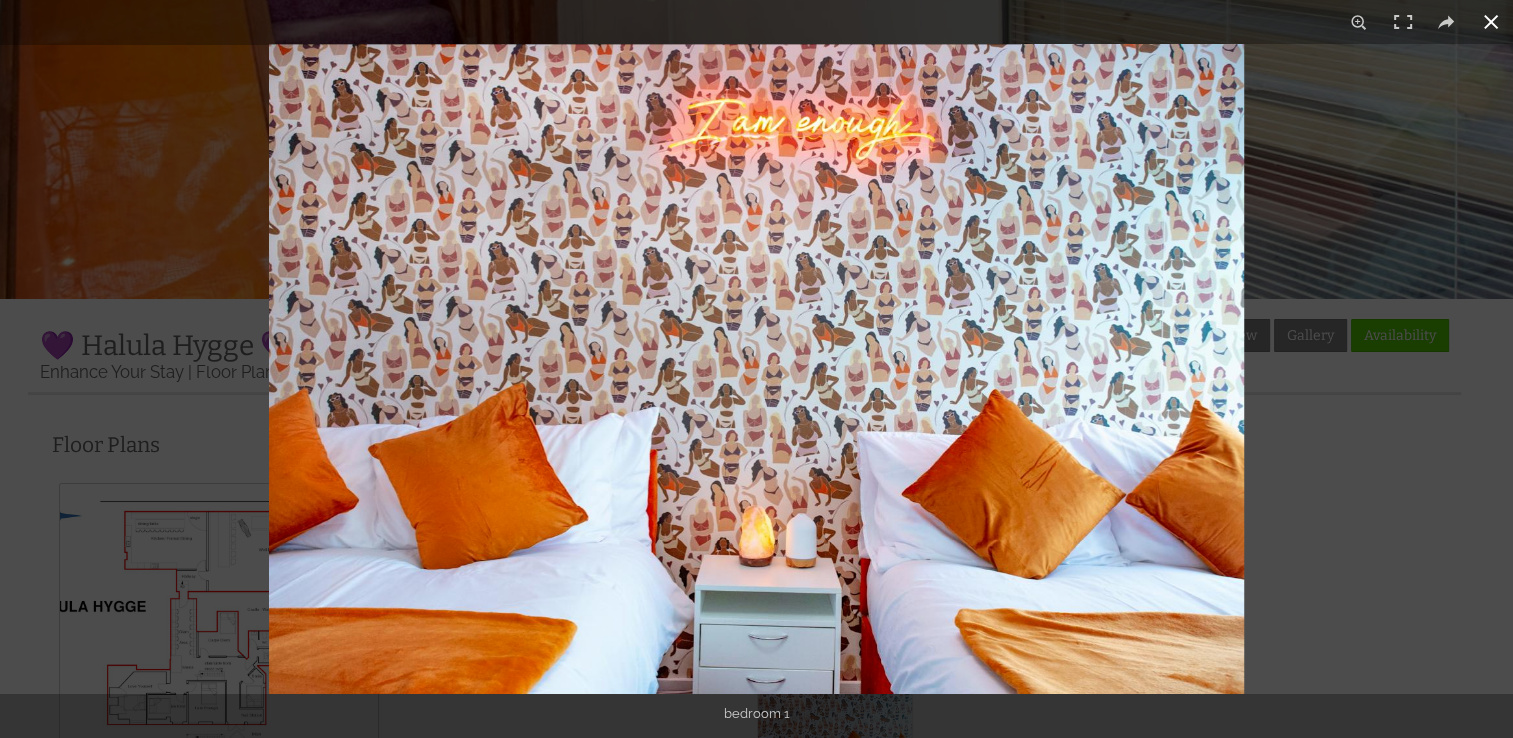 click at bounding box center (1491, 22) 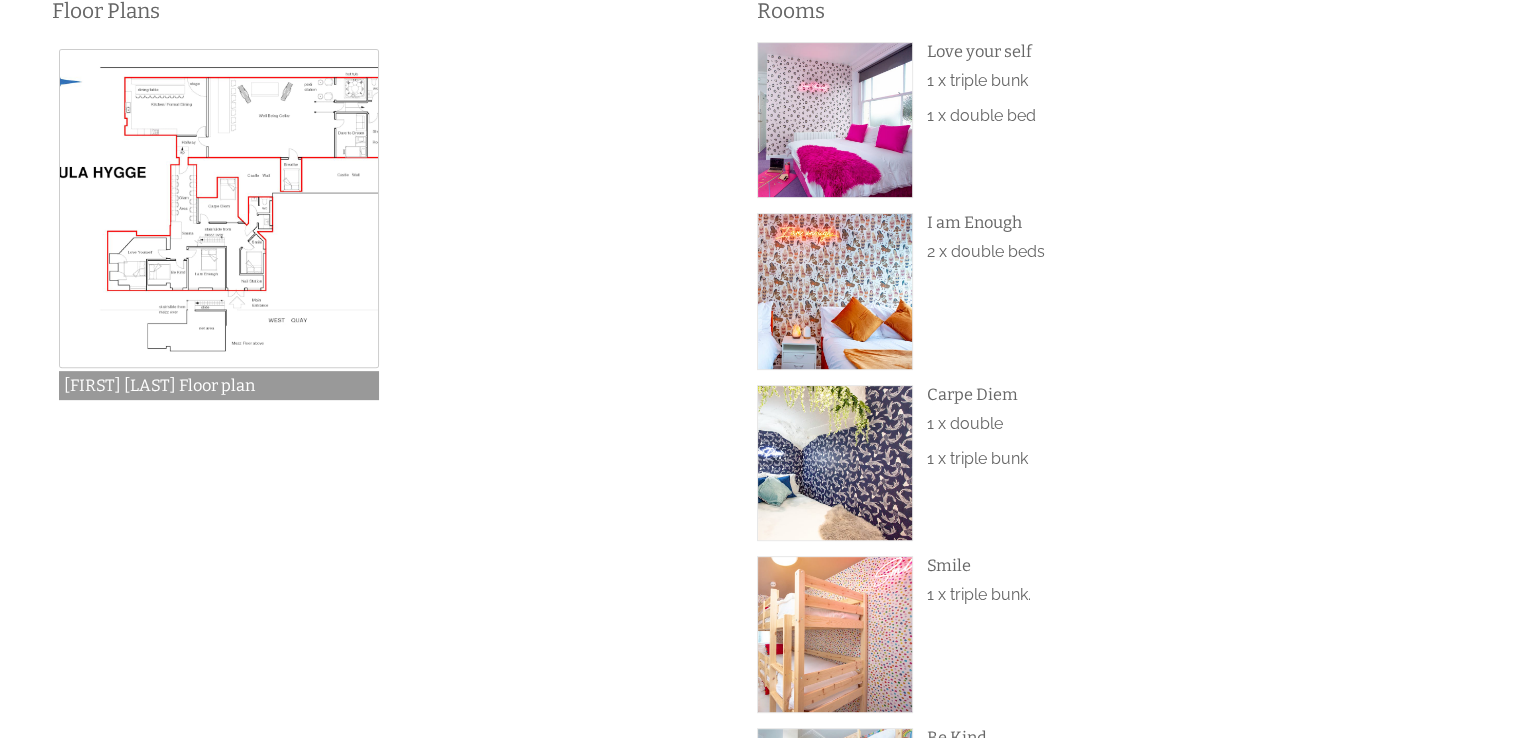 scroll, scrollTop: 721, scrollLeft: 0, axis: vertical 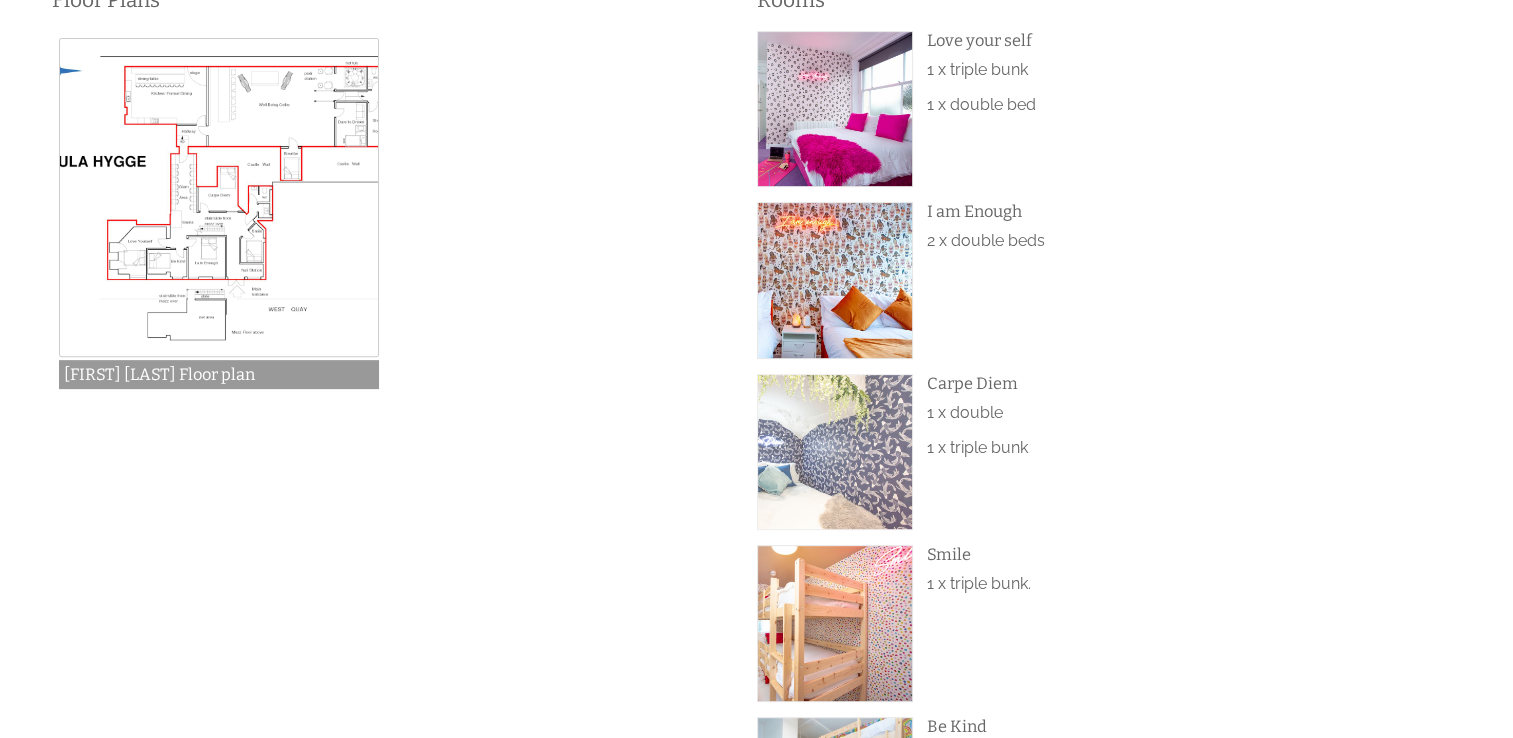 click at bounding box center [835, 452] 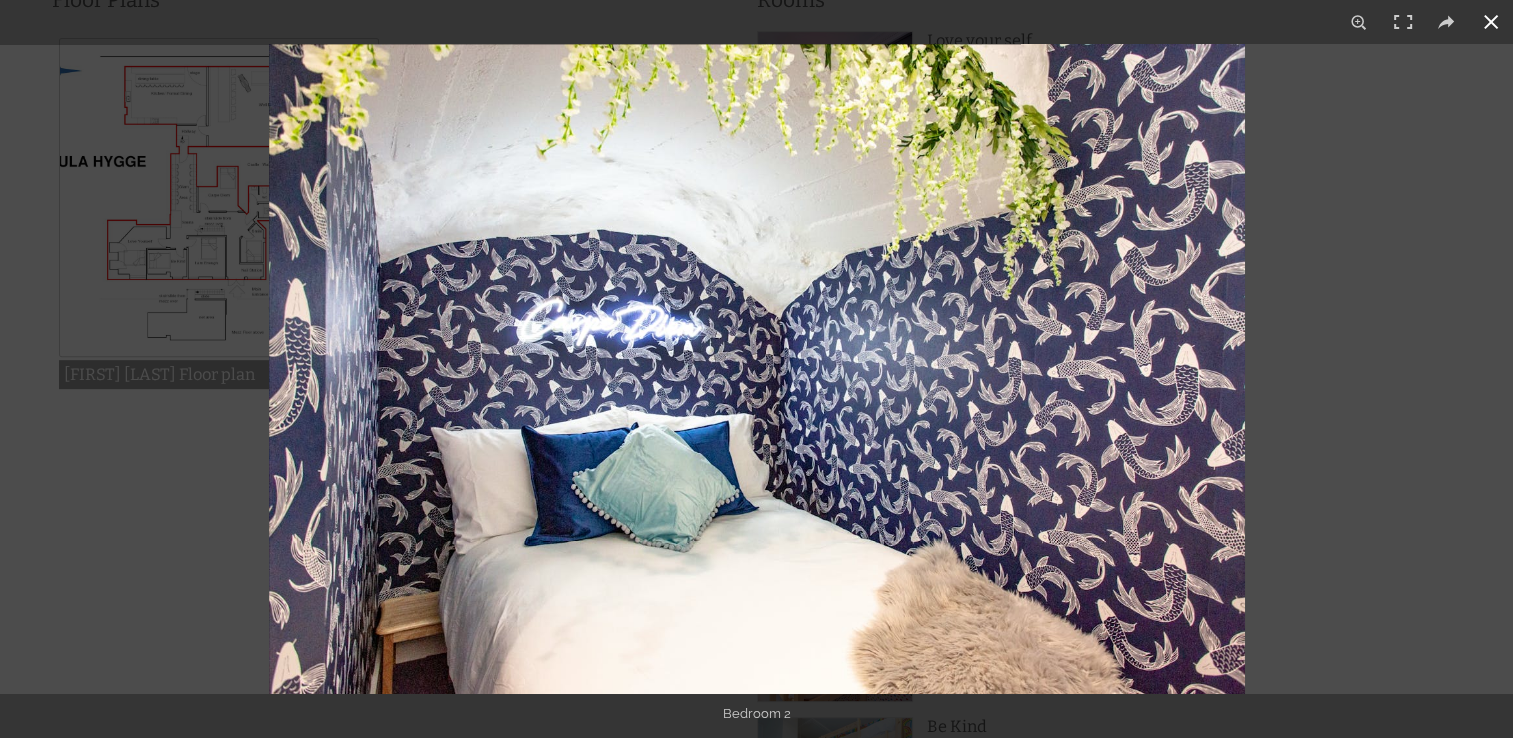 click at bounding box center (1491, 22) 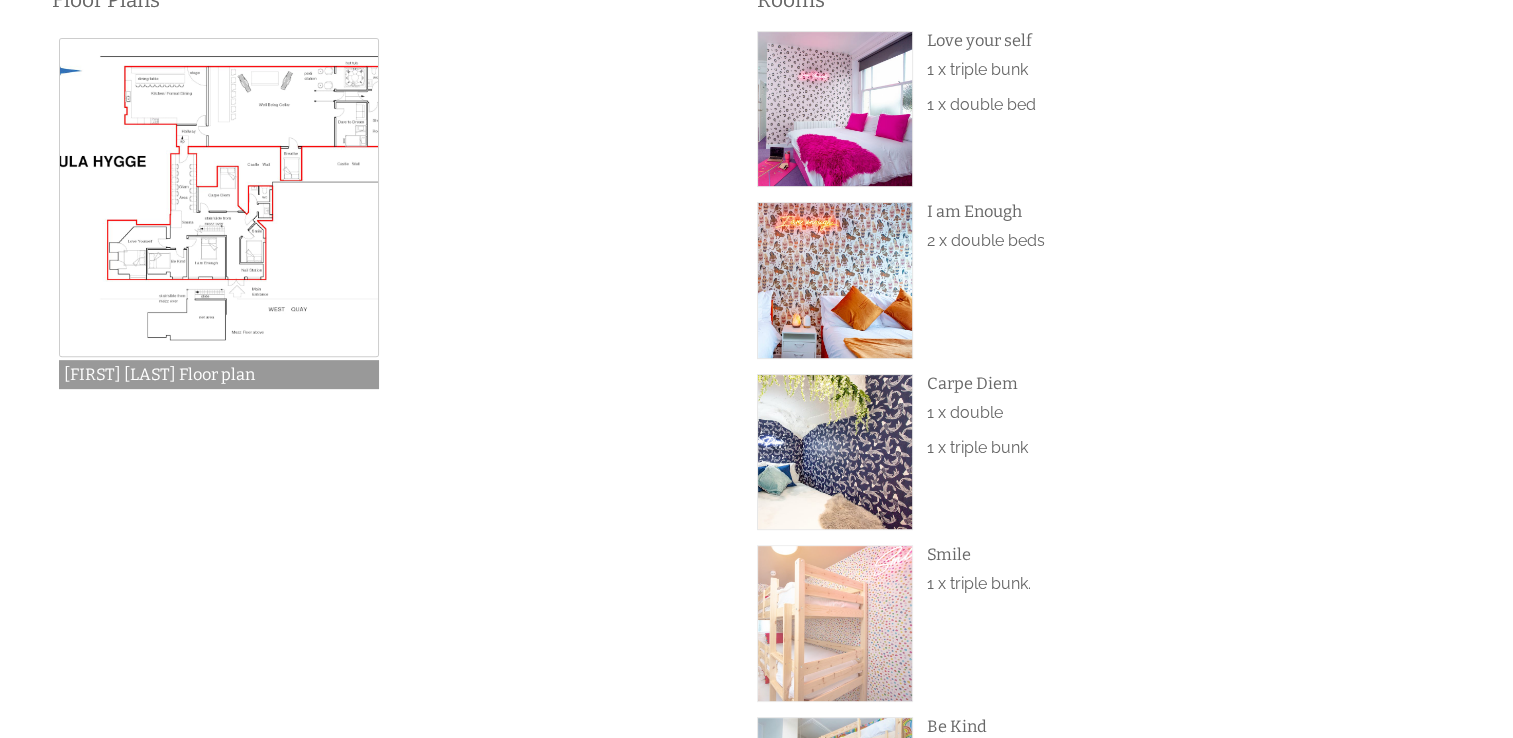 click at bounding box center [835, 623] 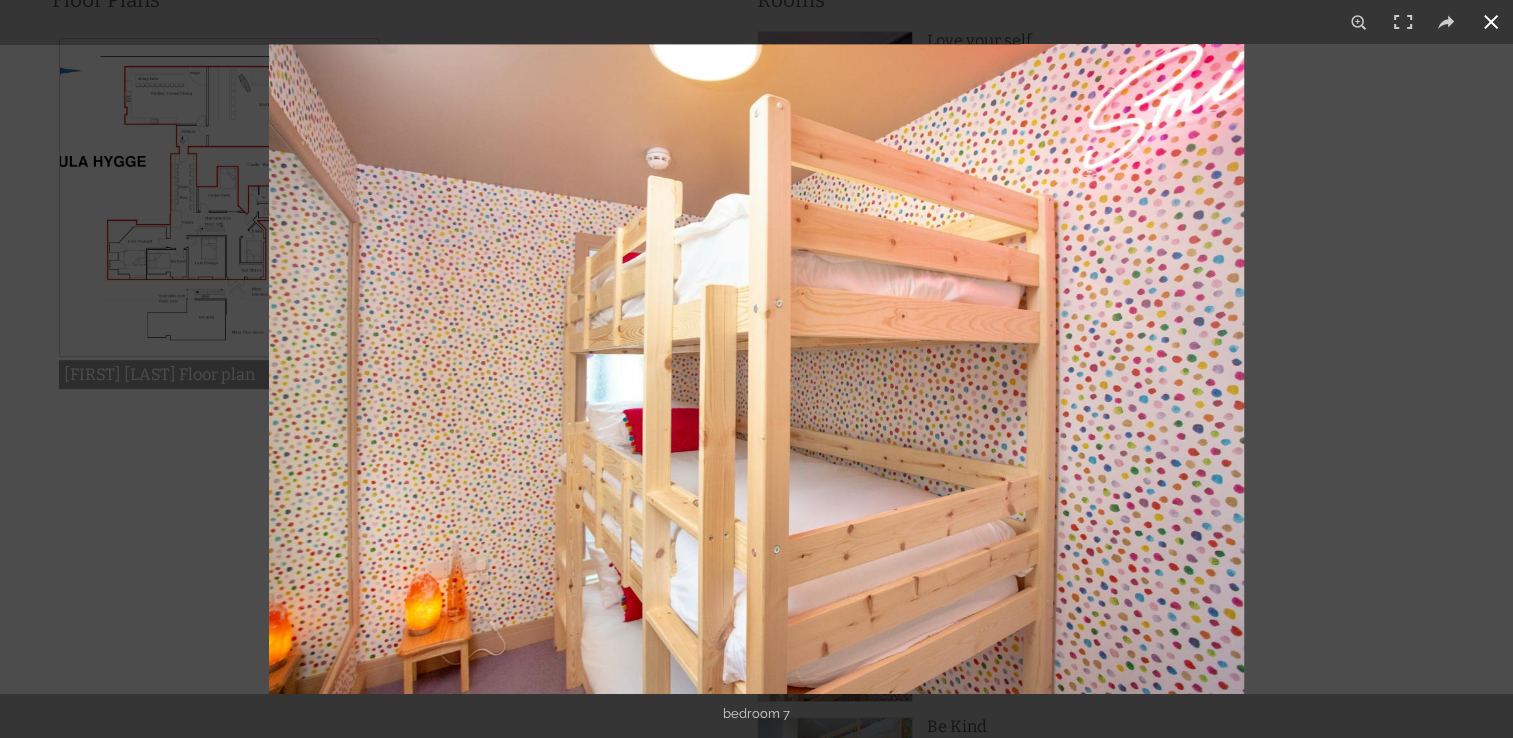 click at bounding box center (1491, 22) 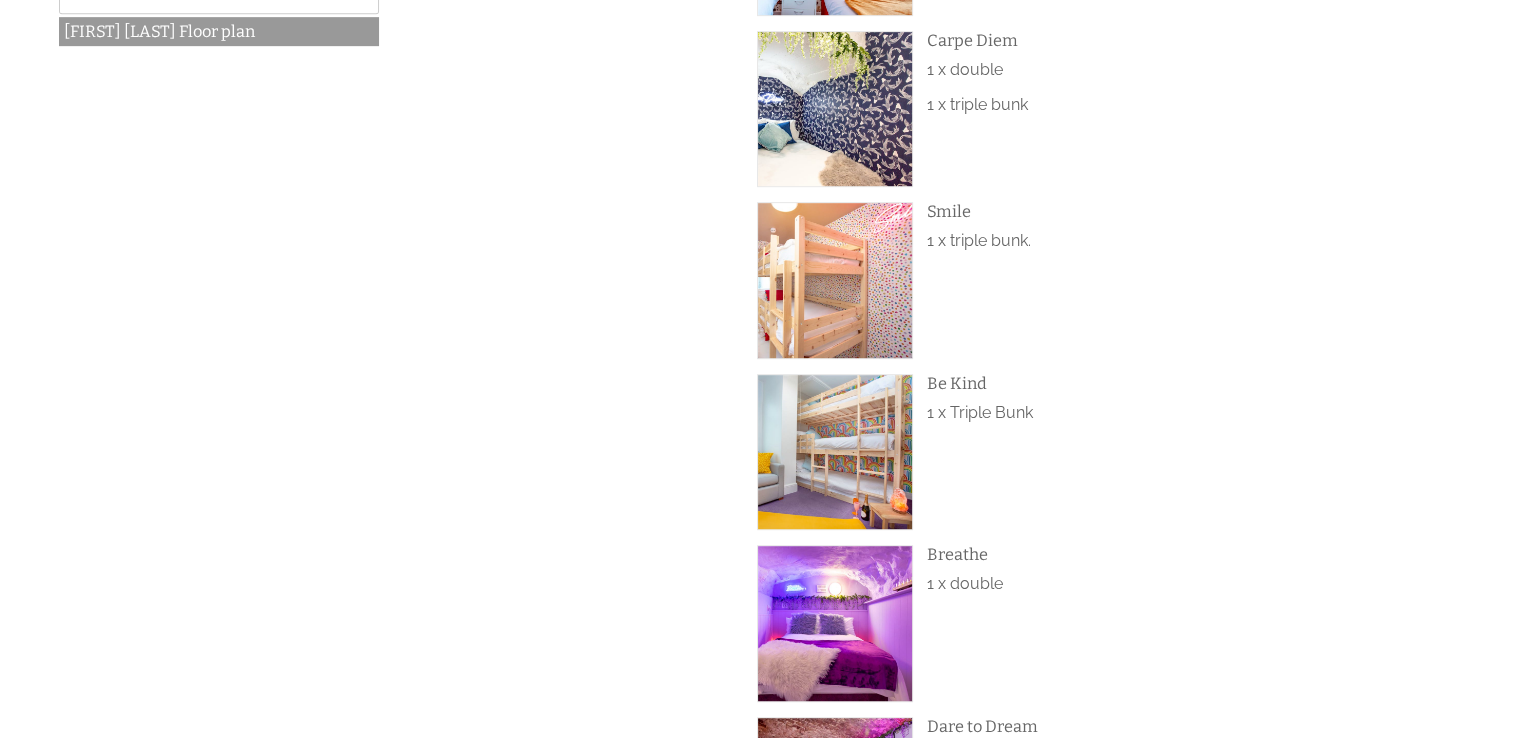 scroll, scrollTop: 1078, scrollLeft: 0, axis: vertical 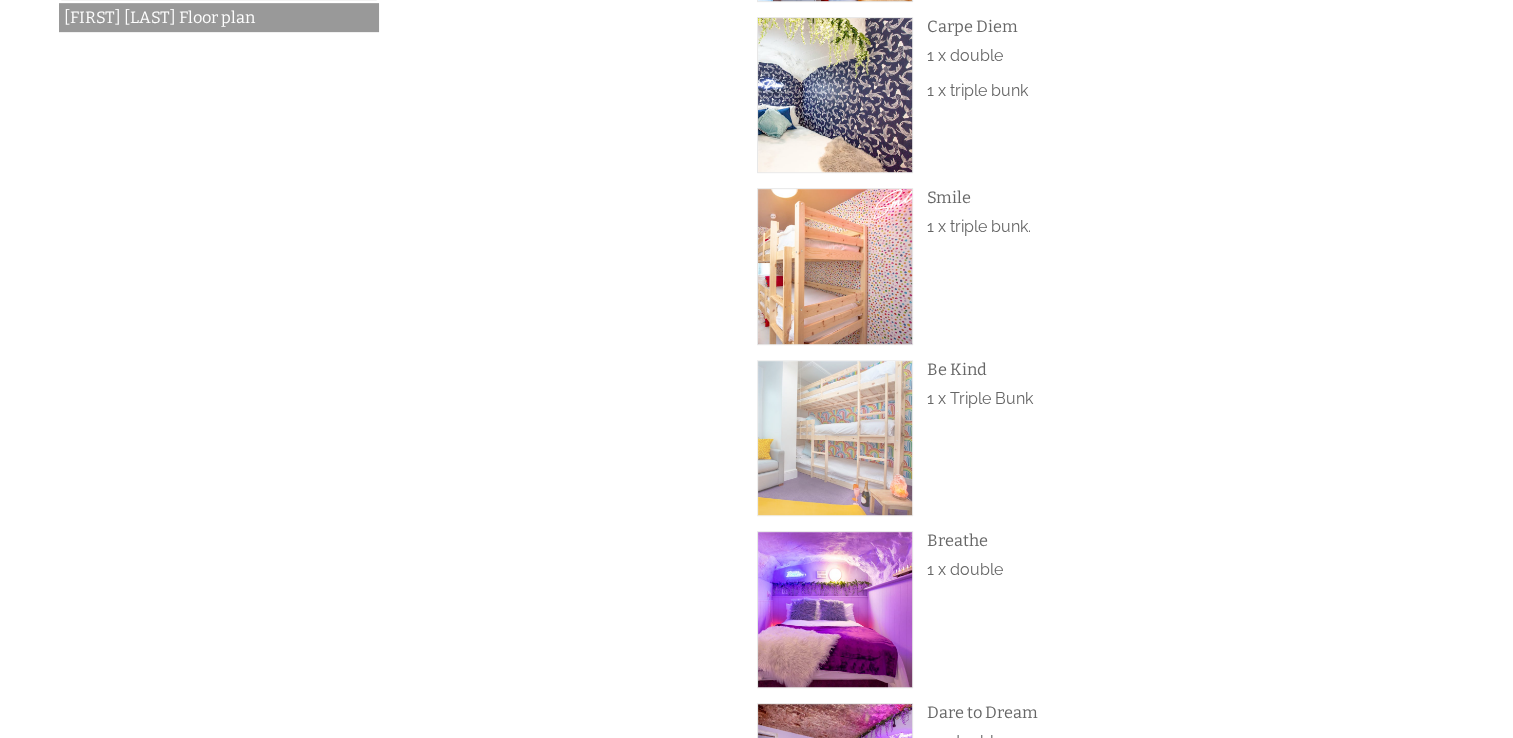 click at bounding box center [835, 438] 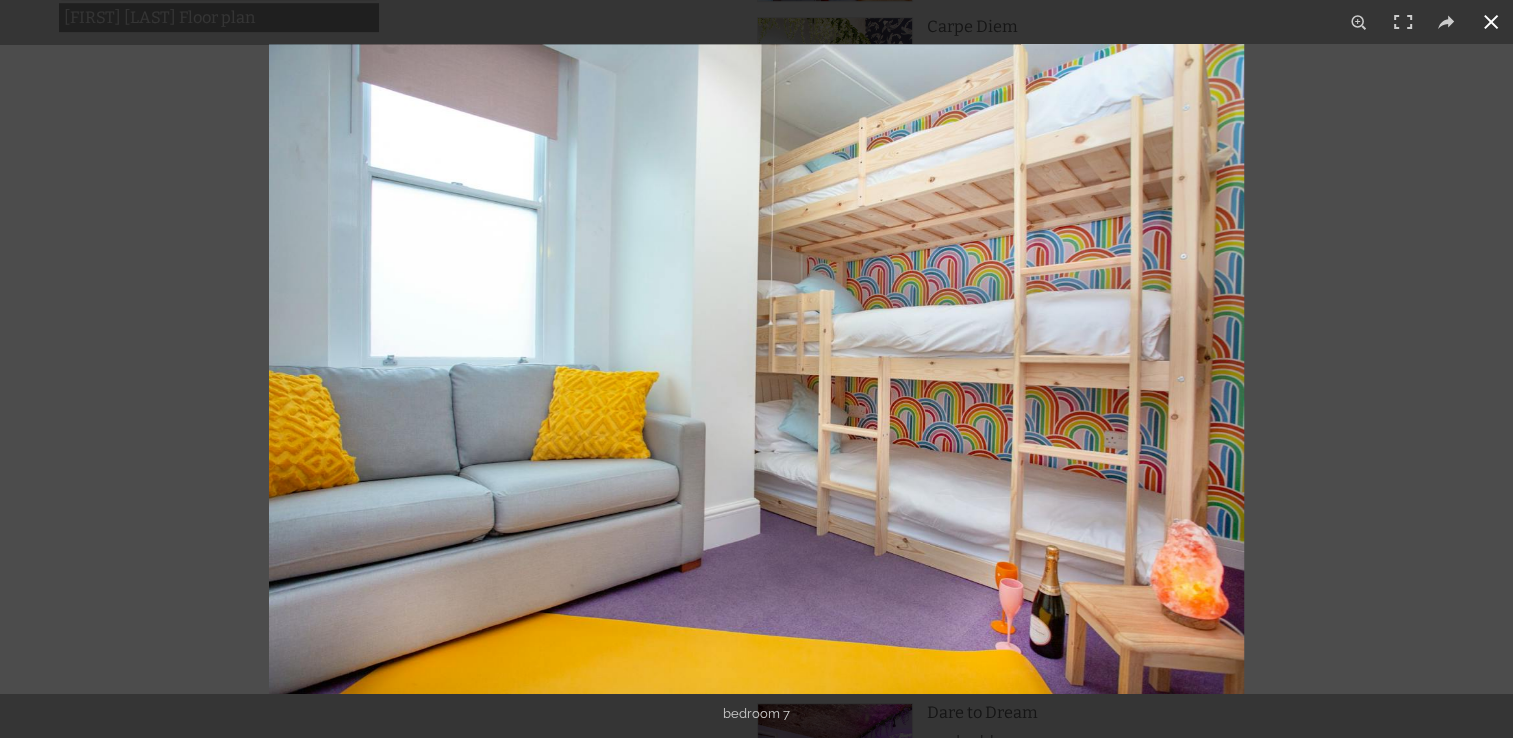 click at bounding box center (1491, 22) 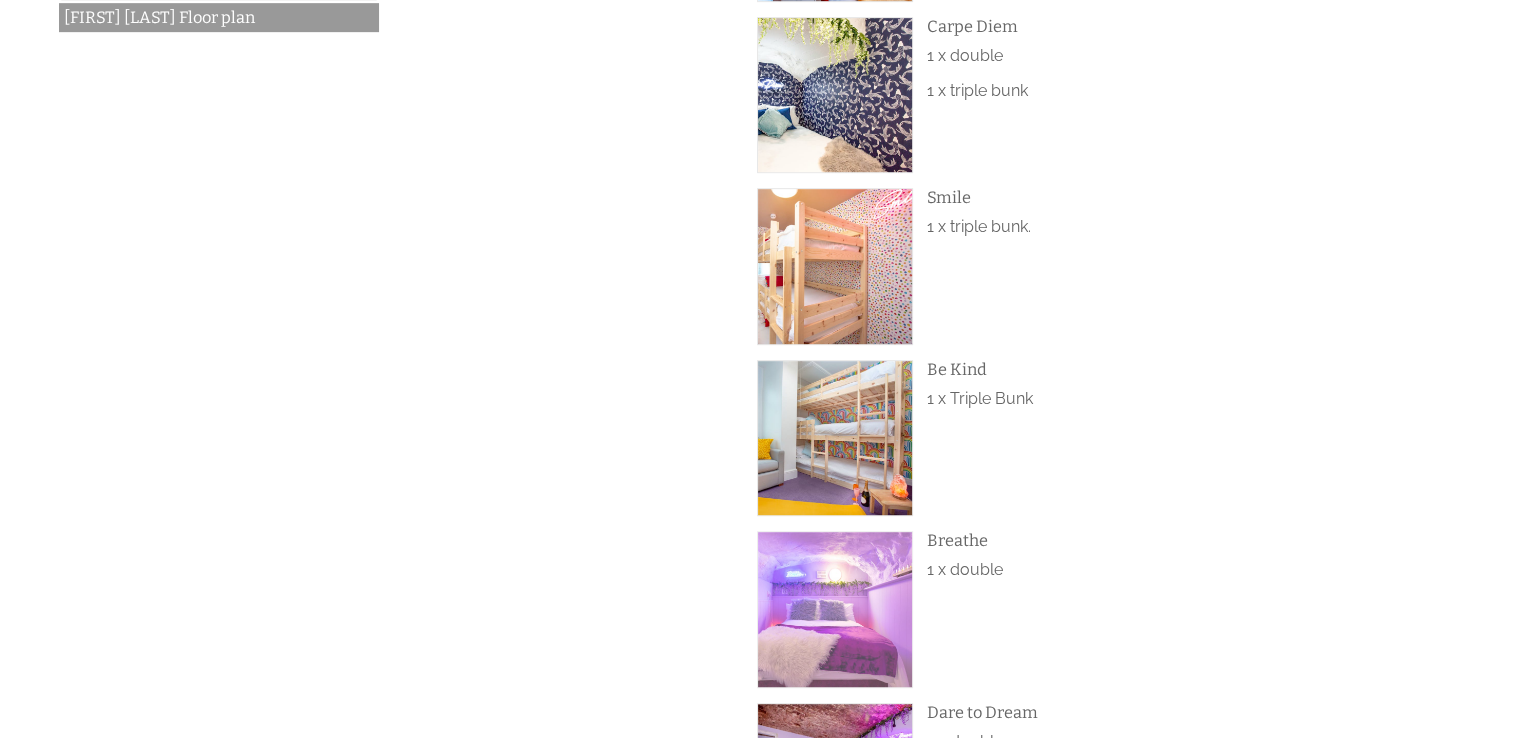 click at bounding box center (835, 609) 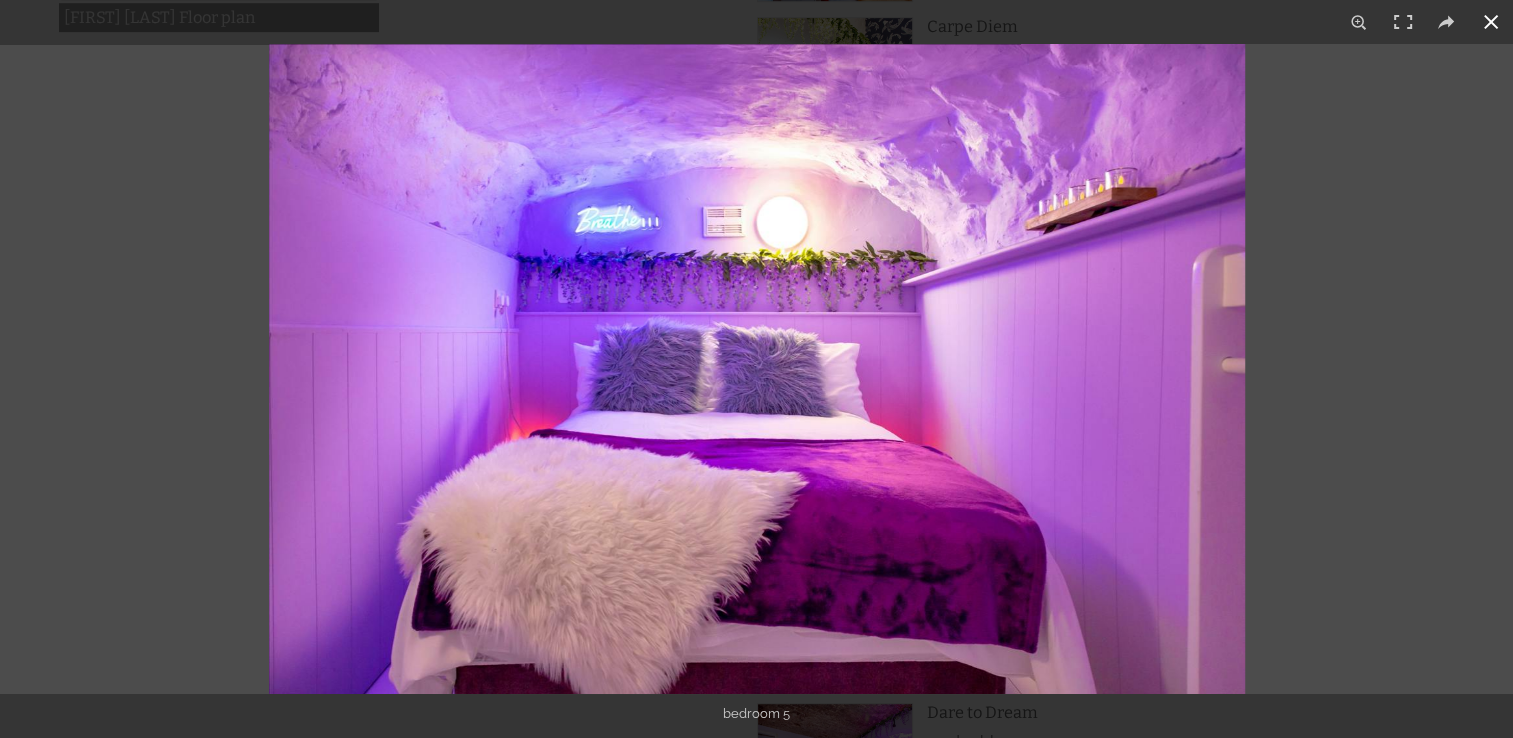 click at bounding box center [1491, 22] 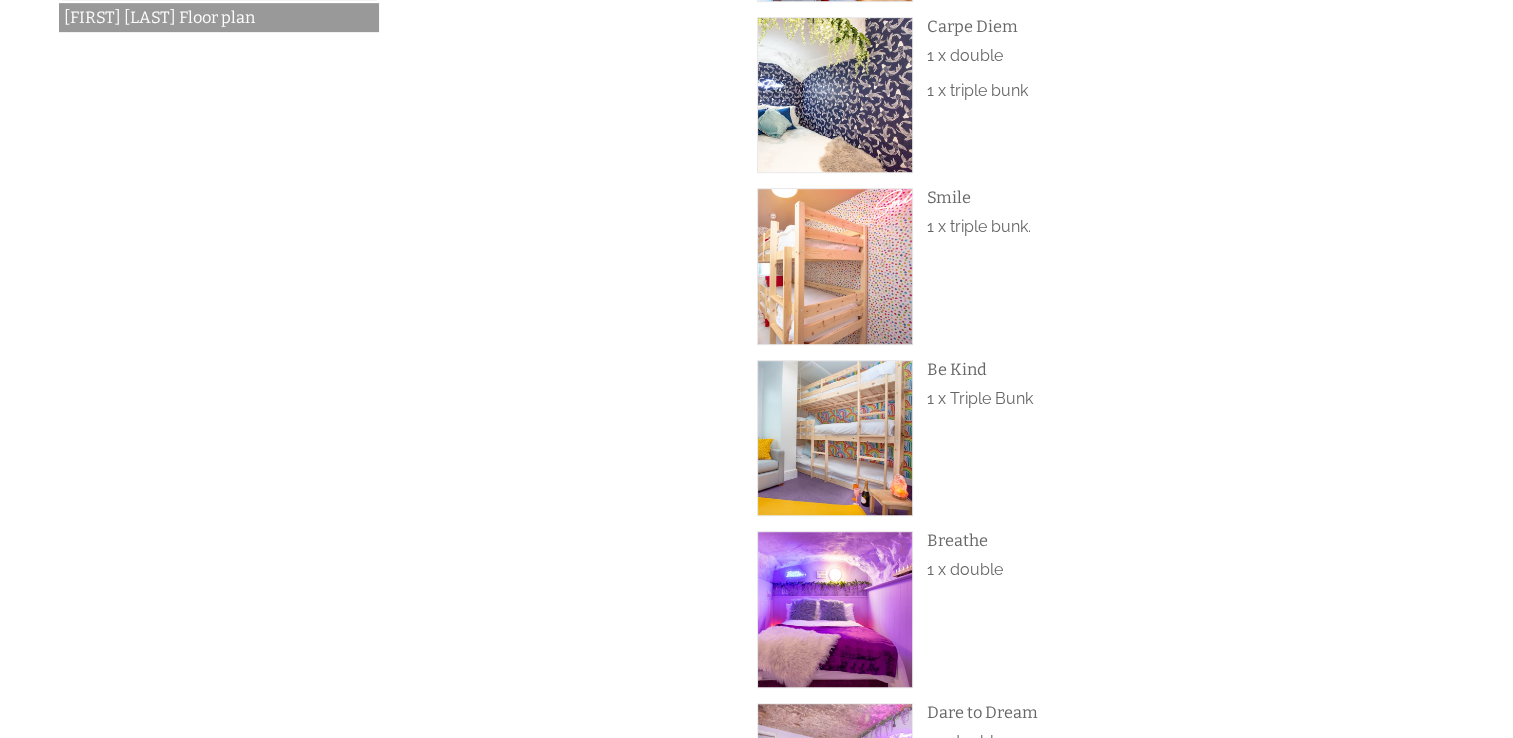 click at bounding box center [835, 781] 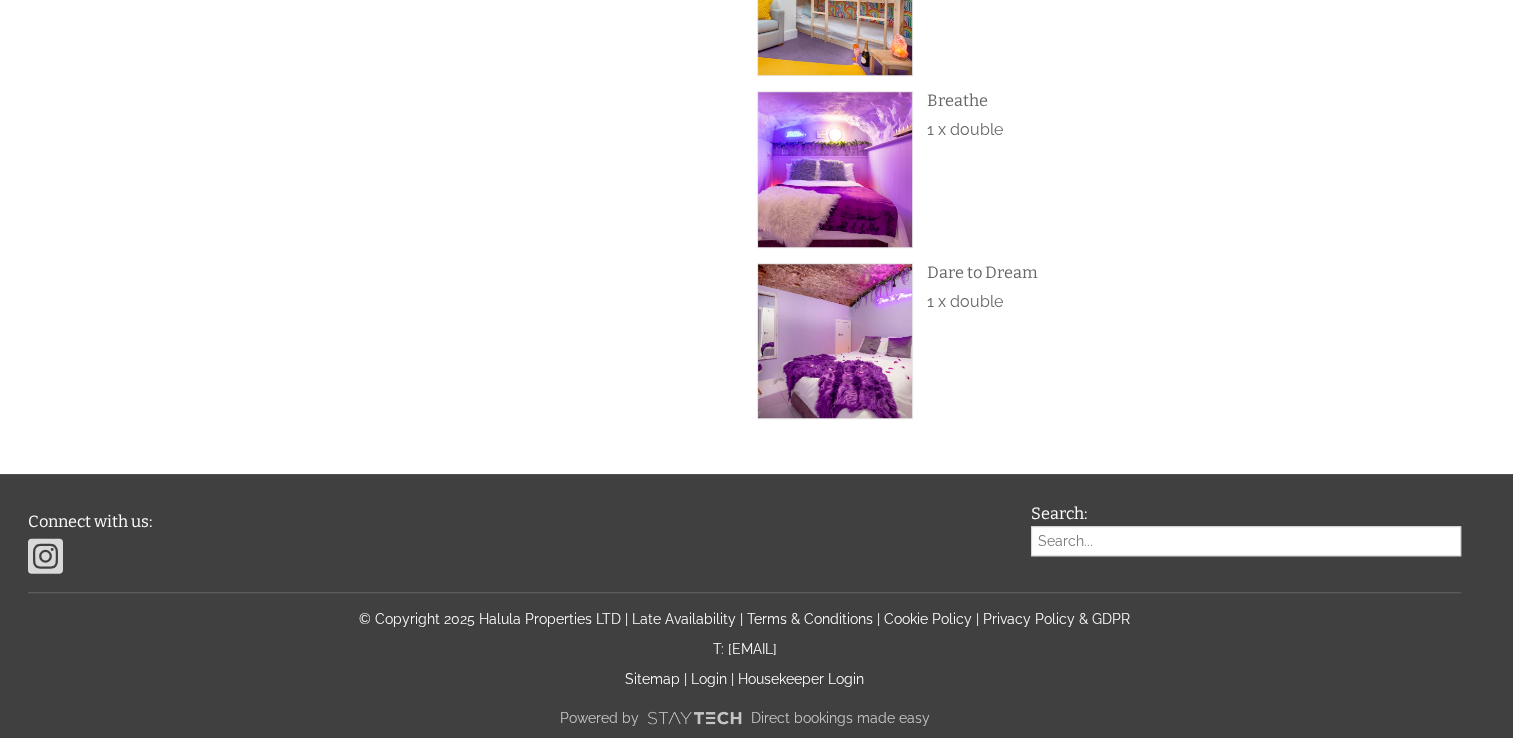 scroll, scrollTop: 1528, scrollLeft: 0, axis: vertical 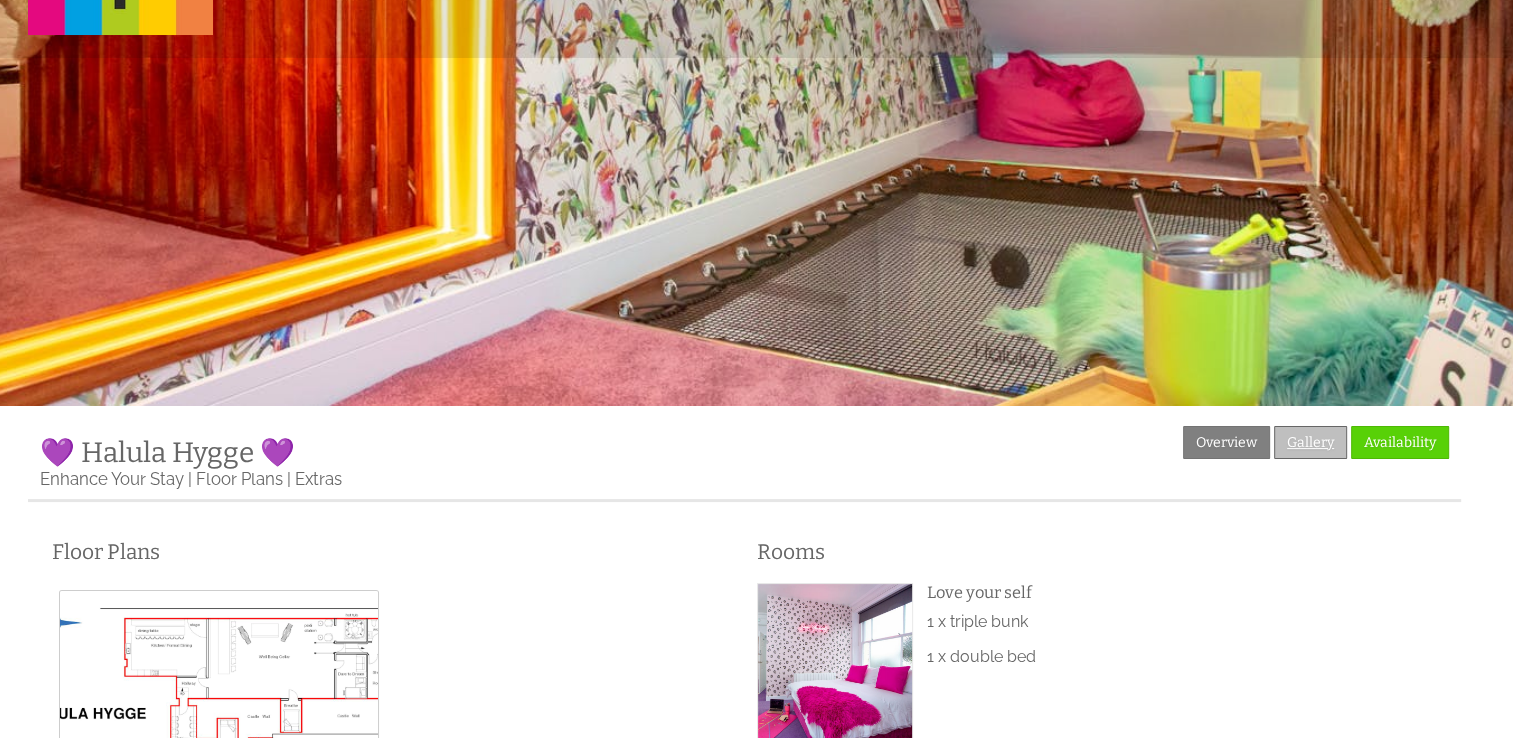 click on "Gallery" at bounding box center [1310, 442] 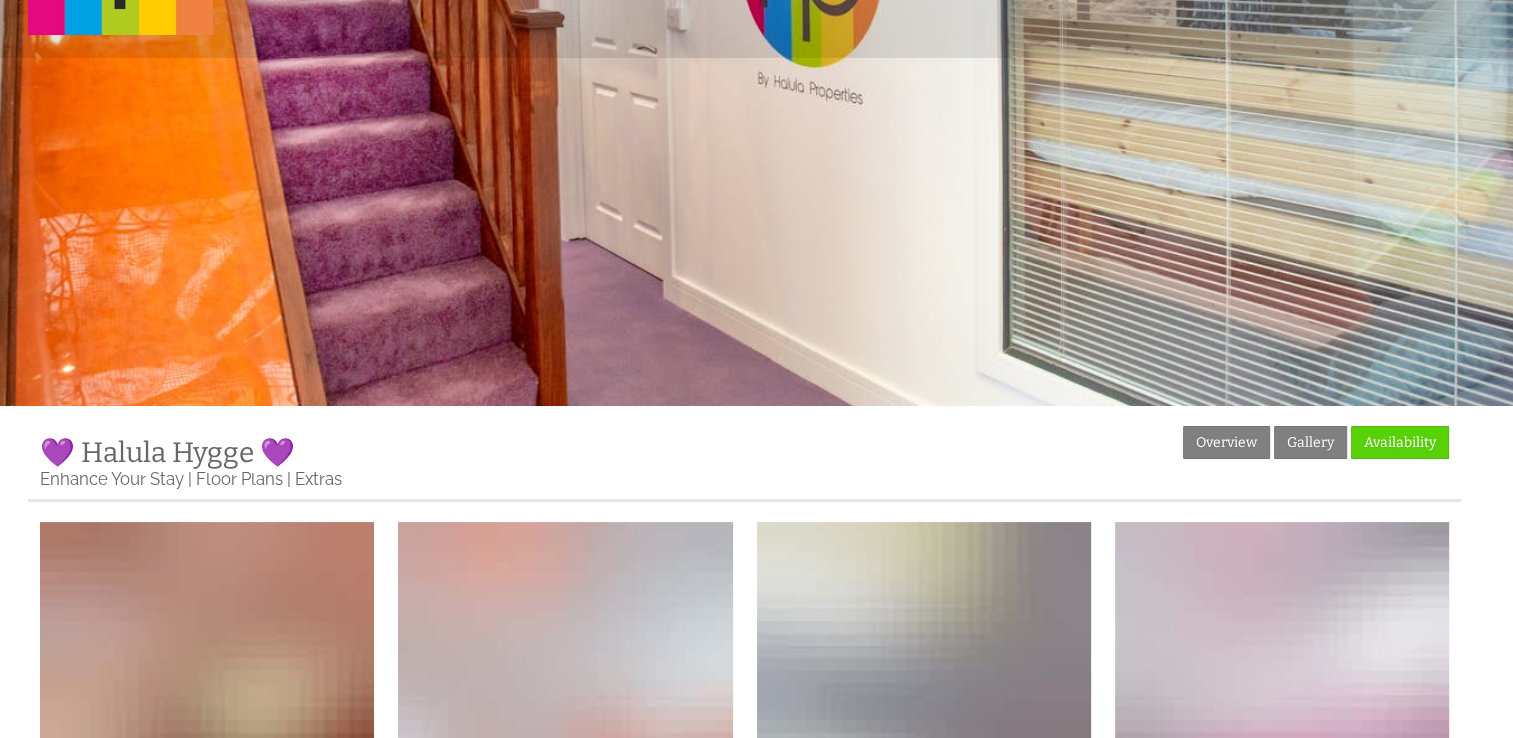 scroll, scrollTop: 0, scrollLeft: 0, axis: both 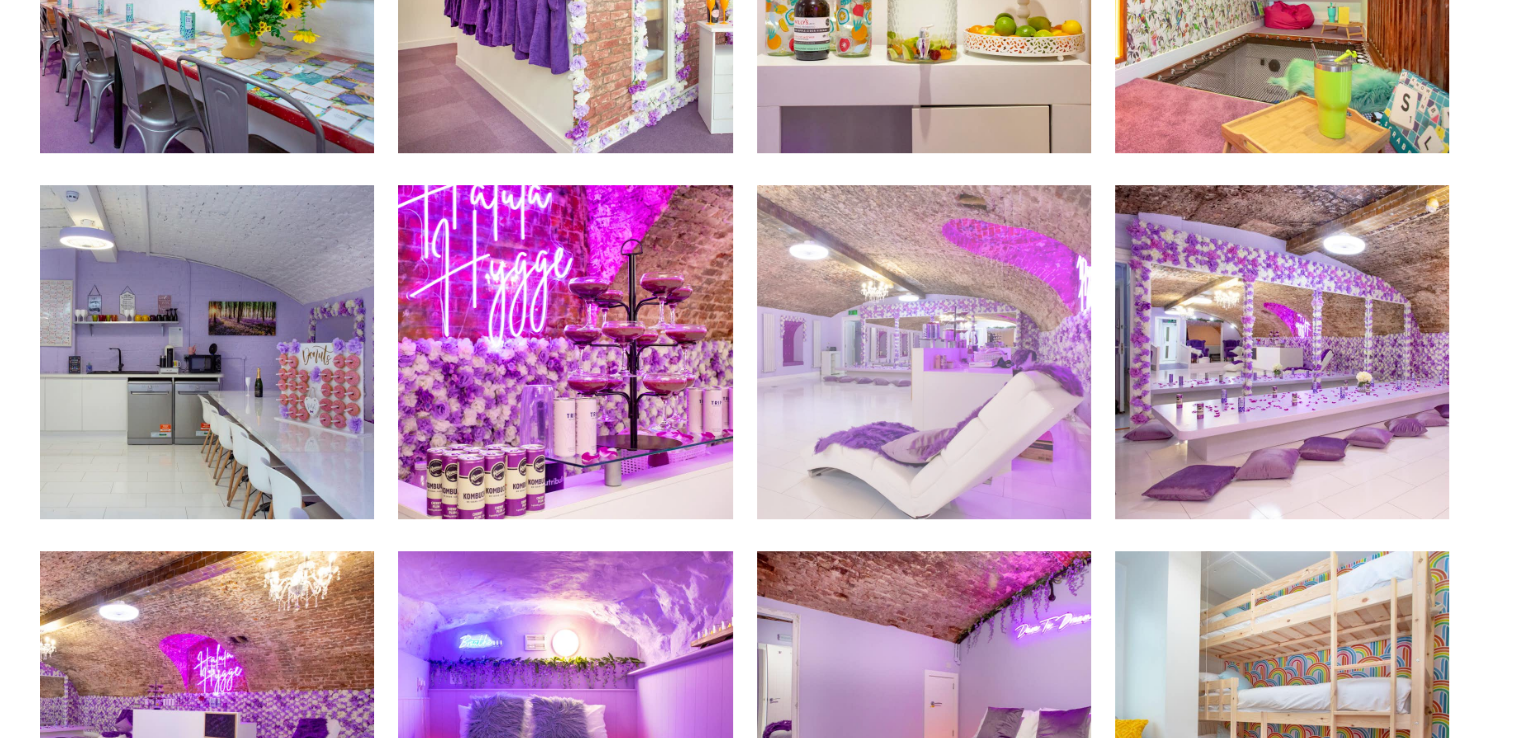click at bounding box center [924, 352] 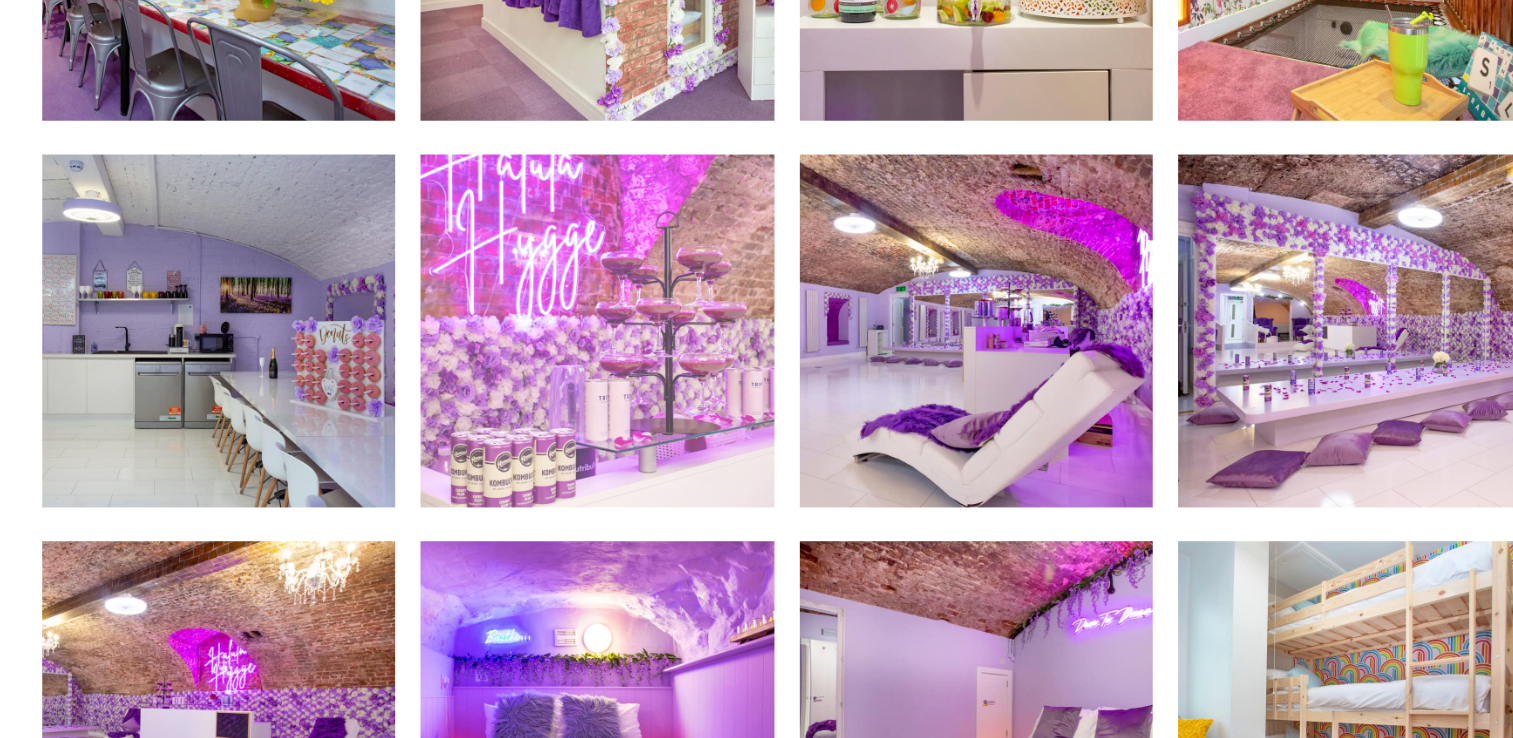 scroll, scrollTop: 1237, scrollLeft: 0, axis: vertical 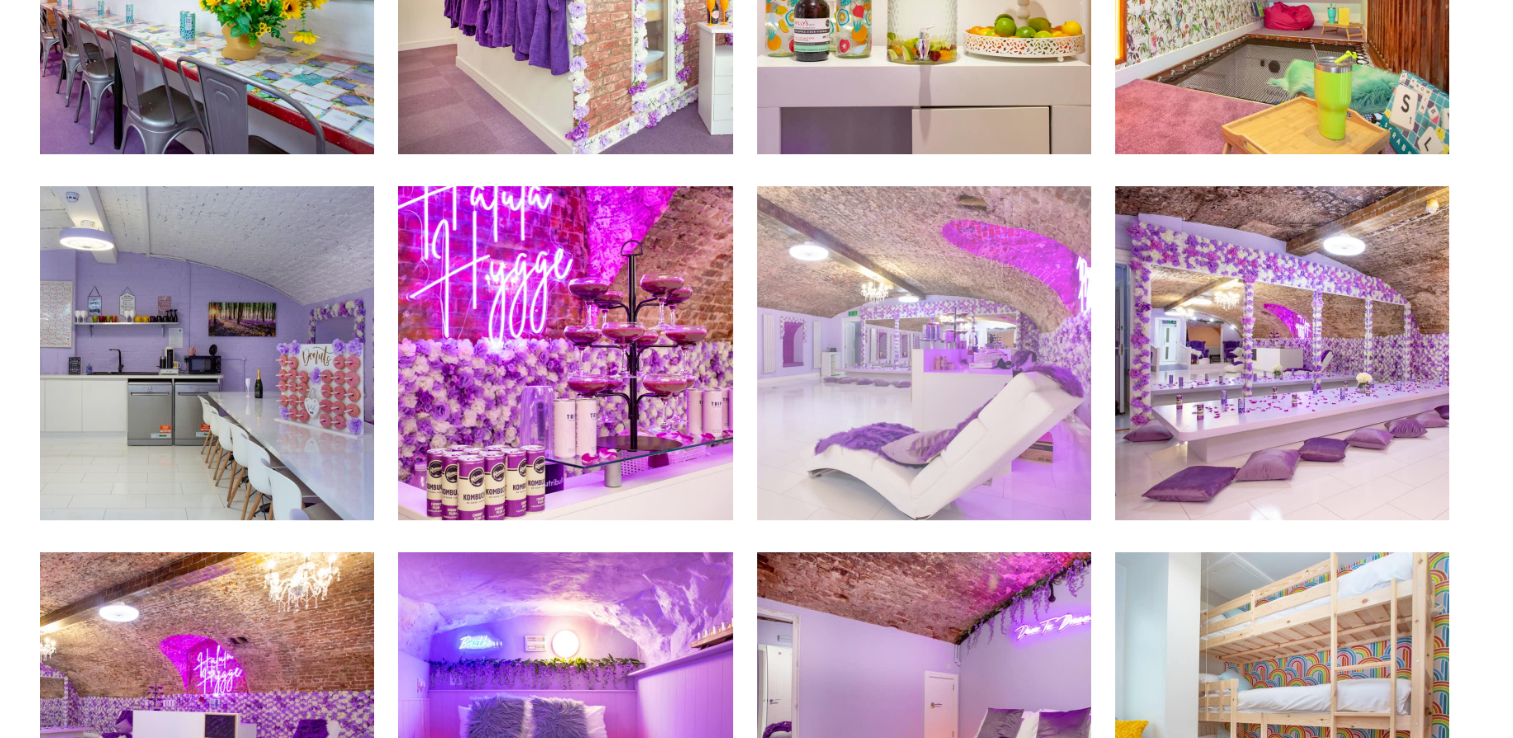 click at bounding box center [924, 353] 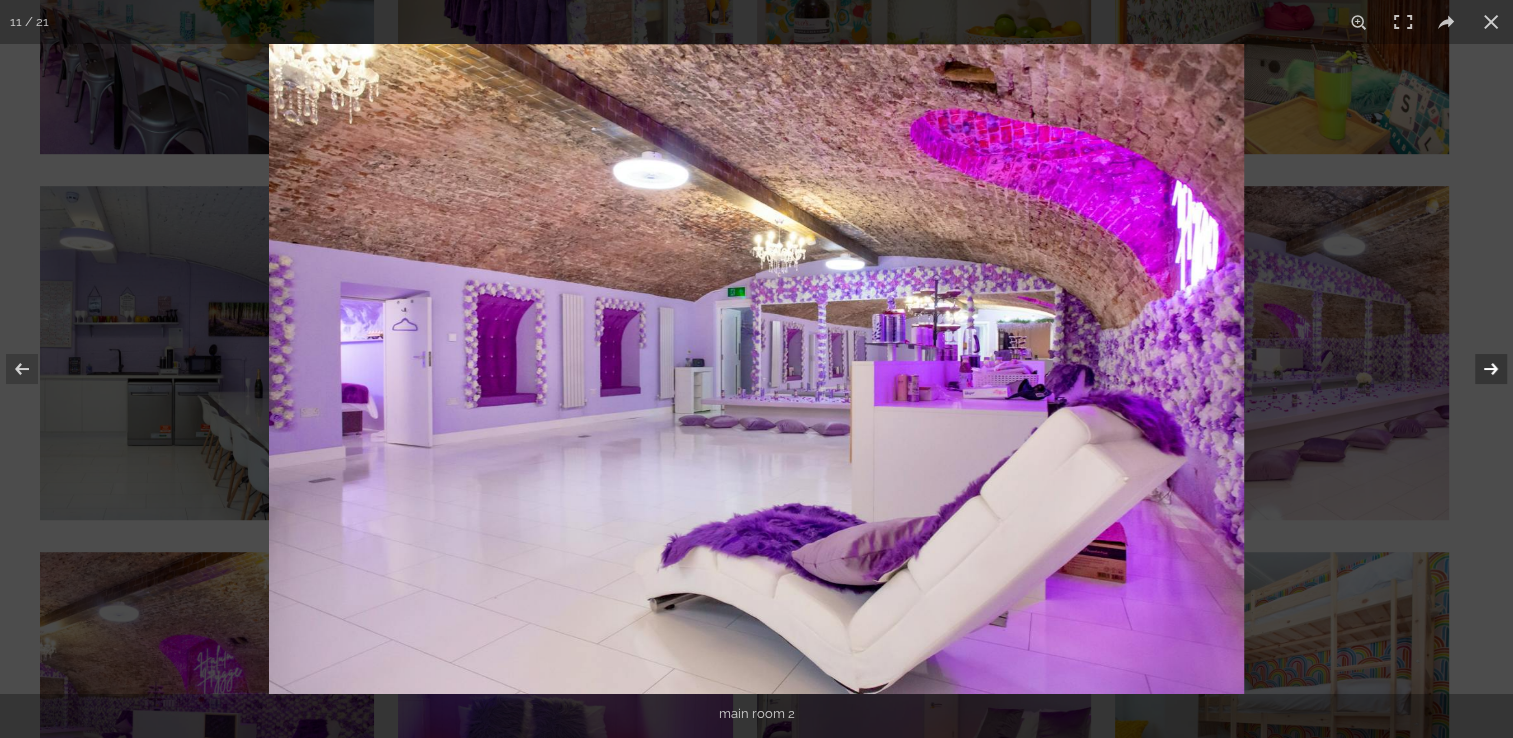 click at bounding box center (1478, 369) 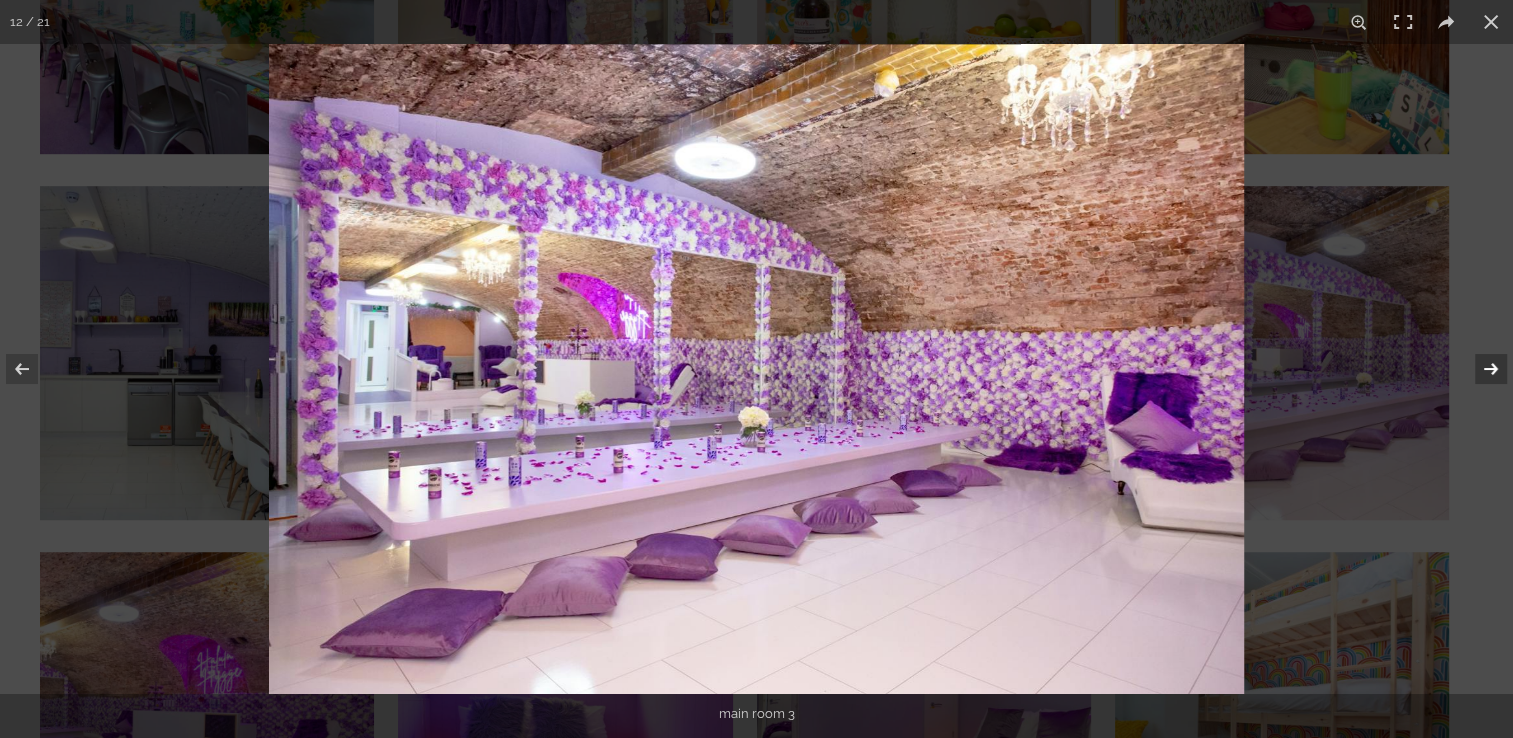 click at bounding box center [1478, 369] 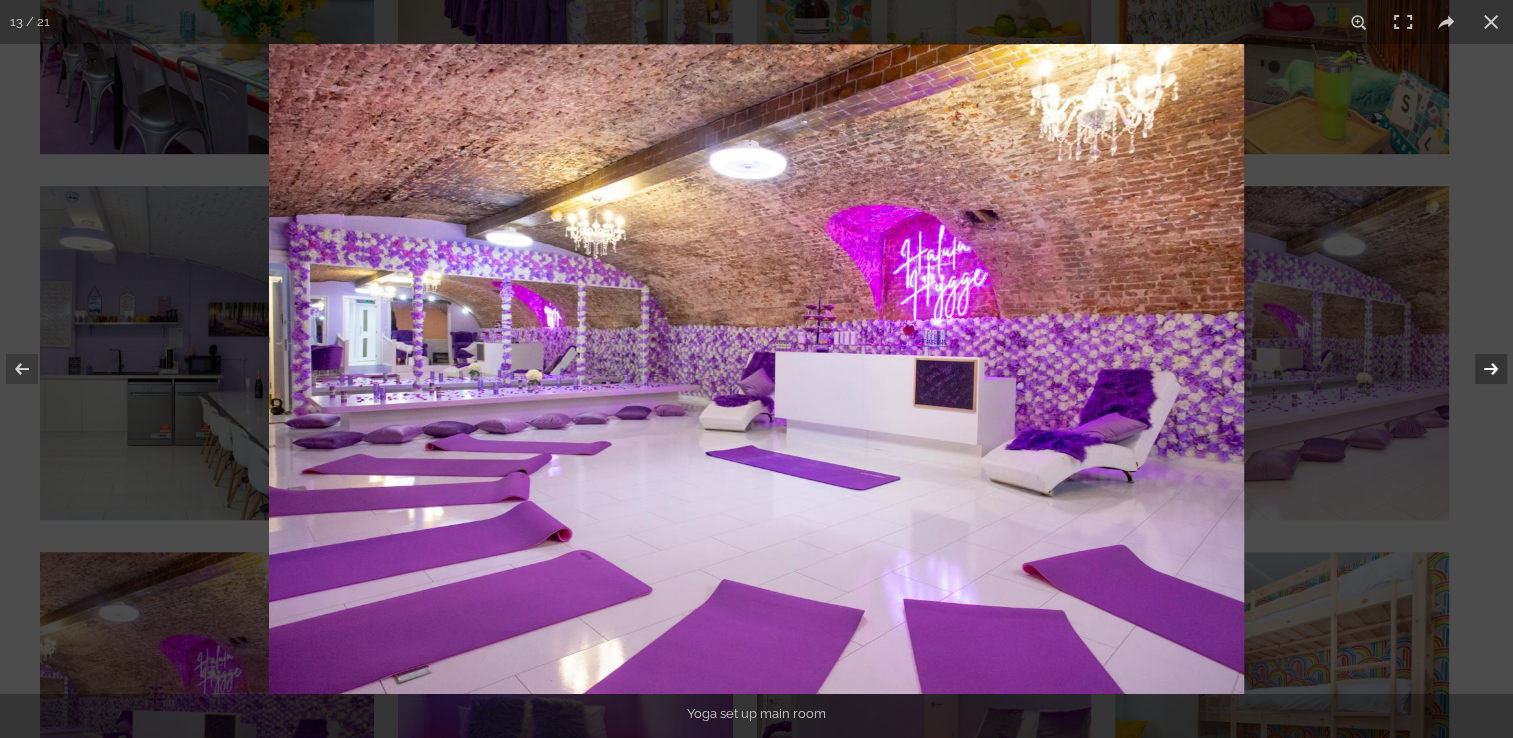 click at bounding box center [1478, 369] 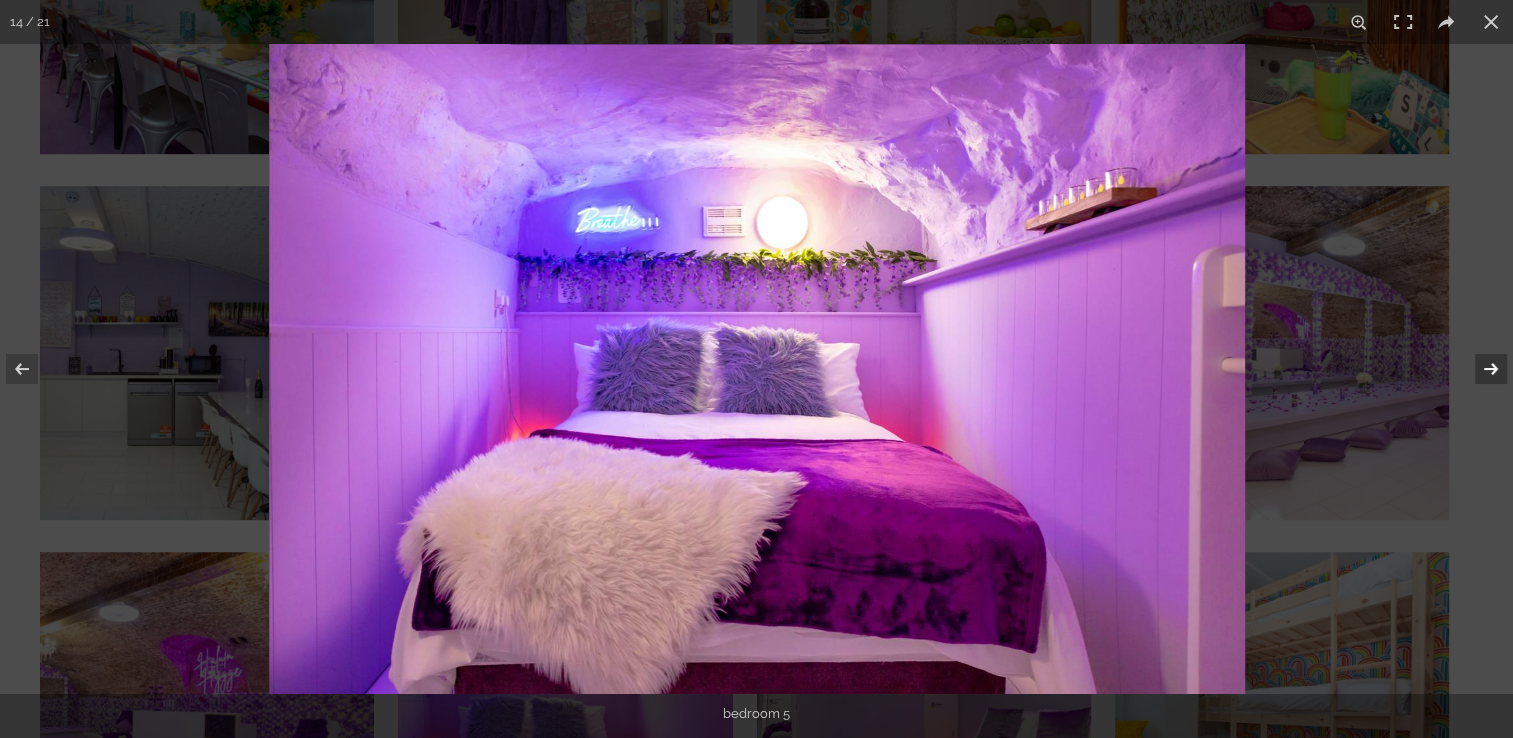 click at bounding box center (1478, 369) 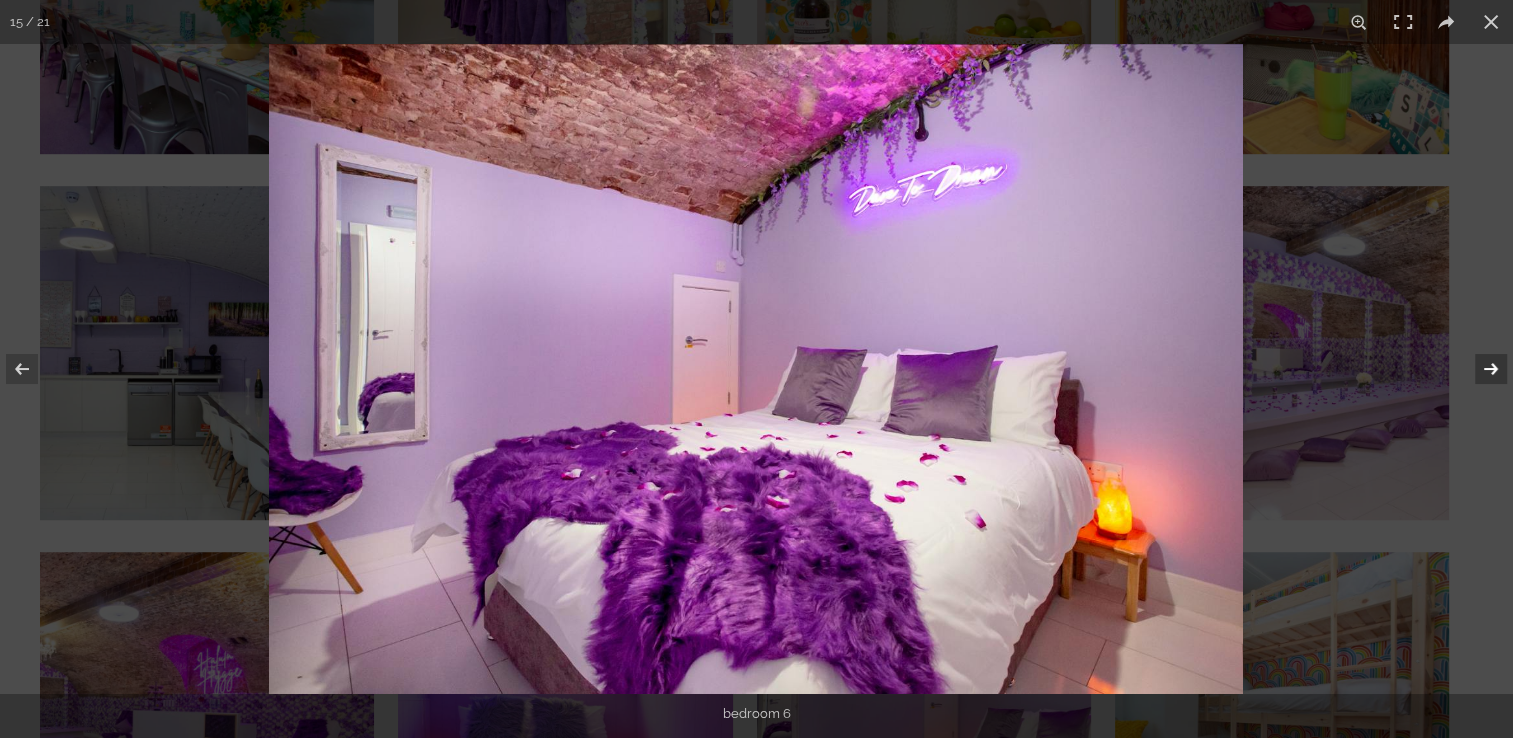 click at bounding box center (1478, 369) 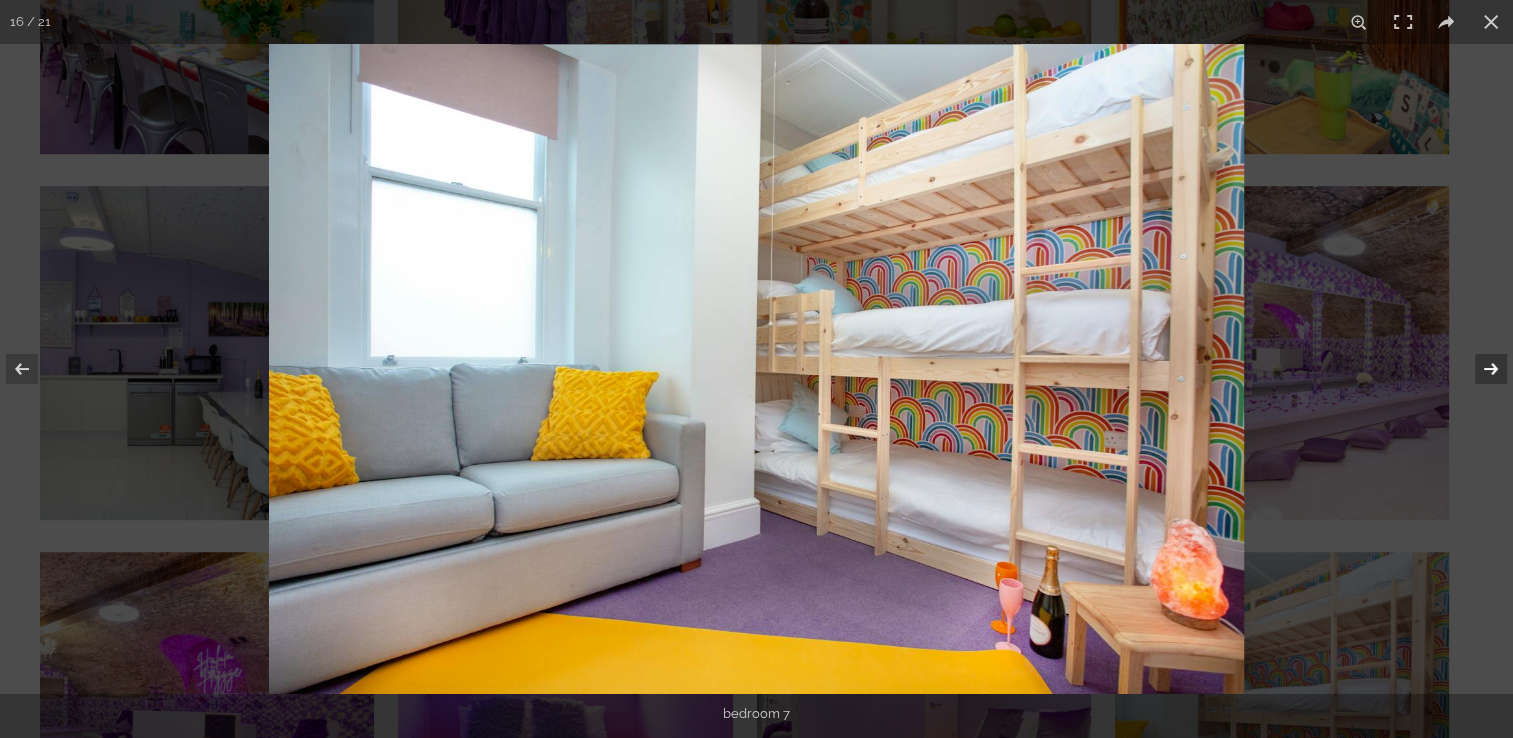 click at bounding box center (1478, 369) 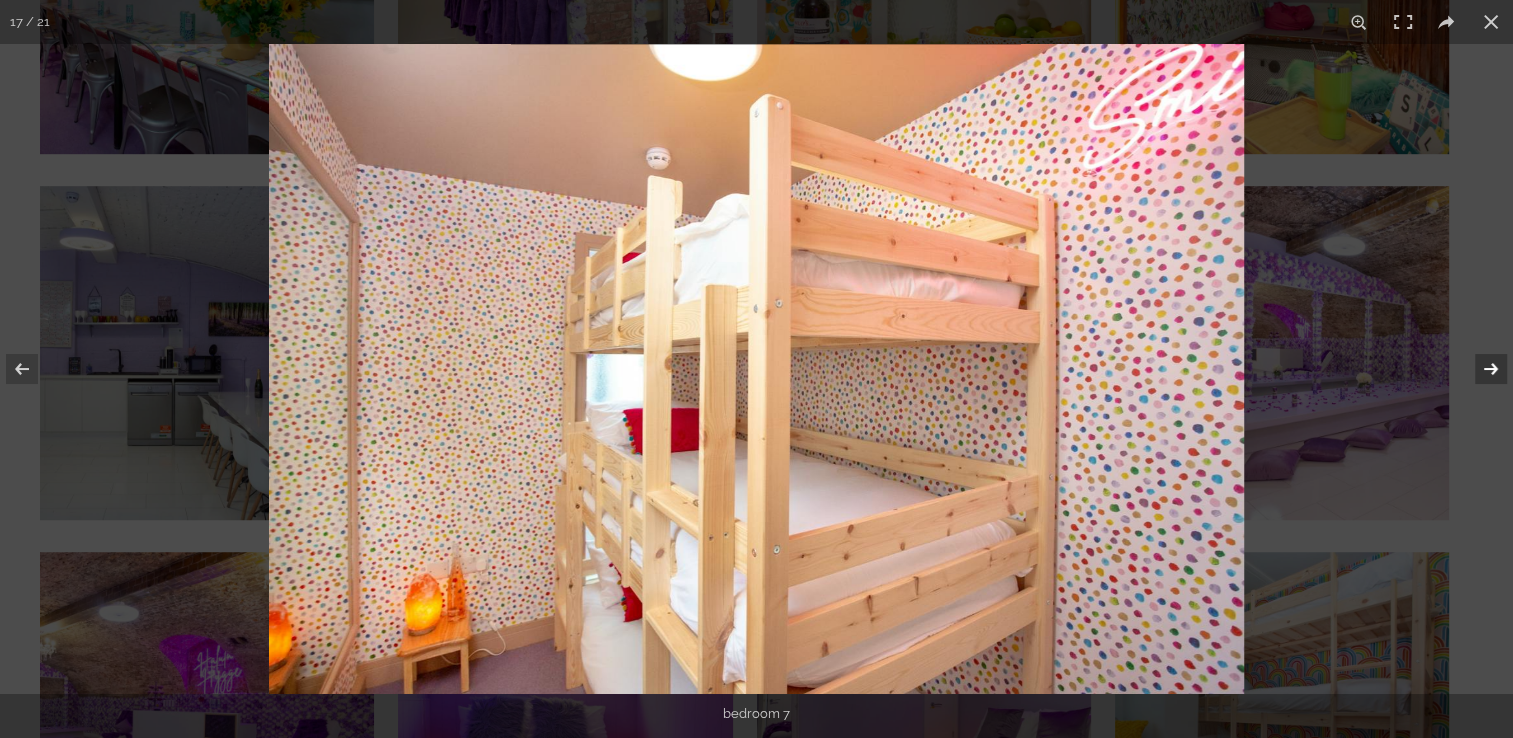 click at bounding box center (1478, 369) 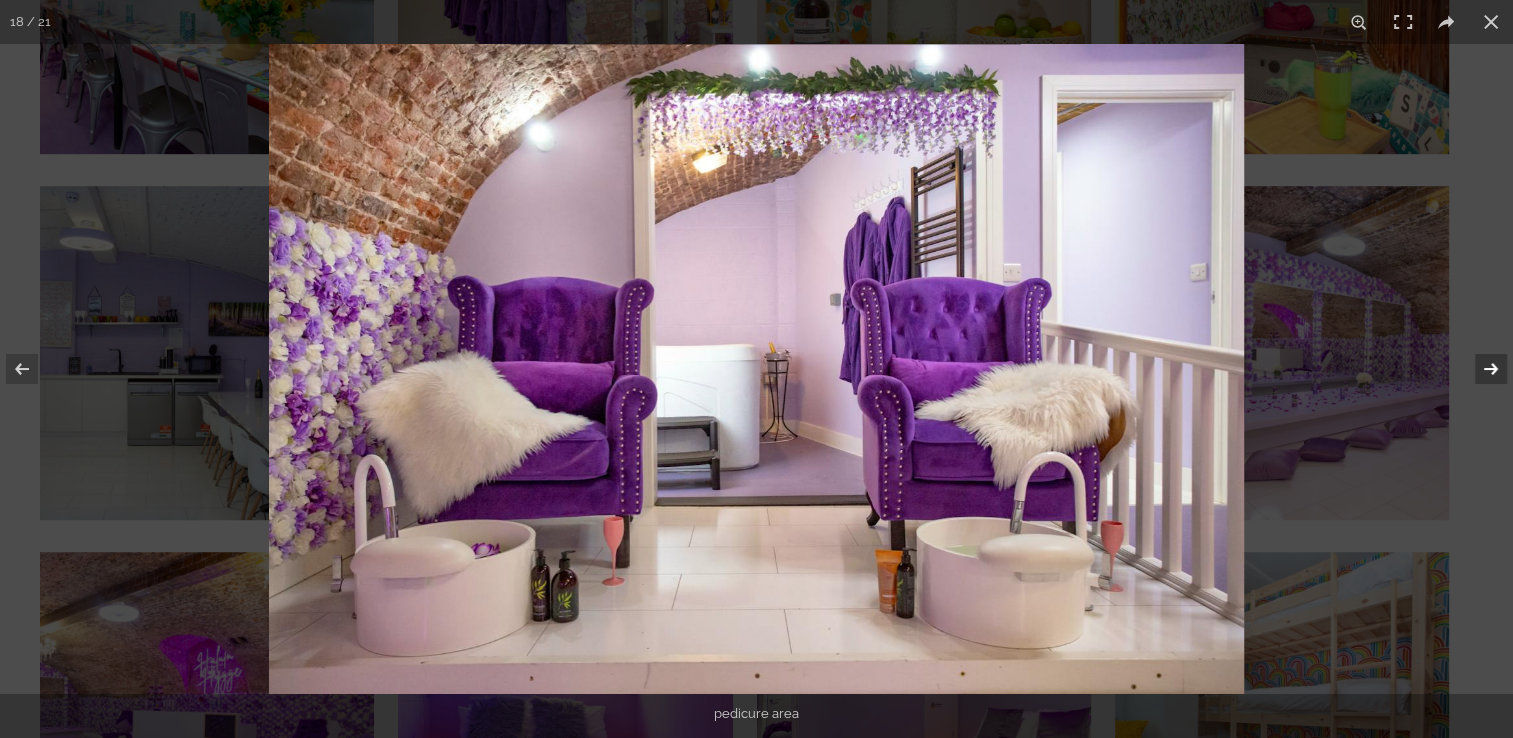 click at bounding box center (1478, 369) 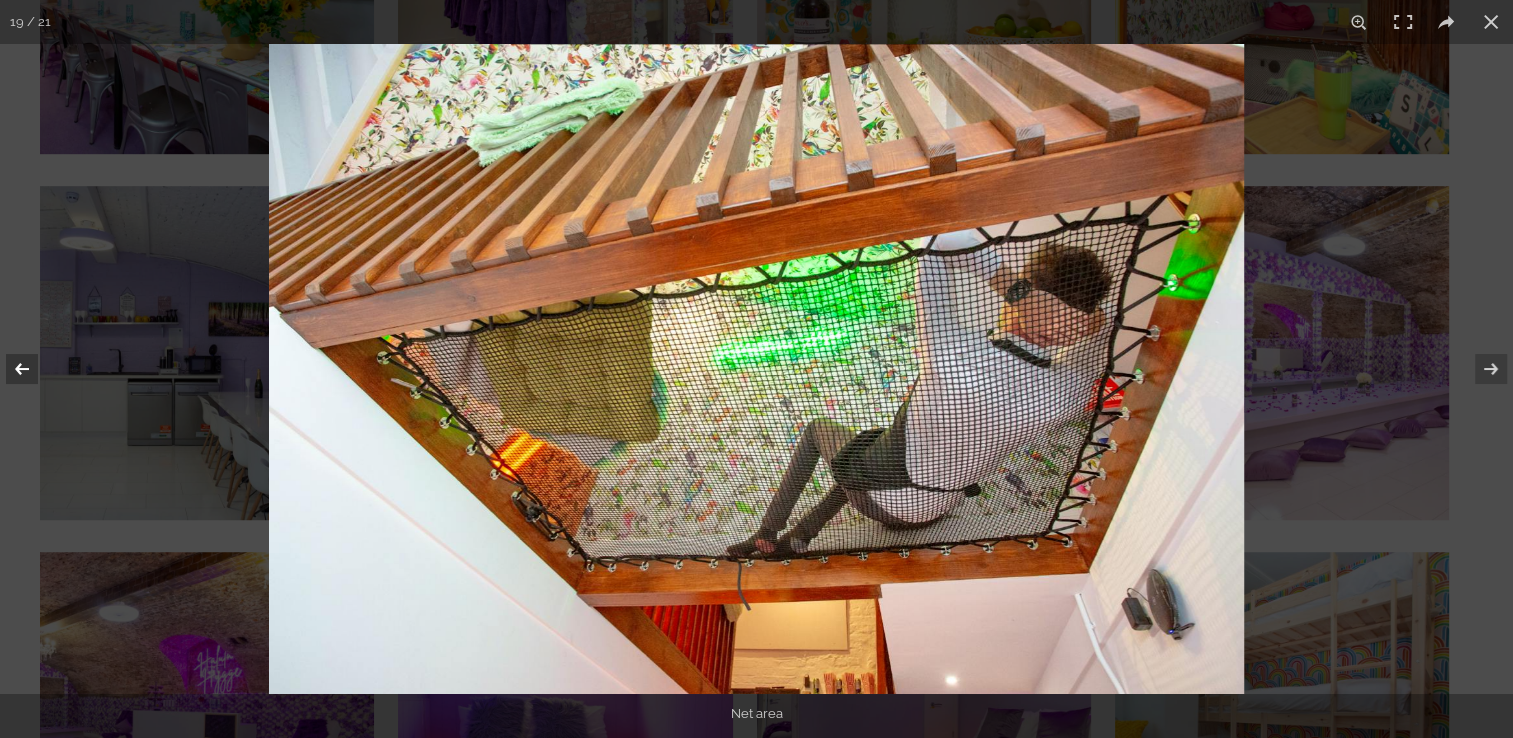 click at bounding box center (35, 369) 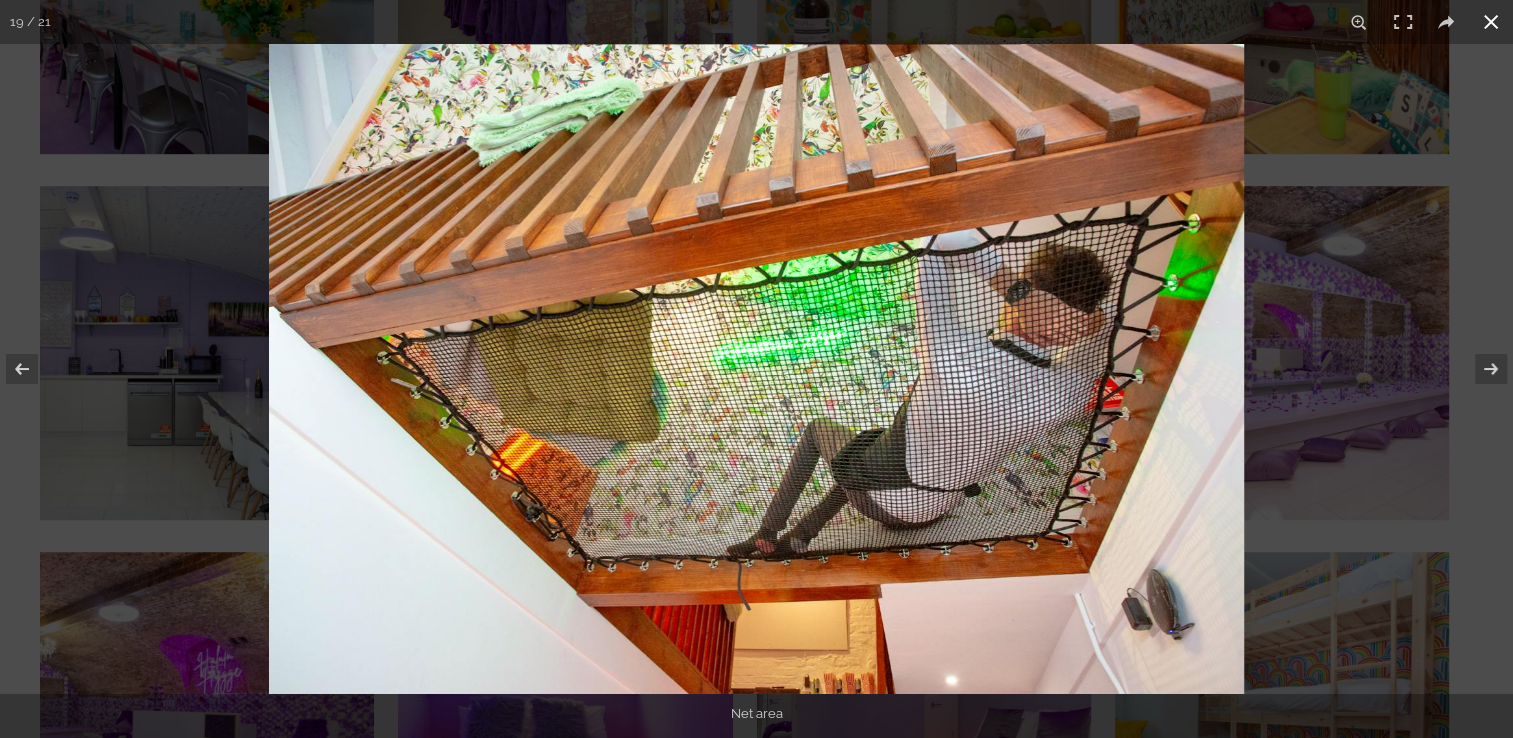 click at bounding box center [756, 369] 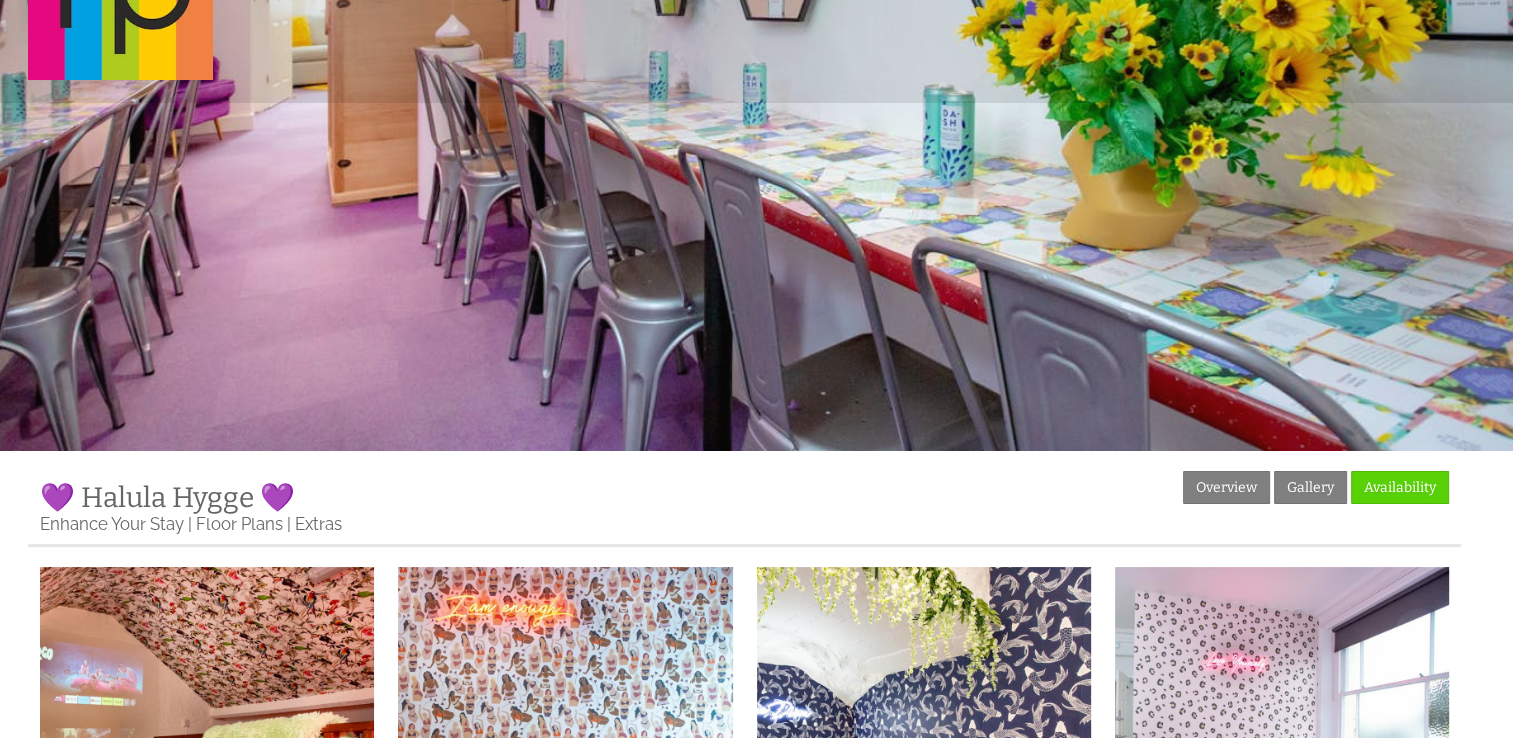scroll, scrollTop: 132, scrollLeft: 0, axis: vertical 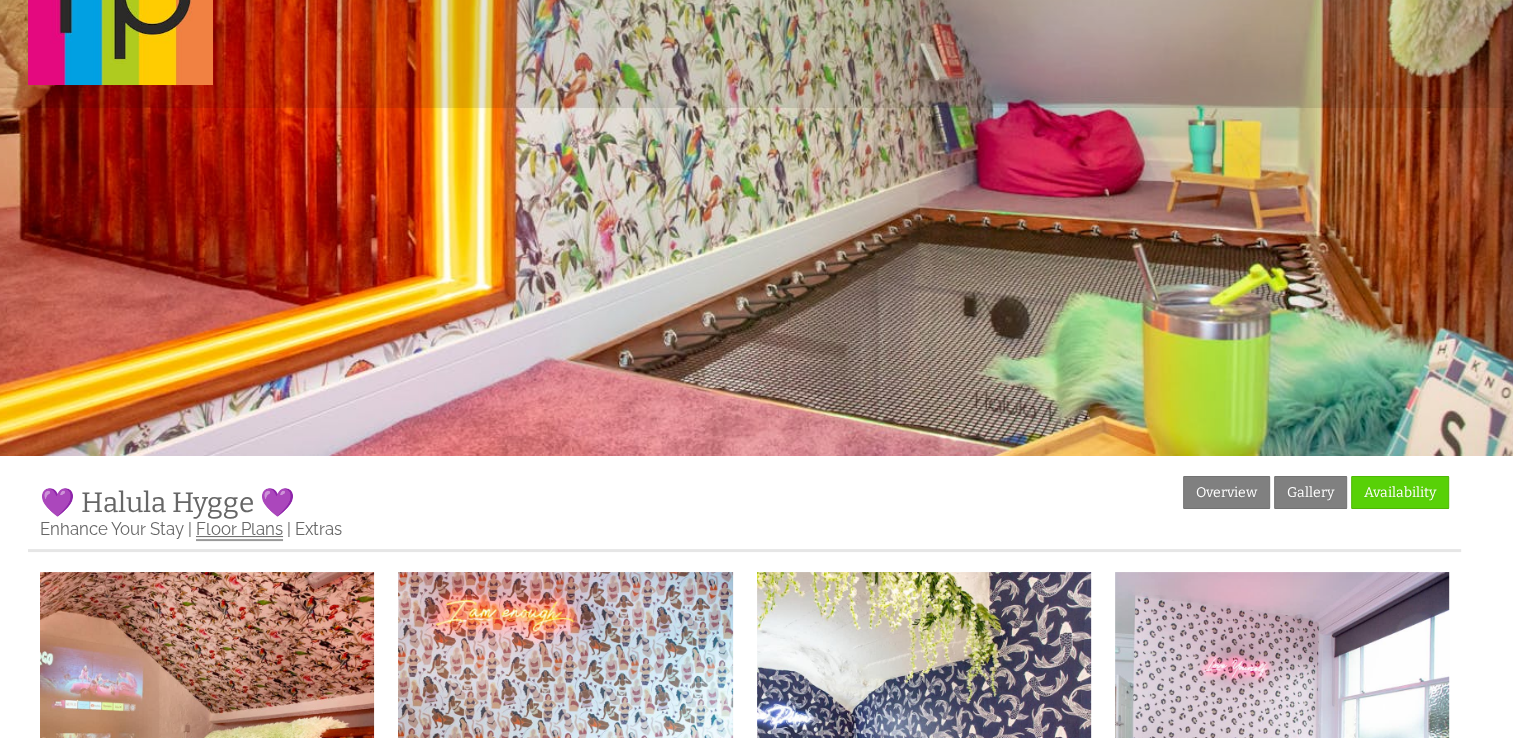 click on "Floor Plans" at bounding box center [239, 530] 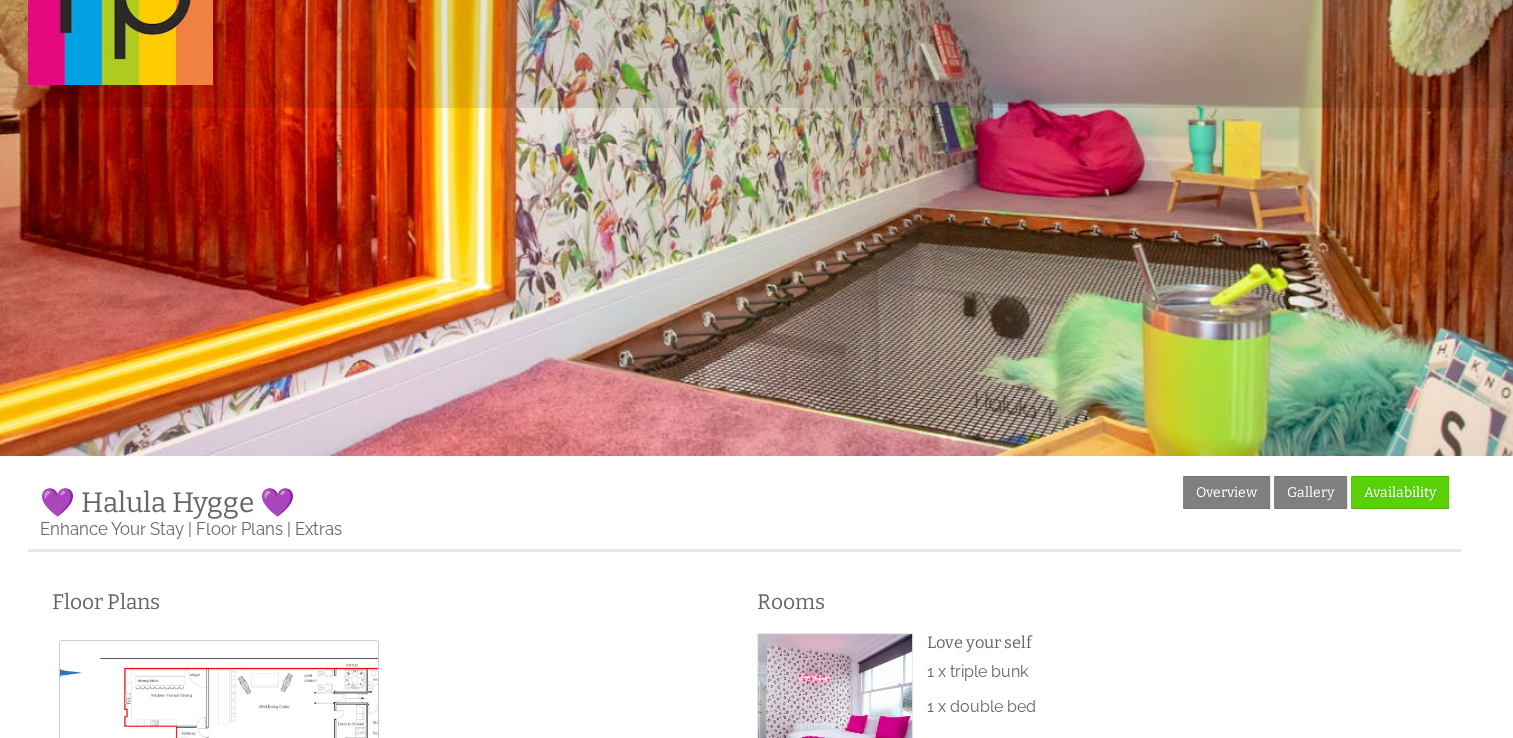 scroll, scrollTop: 0, scrollLeft: 0, axis: both 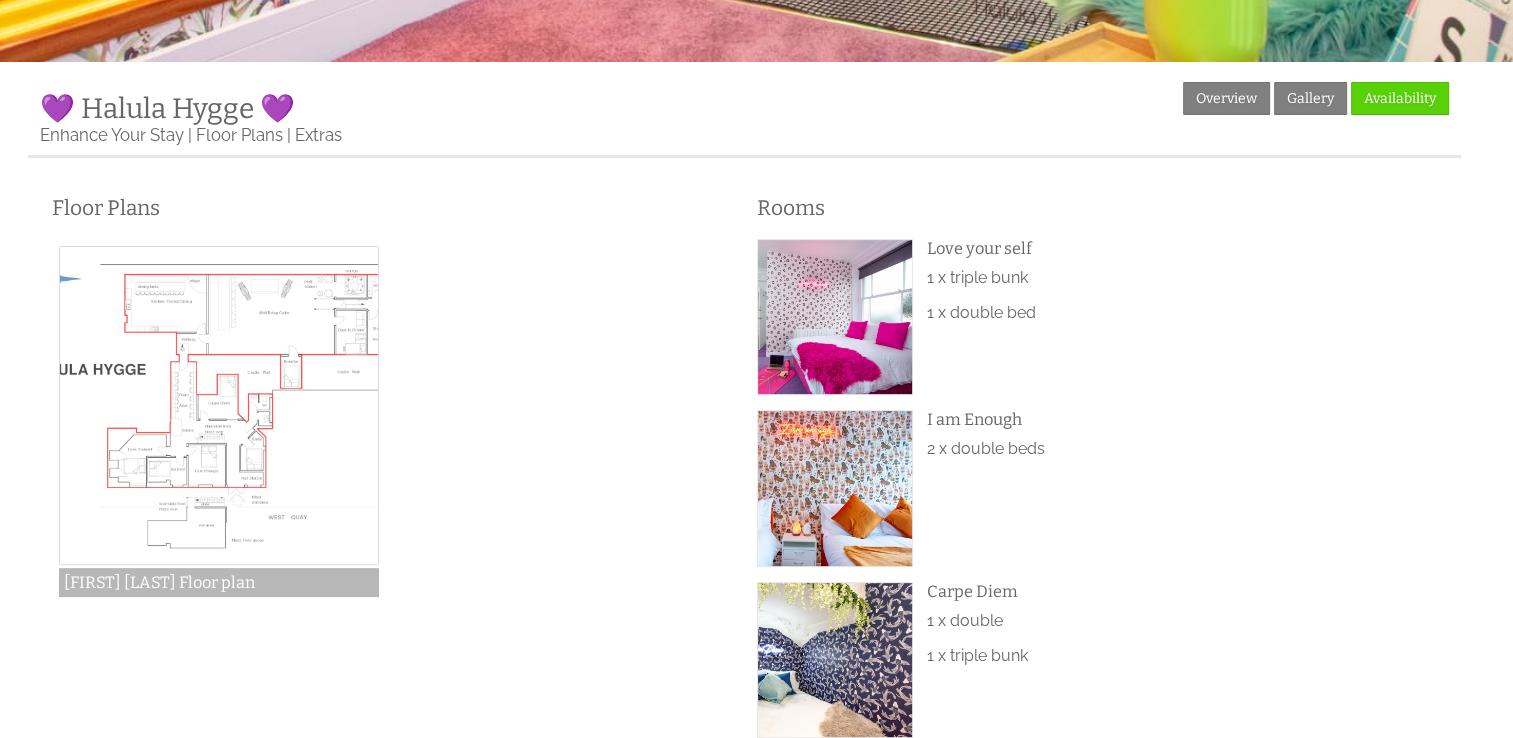 click at bounding box center [219, 406] 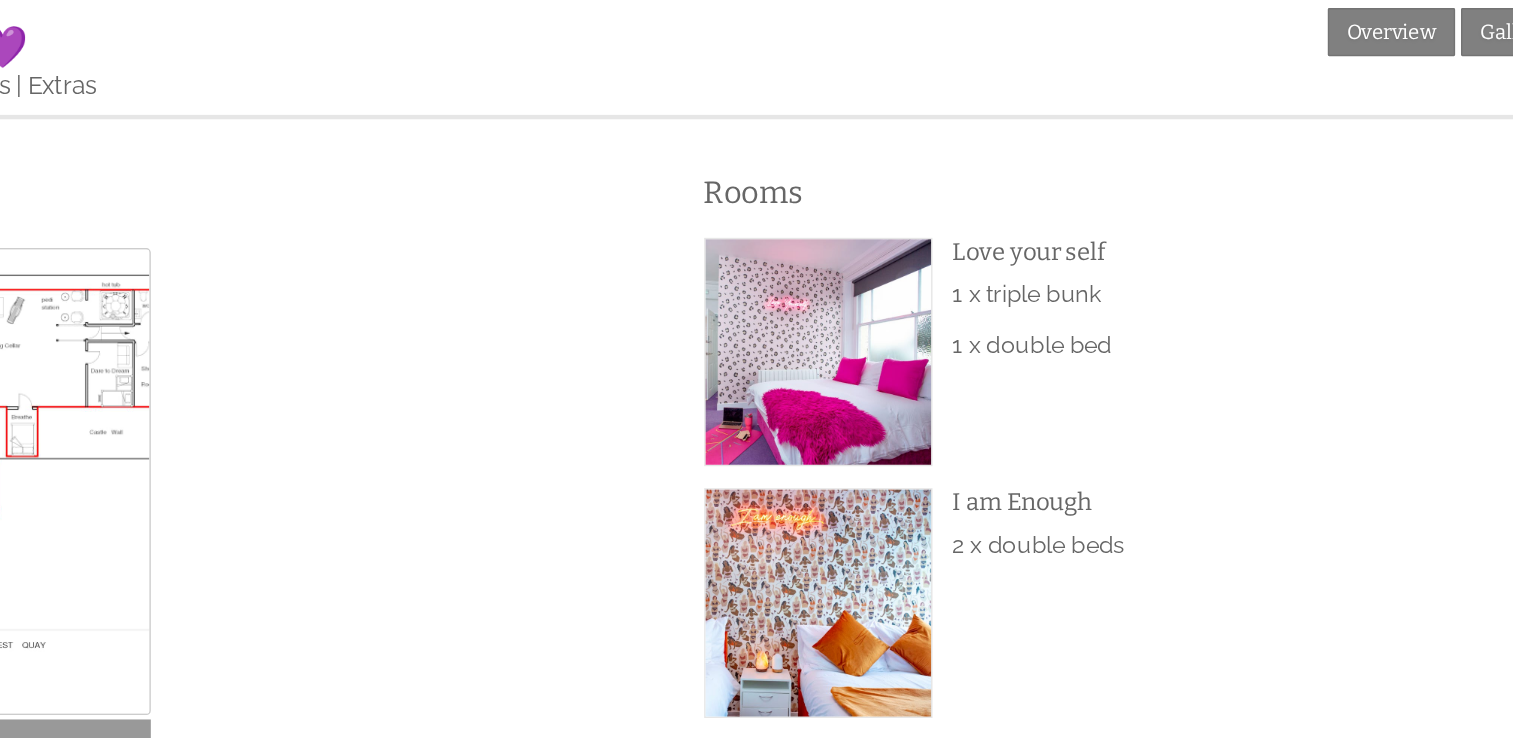 scroll, scrollTop: 513, scrollLeft: 0, axis: vertical 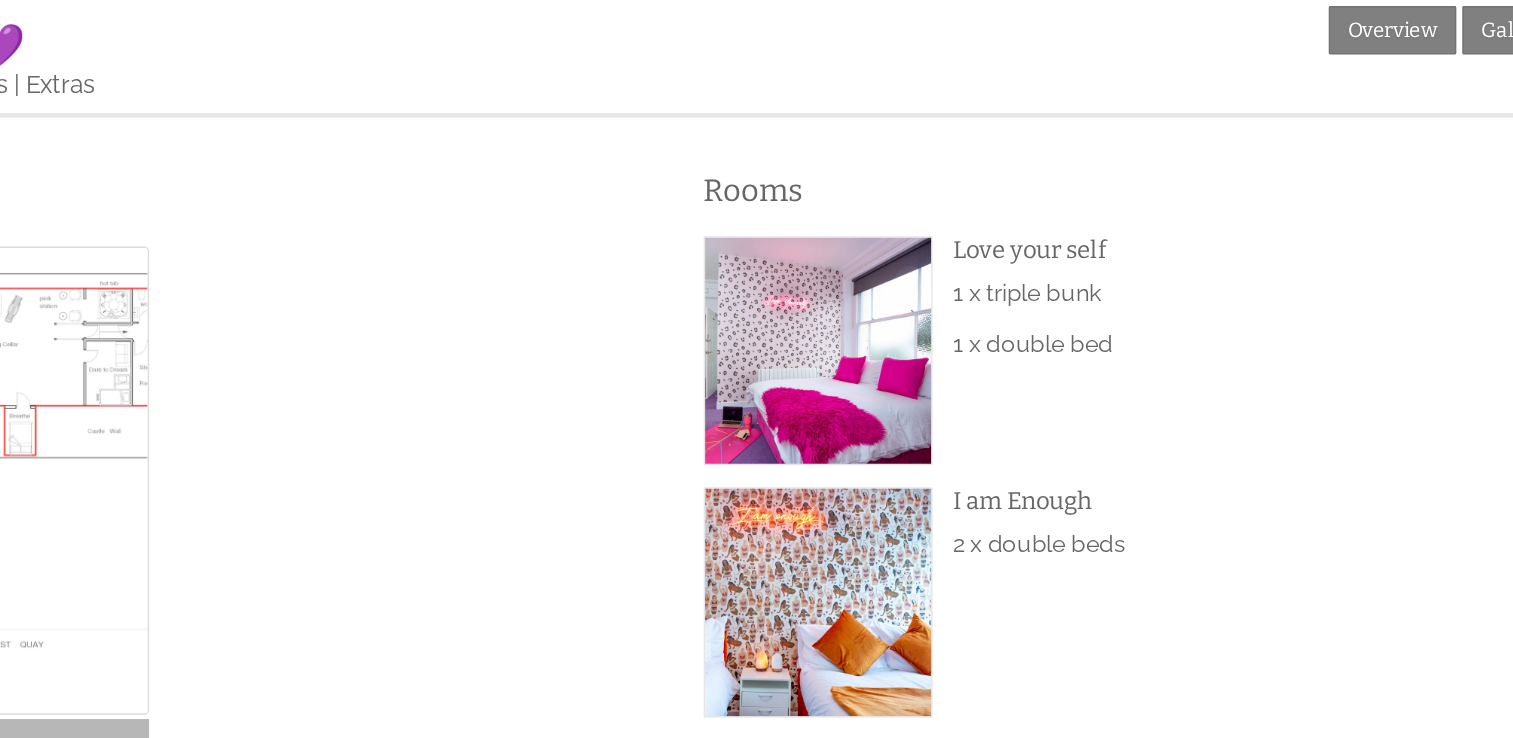 click at bounding box center (219, 406) 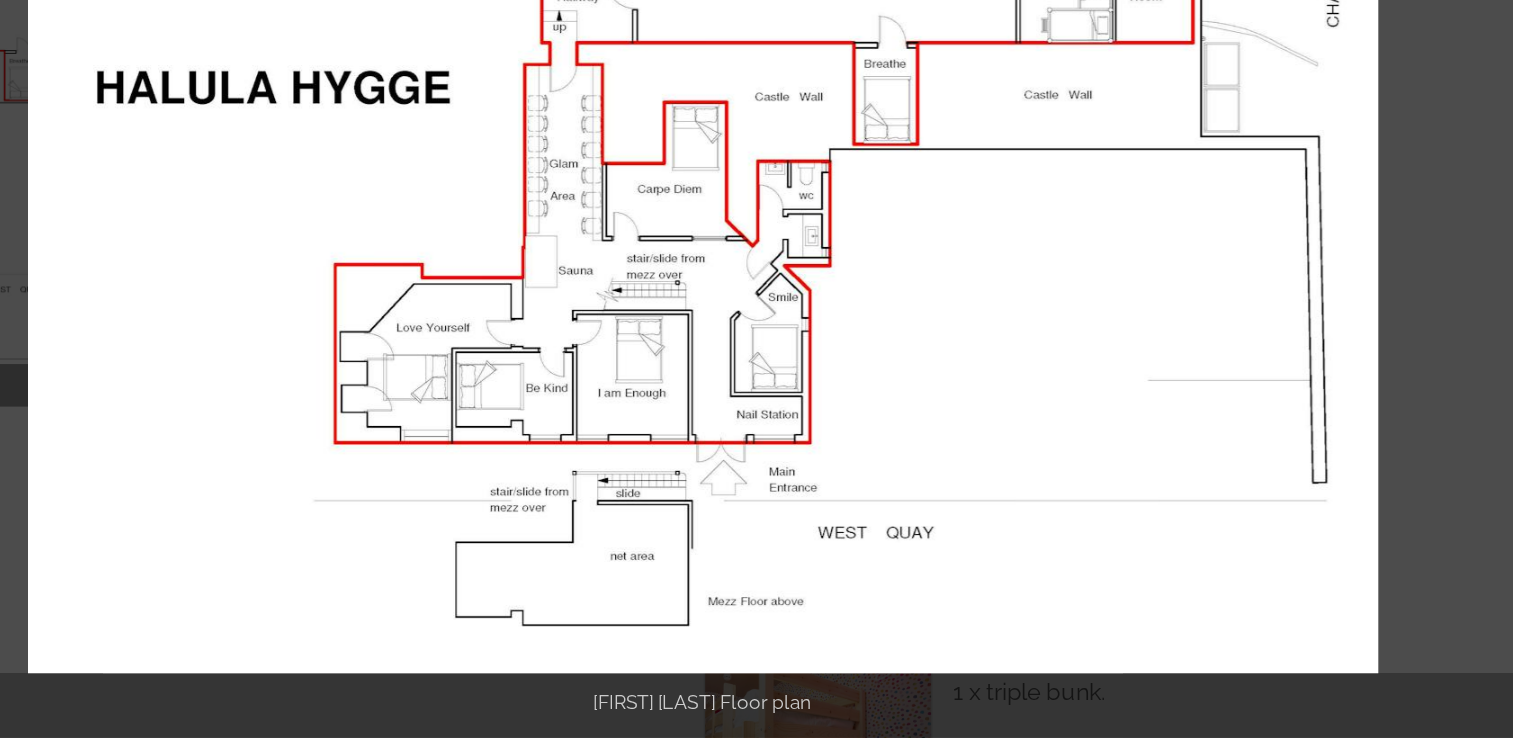 scroll, scrollTop: 601, scrollLeft: 0, axis: vertical 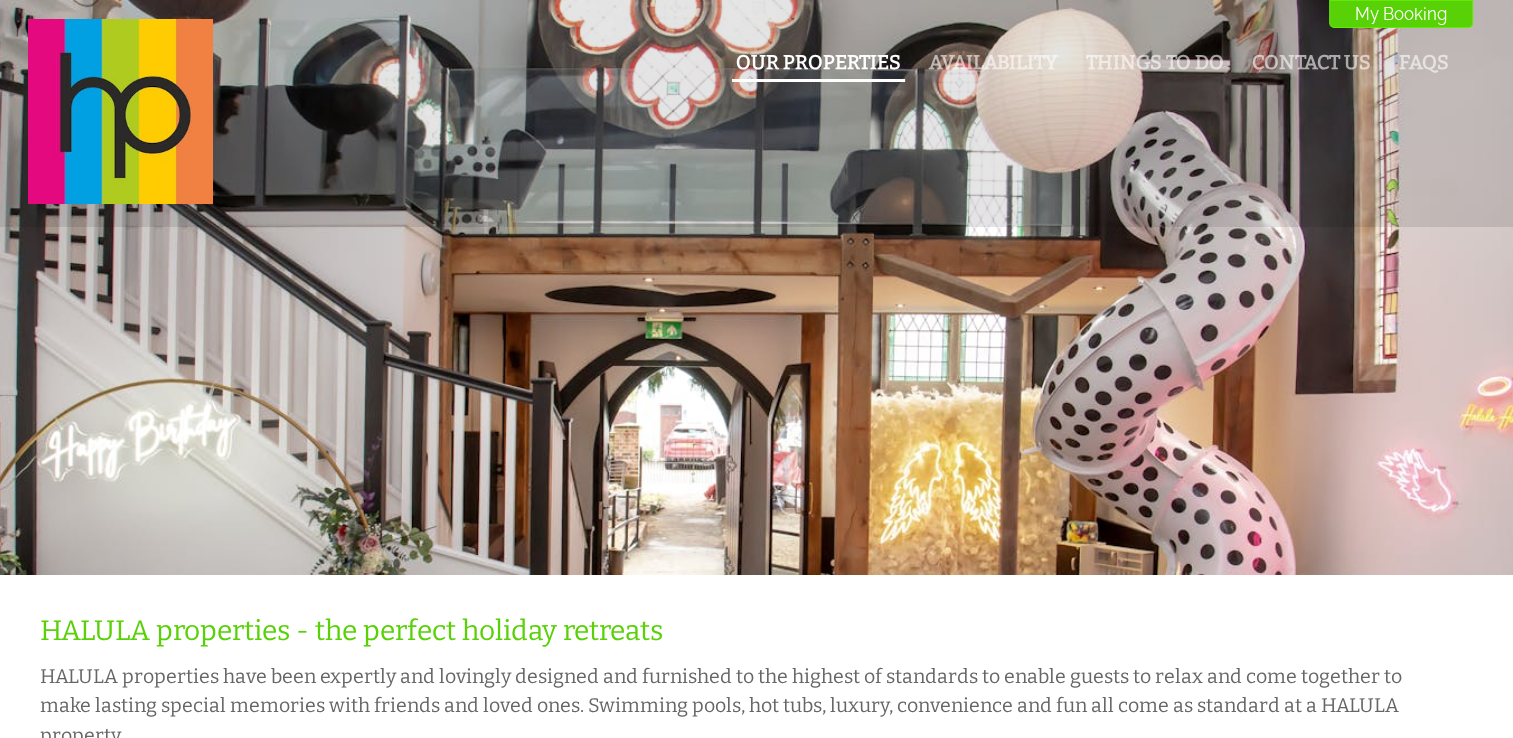 click on "Our Properties" at bounding box center [818, 62] 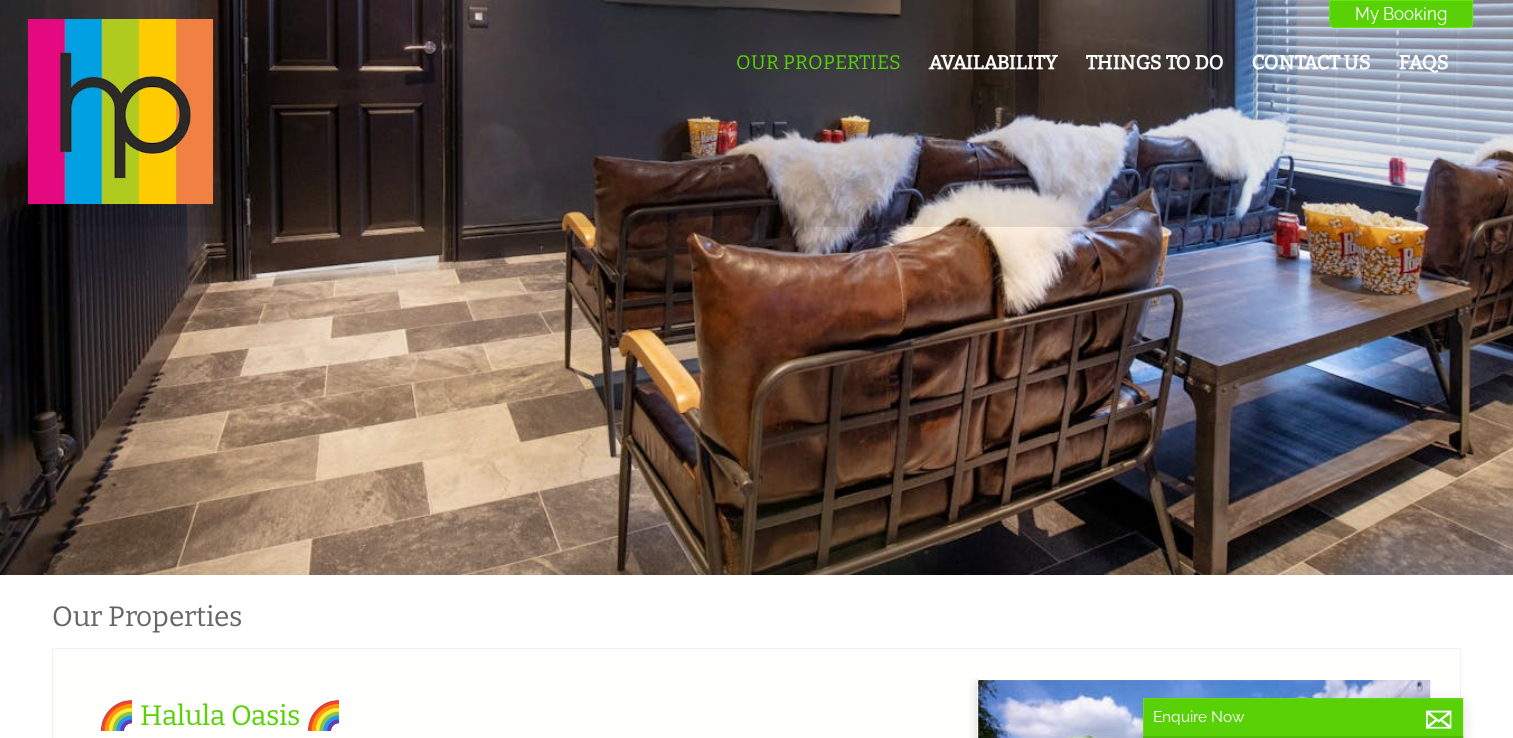 scroll, scrollTop: 0, scrollLeft: 18, axis: horizontal 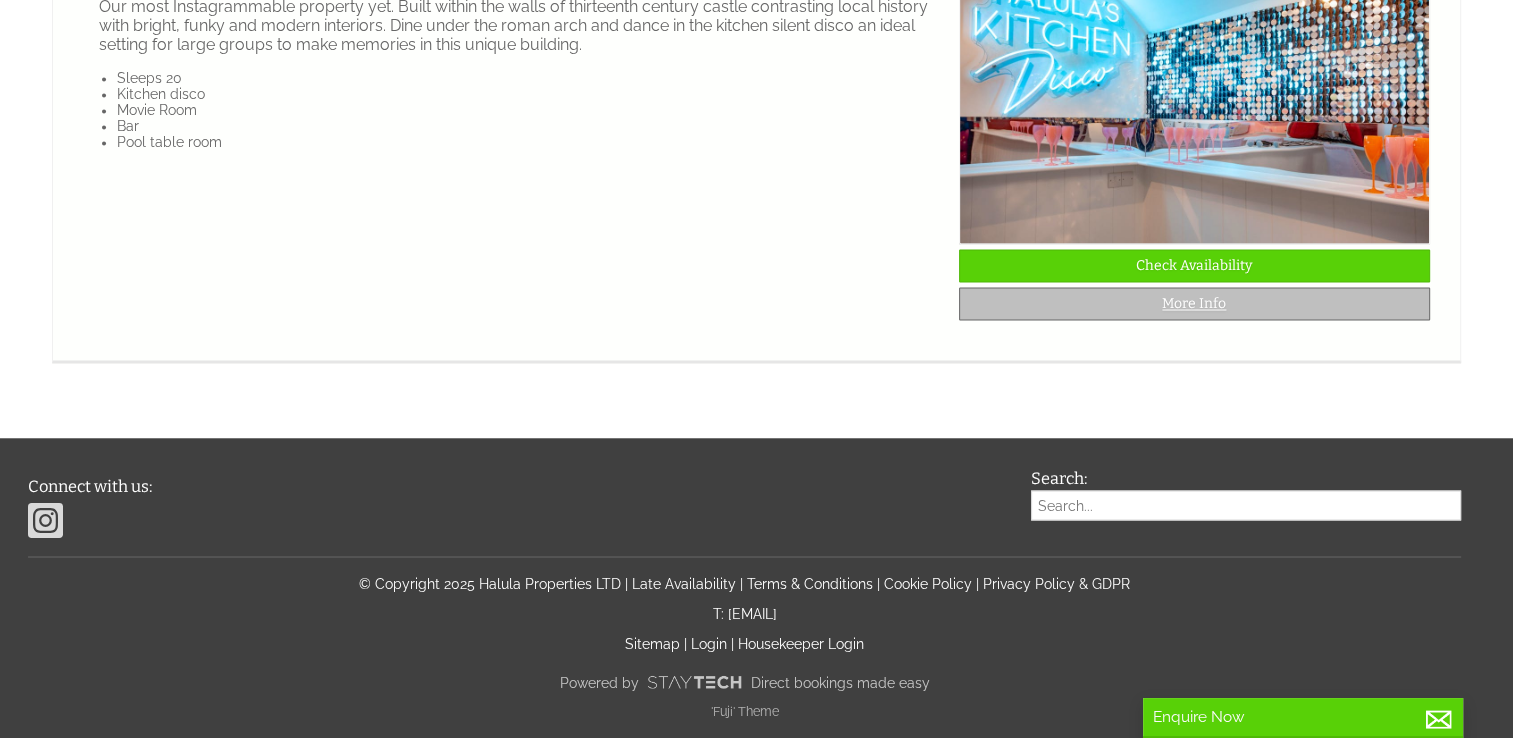 click on "More Info" at bounding box center [1194, 303] 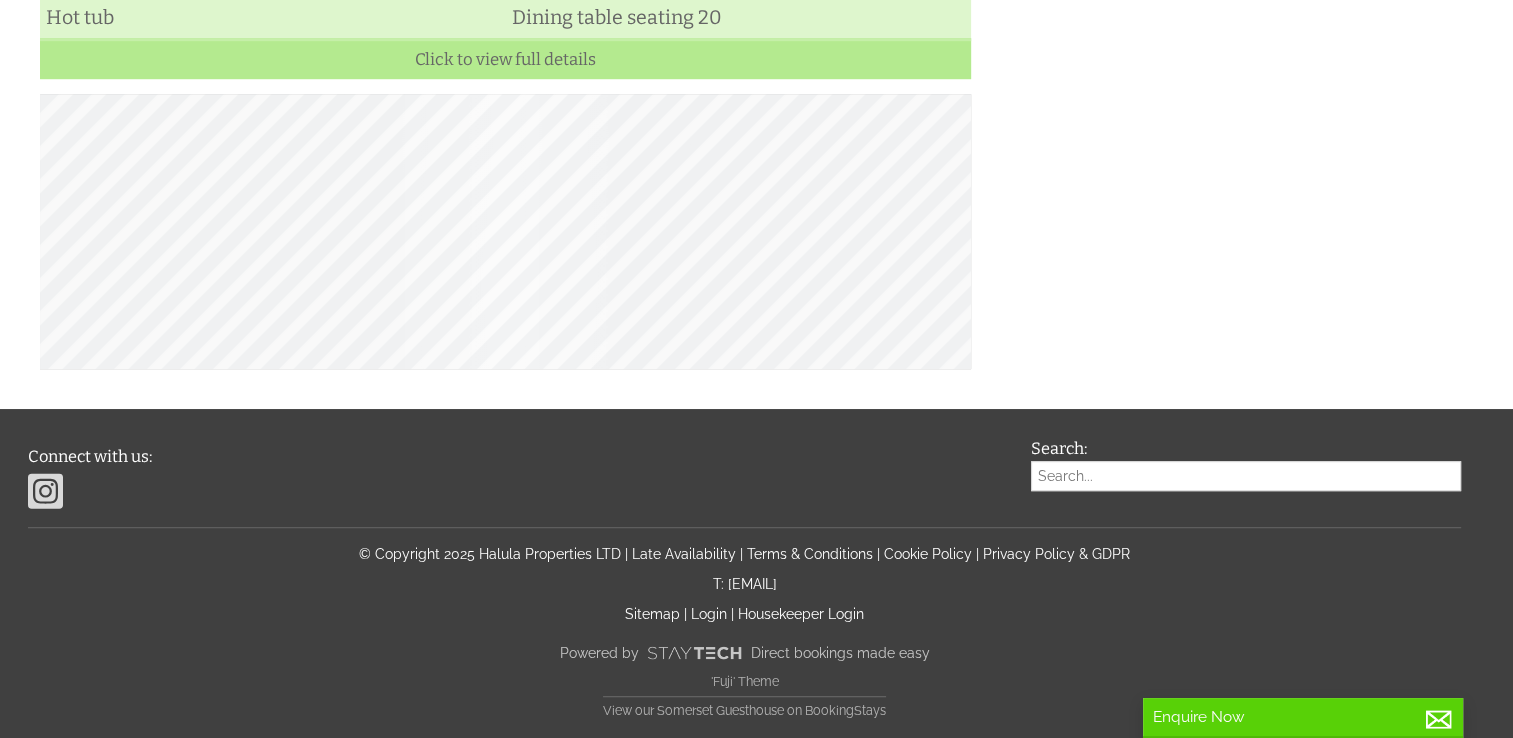 scroll, scrollTop: 0, scrollLeft: 0, axis: both 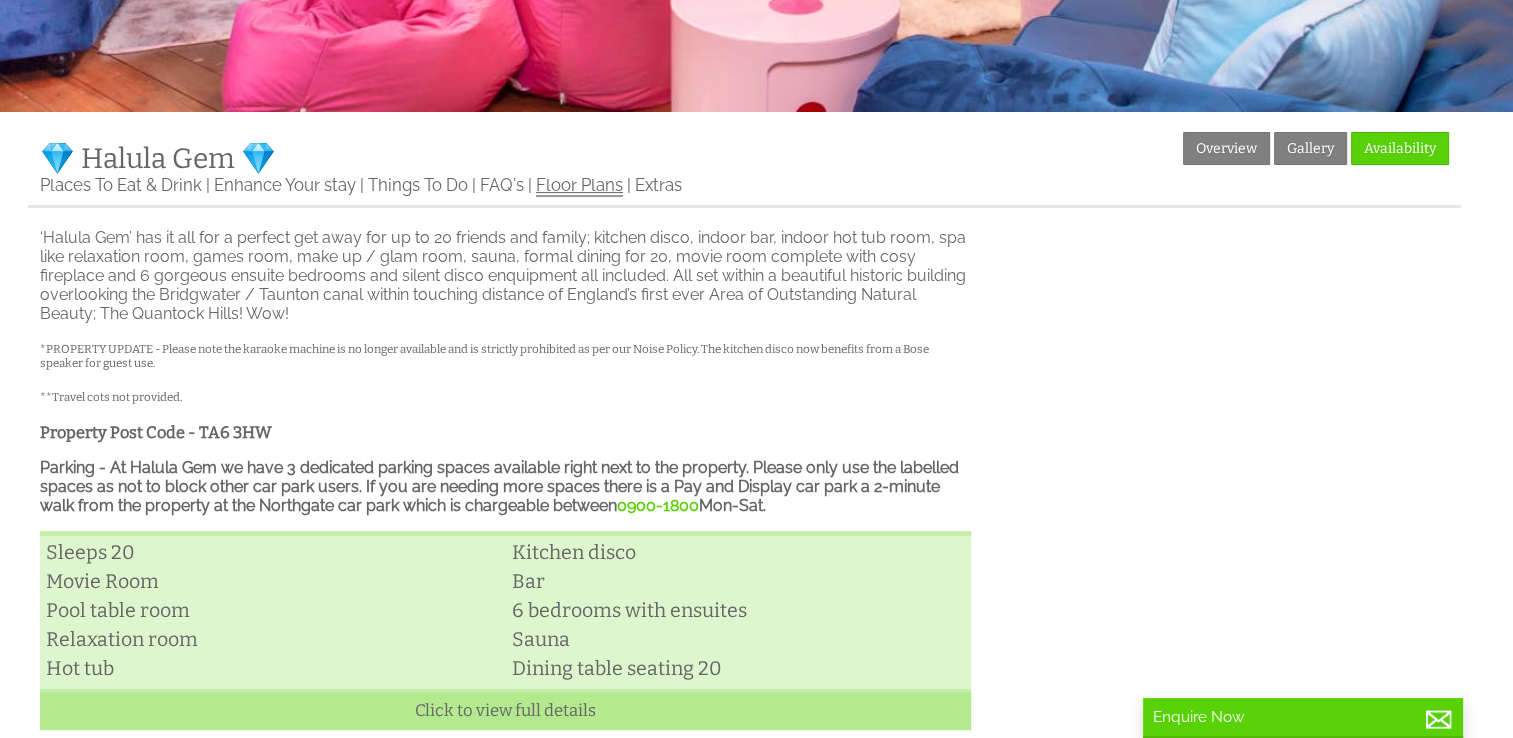 click on "Floor Plans" at bounding box center (579, 186) 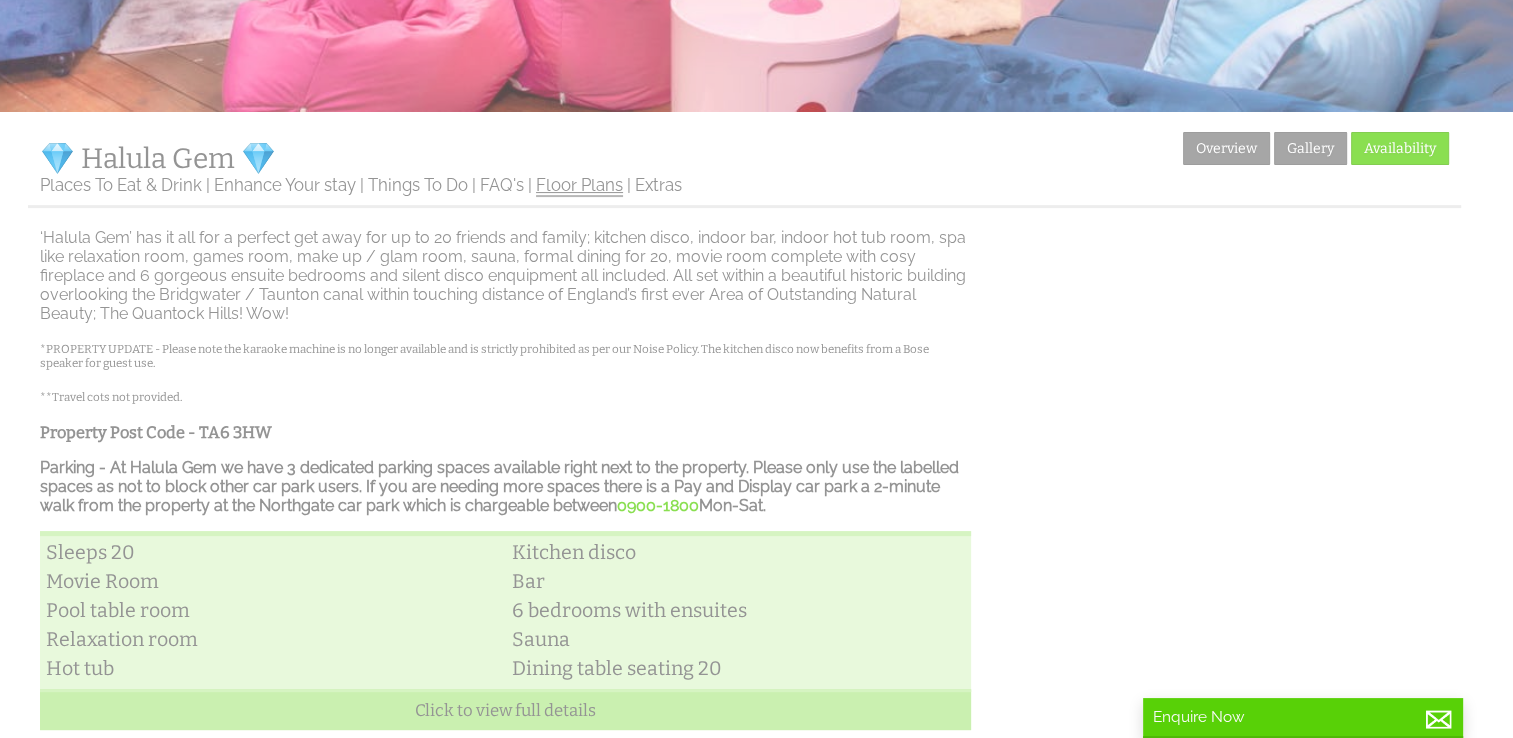 scroll, scrollTop: 0, scrollLeft: 0, axis: both 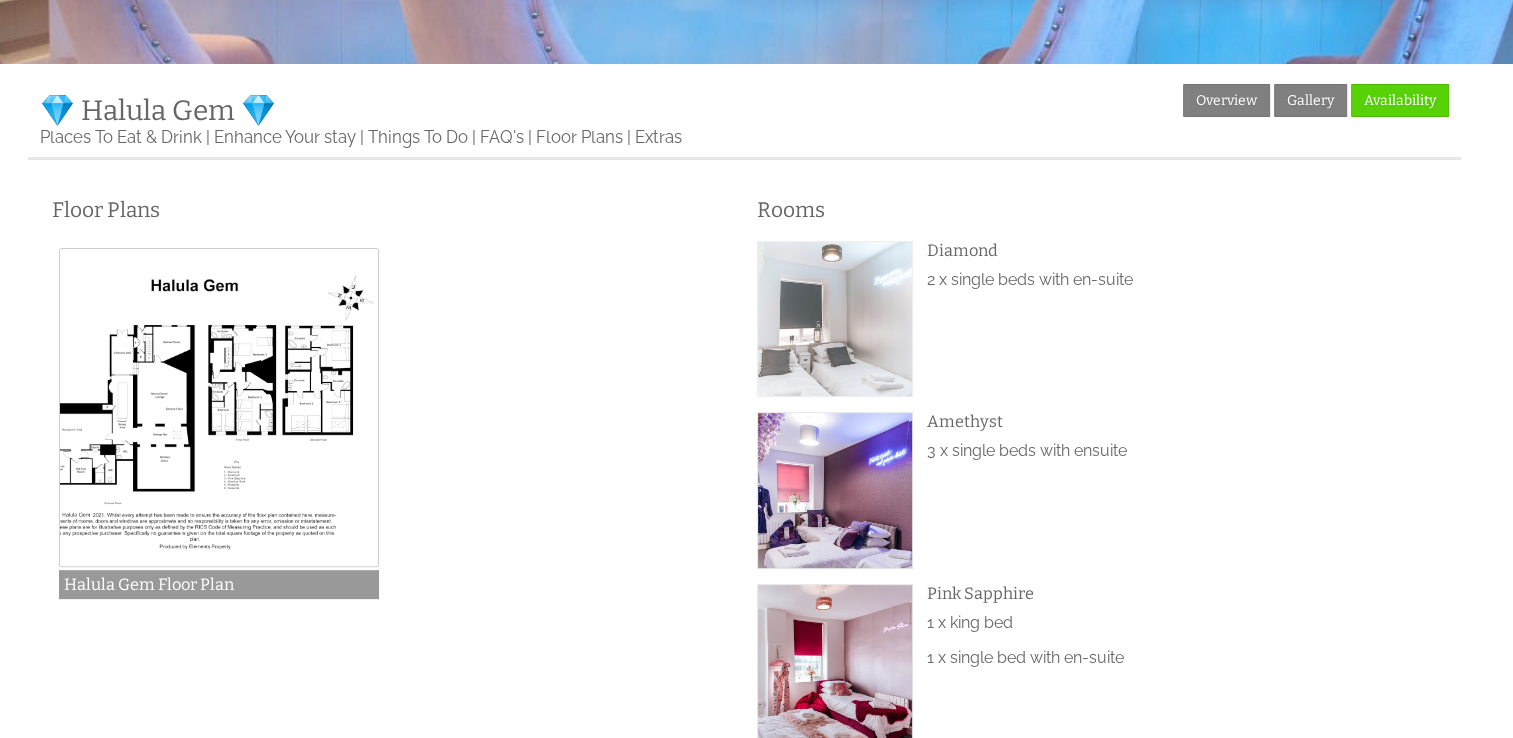 click at bounding box center [835, 319] 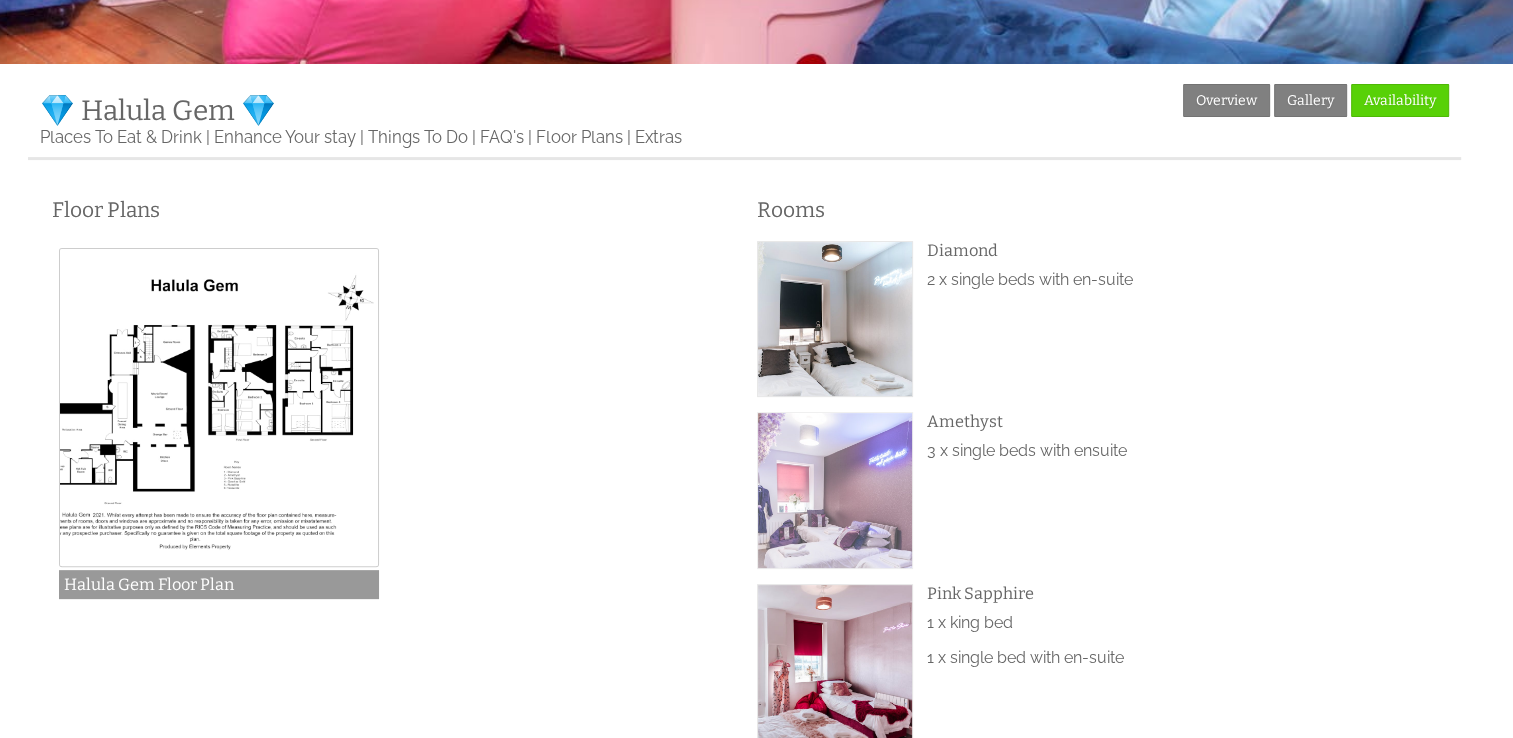 click at bounding box center [835, 490] 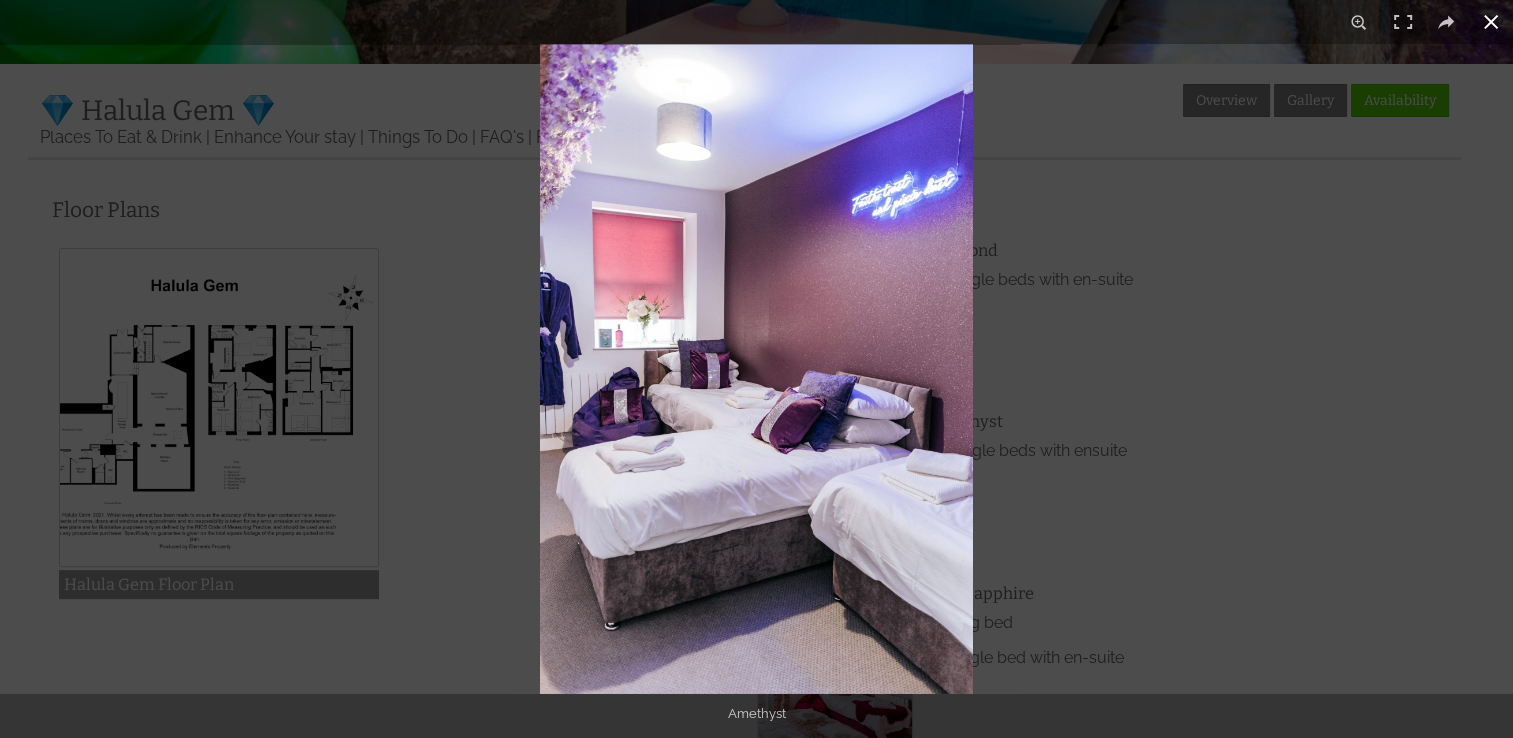 click at bounding box center (1296, 413) 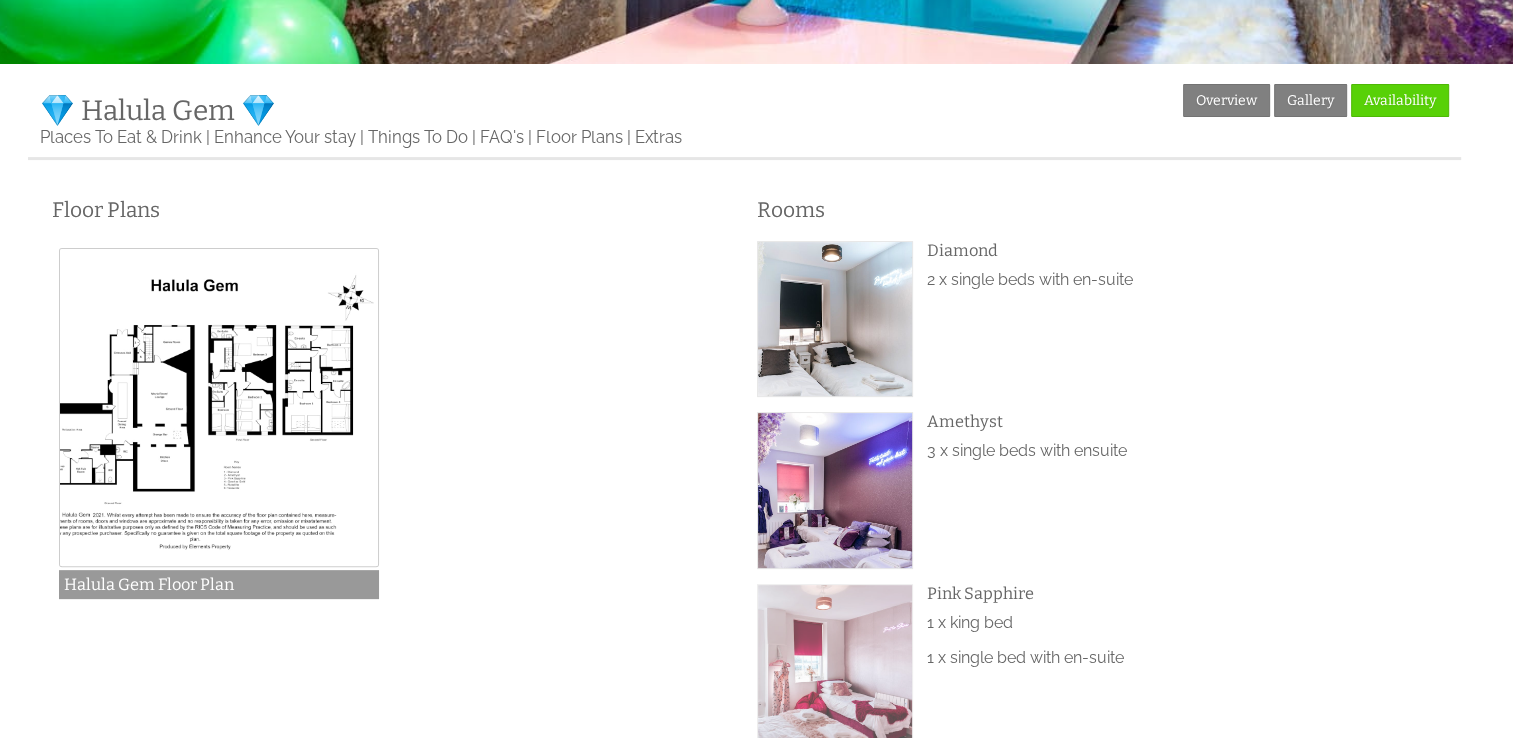 click at bounding box center (835, 662) 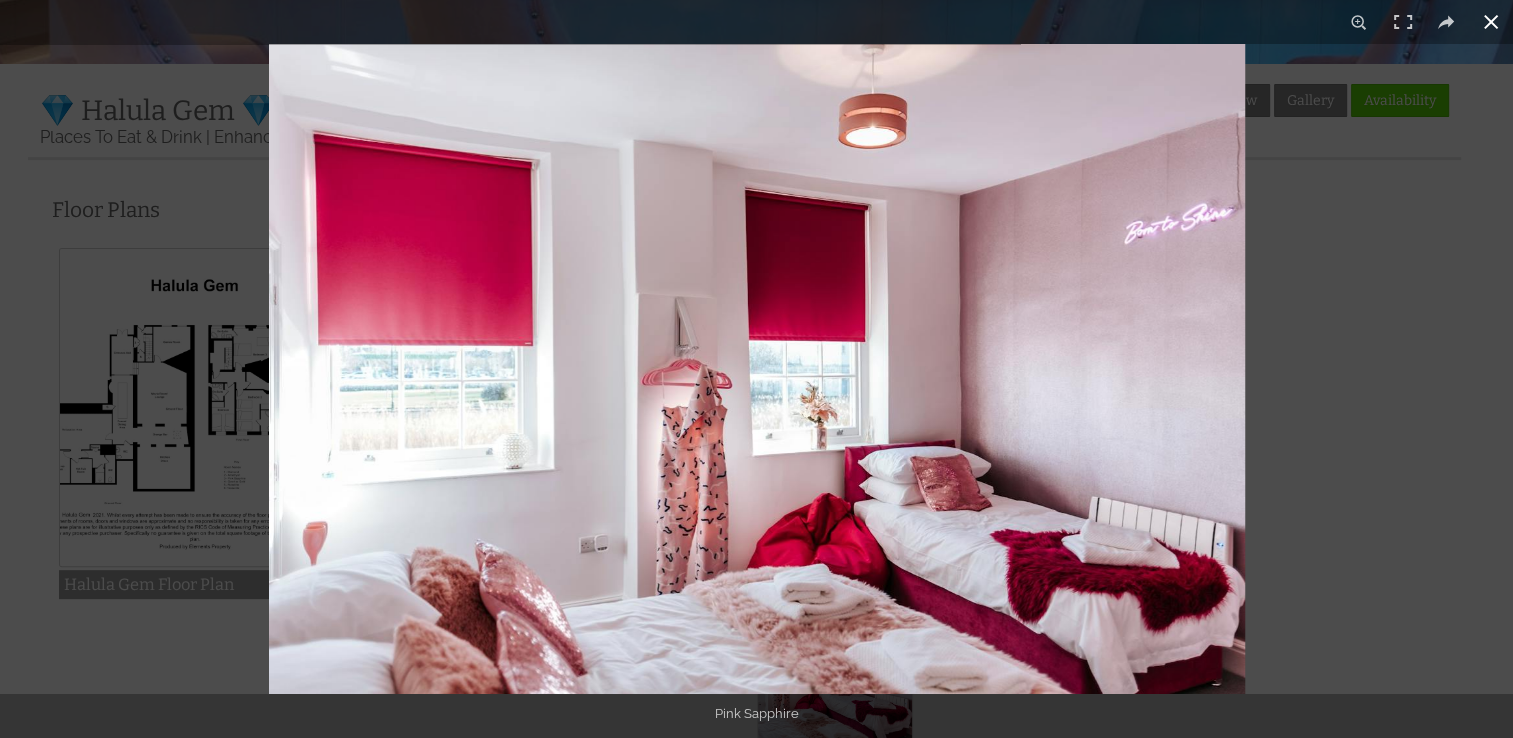 click at bounding box center [1025, 413] 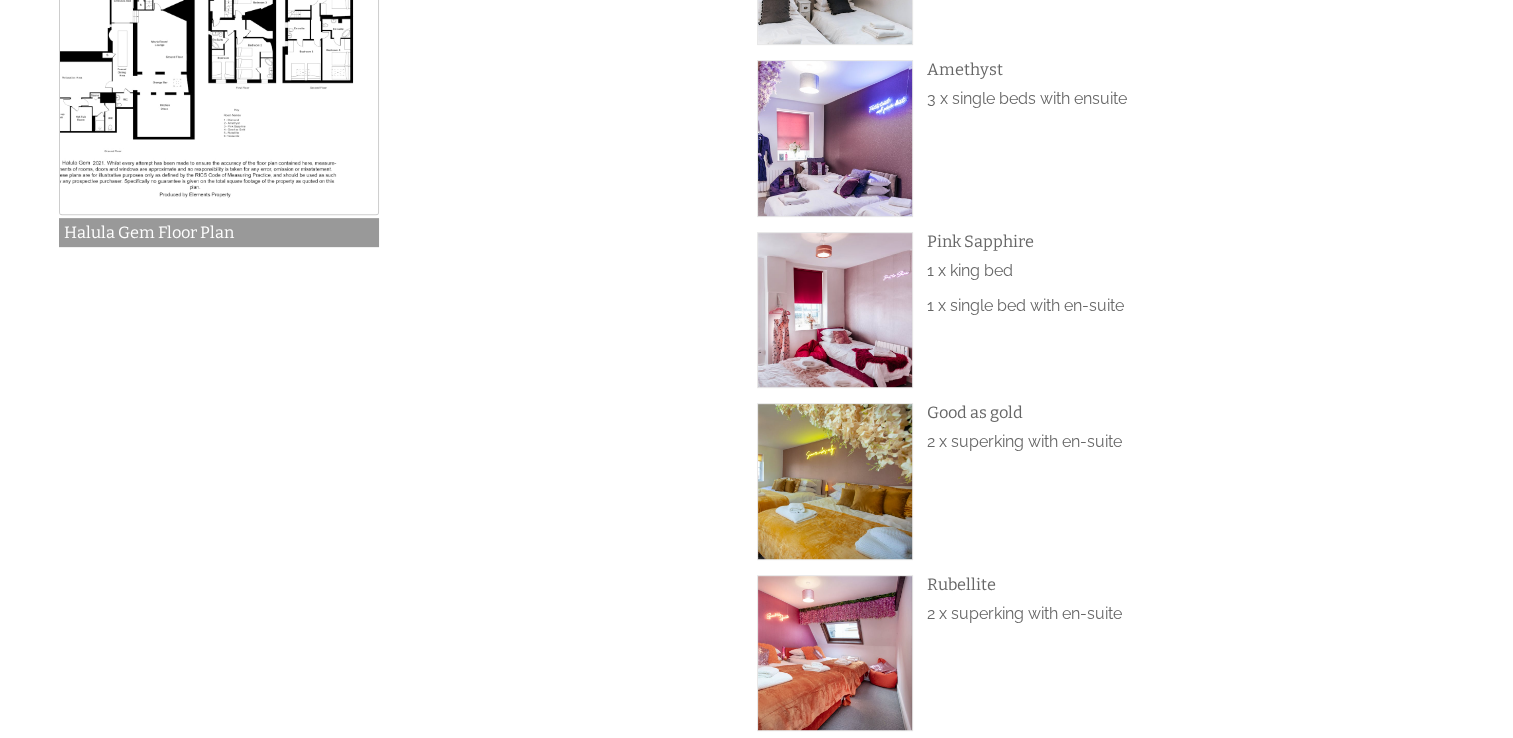 scroll, scrollTop: 871, scrollLeft: 0, axis: vertical 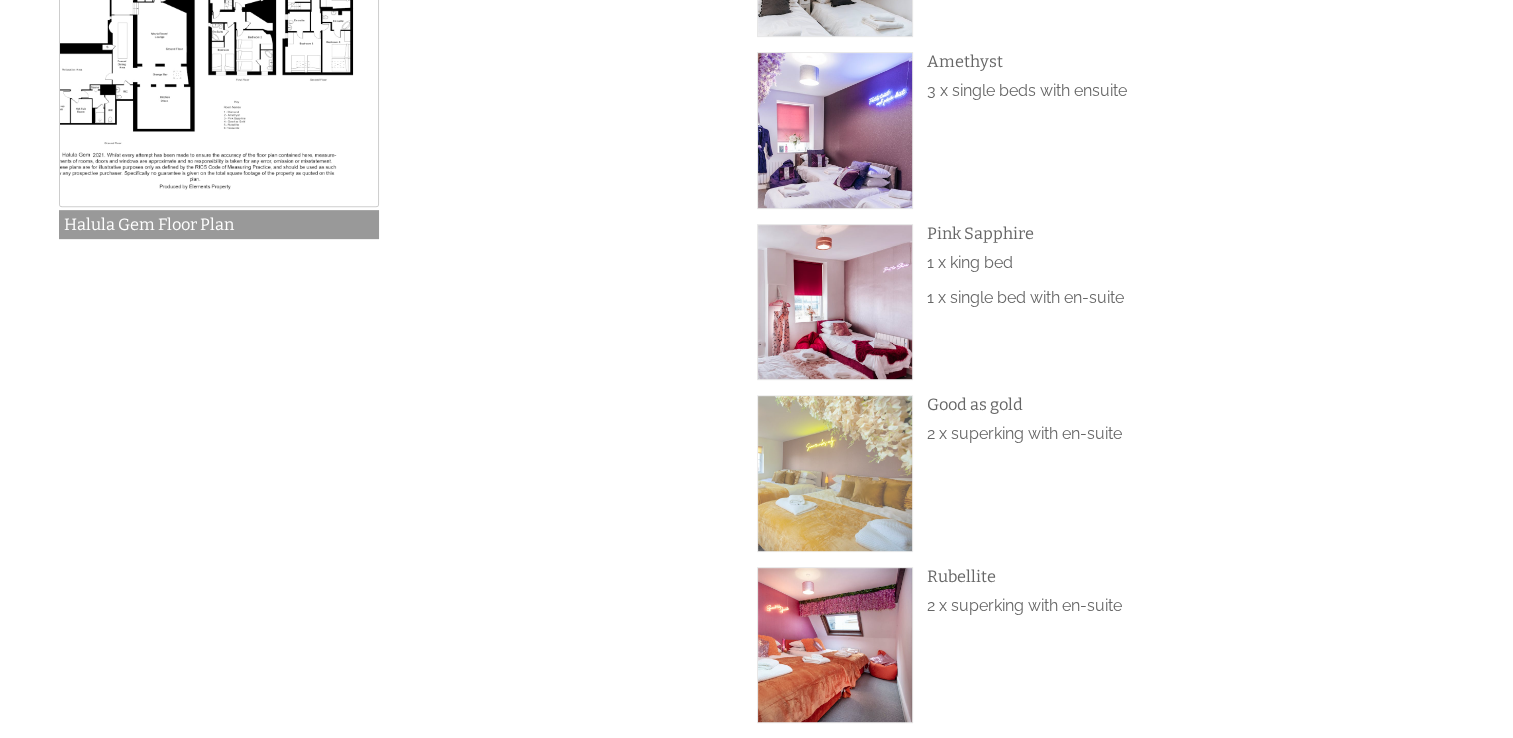 click at bounding box center (835, 473) 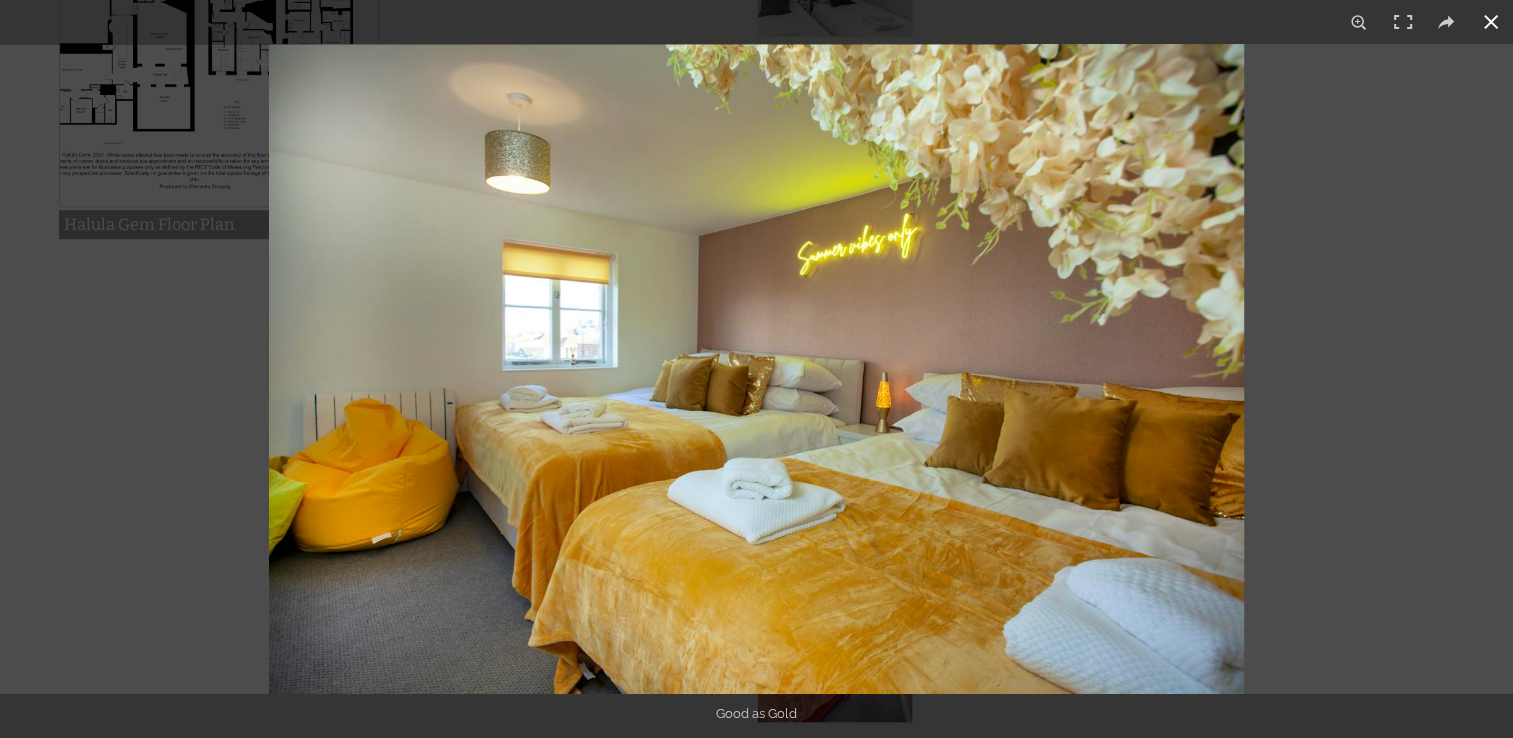 click at bounding box center [1491, 22] 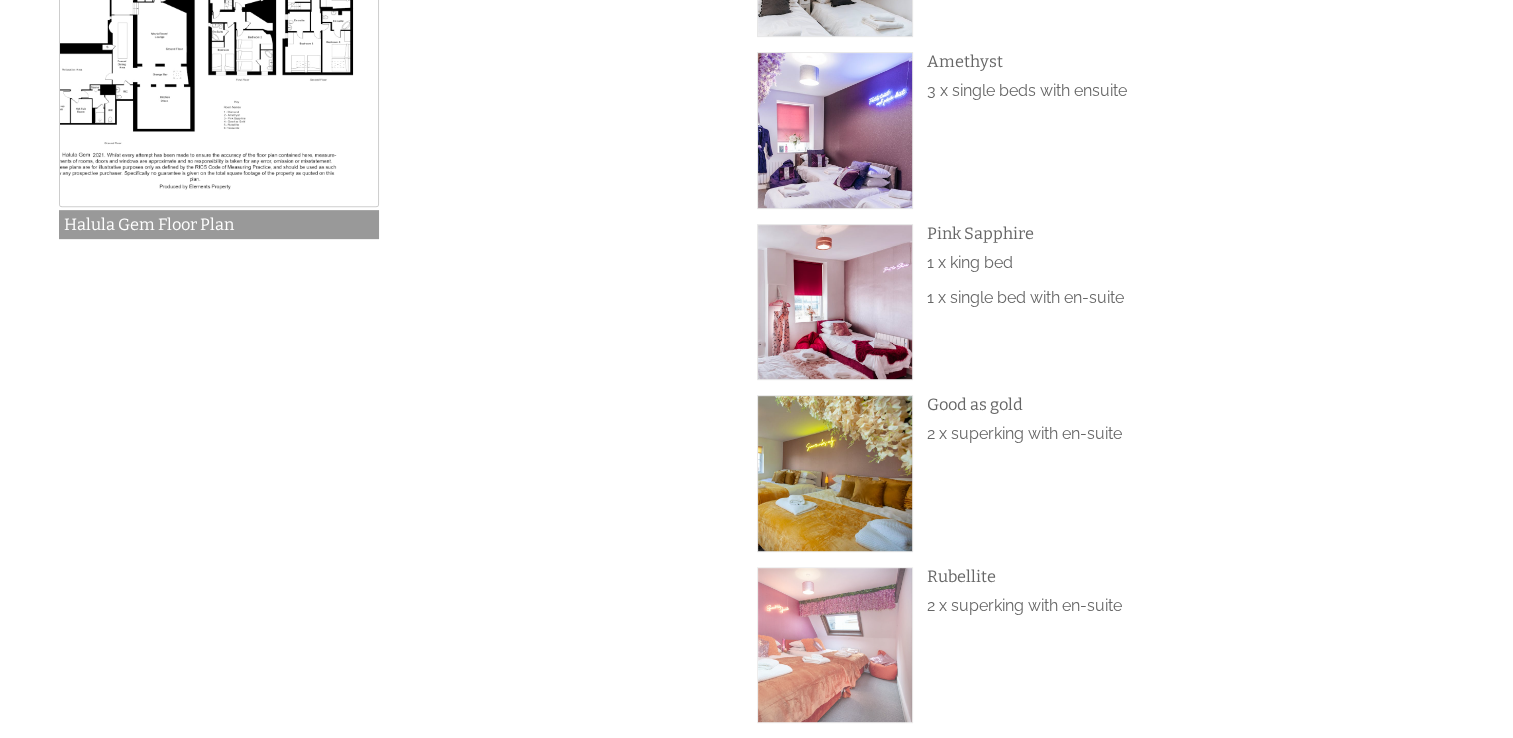 click at bounding box center [835, 645] 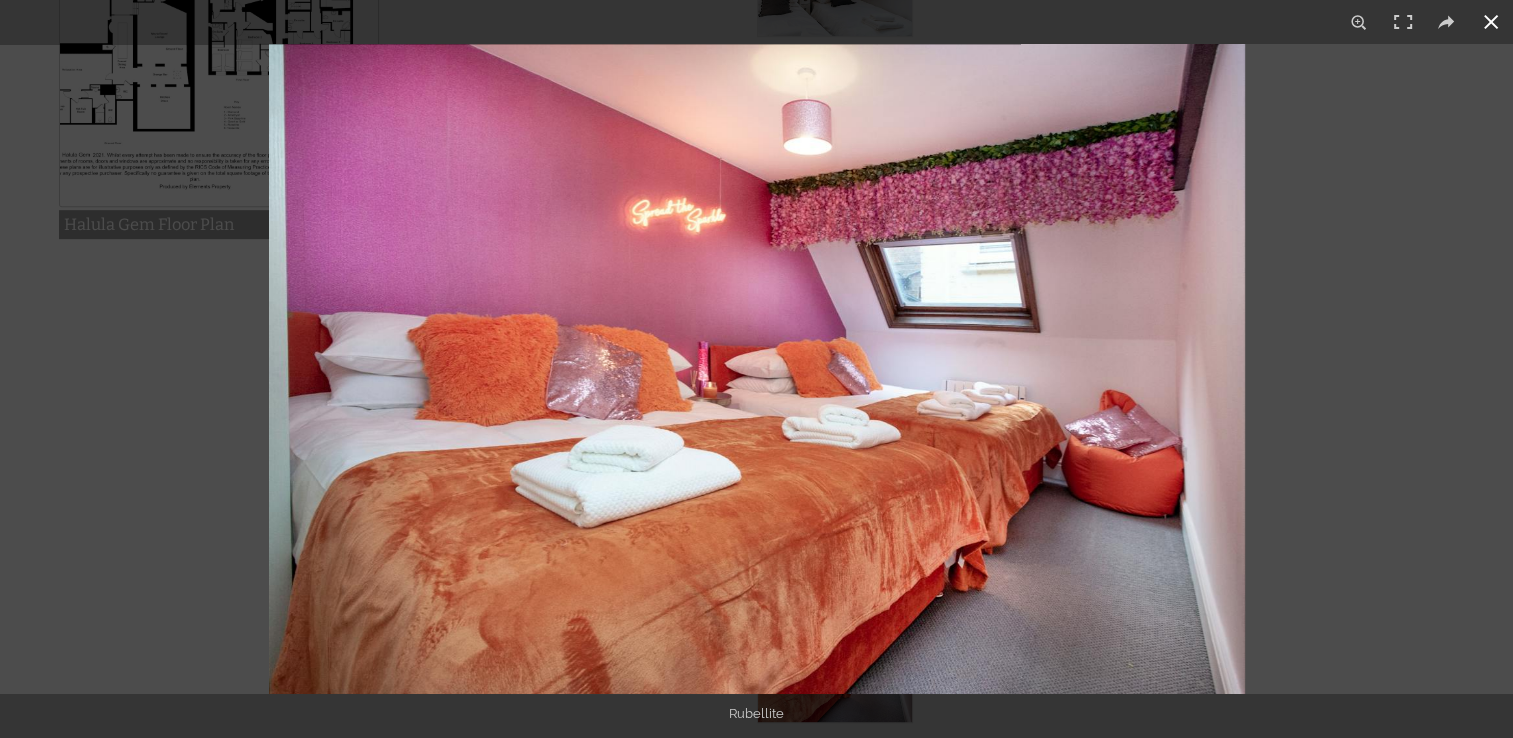 click at bounding box center (1491, 22) 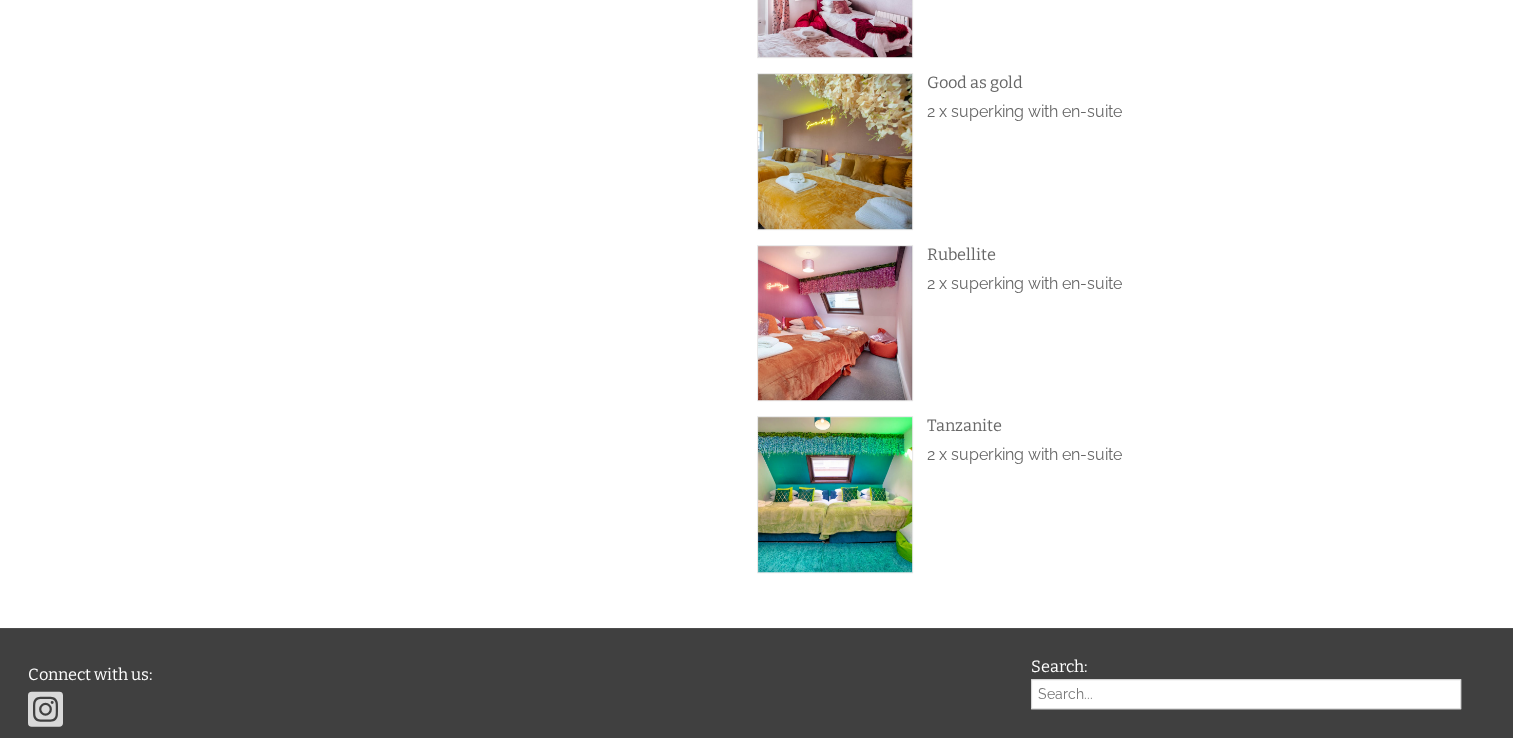 scroll, scrollTop: 1184, scrollLeft: 0, axis: vertical 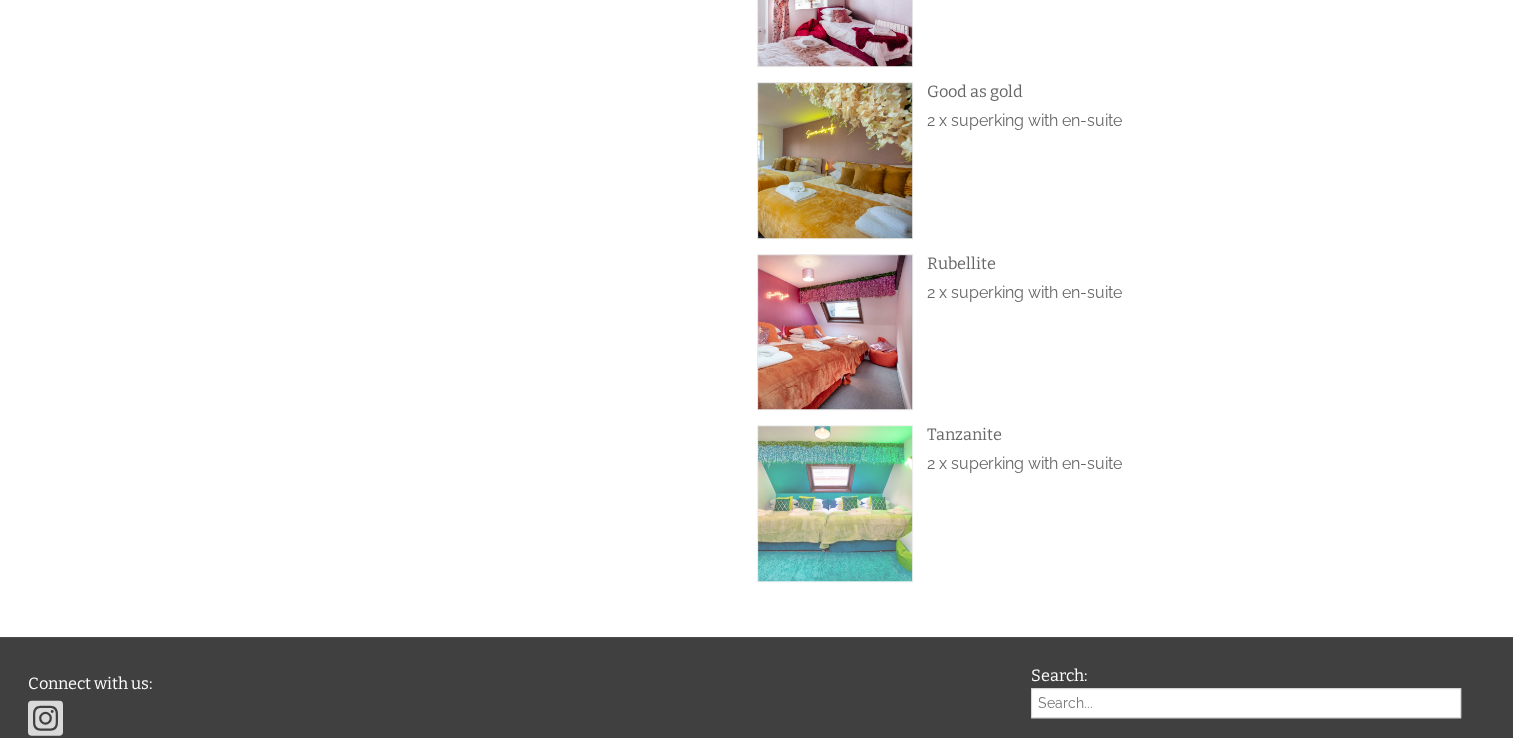 click at bounding box center (835, 503) 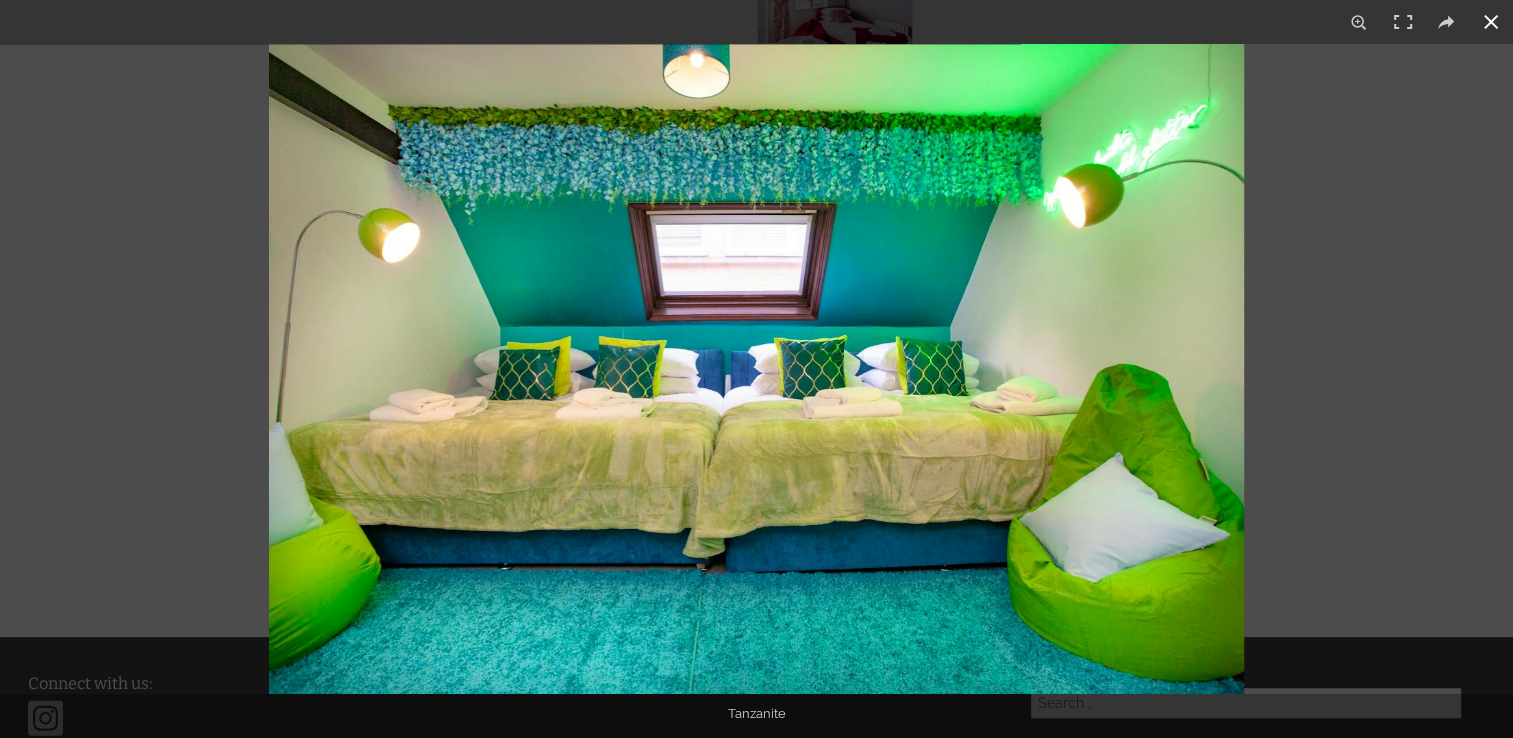 click at bounding box center [1491, 22] 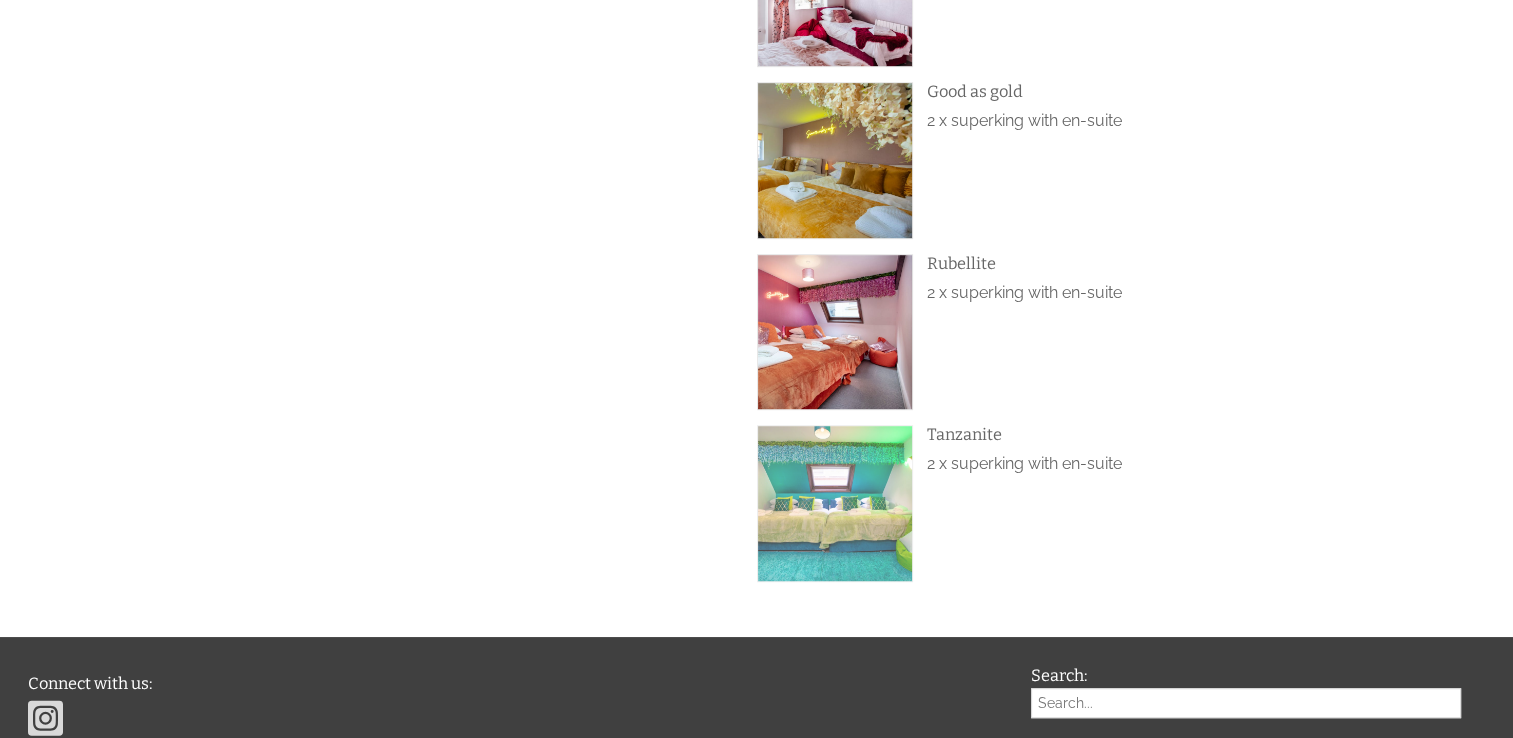 click at bounding box center [835, 503] 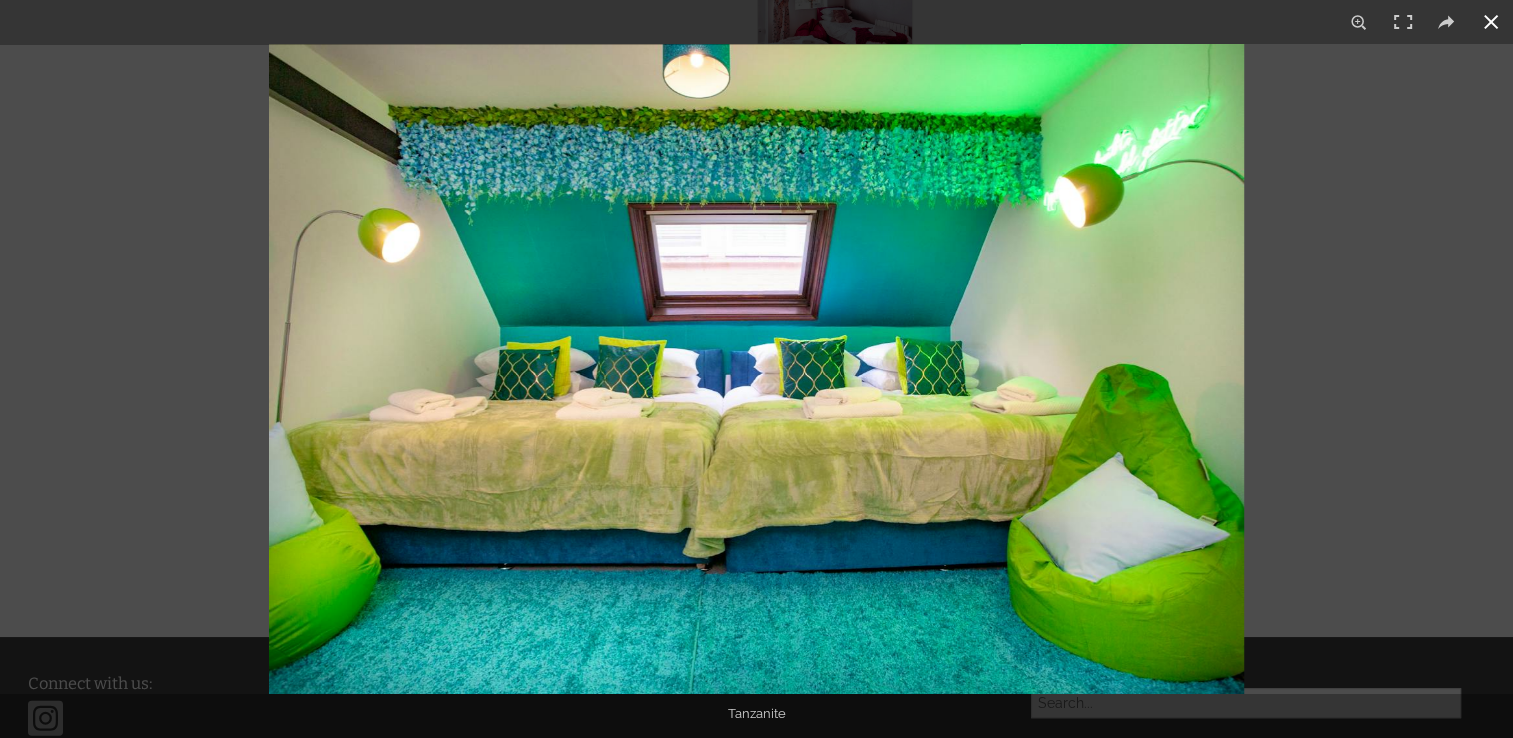 click at bounding box center (1491, 22) 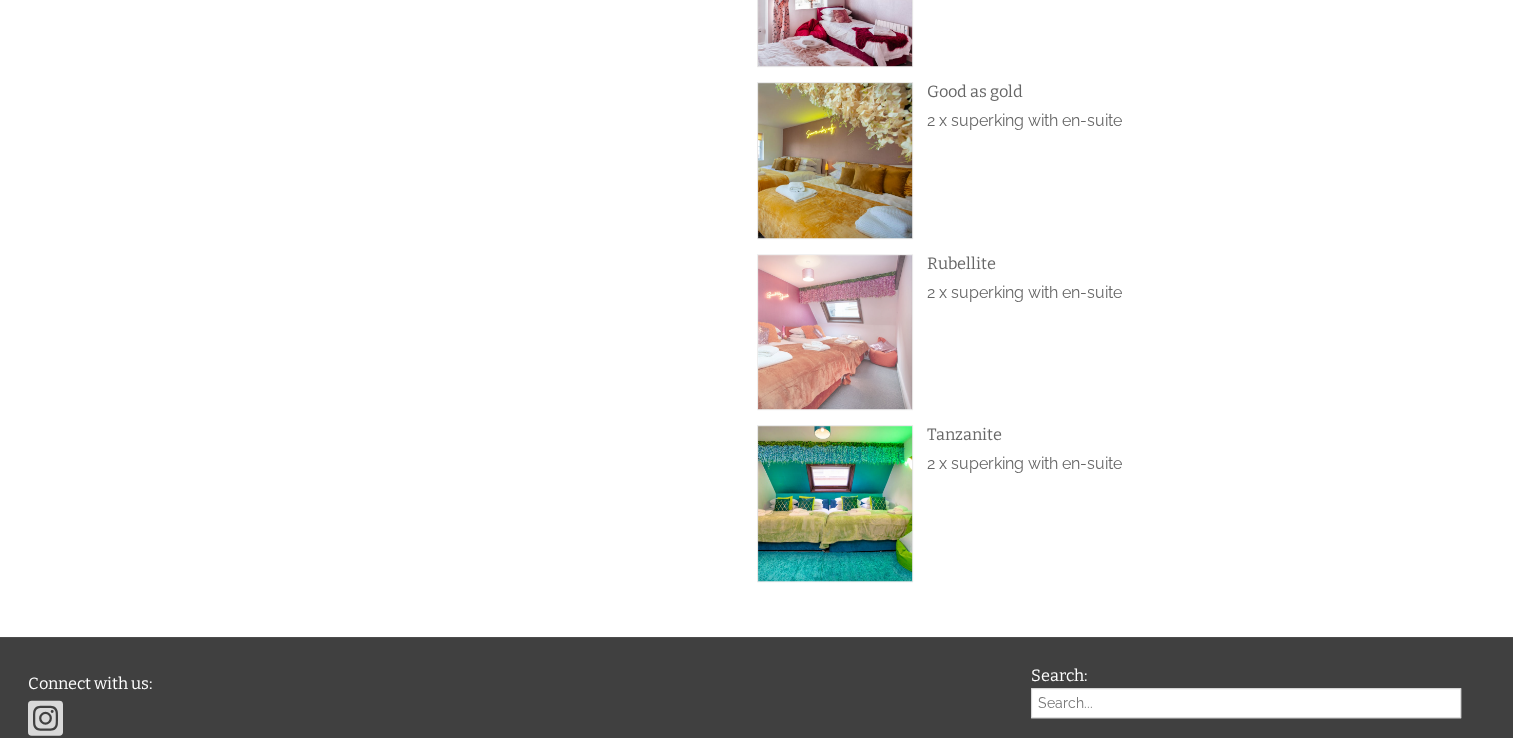 click at bounding box center [835, 332] 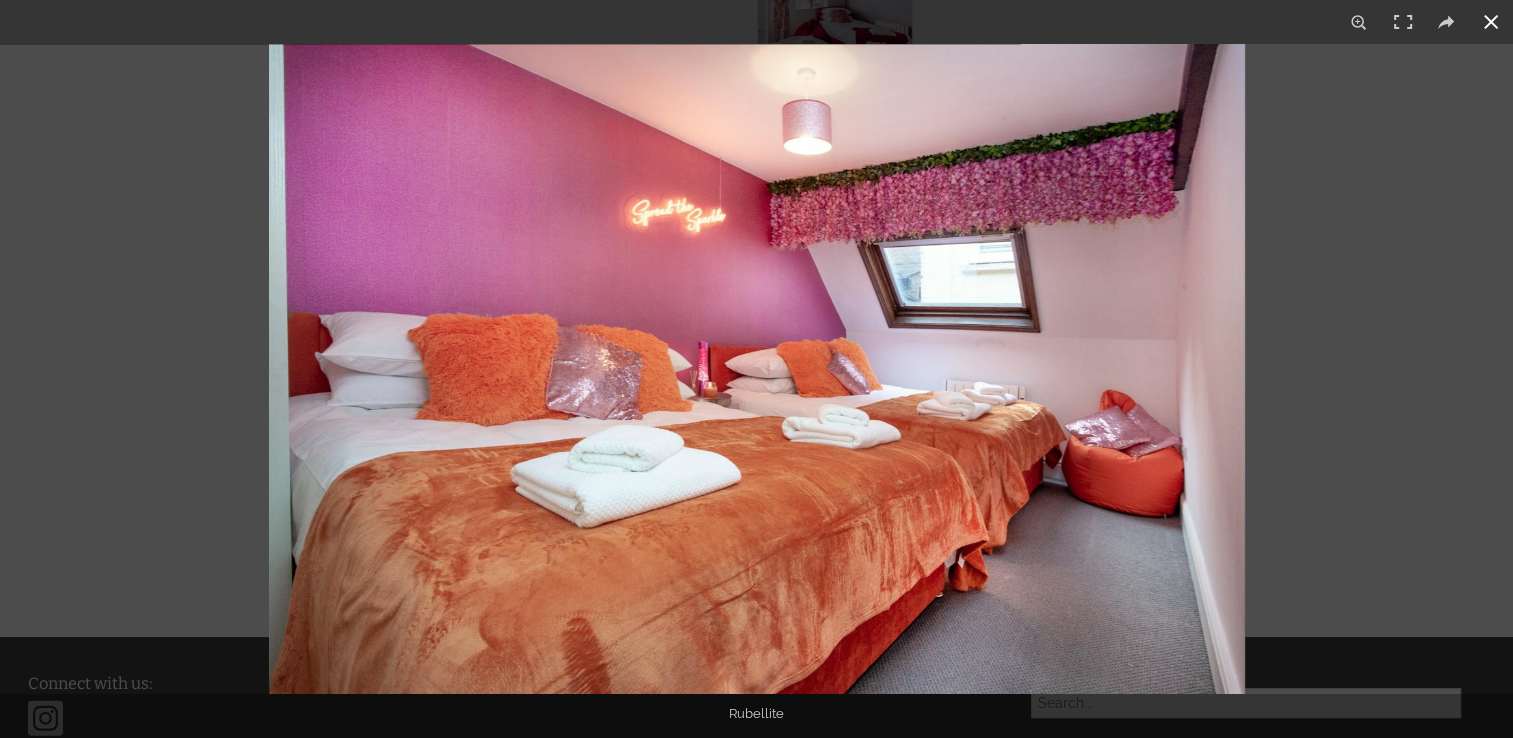 click at bounding box center (1491, 22) 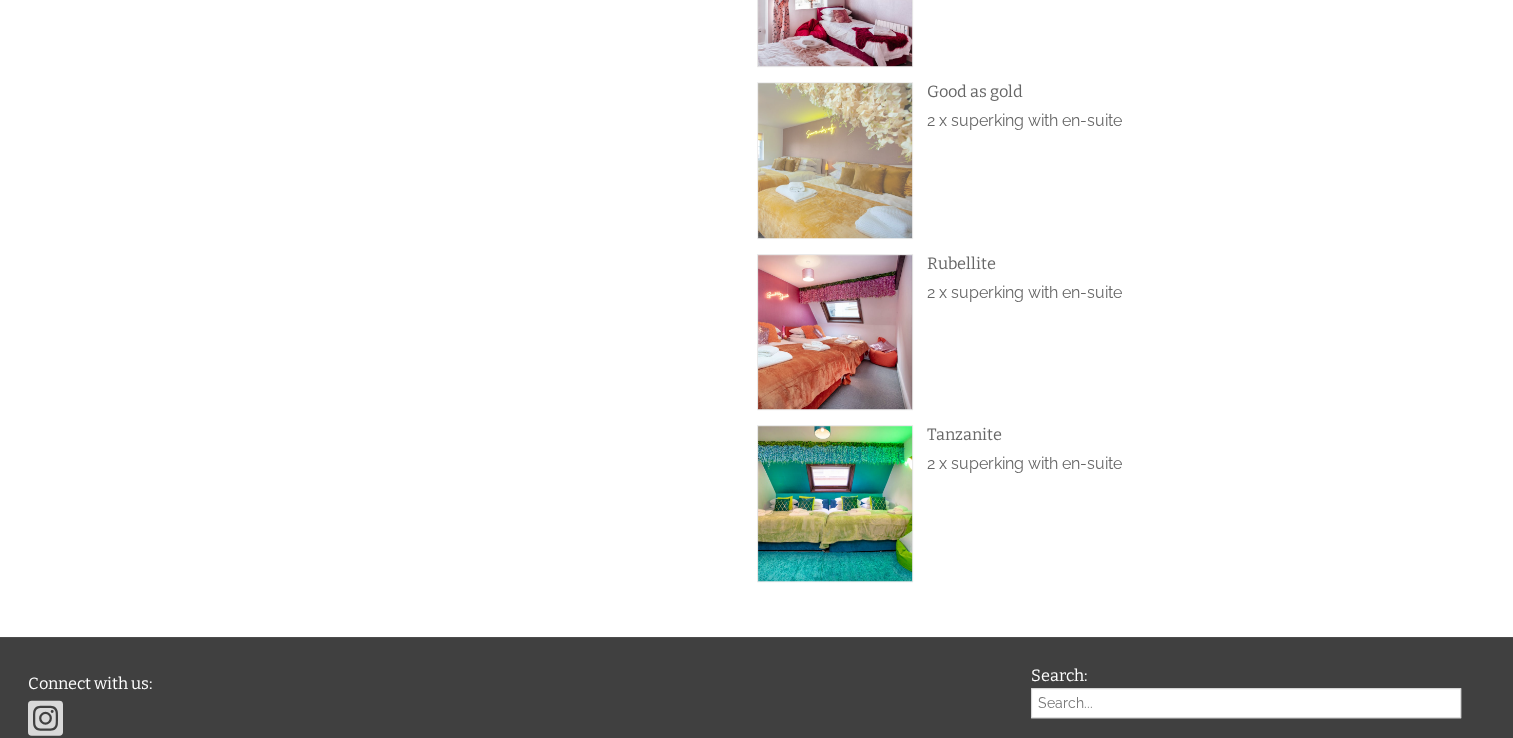 click at bounding box center [835, 160] 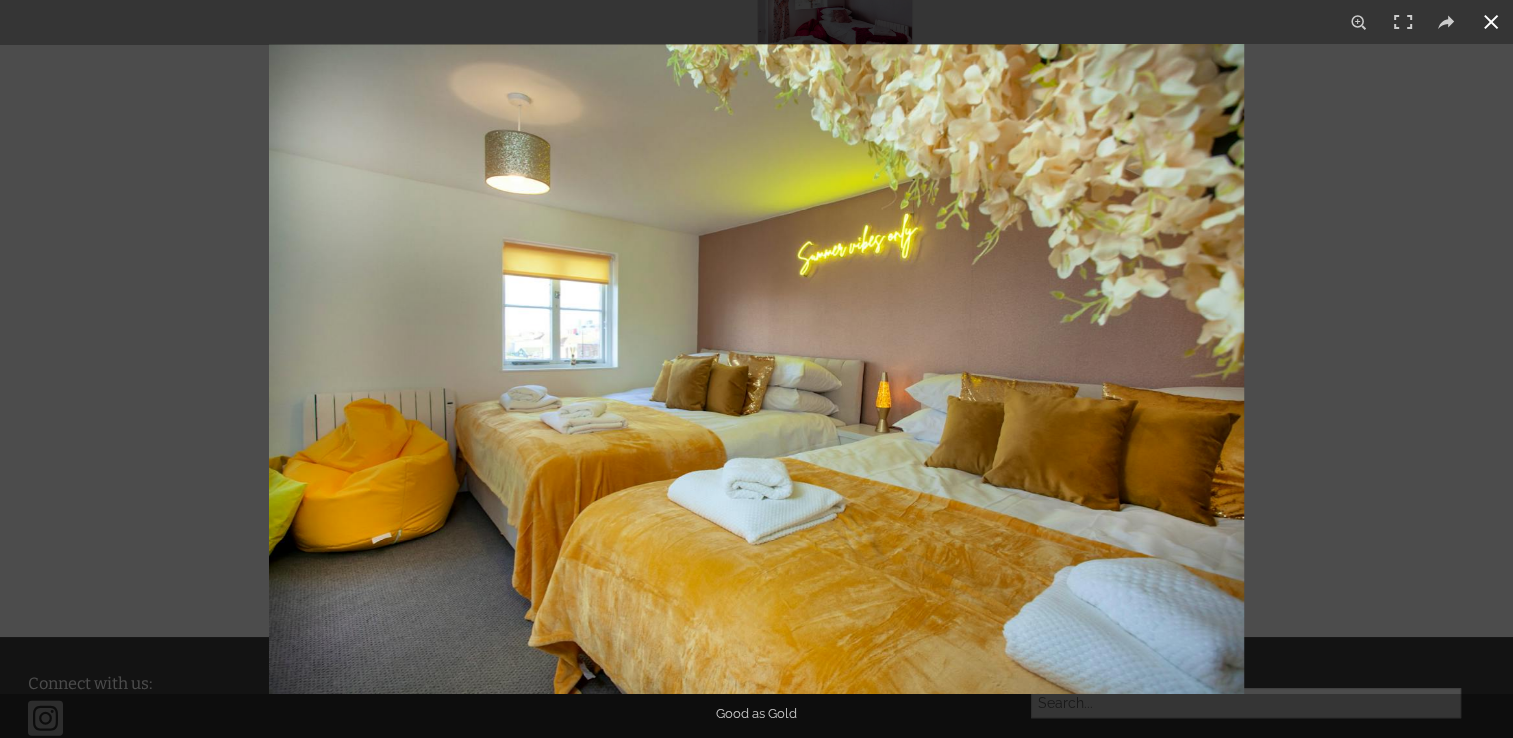 click at bounding box center [1491, 22] 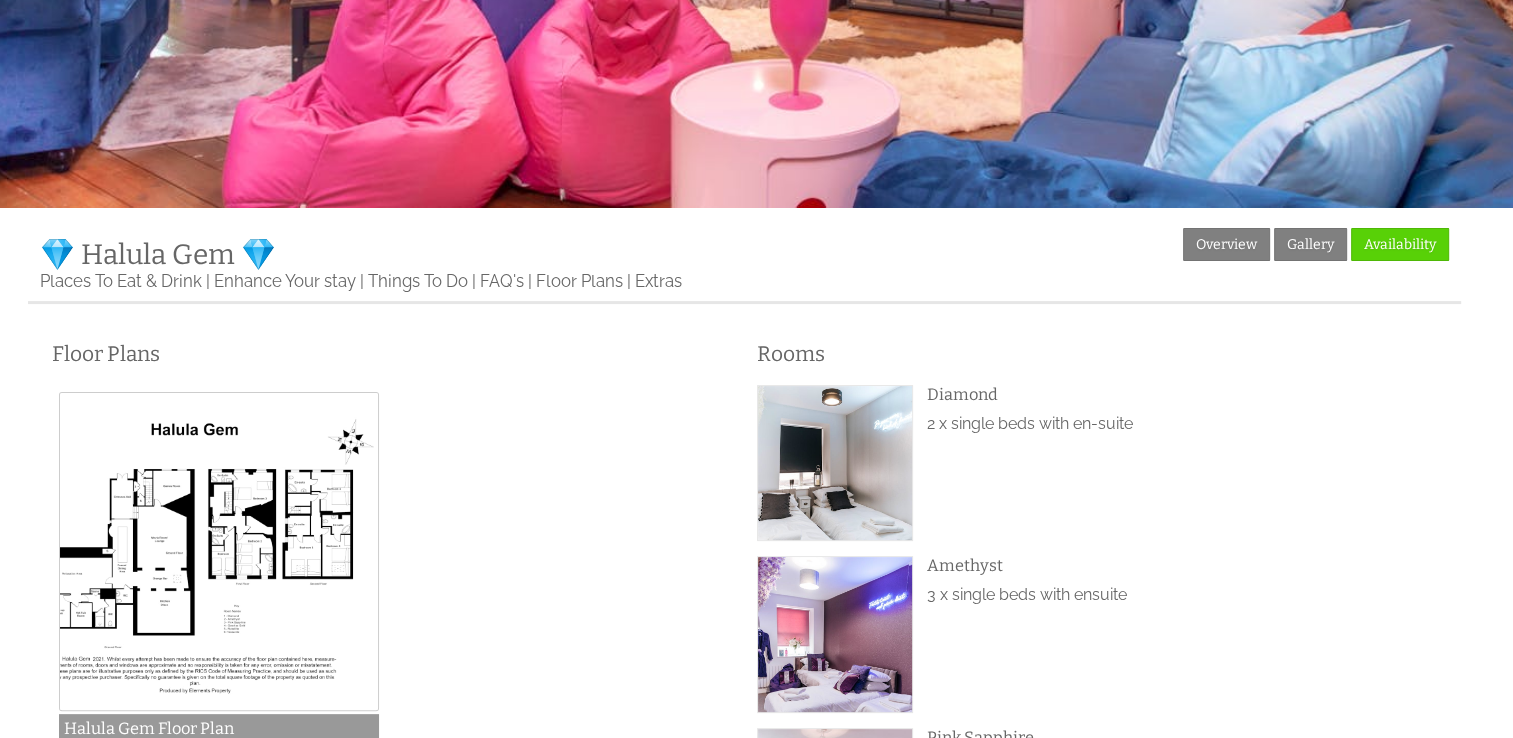 scroll, scrollTop: 364, scrollLeft: 0, axis: vertical 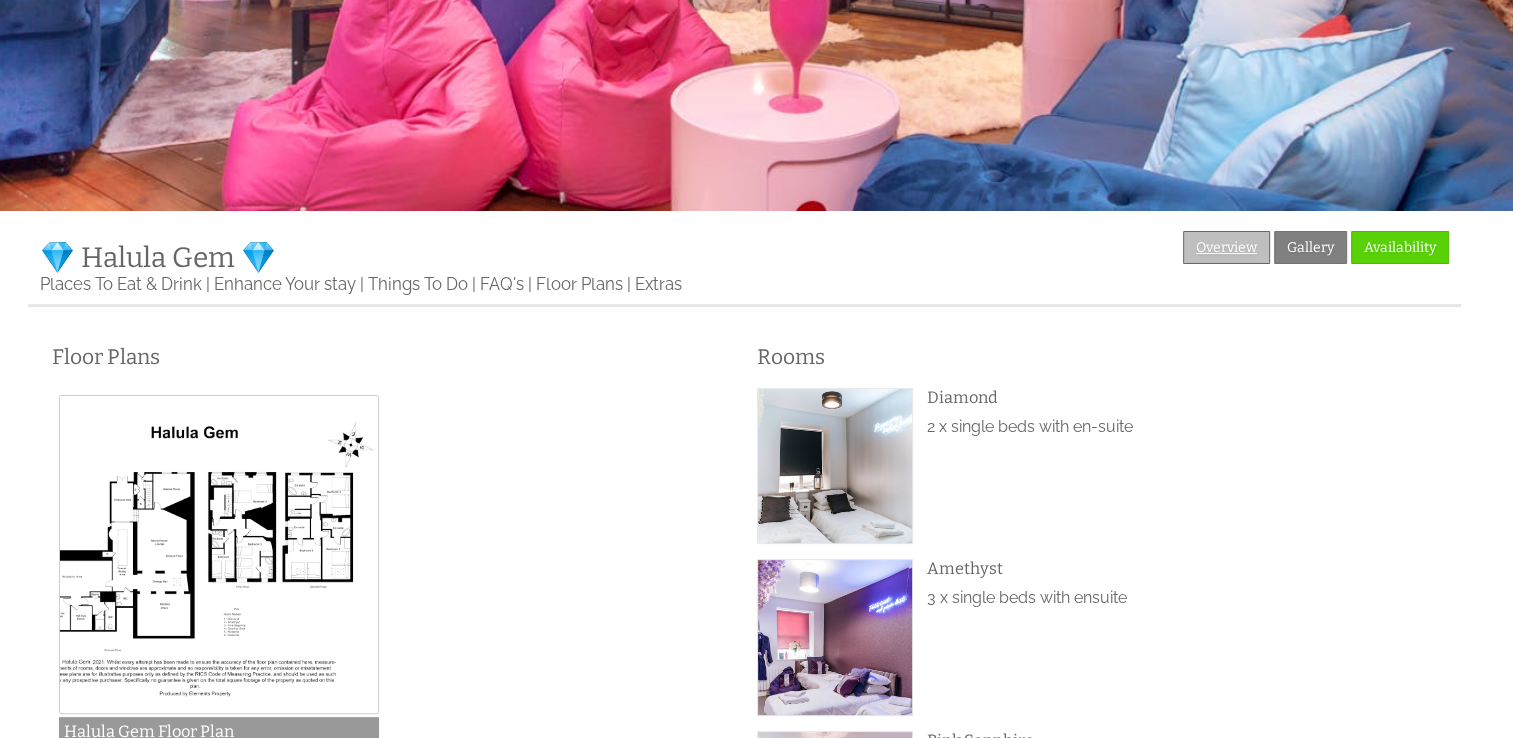 click on "Overview" at bounding box center [1226, 247] 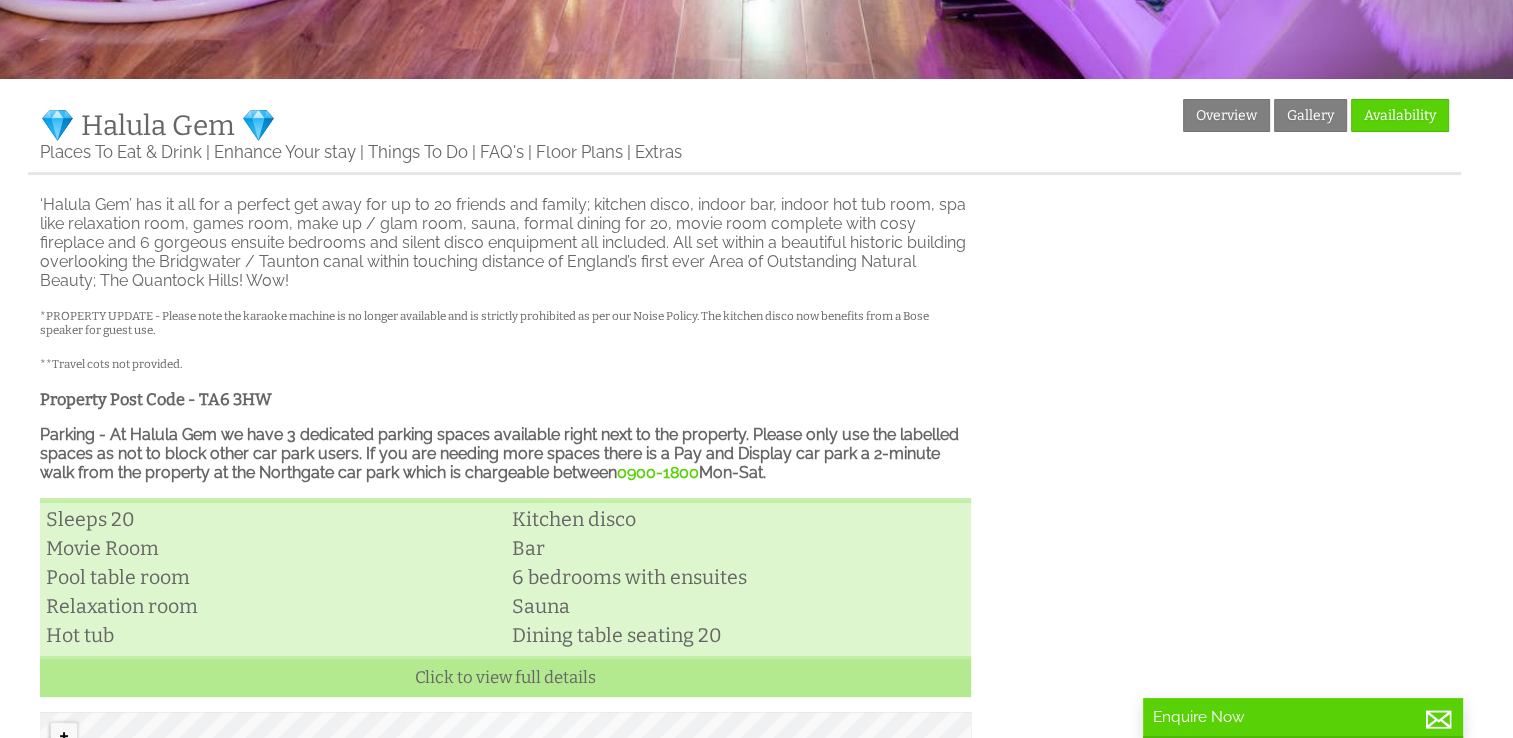 scroll, scrollTop: 0, scrollLeft: 0, axis: both 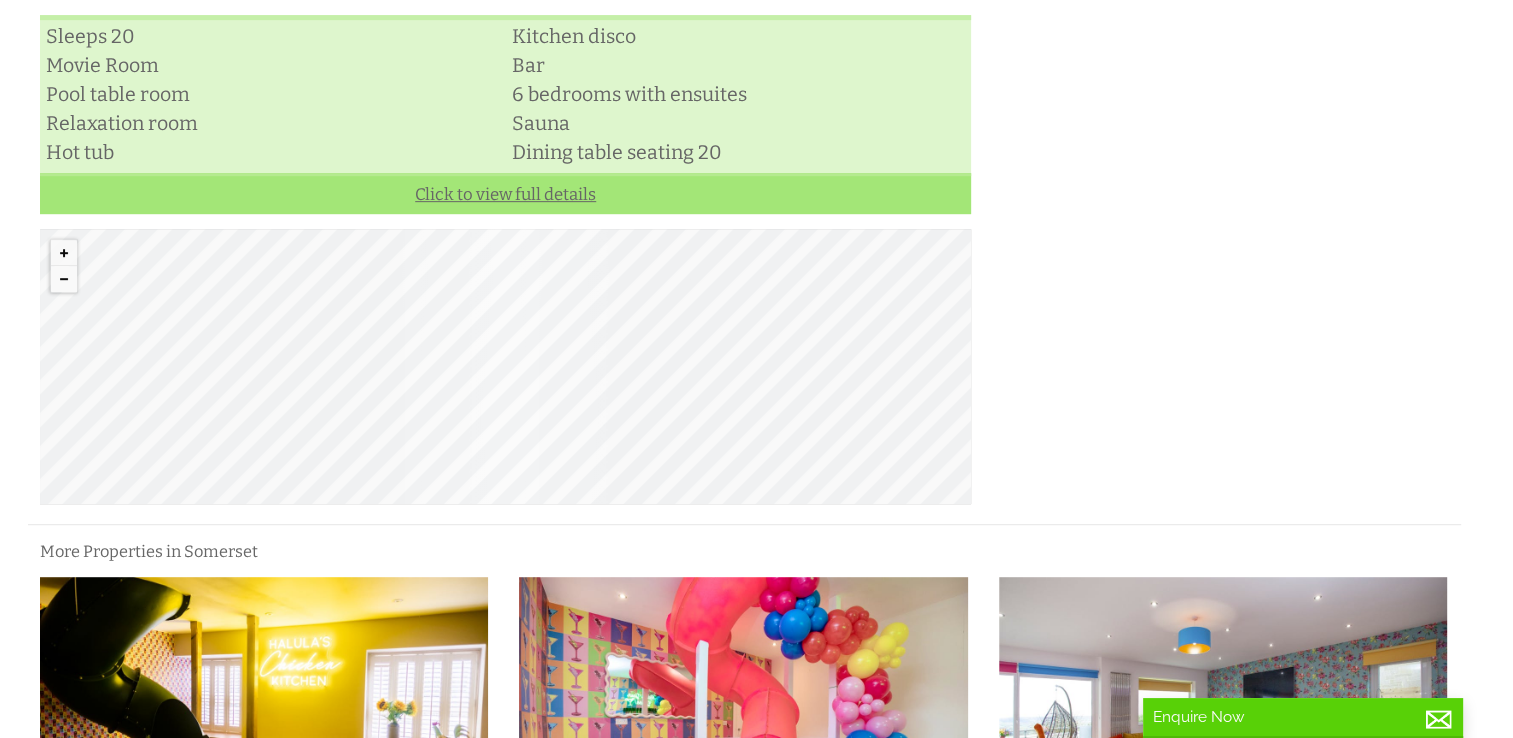 click on "Click to view full details" at bounding box center [505, 193] 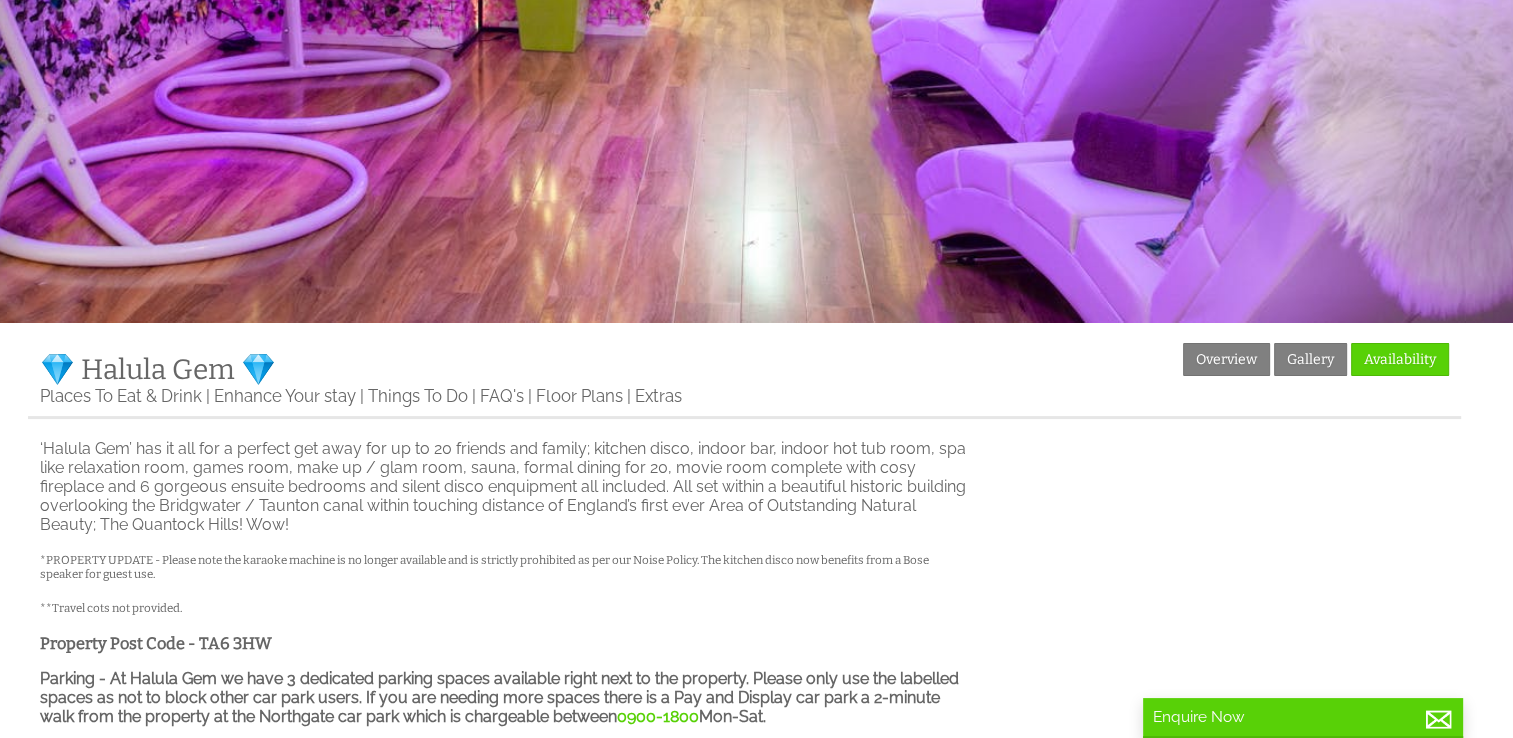 scroll, scrollTop: 0, scrollLeft: 0, axis: both 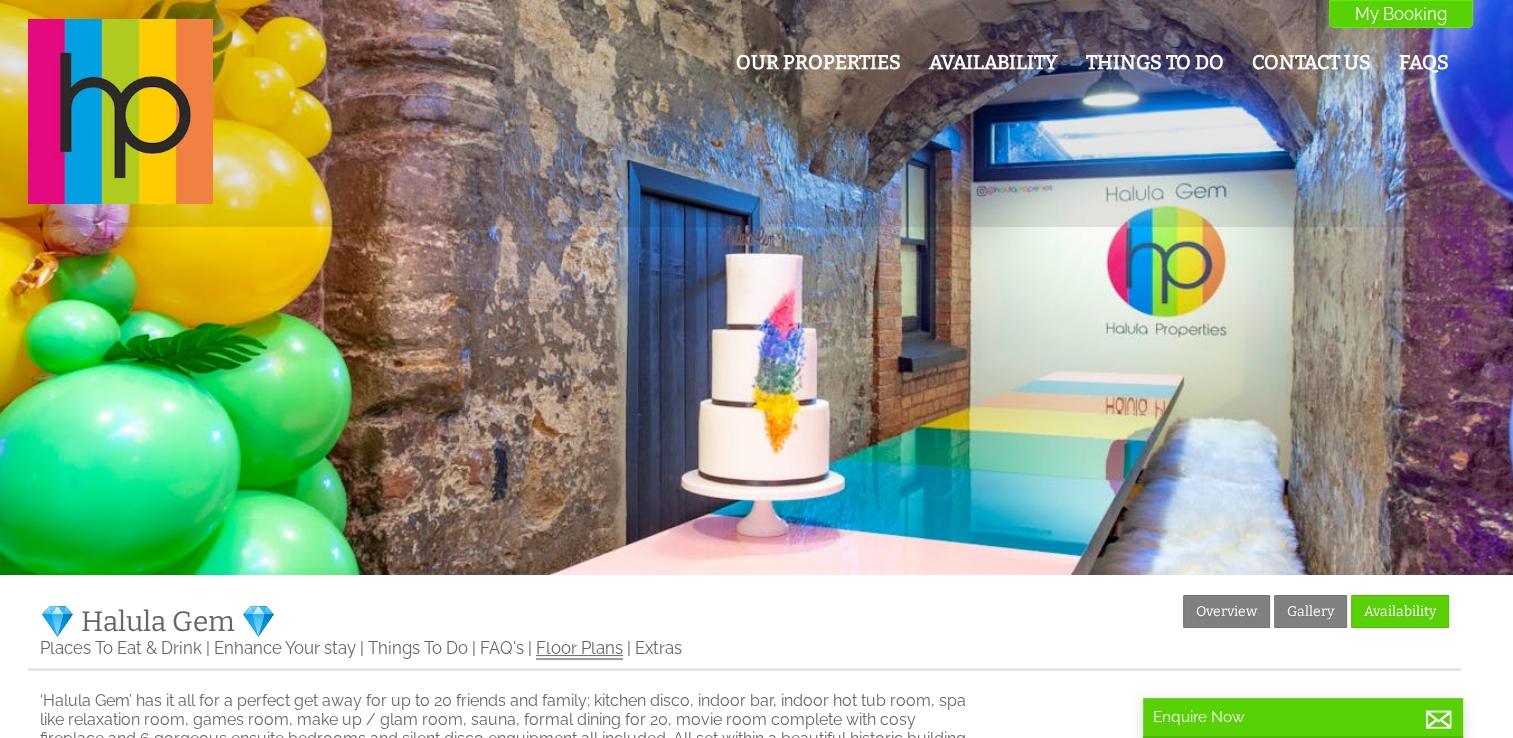 click on "Floor Plans" at bounding box center (579, 649) 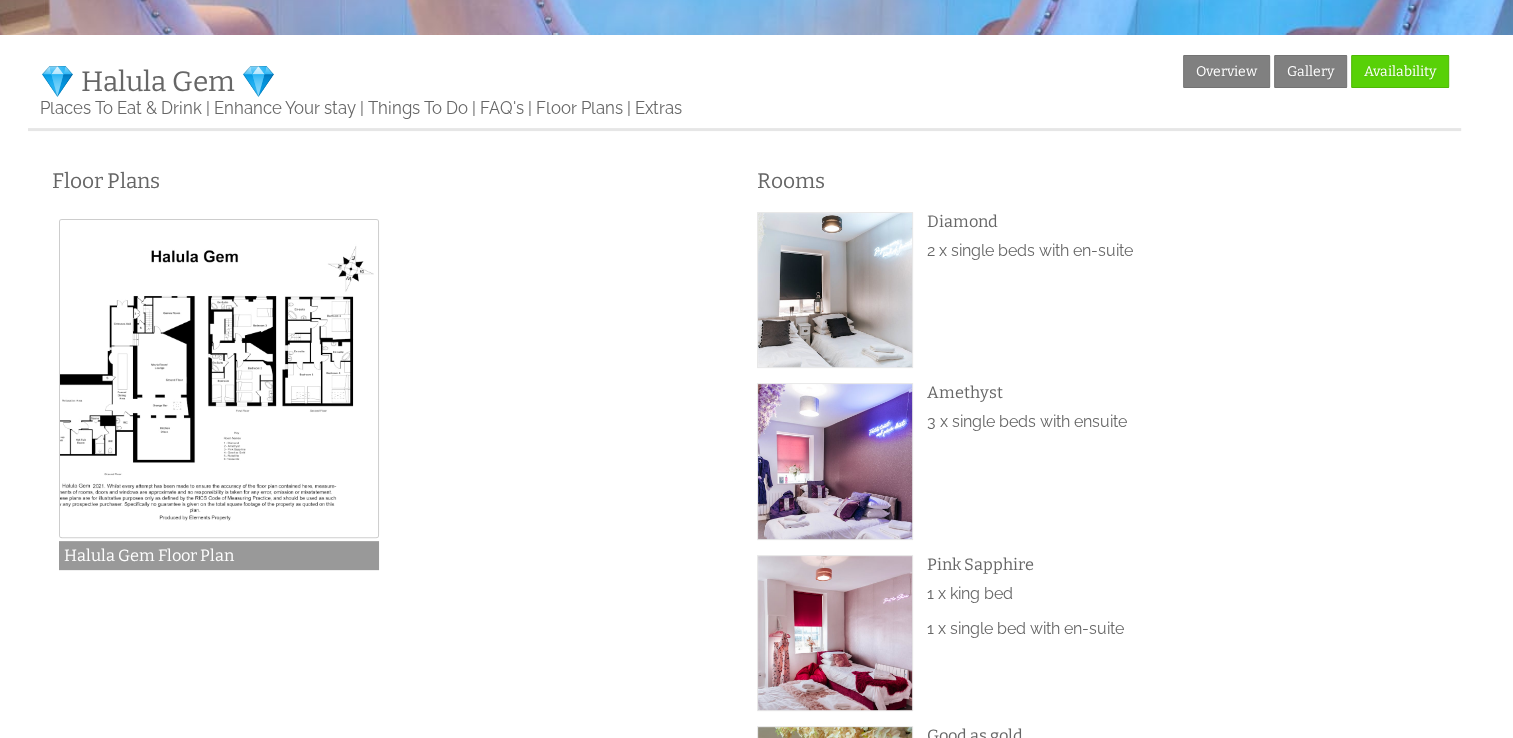 scroll, scrollTop: 542, scrollLeft: 0, axis: vertical 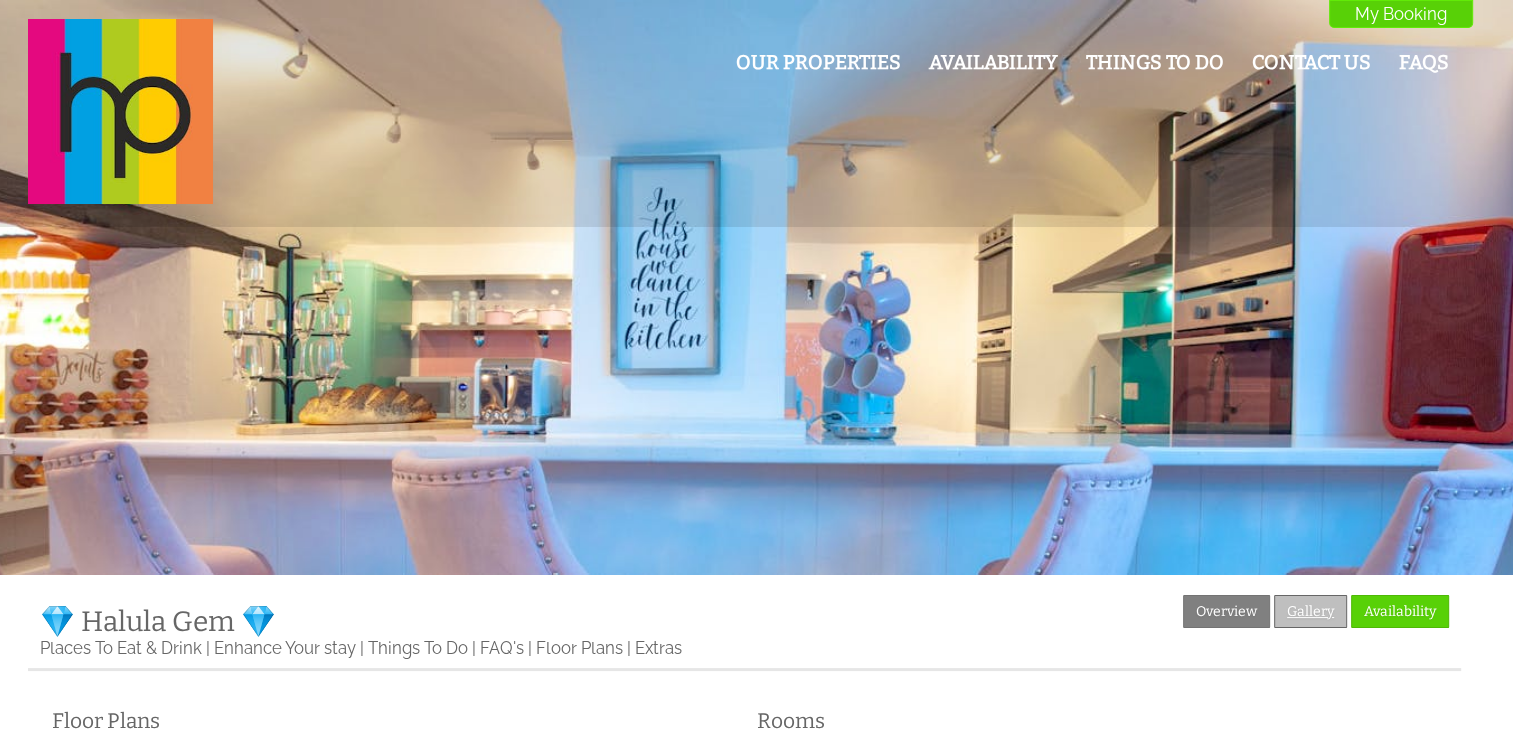 click on "Gallery" at bounding box center [1310, 611] 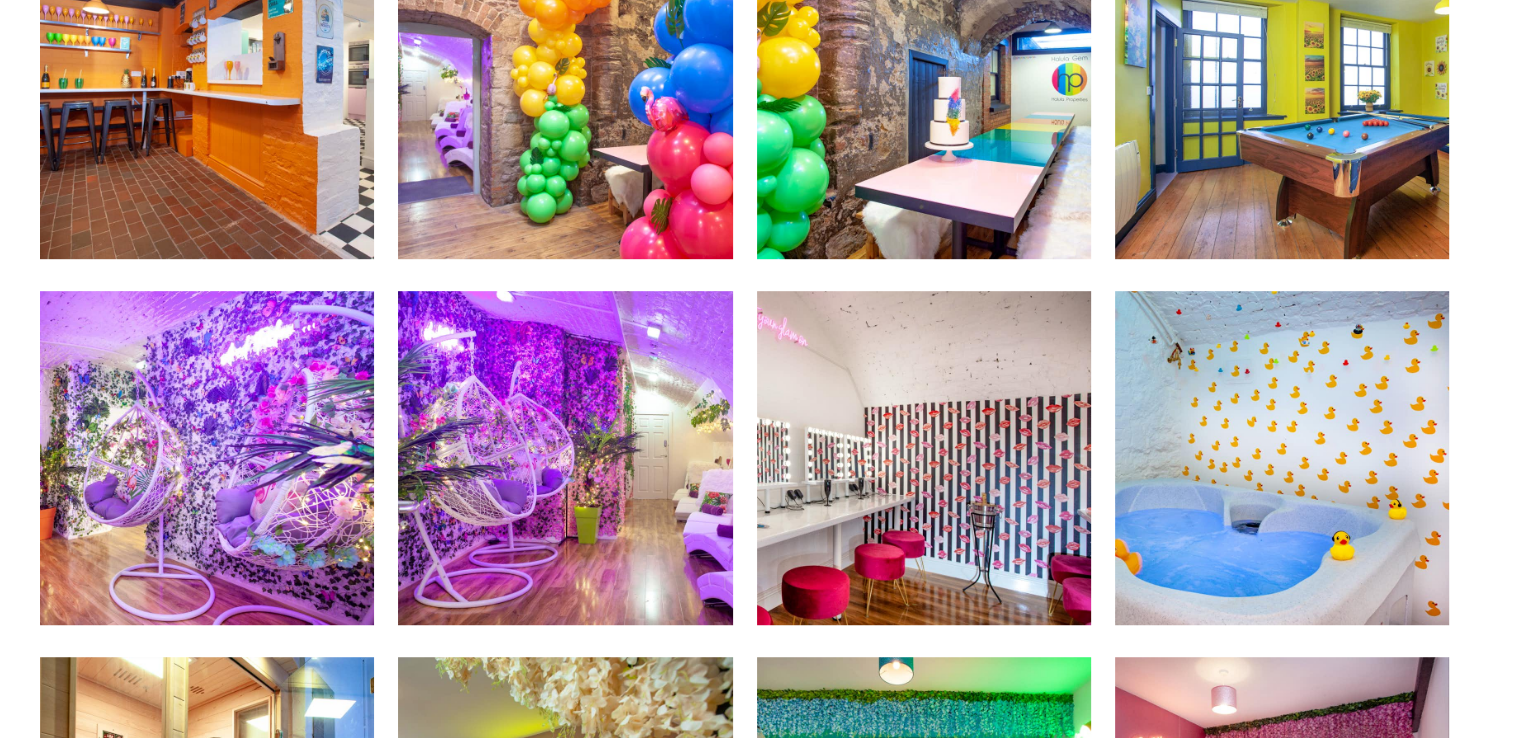 scroll, scrollTop: 1159, scrollLeft: 0, axis: vertical 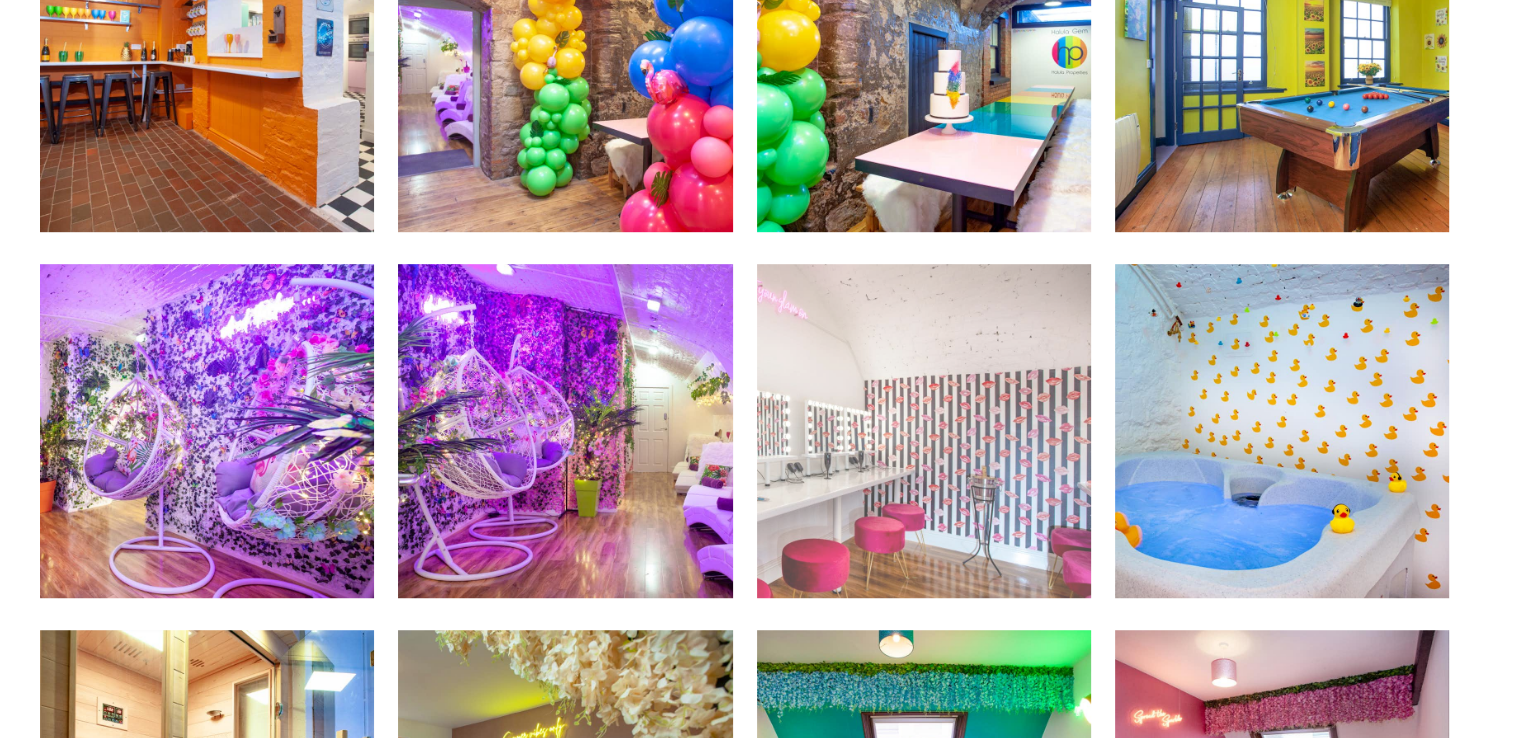 click at bounding box center [924, 431] 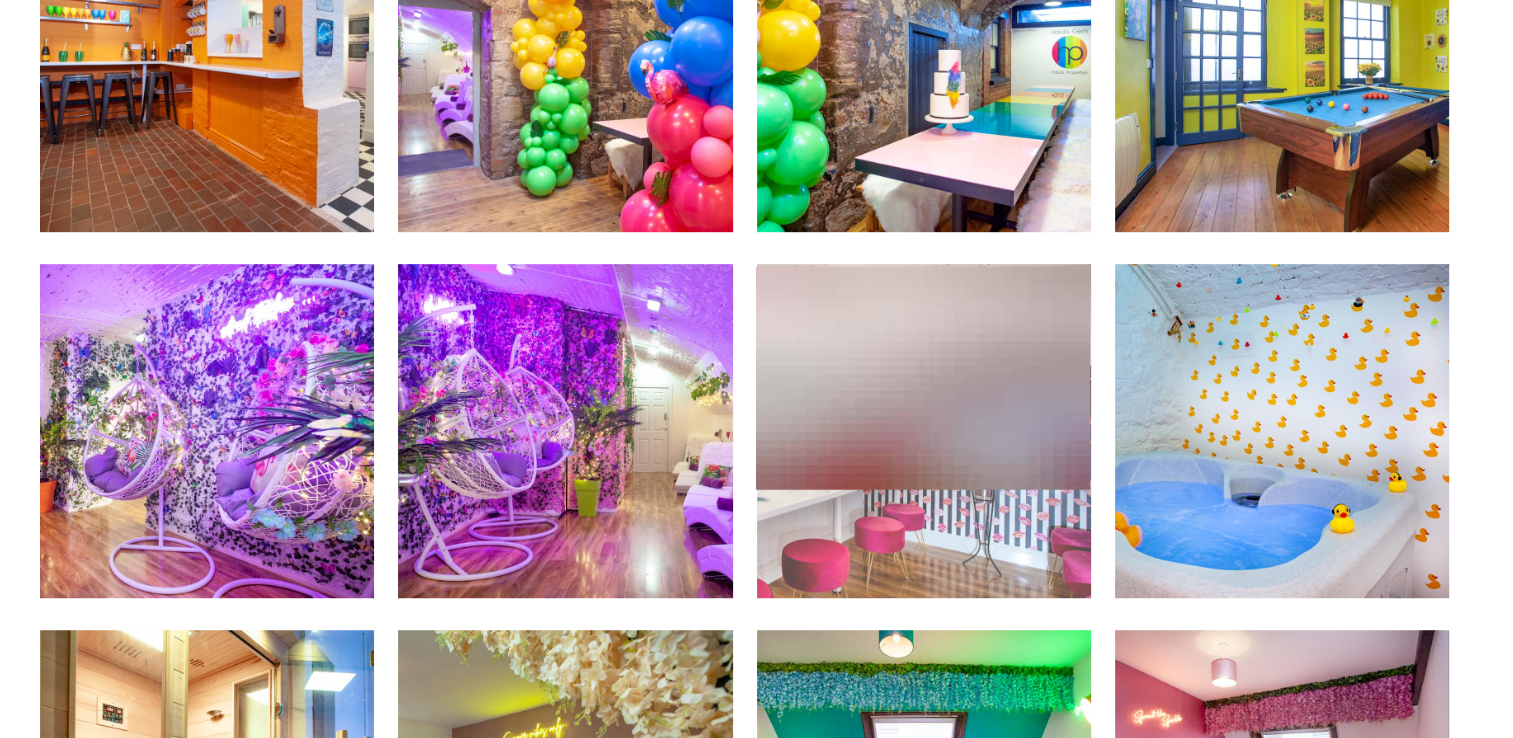 click at bounding box center (923, 378) 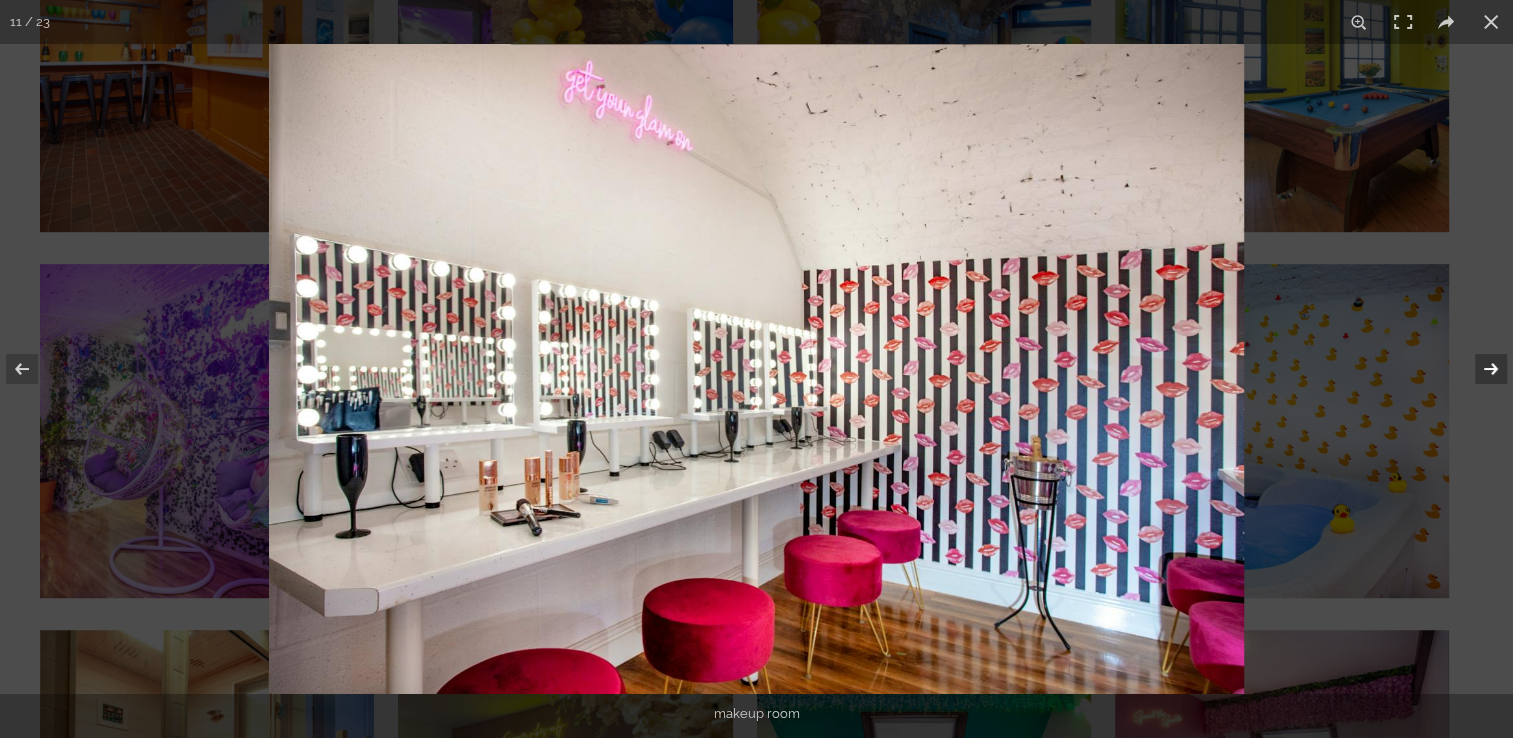 click at bounding box center [1478, 369] 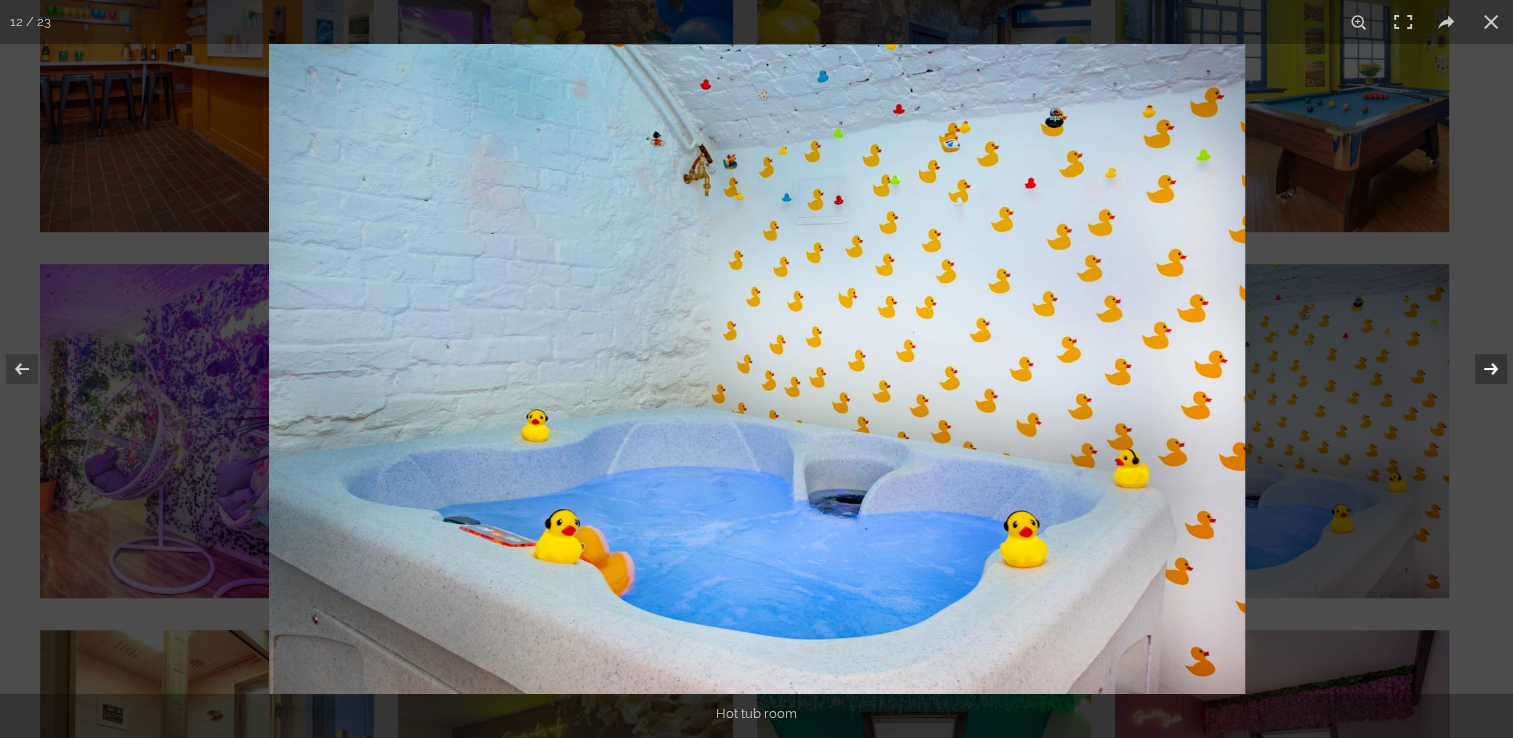 click at bounding box center [1478, 369] 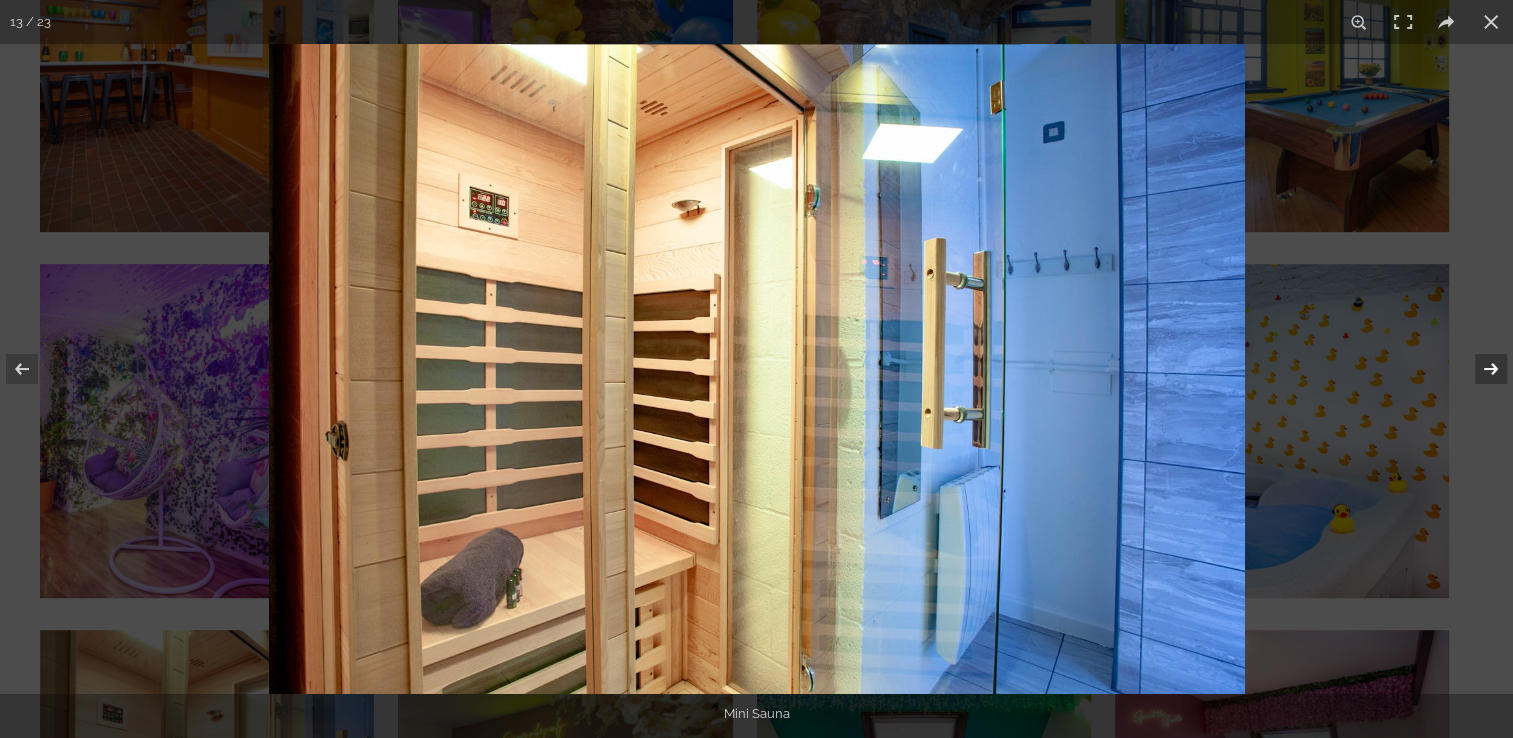 click at bounding box center (1478, 369) 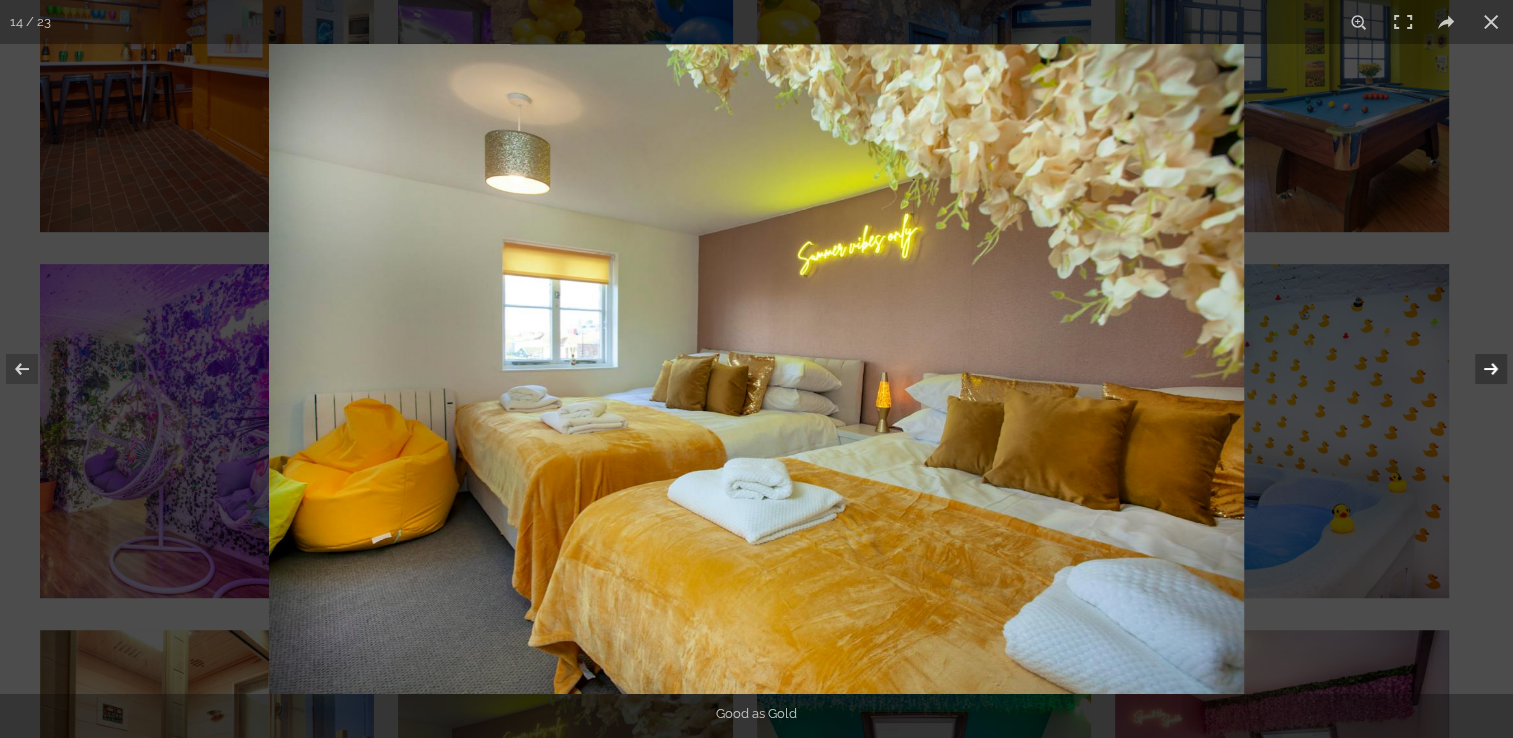 click at bounding box center [1478, 369] 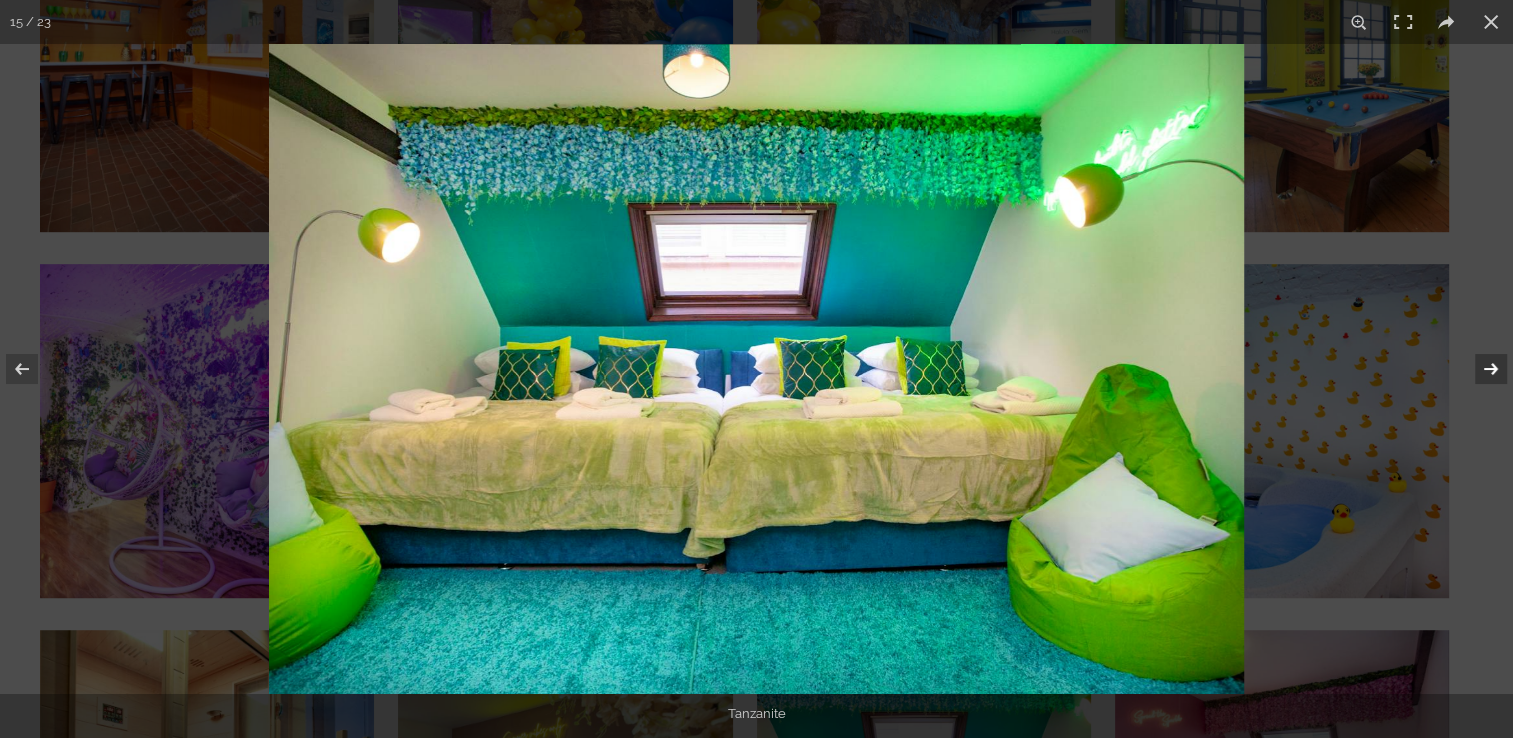 click at bounding box center [1478, 369] 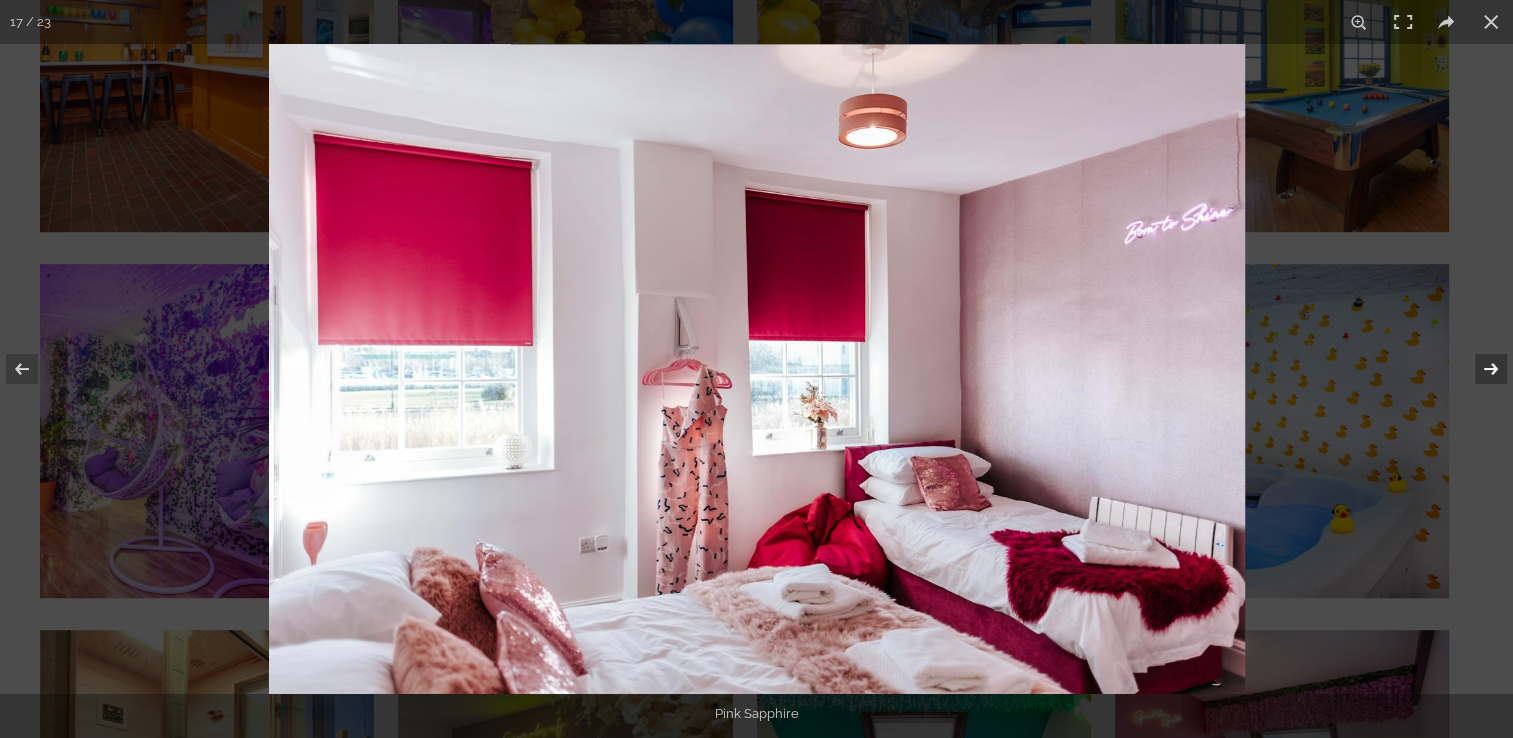 click at bounding box center (1478, 369) 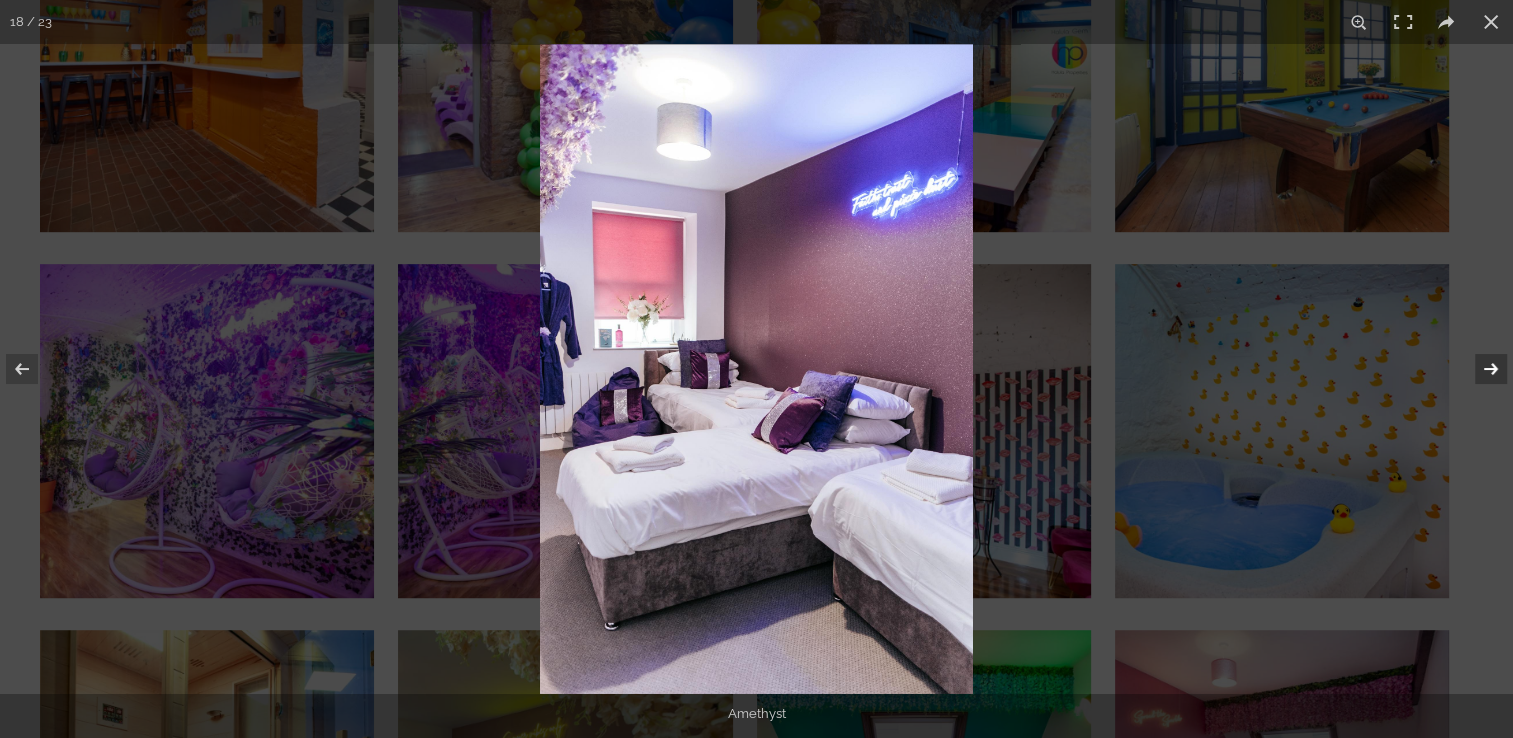 click at bounding box center (1478, 369) 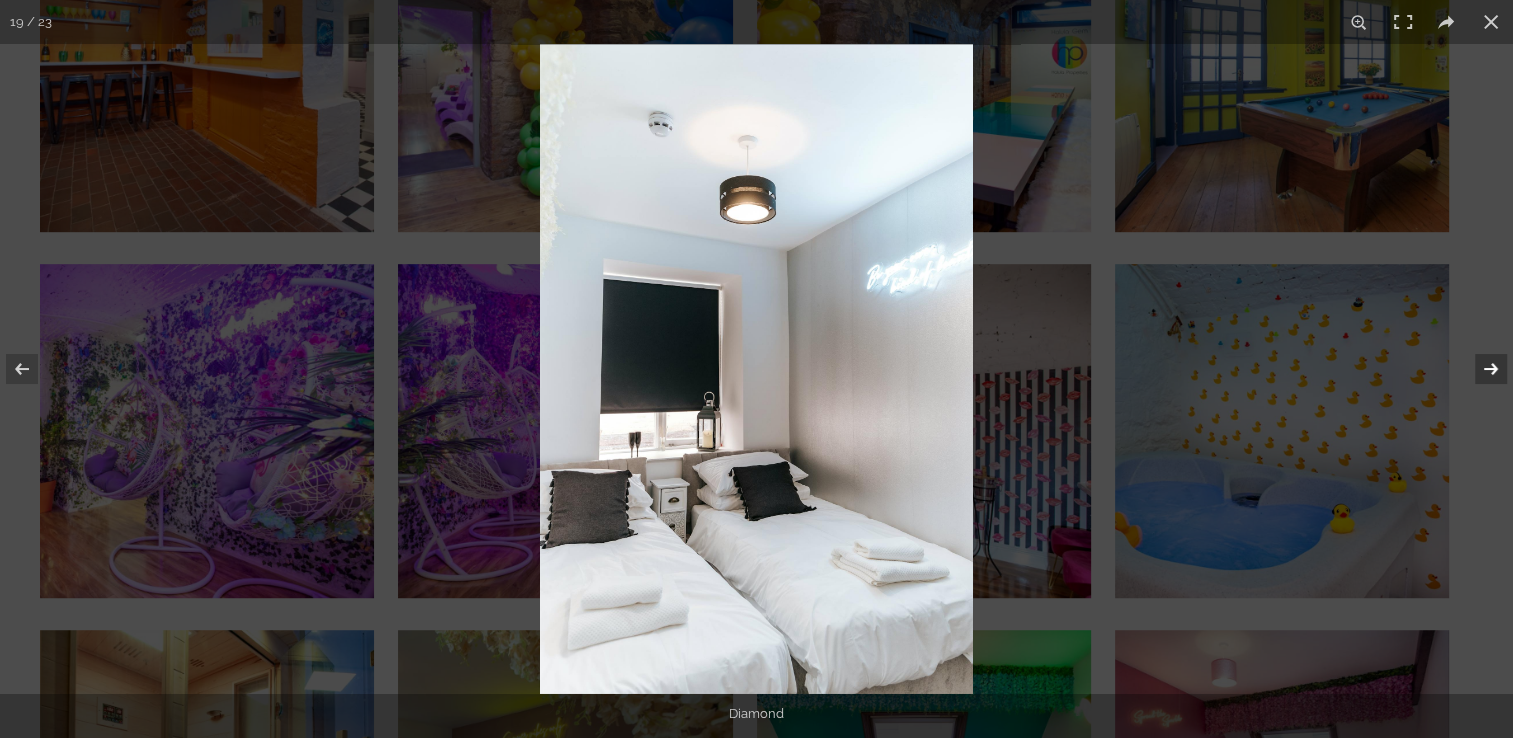 click at bounding box center [1478, 369] 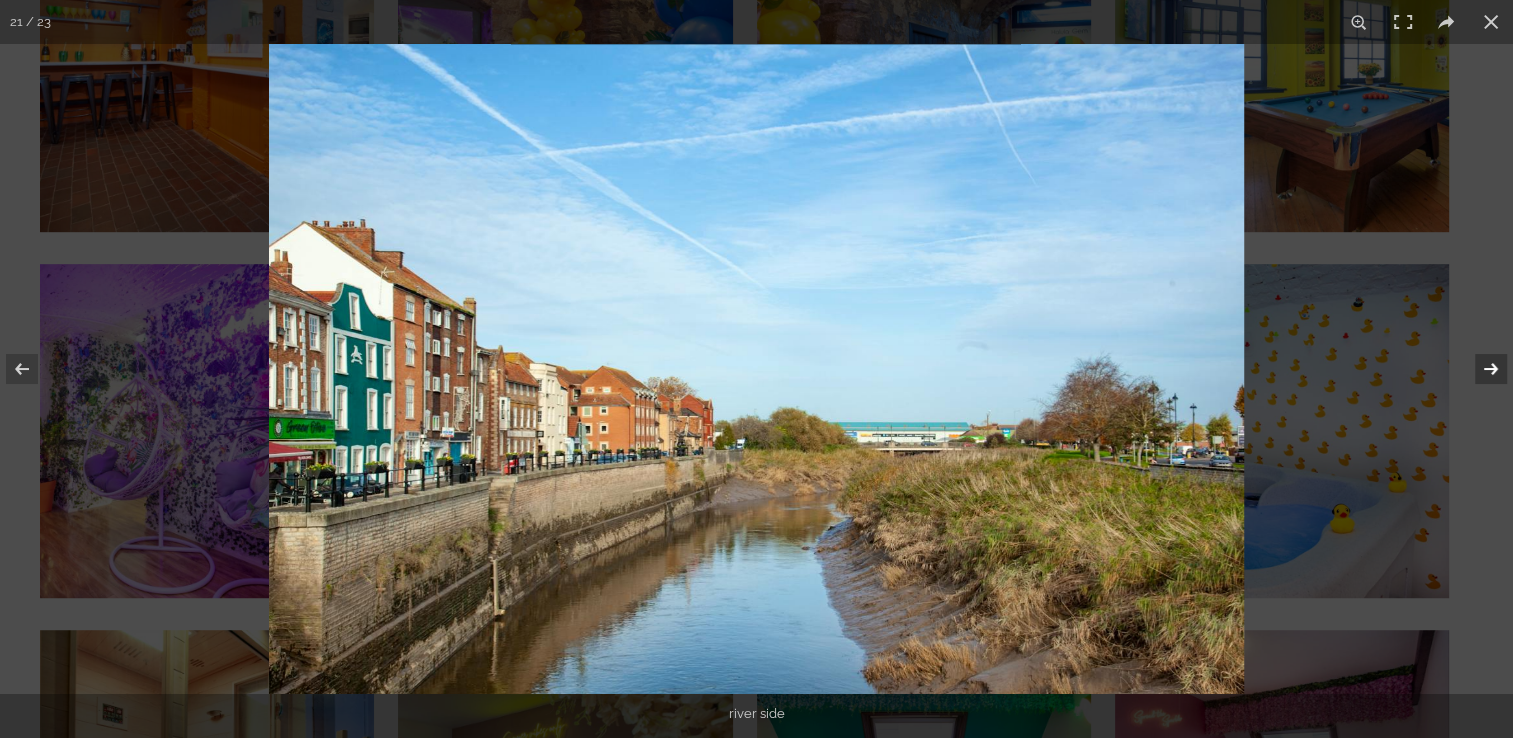click at bounding box center (1478, 369) 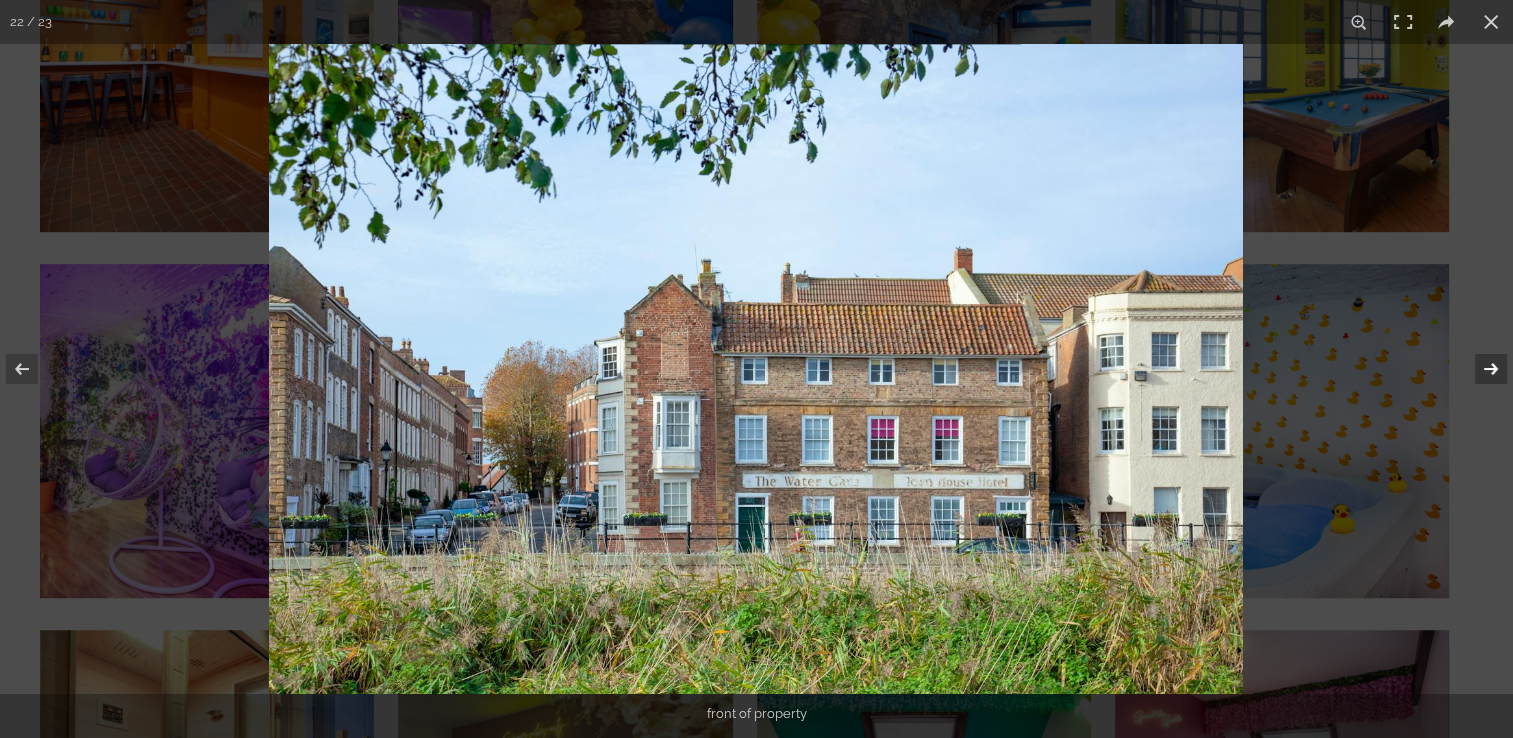 click at bounding box center [1478, 369] 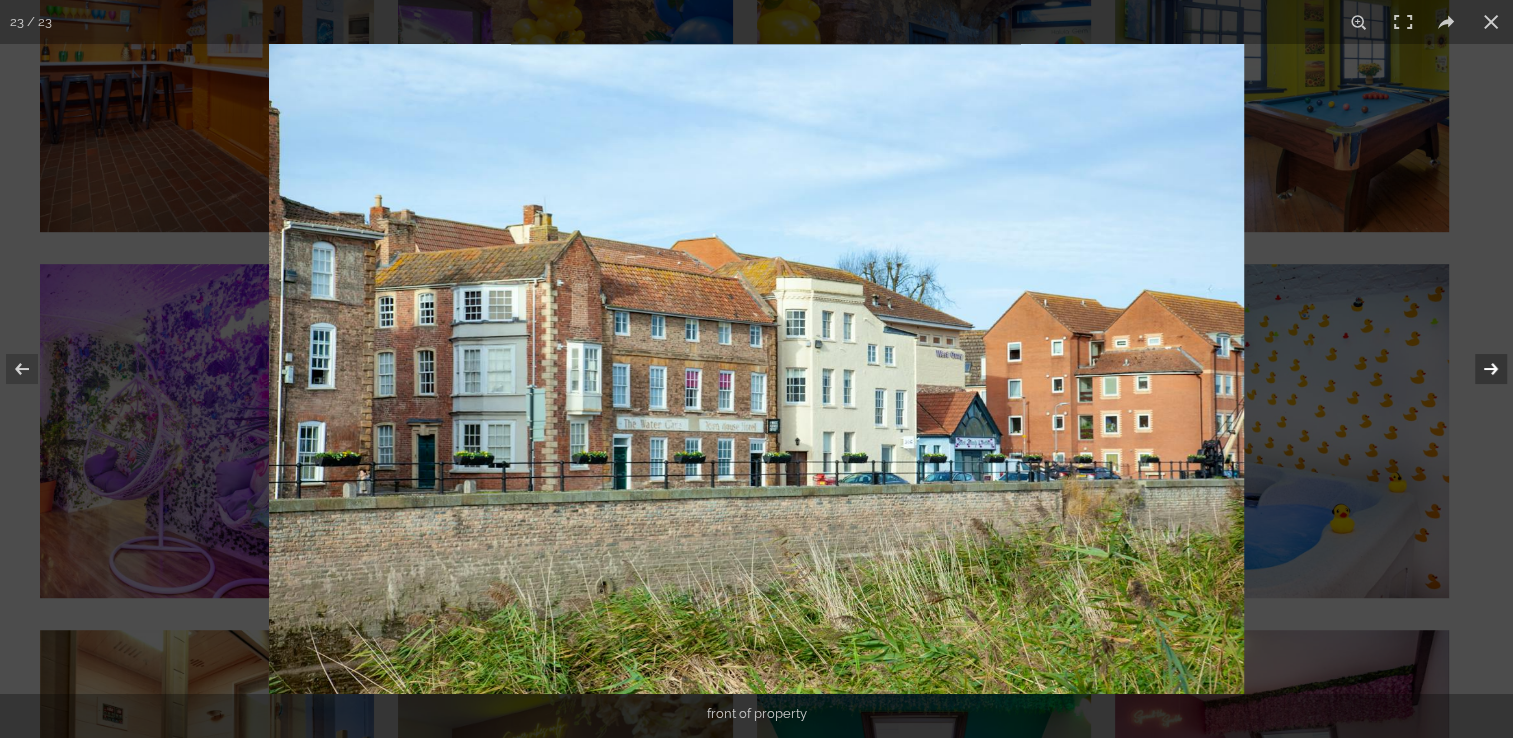 click at bounding box center [1478, 369] 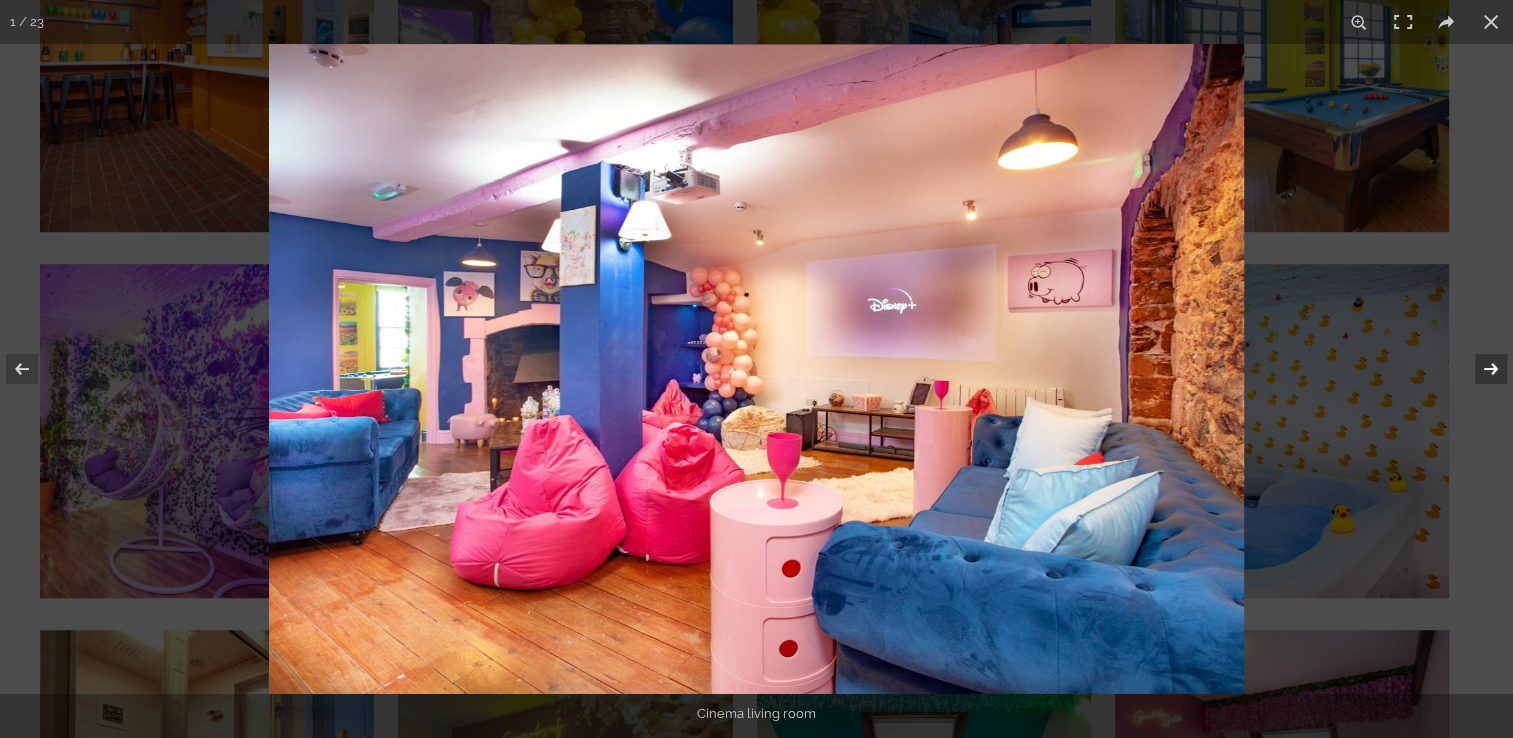 click at bounding box center [1478, 369] 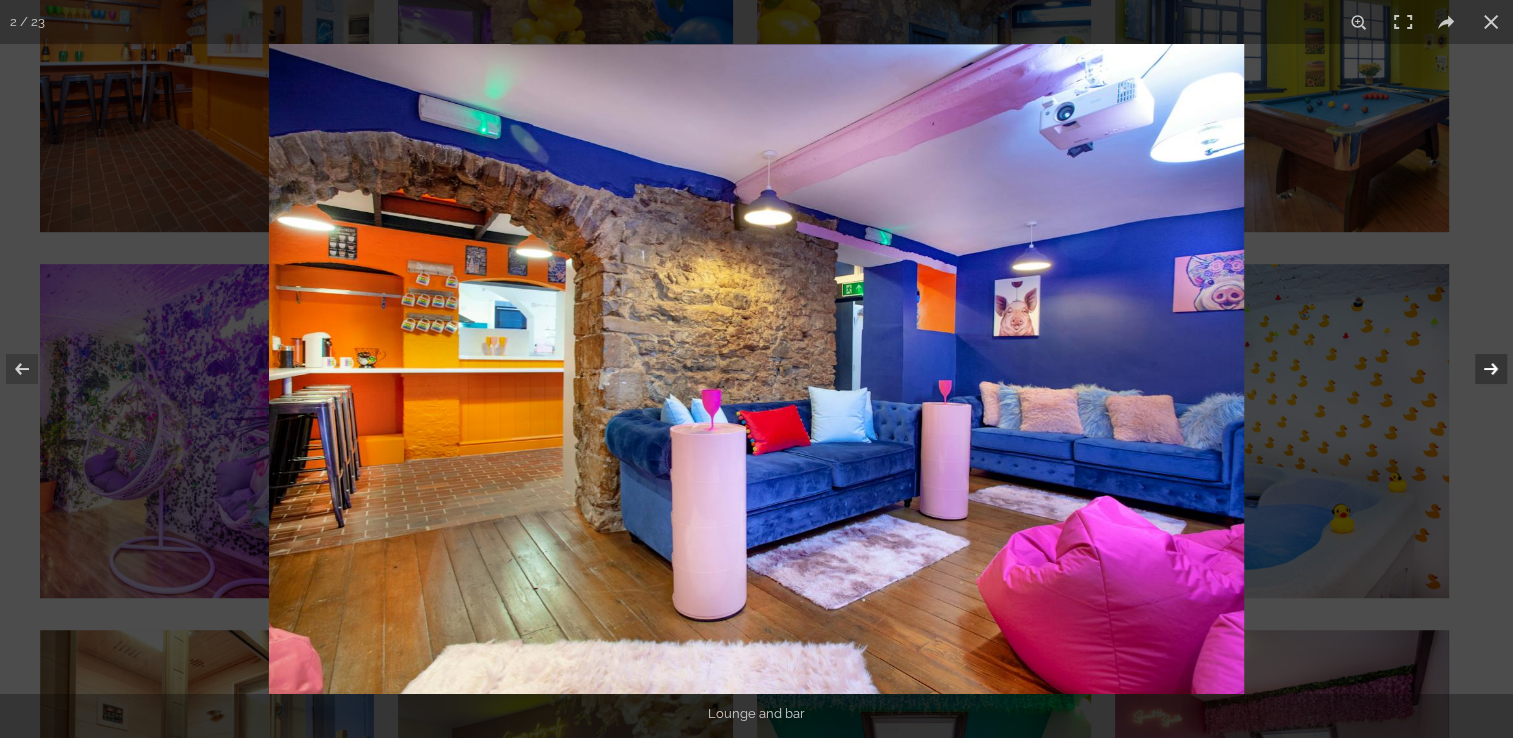 click at bounding box center [1478, 369] 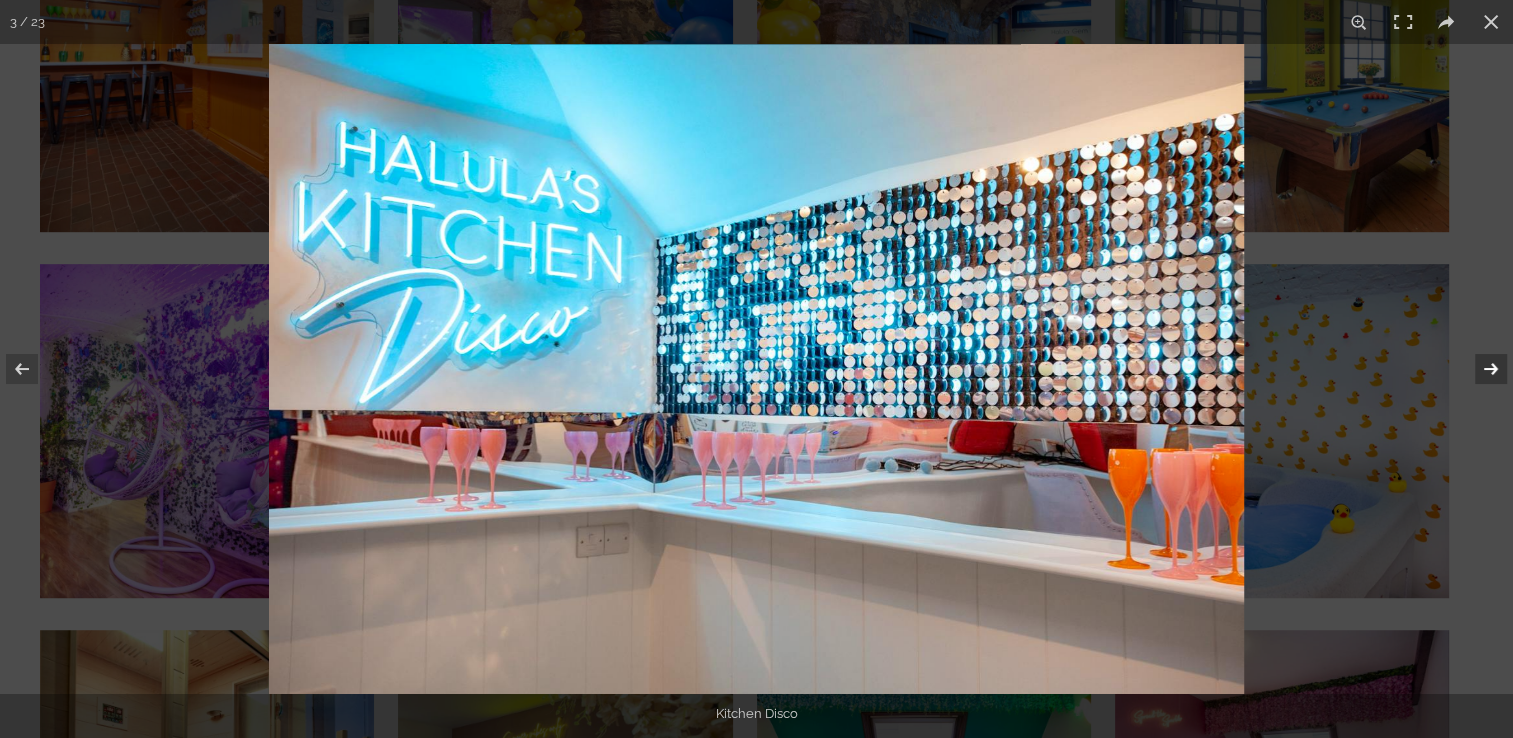 click at bounding box center (1478, 369) 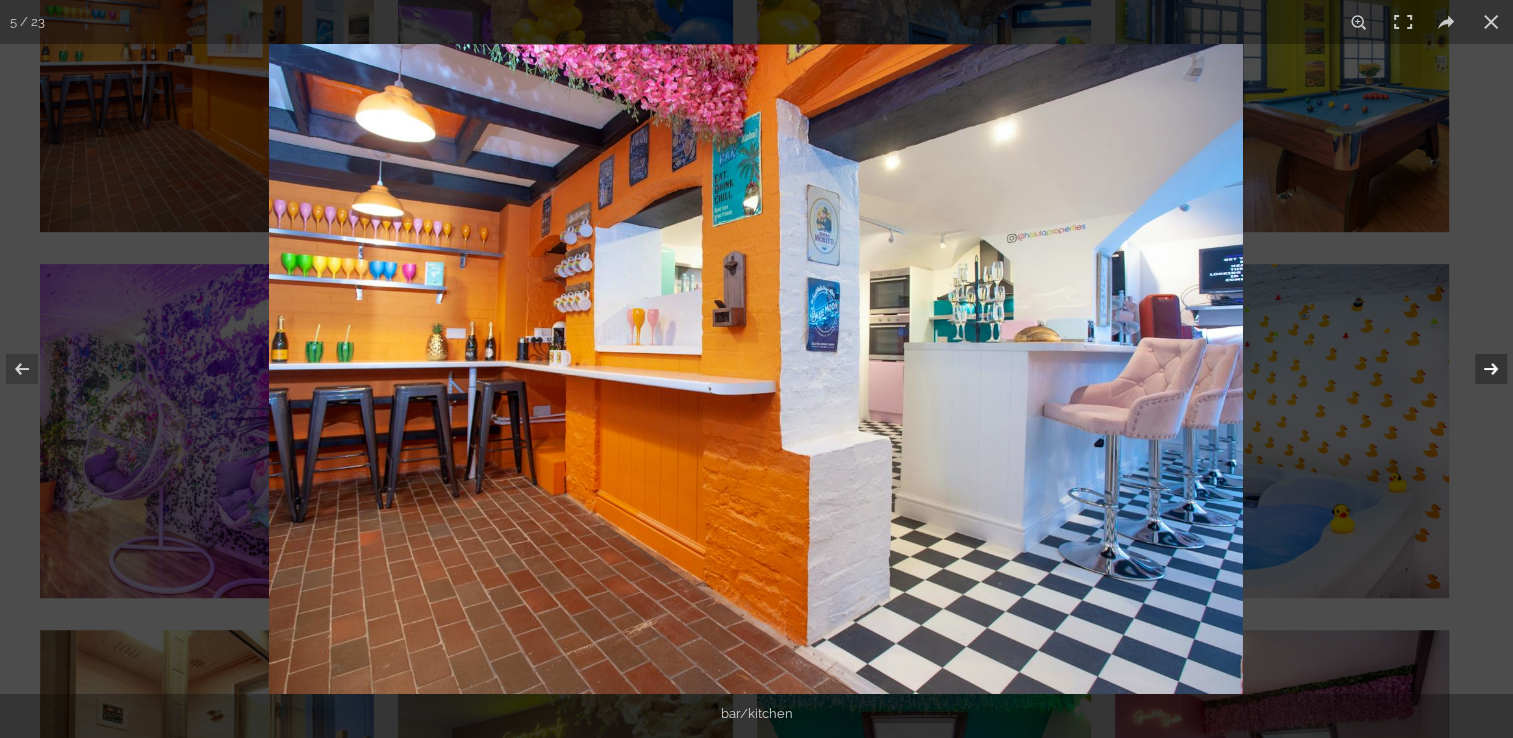 click at bounding box center [1478, 369] 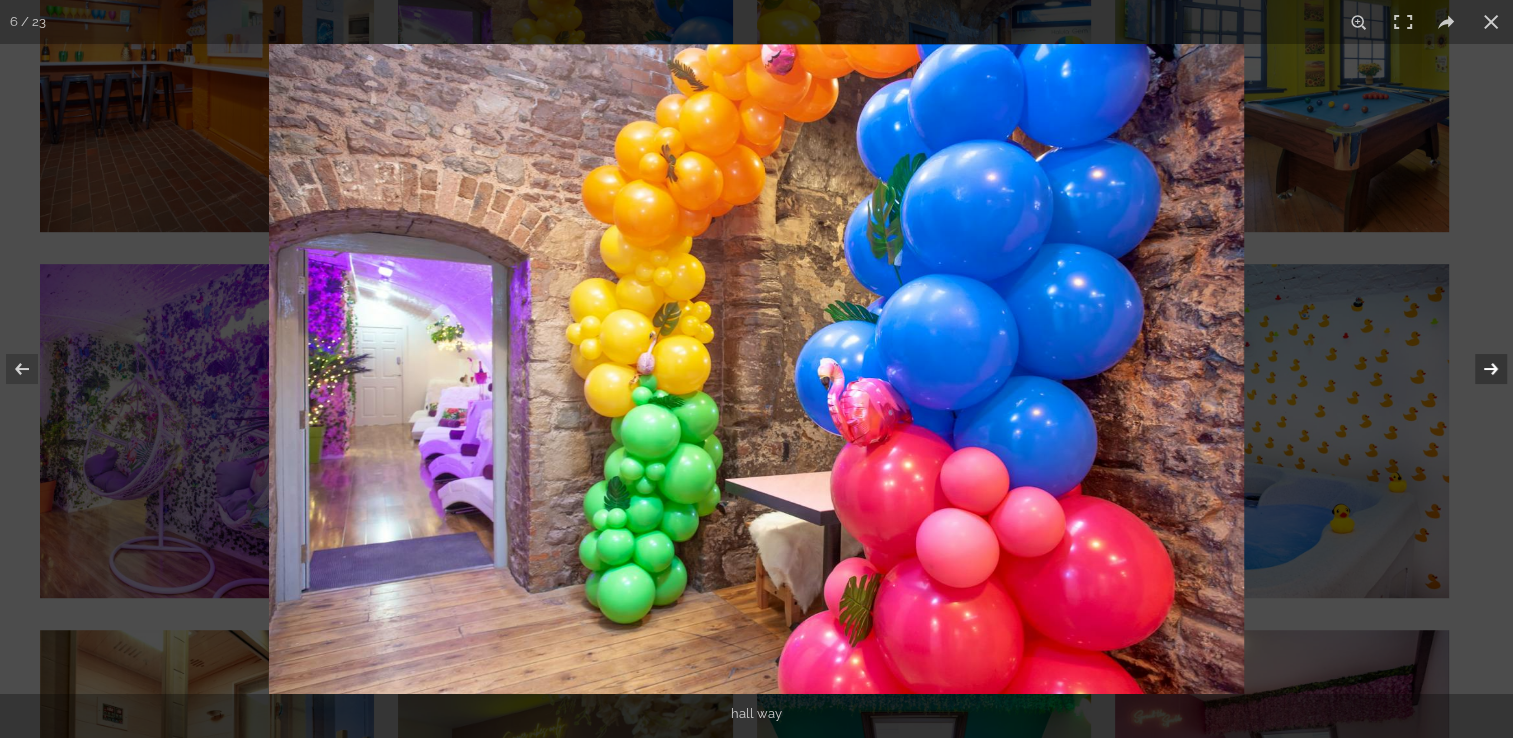 click at bounding box center (1478, 369) 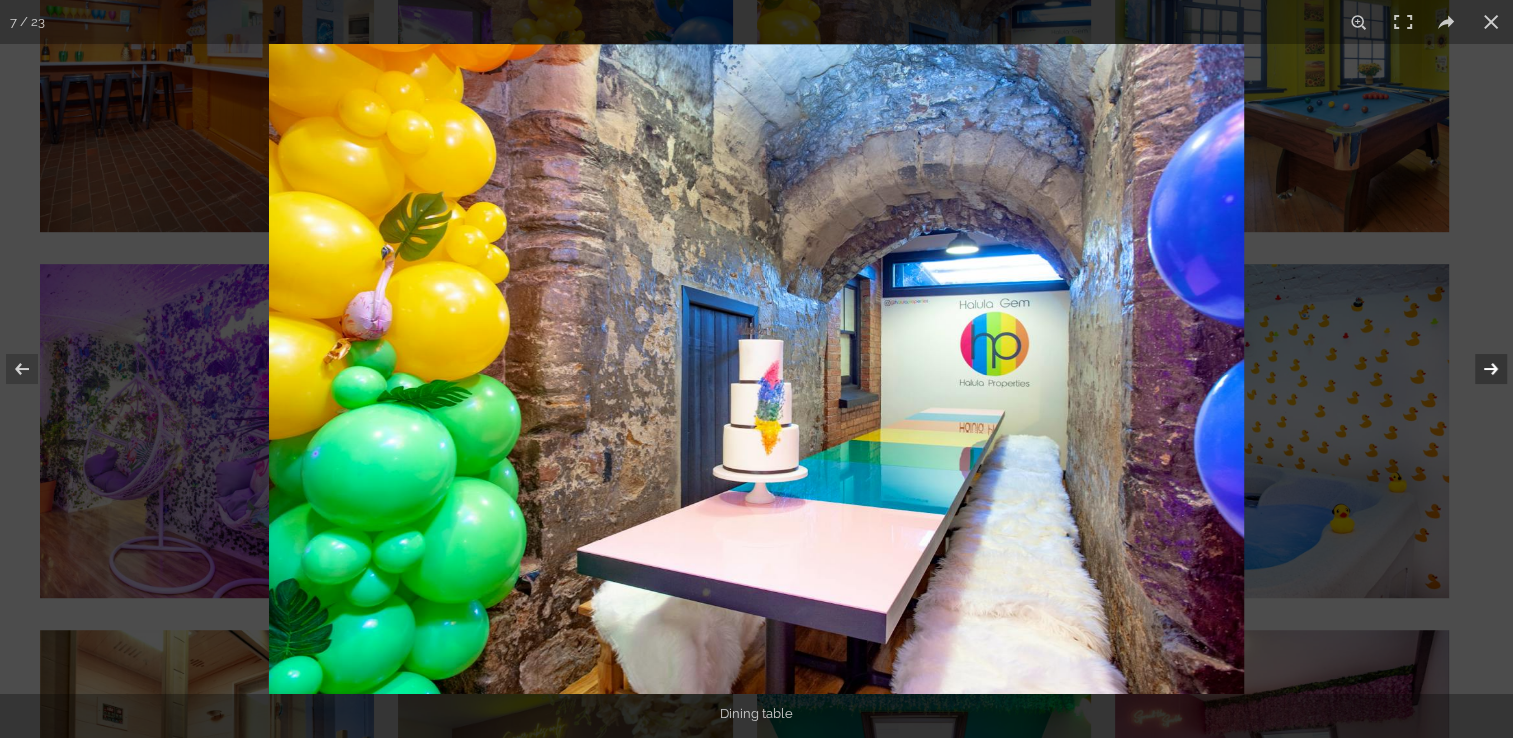 click at bounding box center [1478, 369] 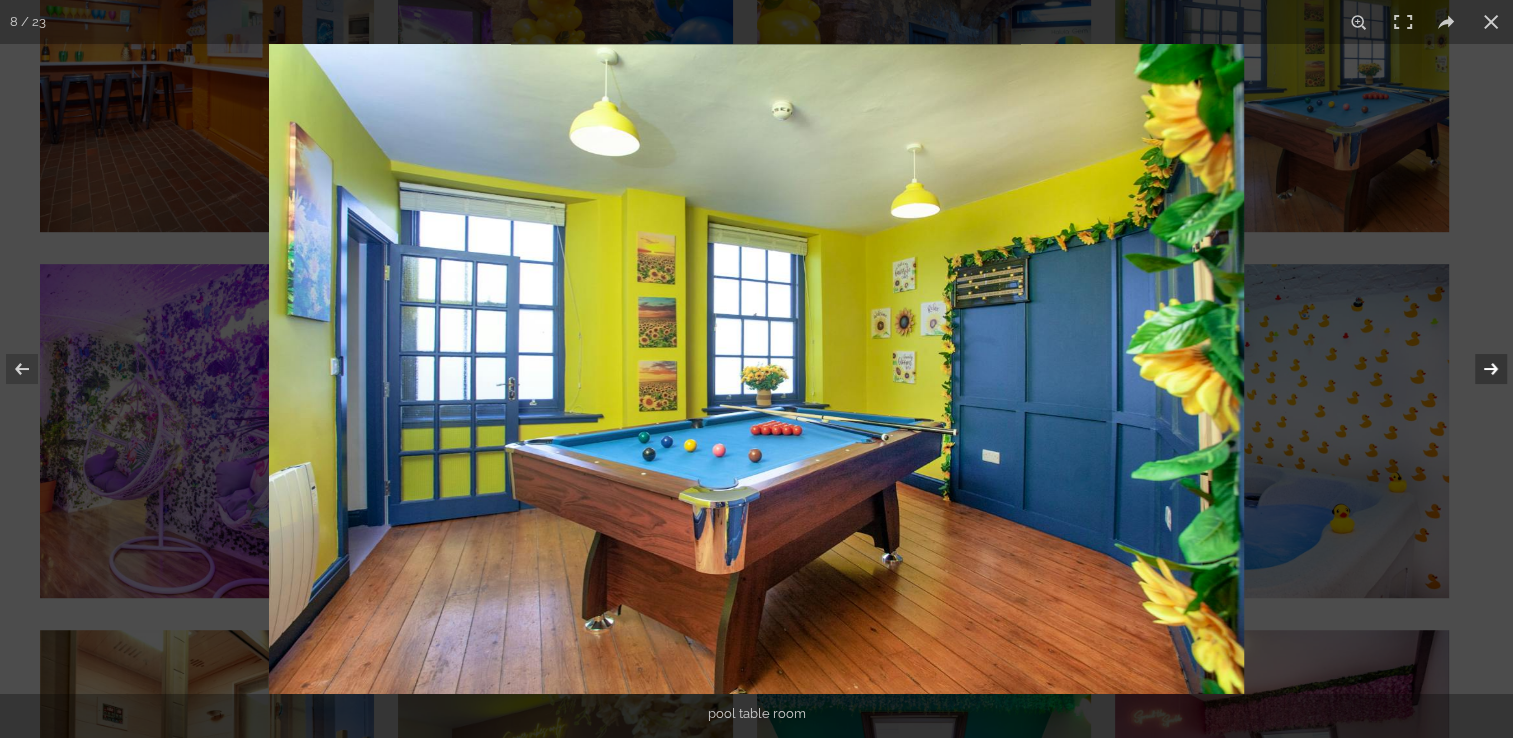 click at bounding box center [1478, 369] 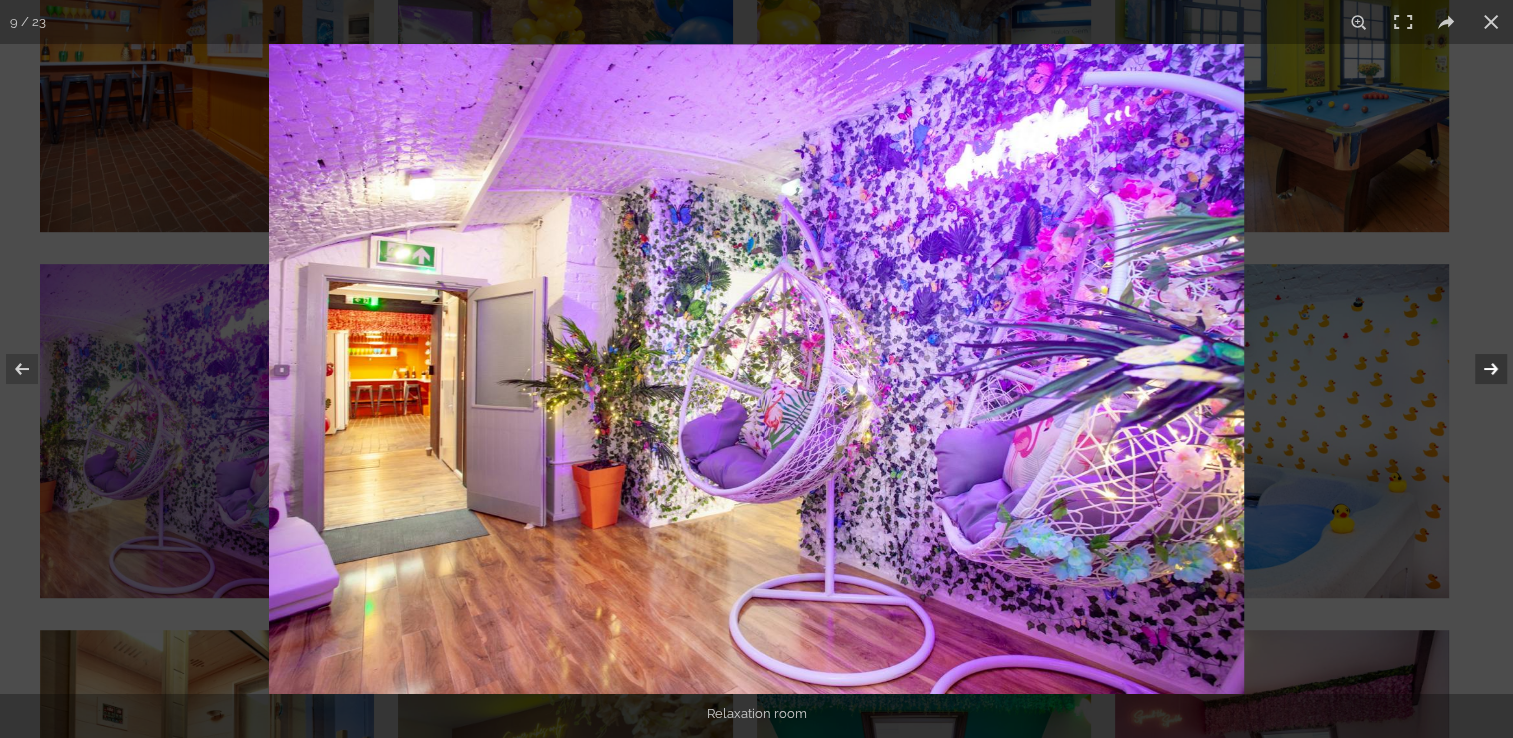 click at bounding box center (1478, 369) 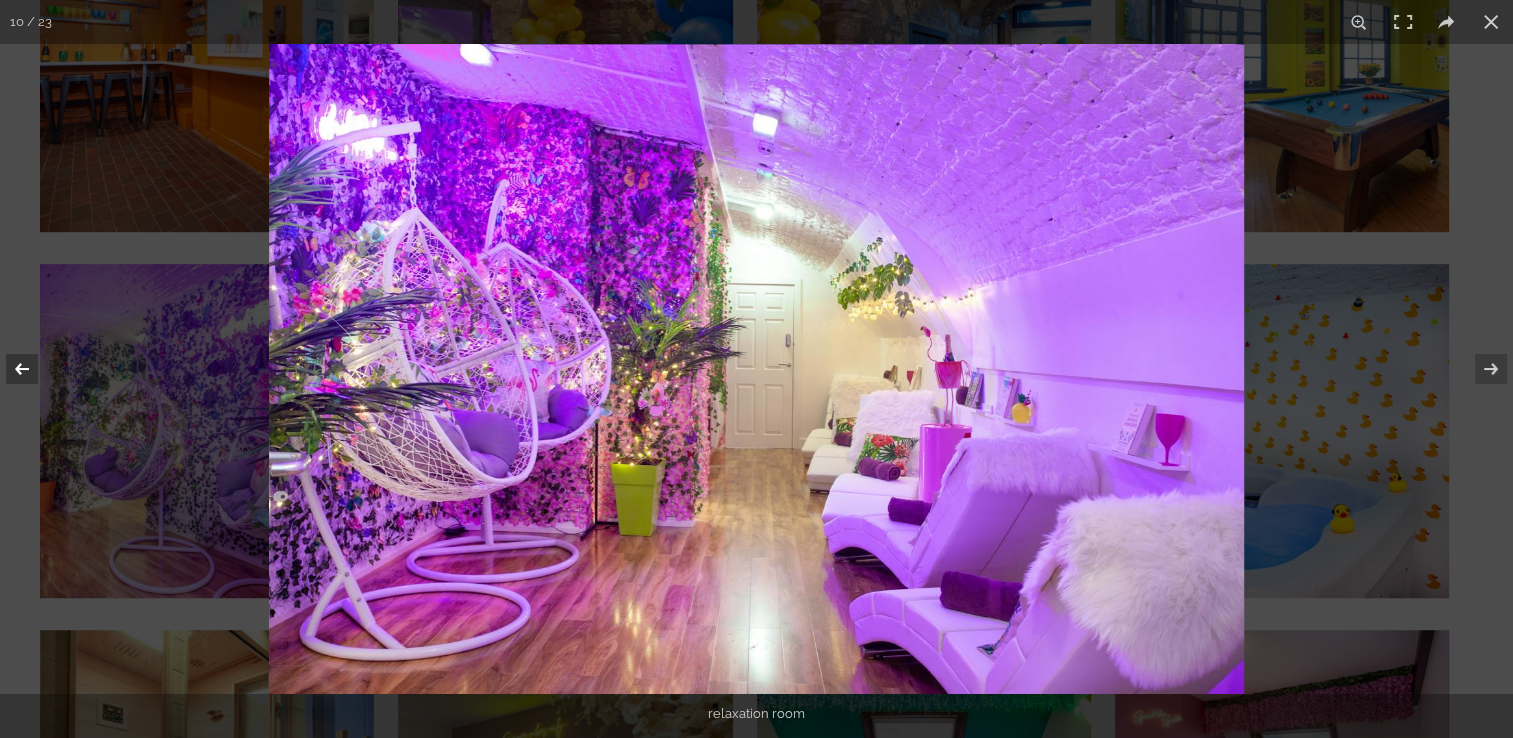 click at bounding box center [35, 369] 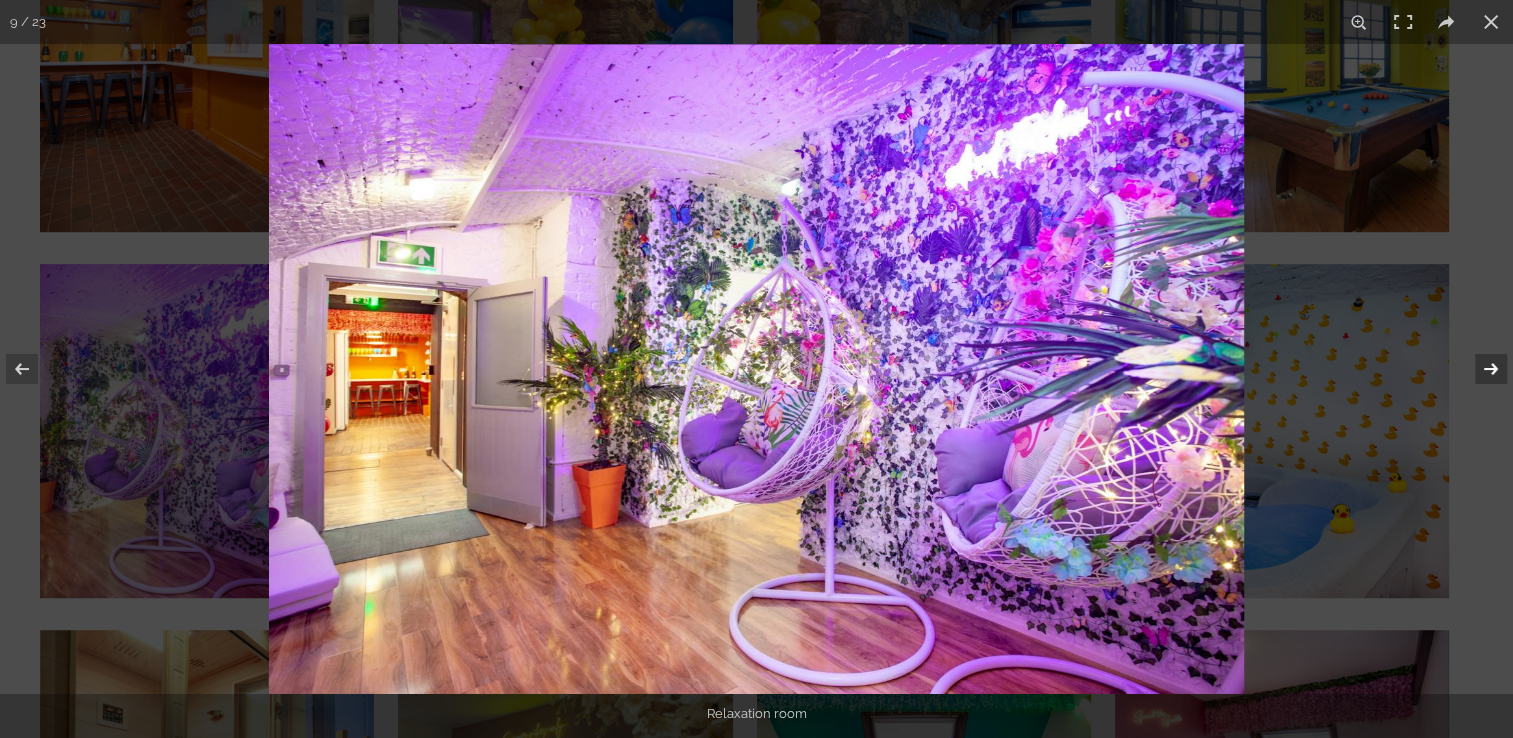 click at bounding box center (1478, 369) 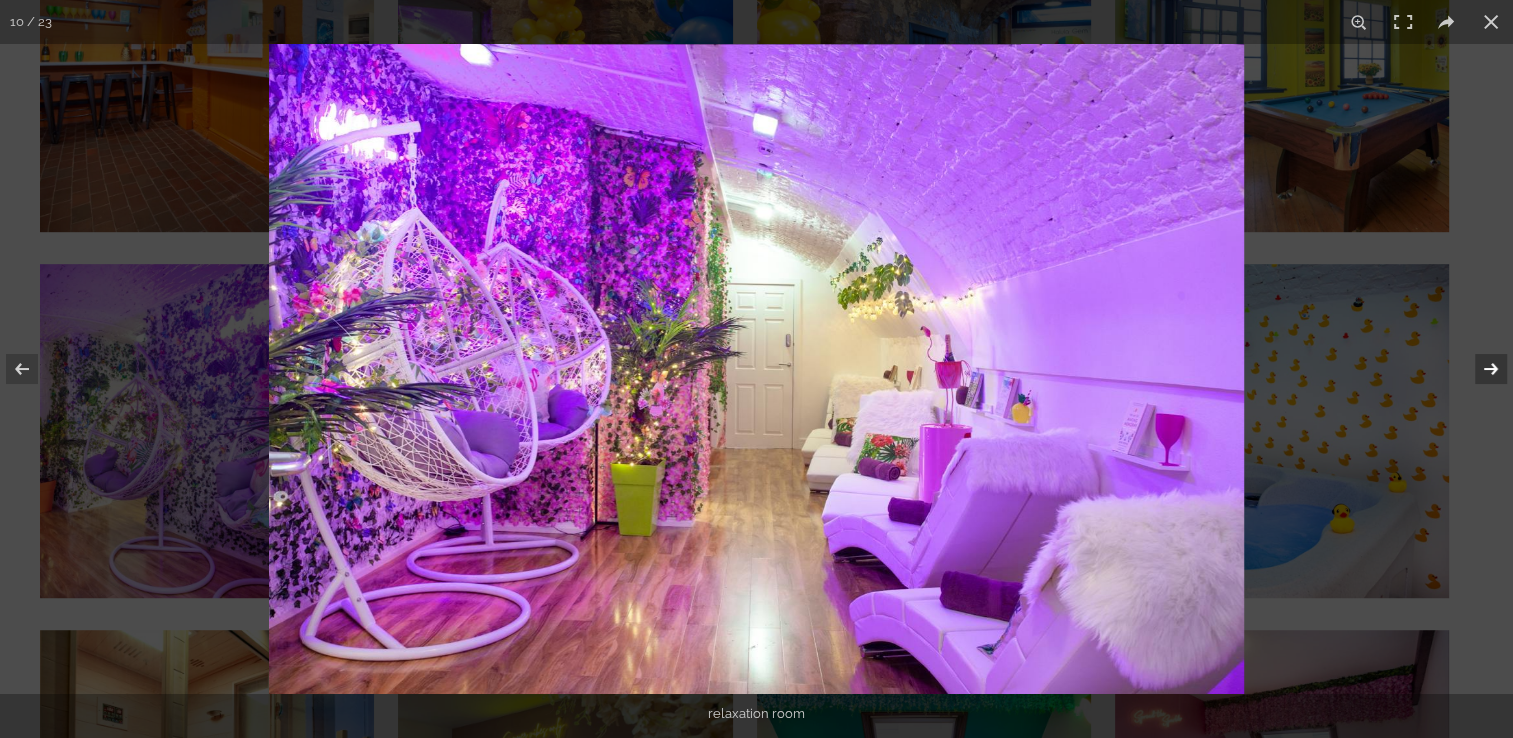 click at bounding box center [1478, 369] 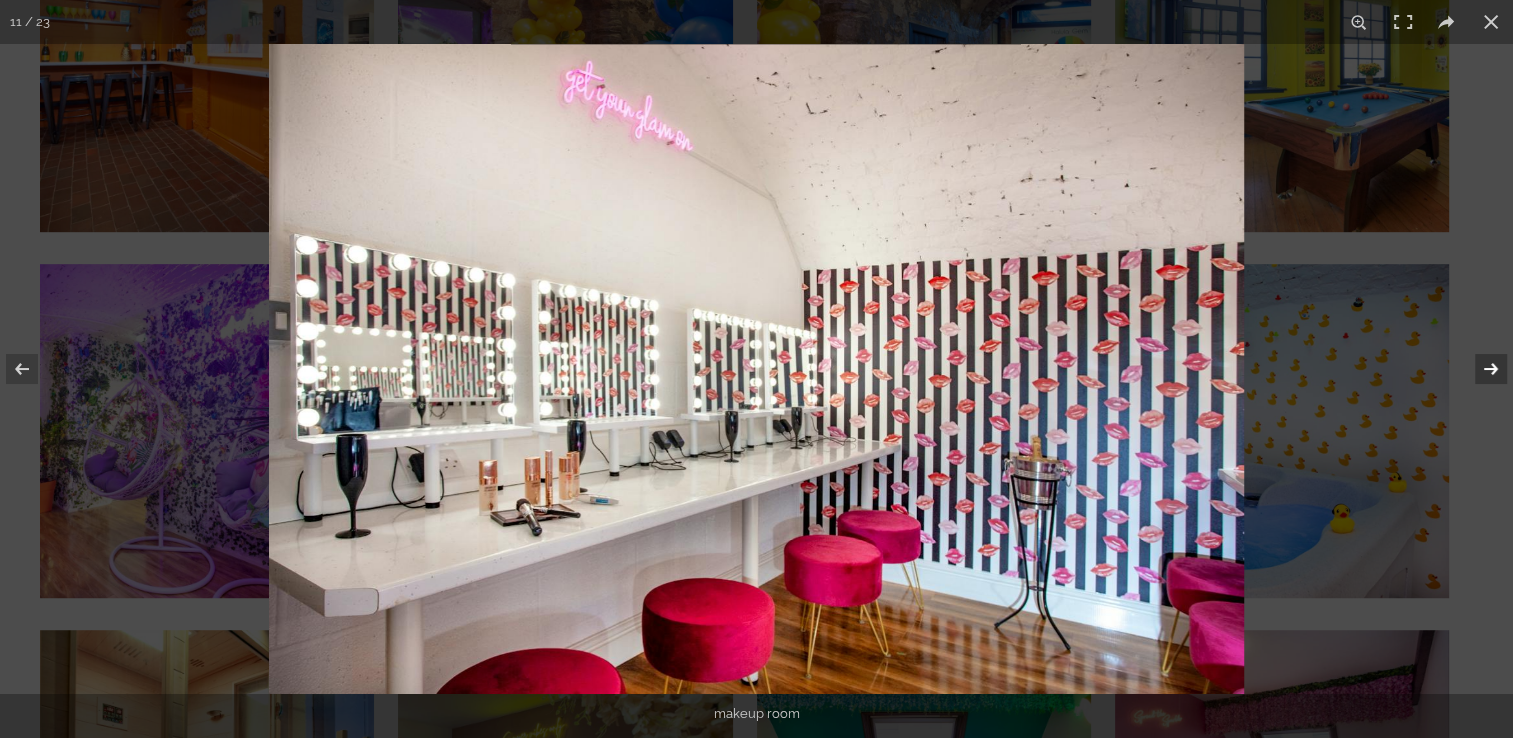 click at bounding box center [1478, 369] 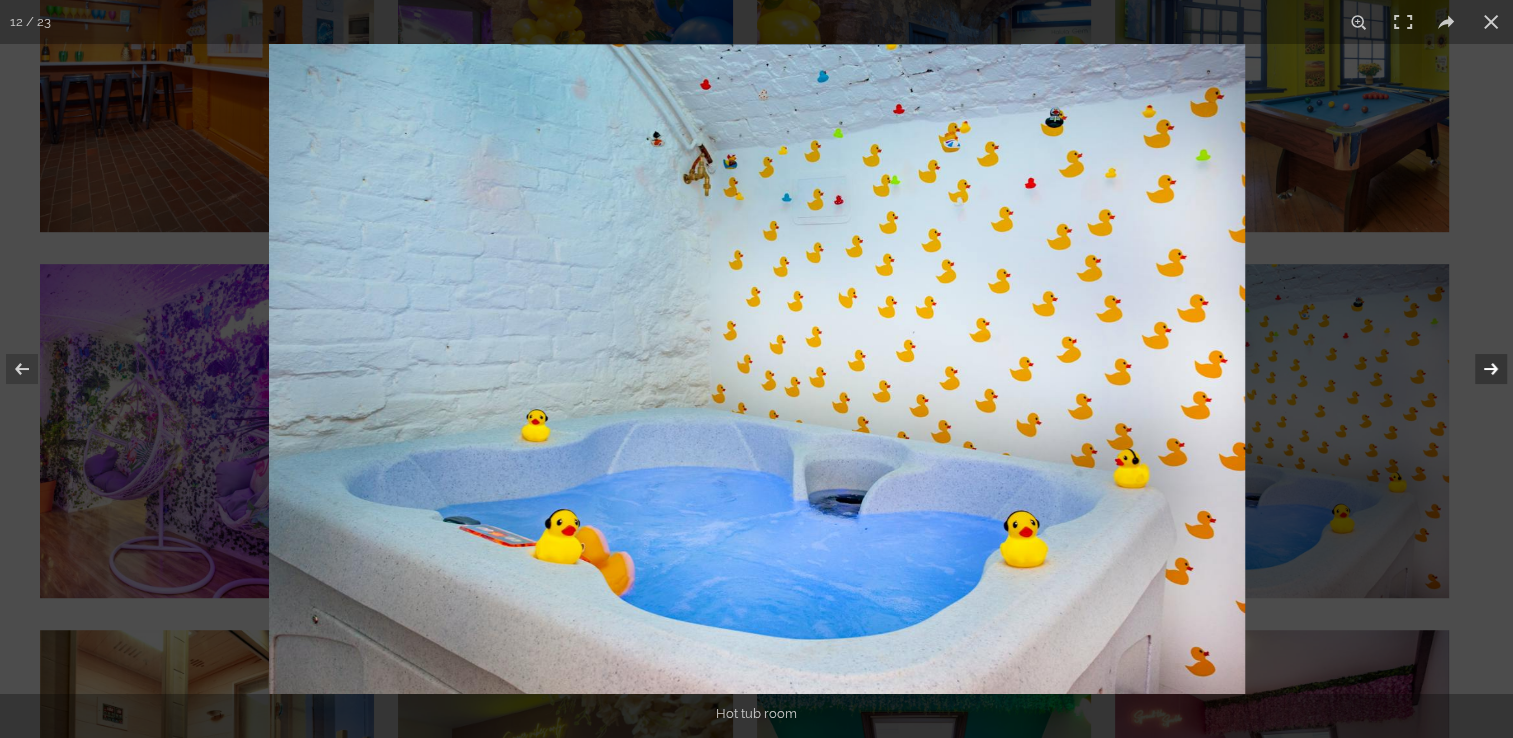 click at bounding box center [1478, 369] 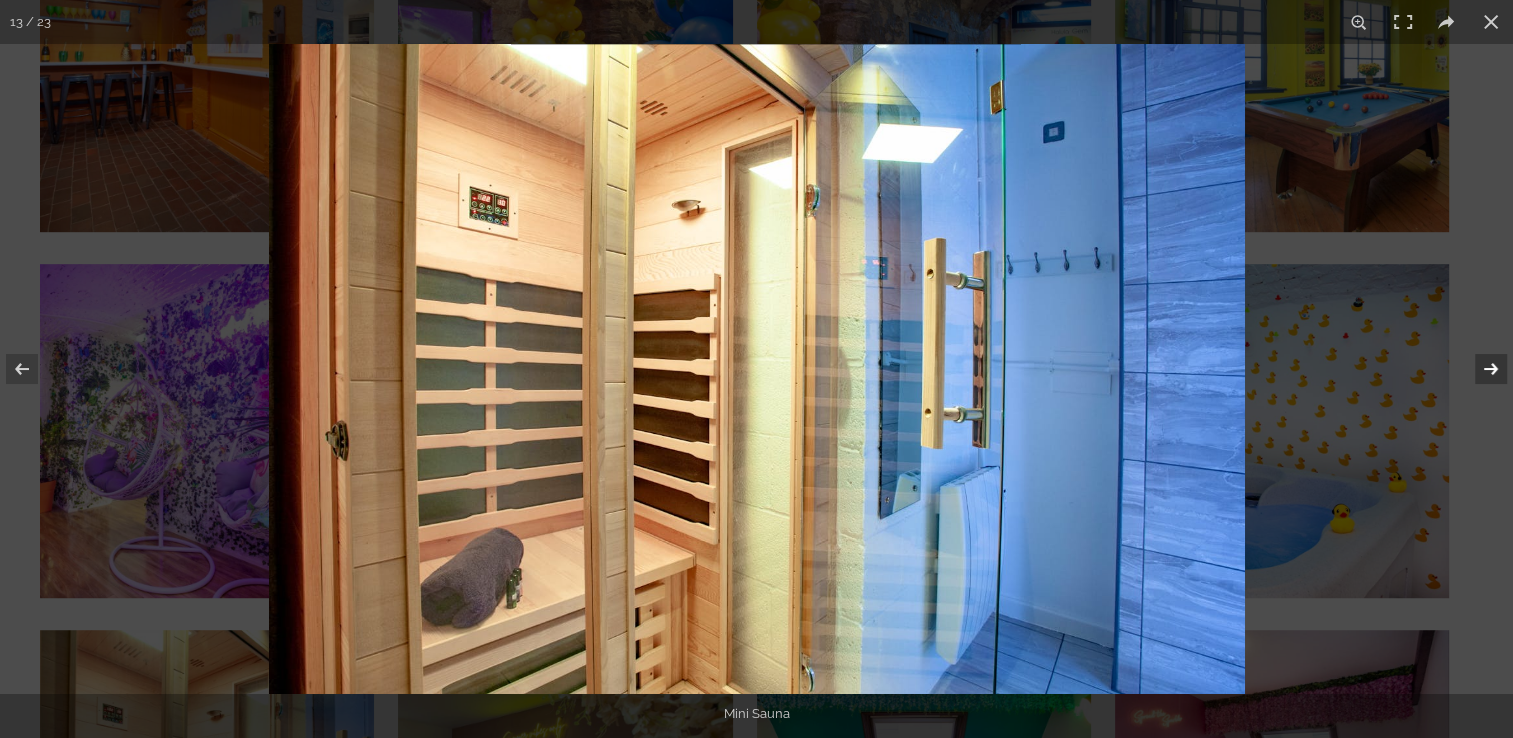 click at bounding box center (1478, 369) 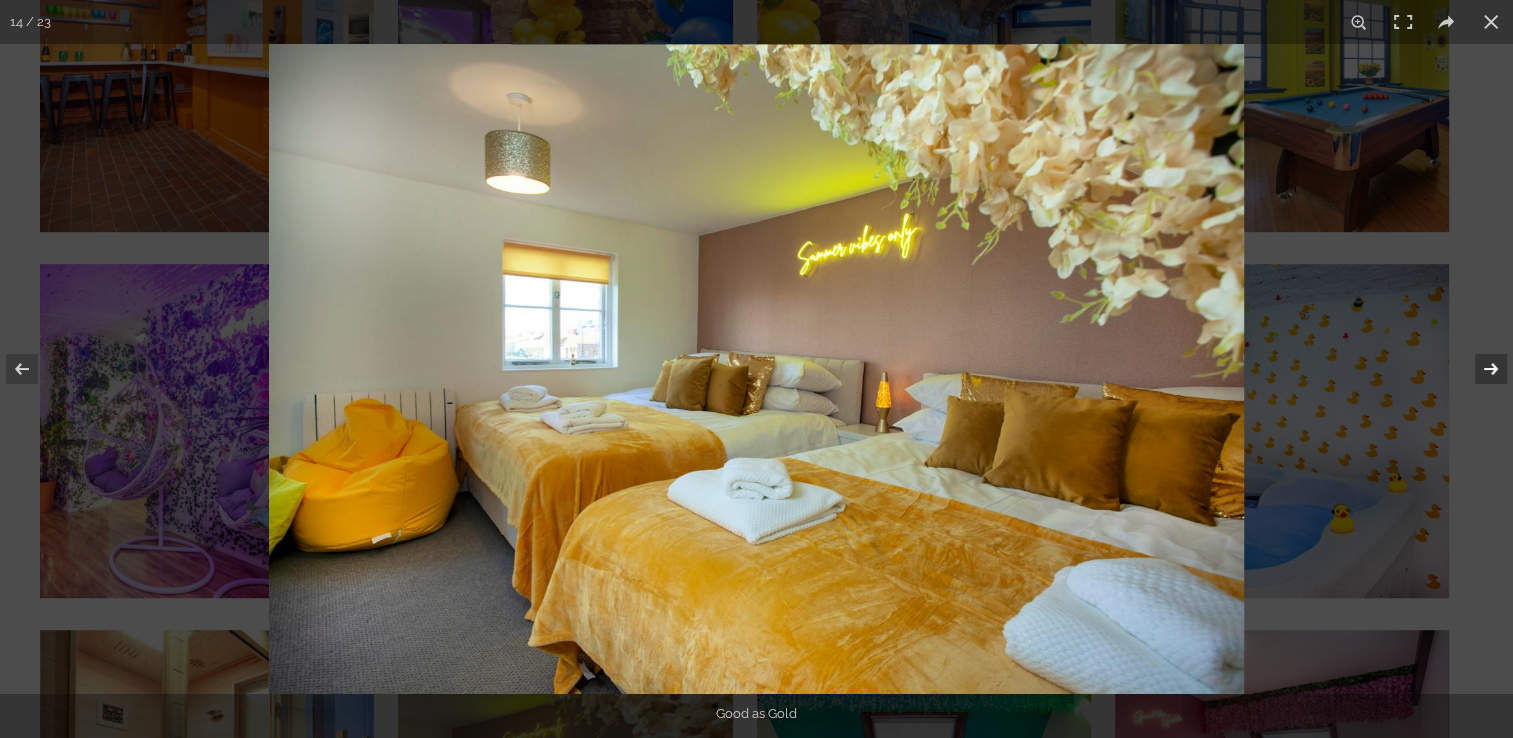 click at bounding box center (1478, 369) 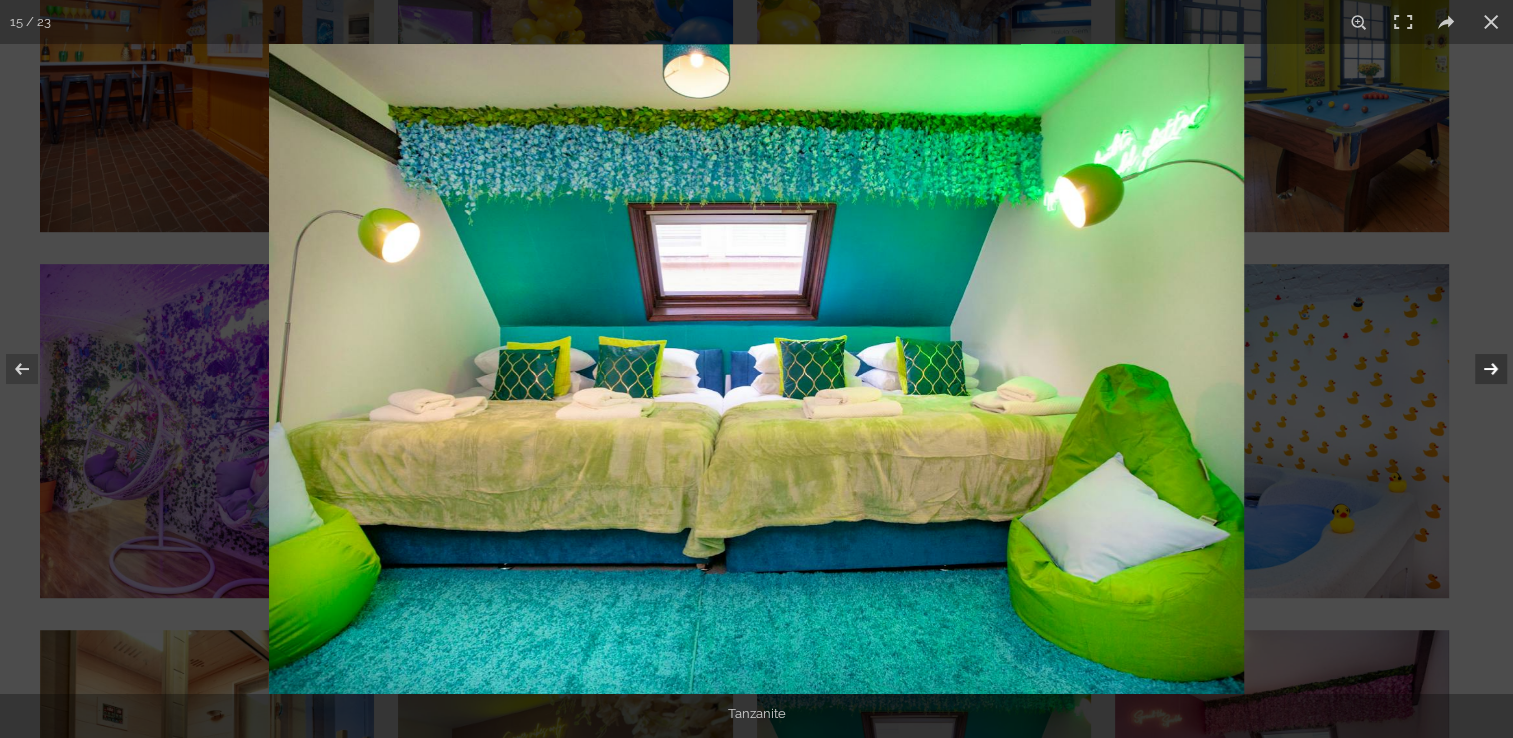 click at bounding box center [1478, 369] 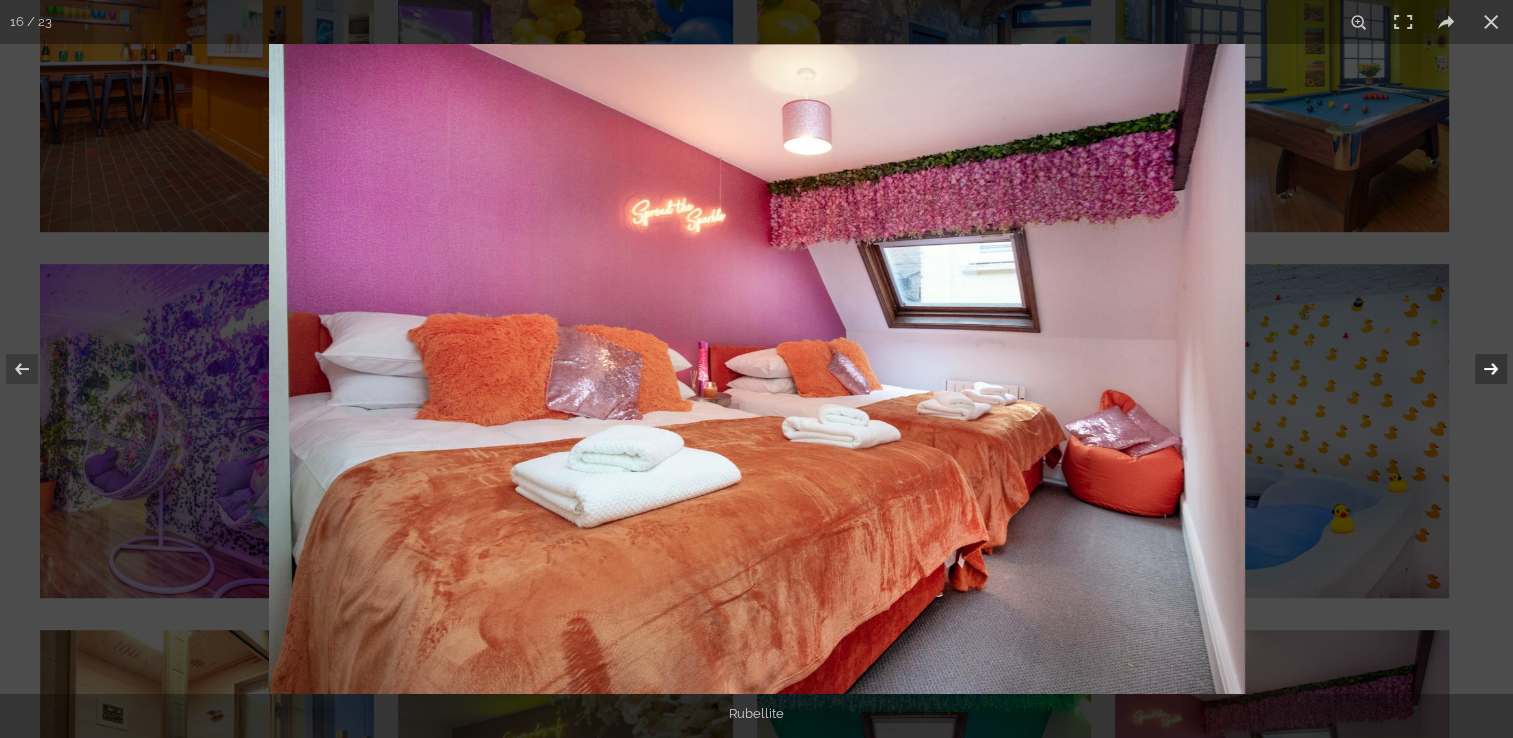 click at bounding box center [1478, 369] 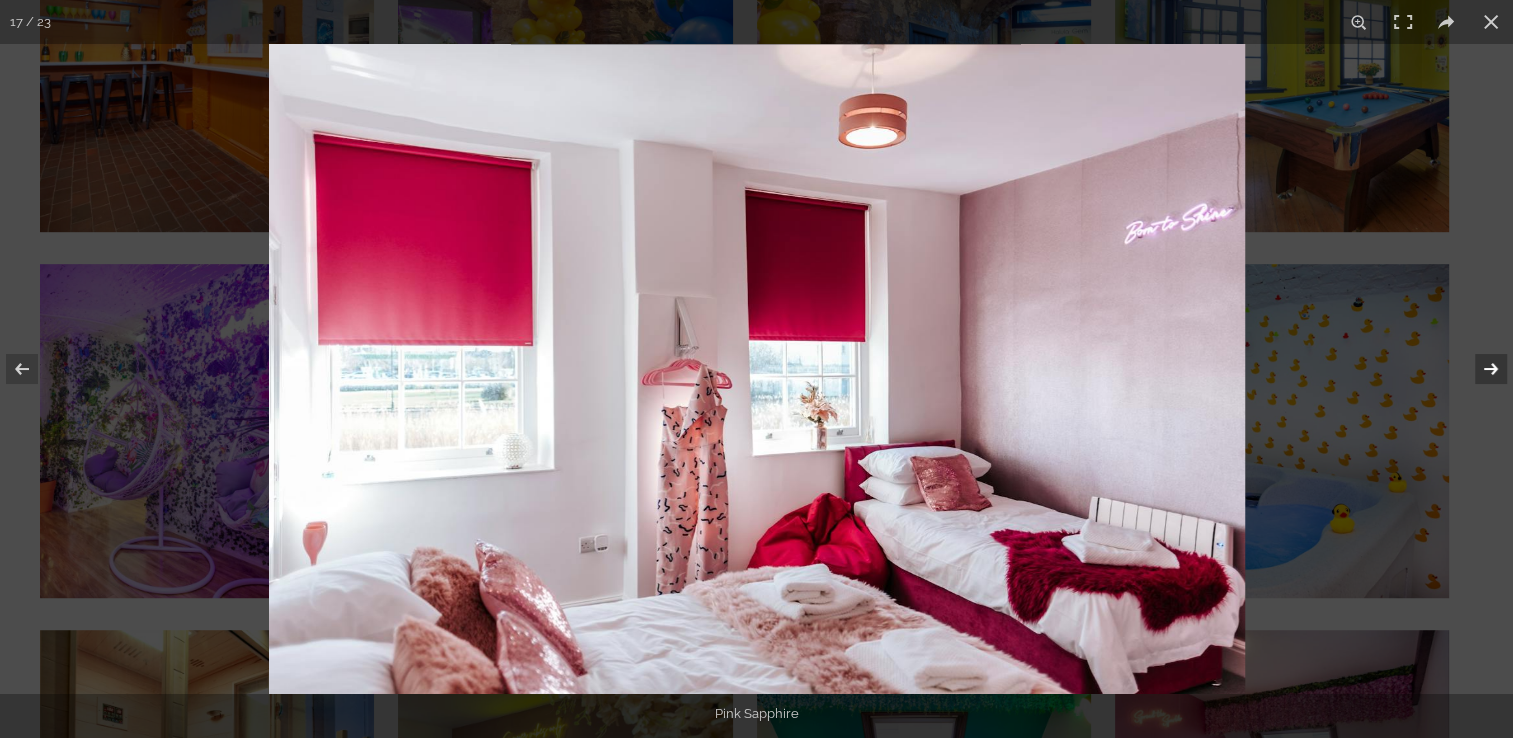 click at bounding box center (1478, 369) 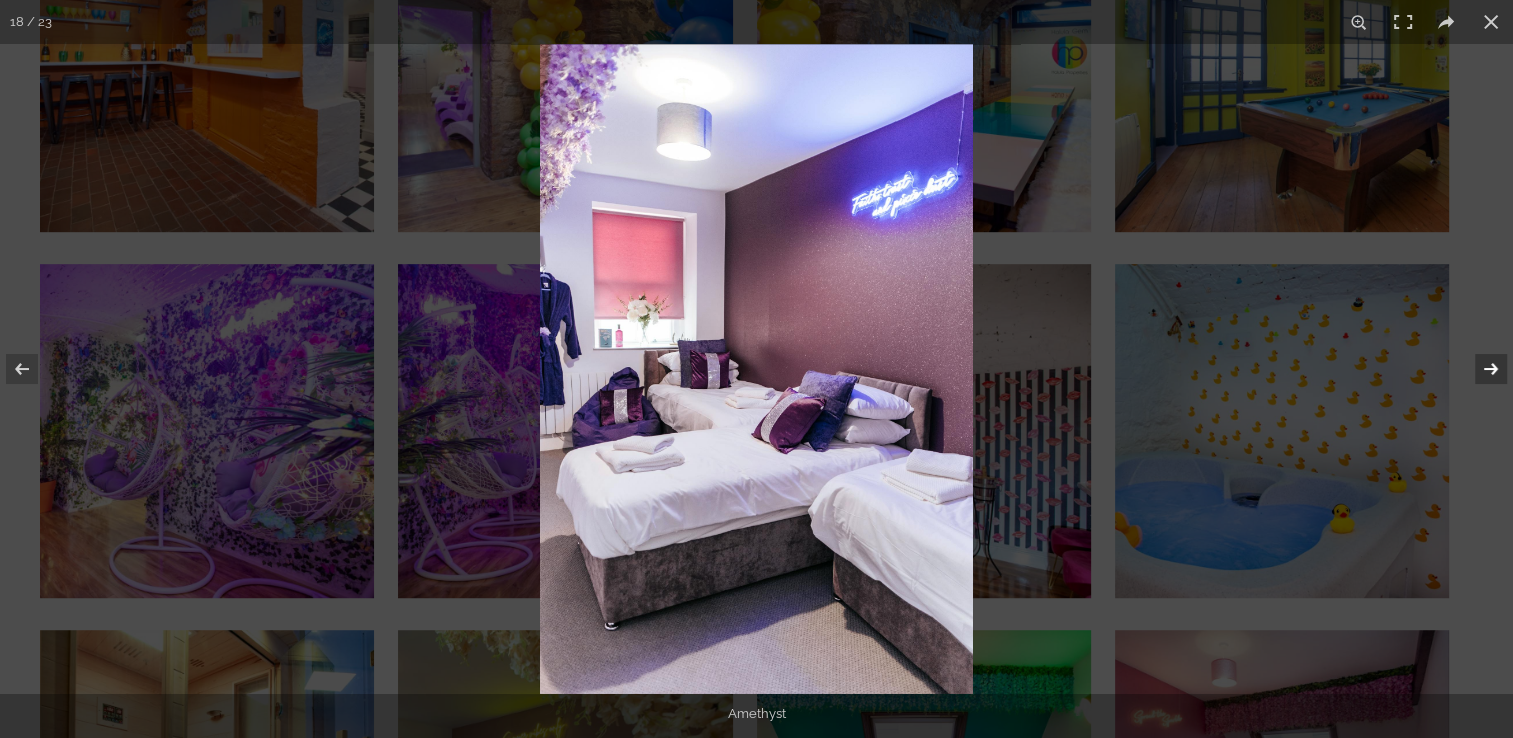 click at bounding box center (1478, 369) 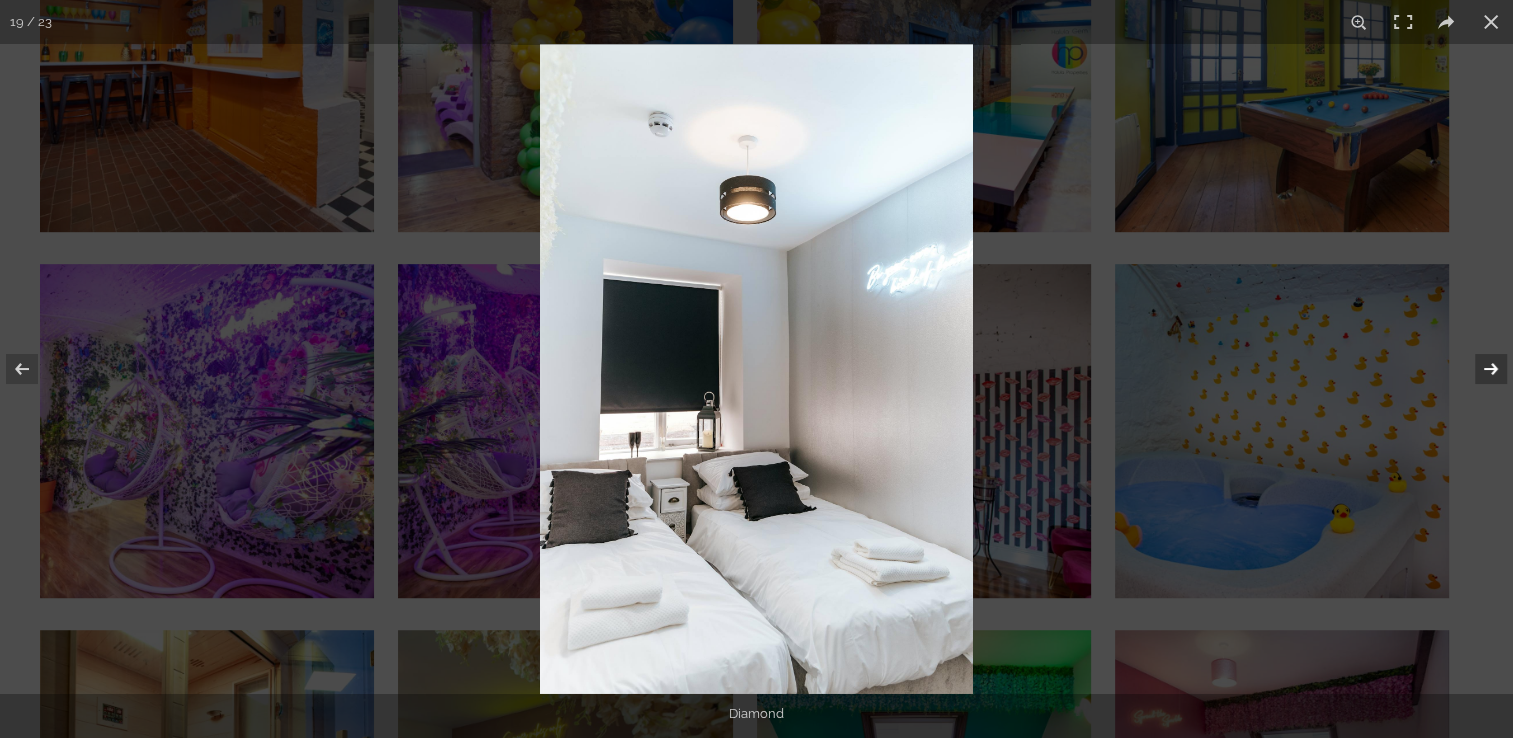 click at bounding box center (1478, 369) 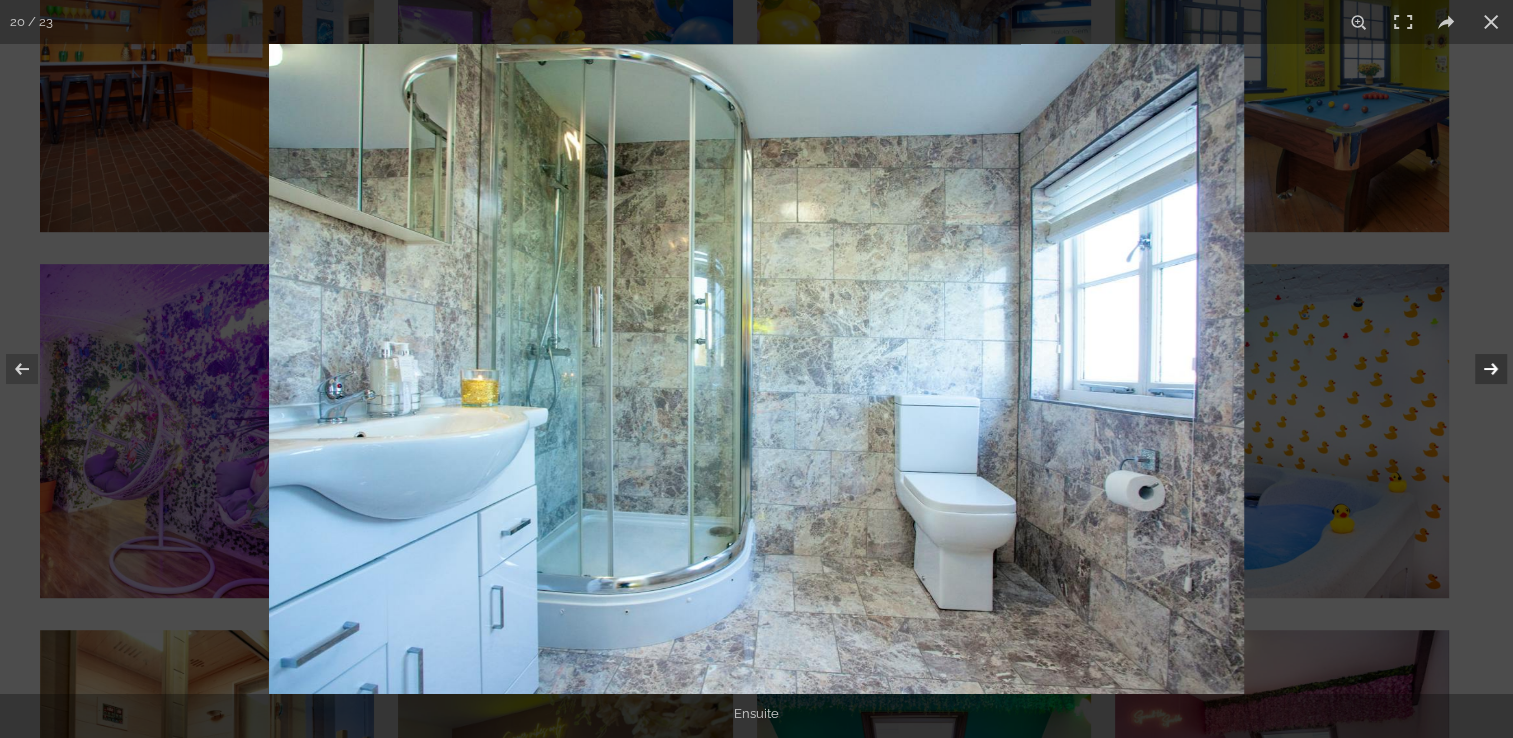 click at bounding box center (1478, 369) 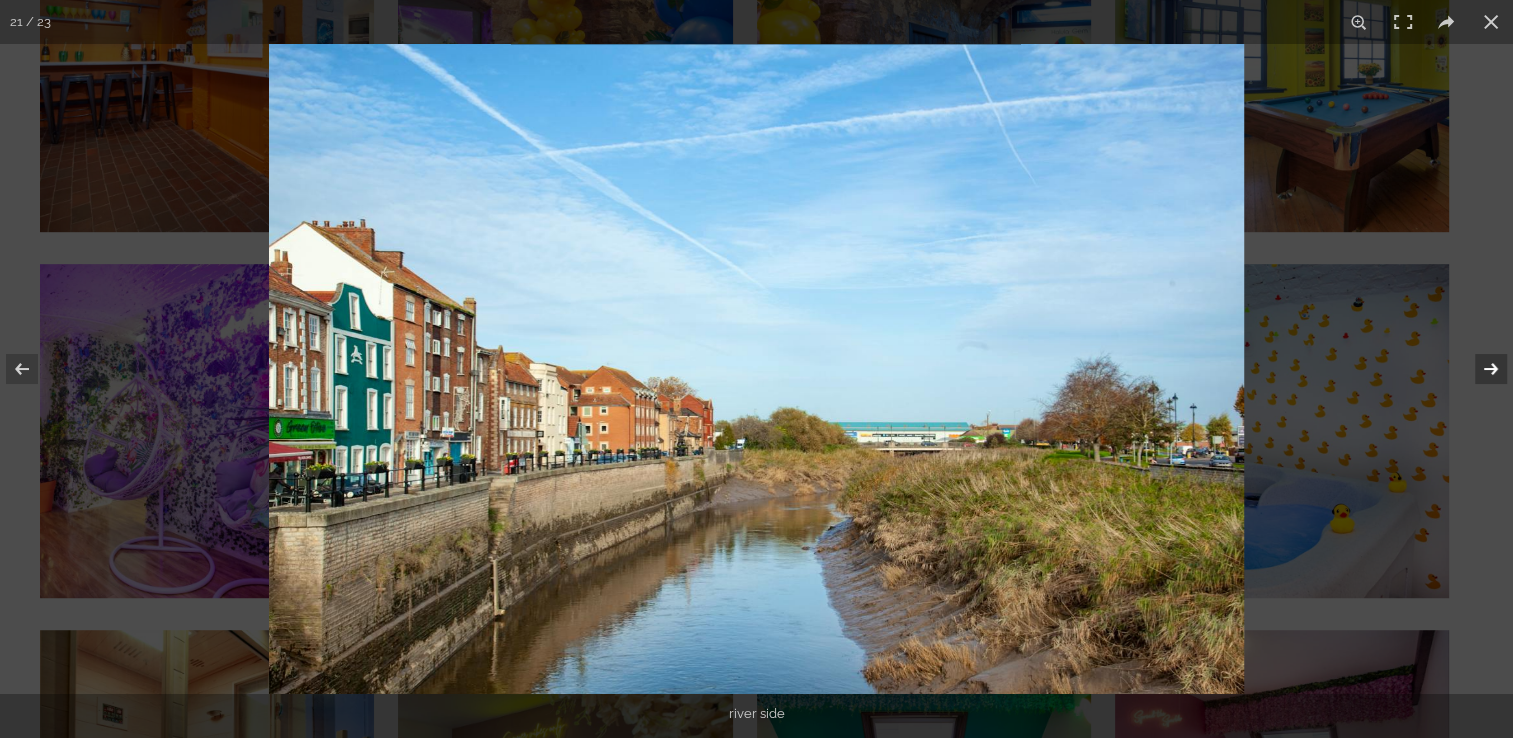click at bounding box center [1478, 369] 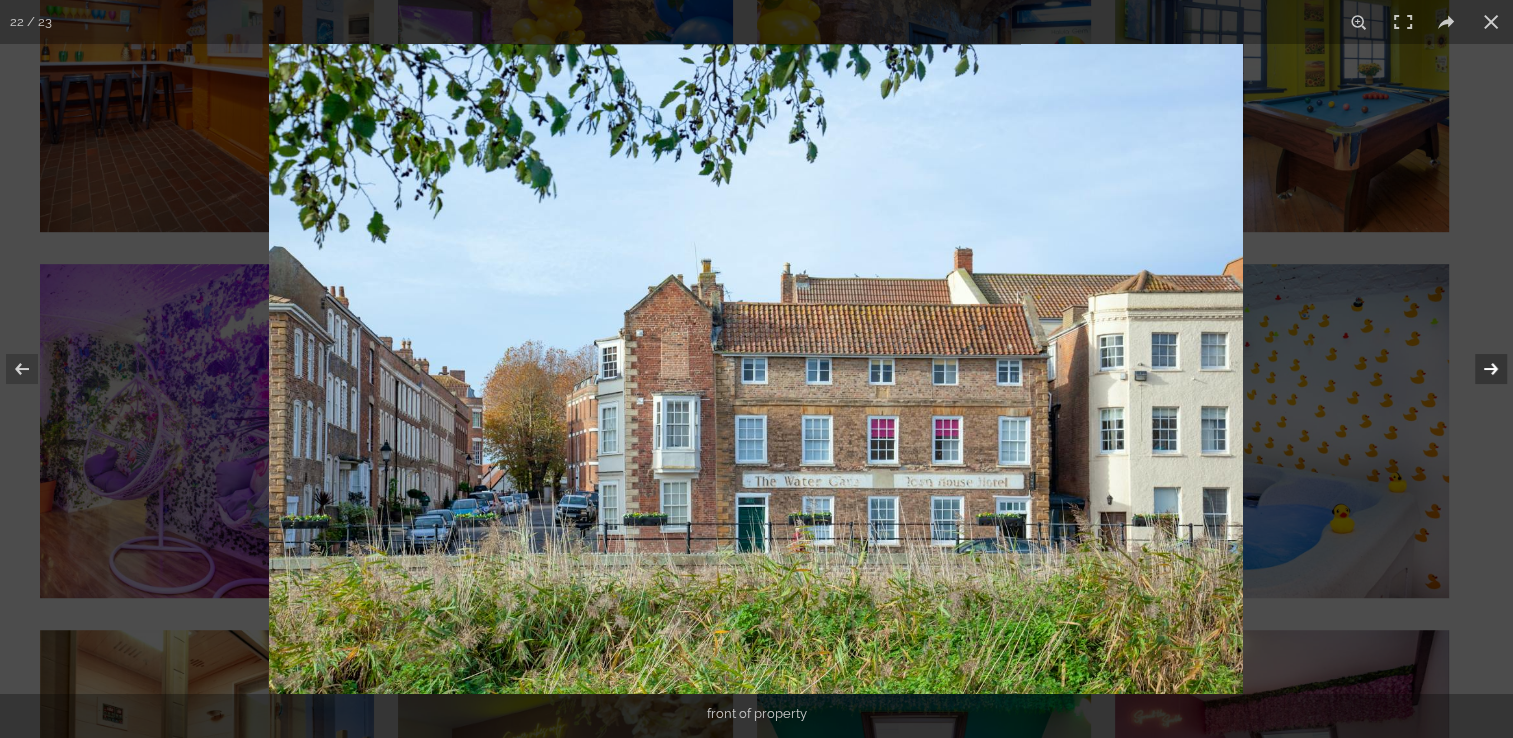 click at bounding box center [1478, 369] 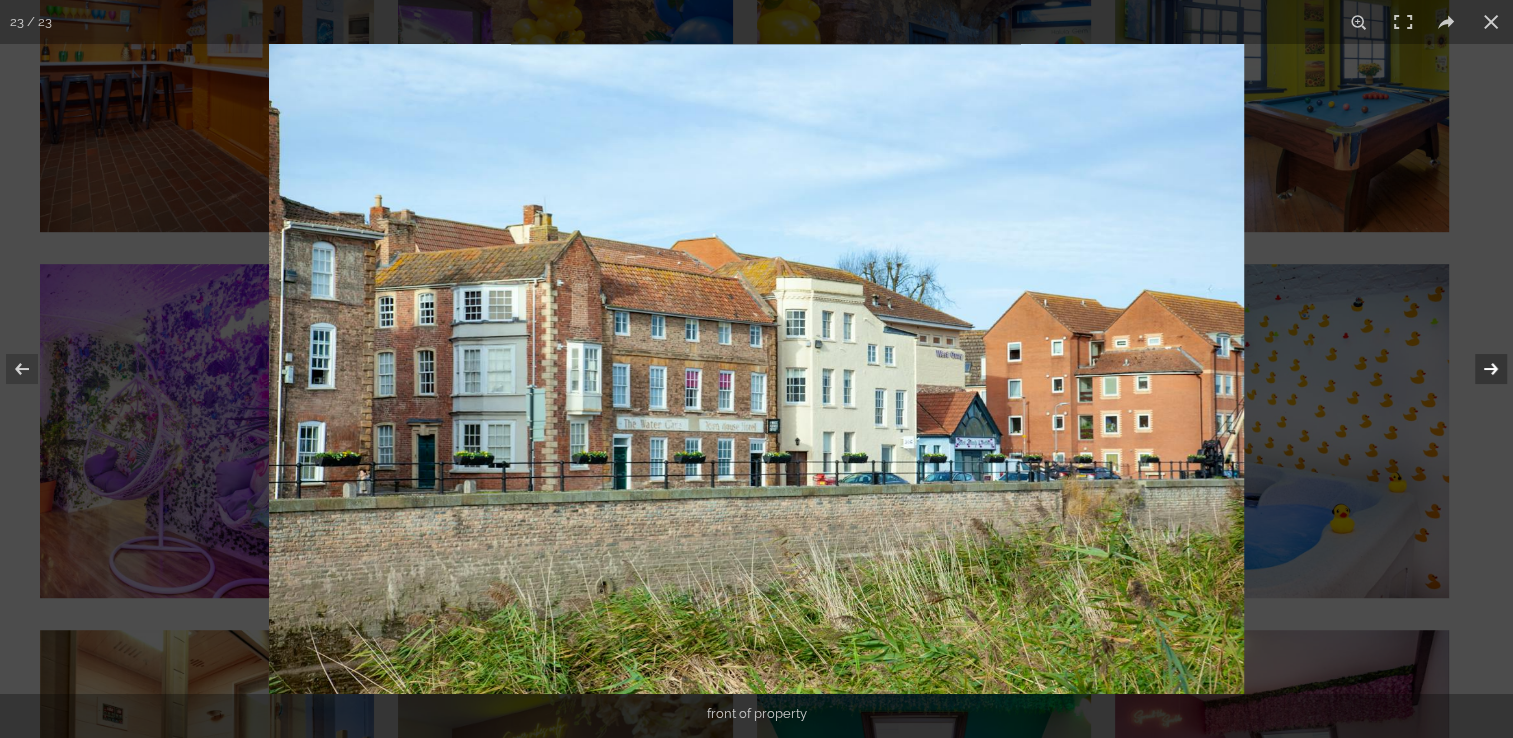 click at bounding box center (1478, 369) 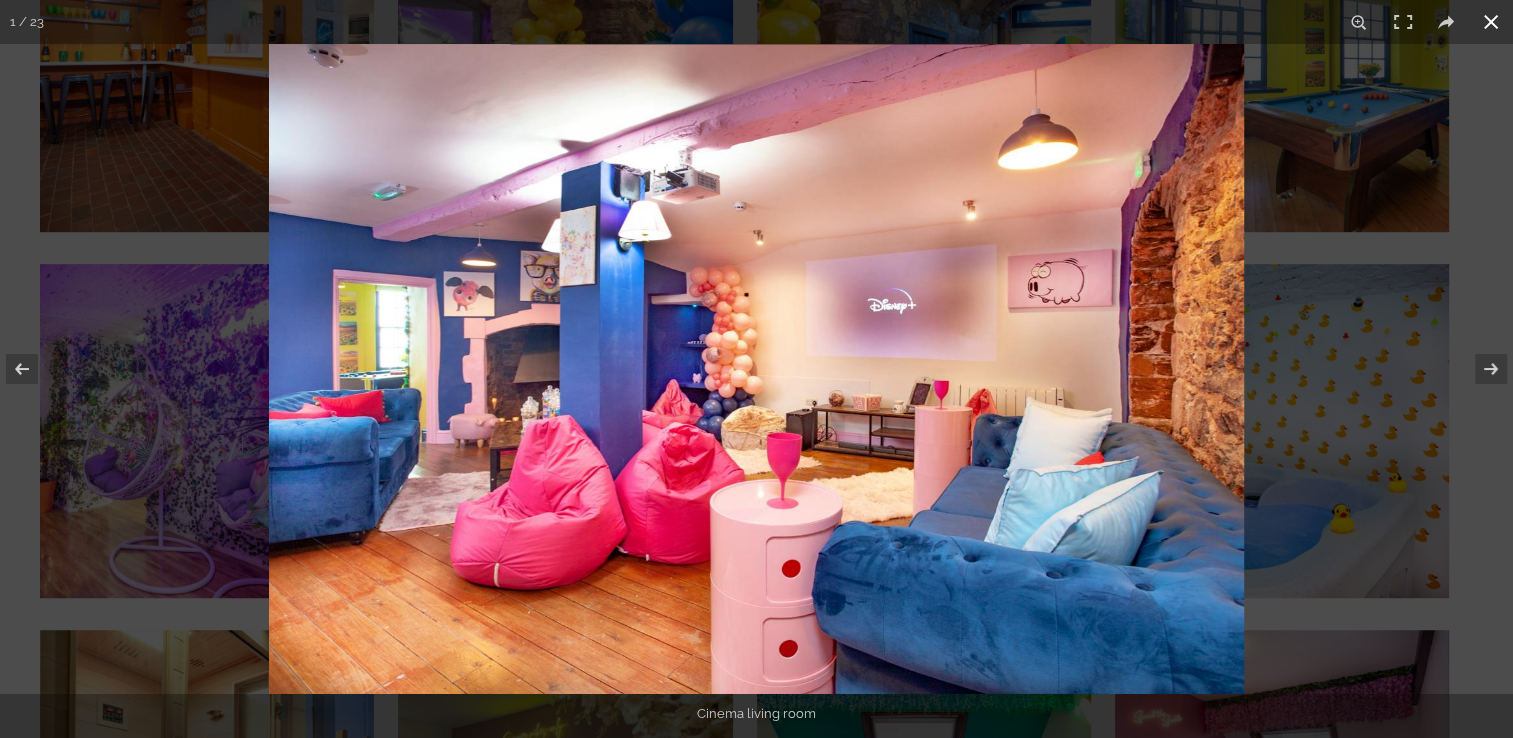click at bounding box center (1491, 22) 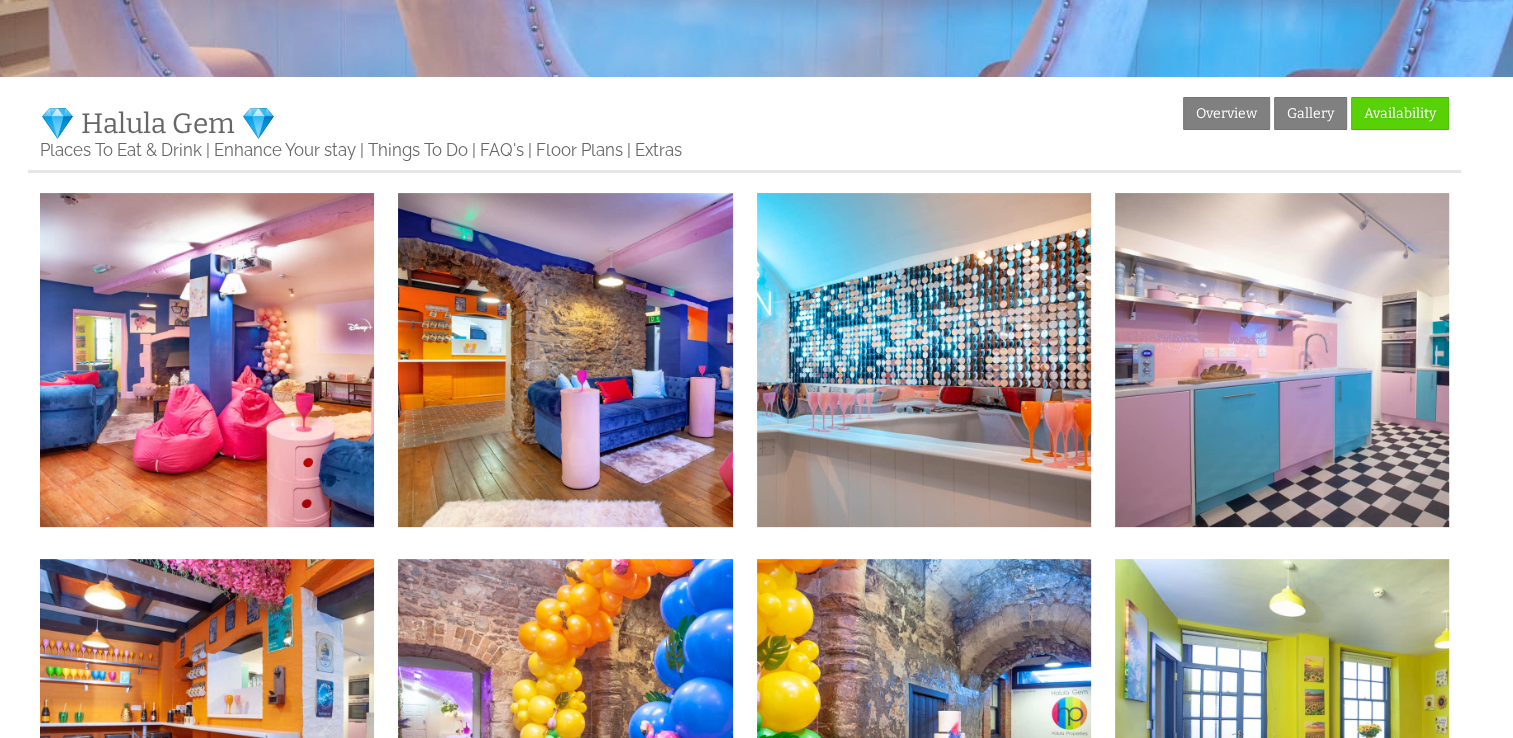 scroll, scrollTop: 301, scrollLeft: 0, axis: vertical 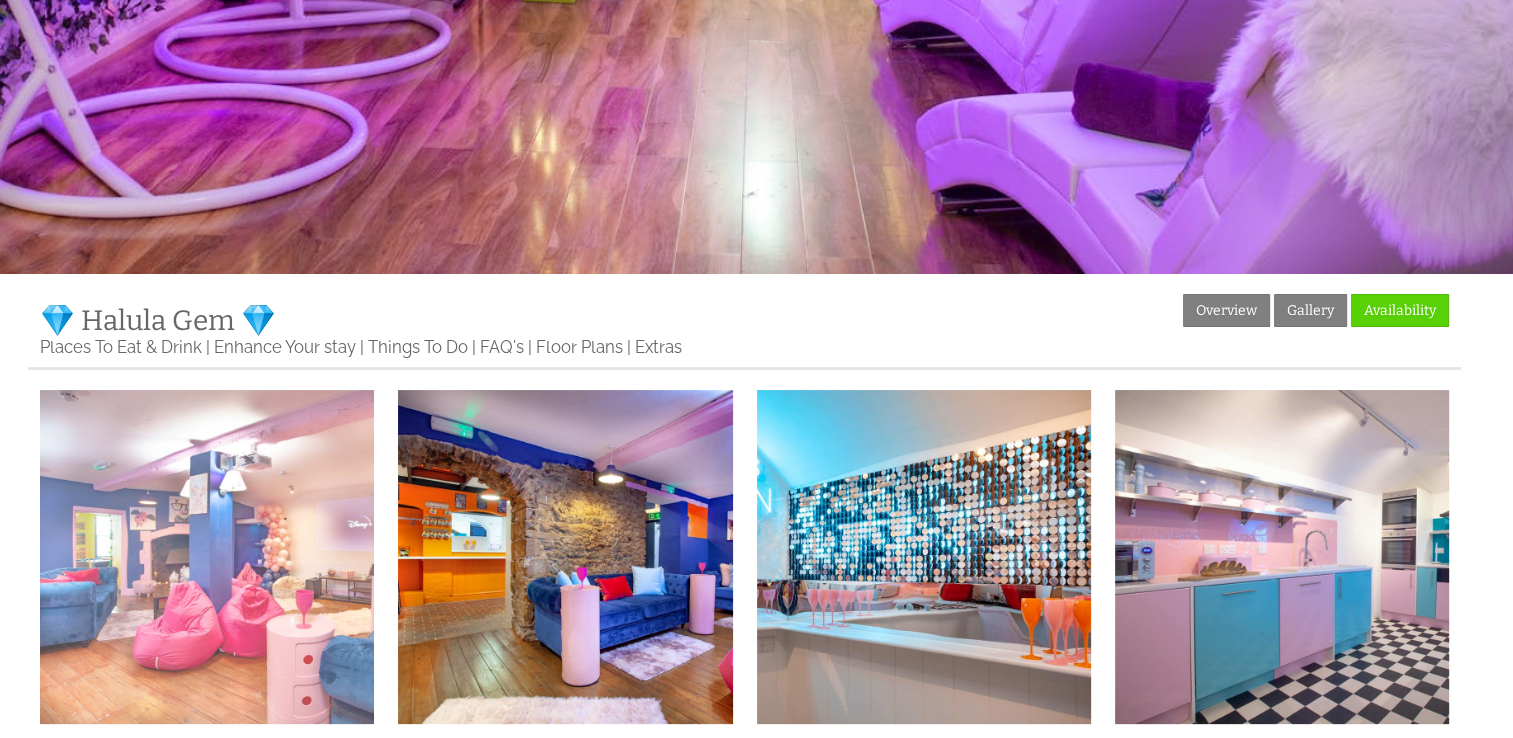 click at bounding box center [207, 557] 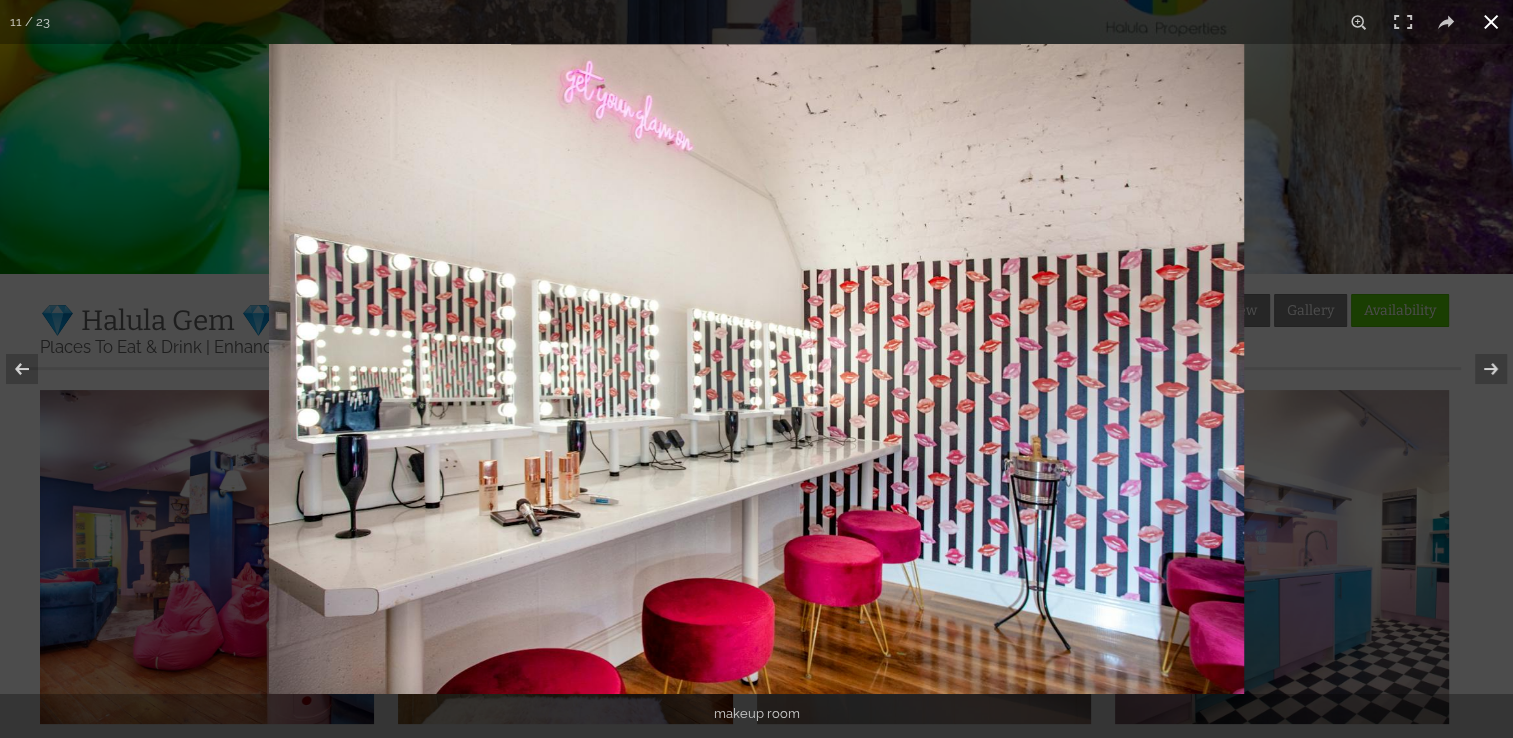 drag, startPoint x: 1492, startPoint y: 32, endPoint x: 1475, endPoint y: 26, distance: 18.027756 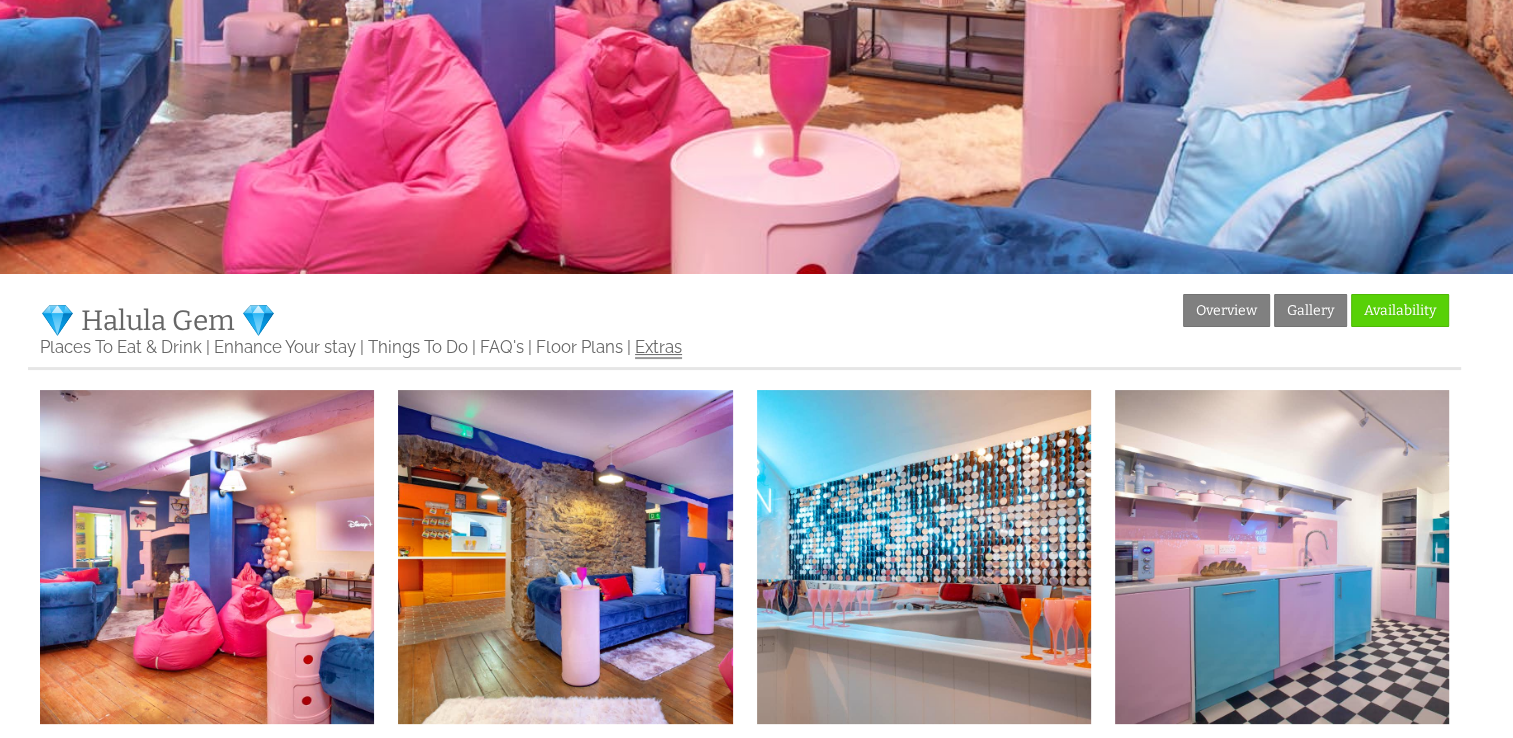 click on "Extras" at bounding box center (658, 348) 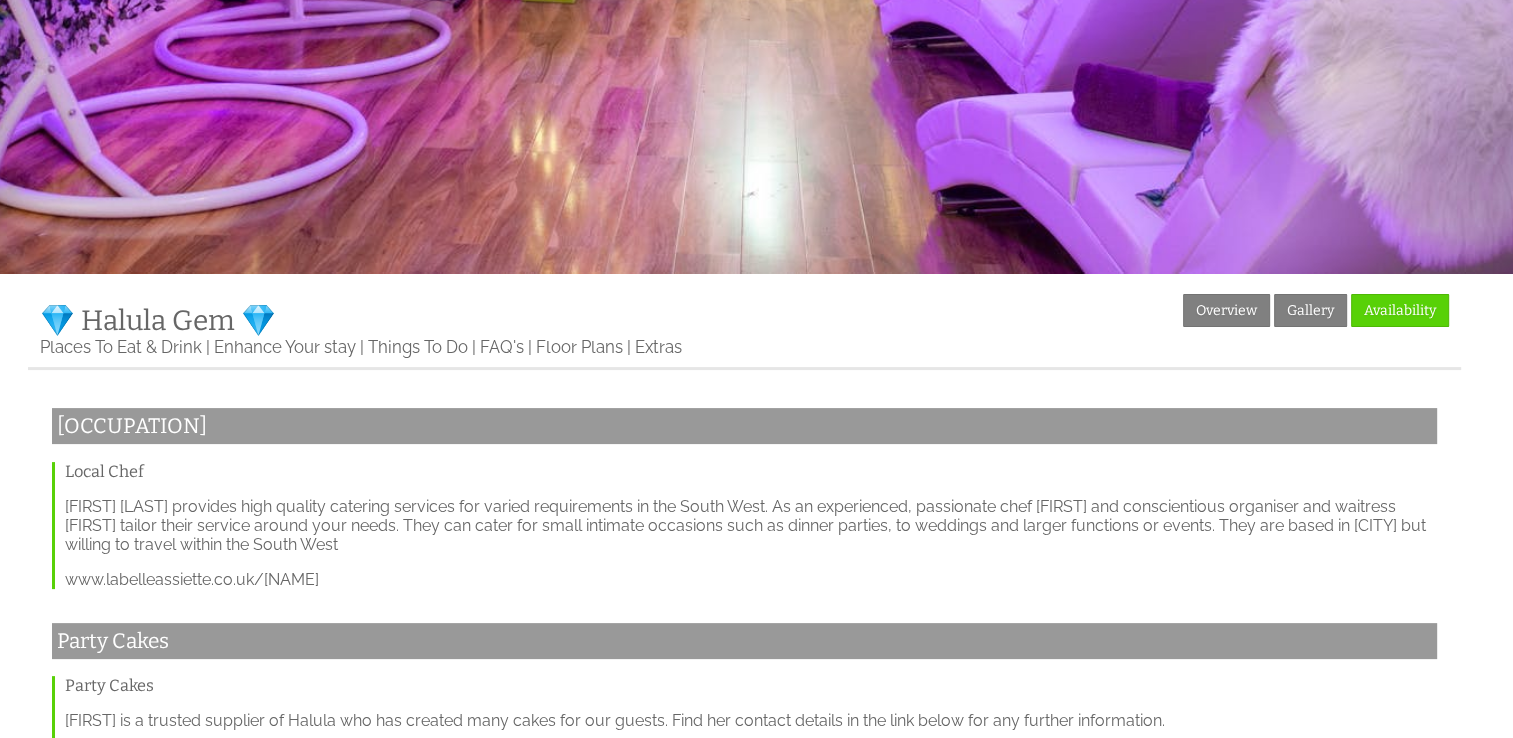 scroll, scrollTop: 0, scrollLeft: 0, axis: both 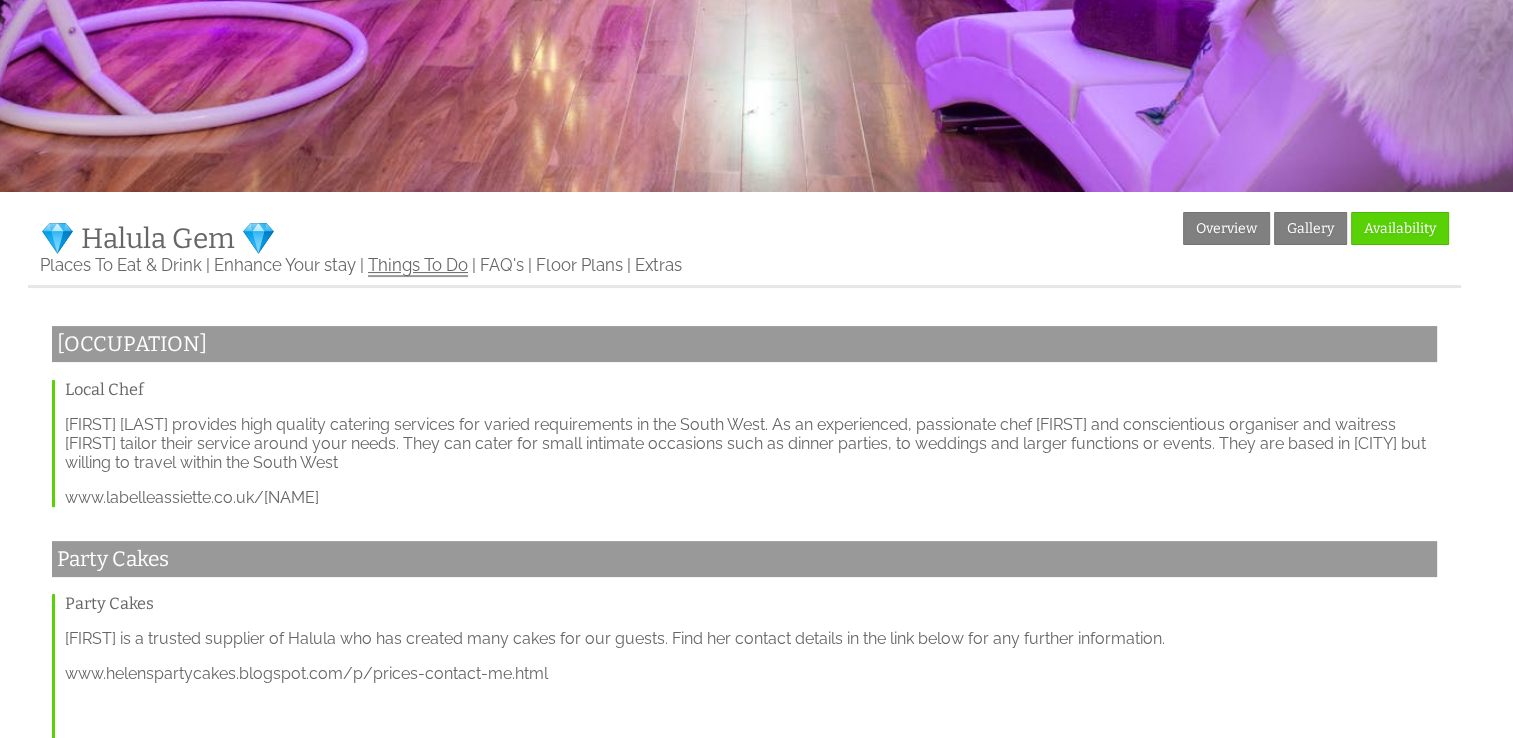 click on "Things To Do" at bounding box center (418, 266) 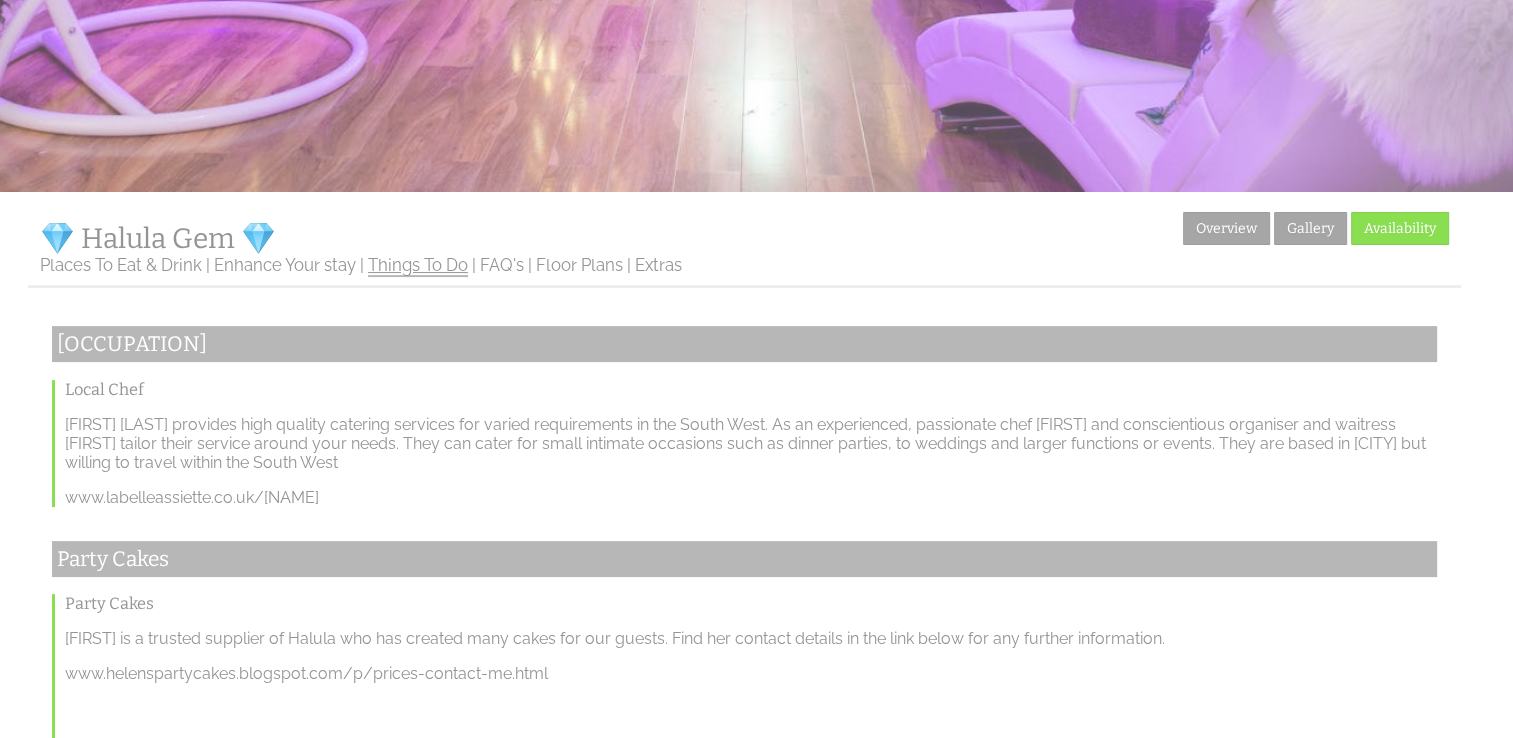 scroll, scrollTop: 0, scrollLeft: 0, axis: both 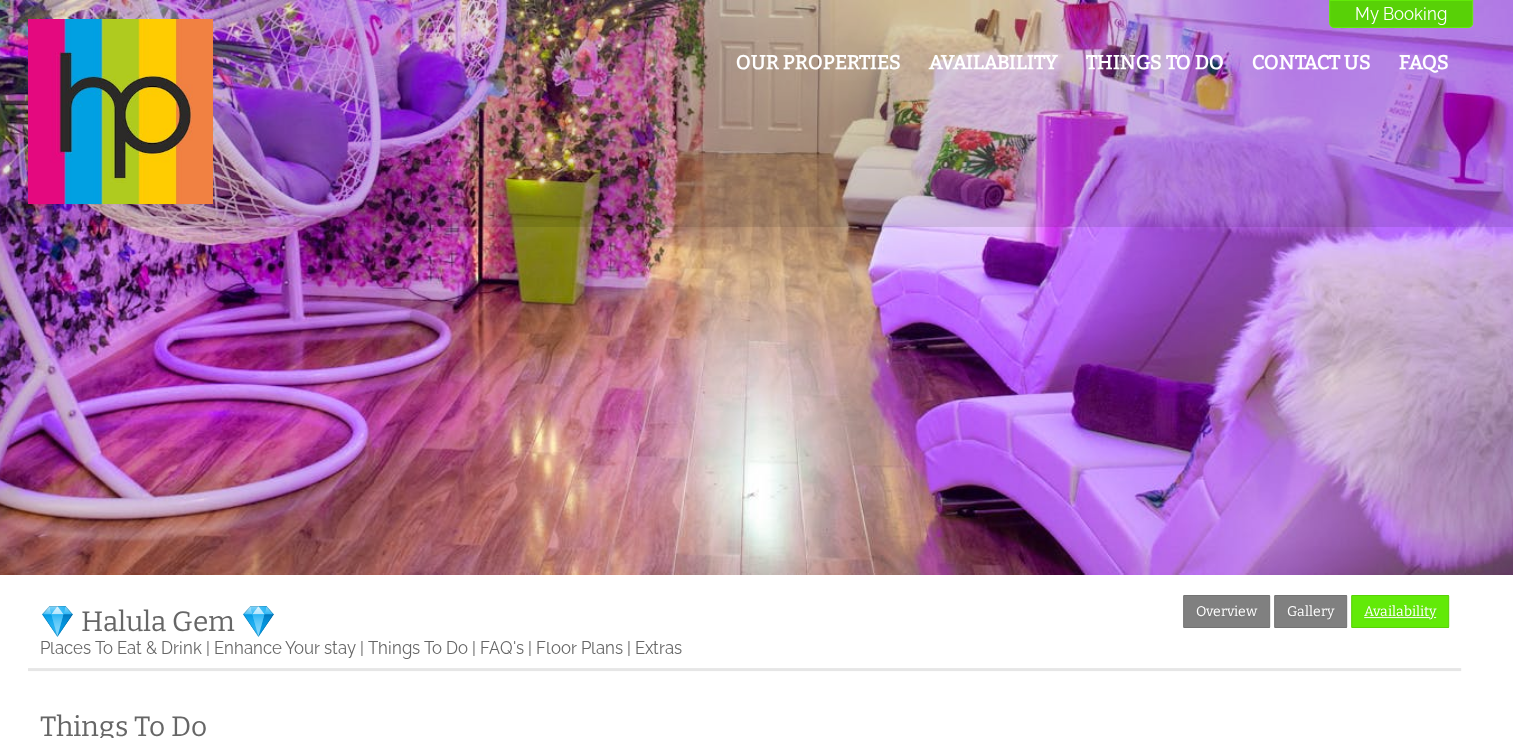 click on "Availability" at bounding box center [1400, 611] 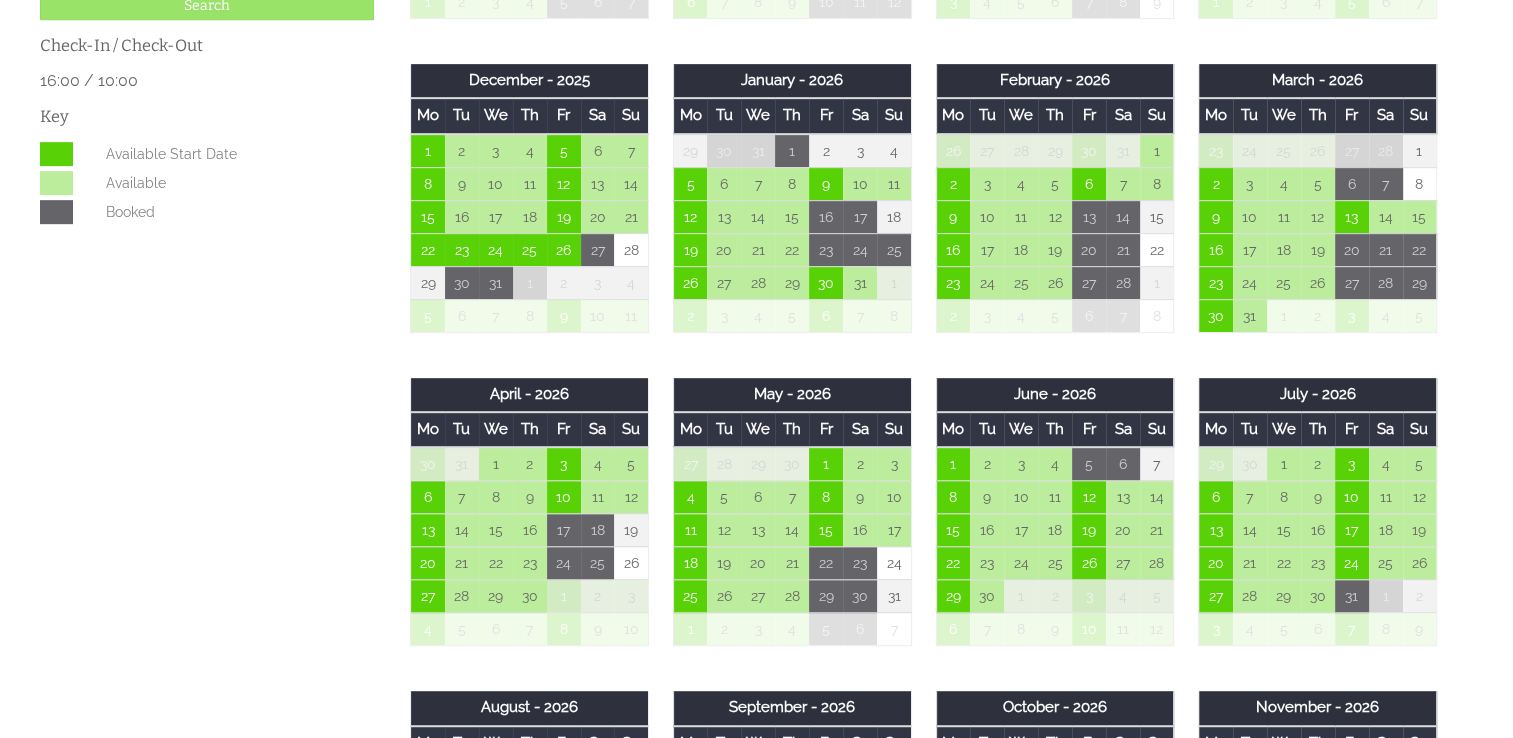 scroll, scrollTop: 963, scrollLeft: 0, axis: vertical 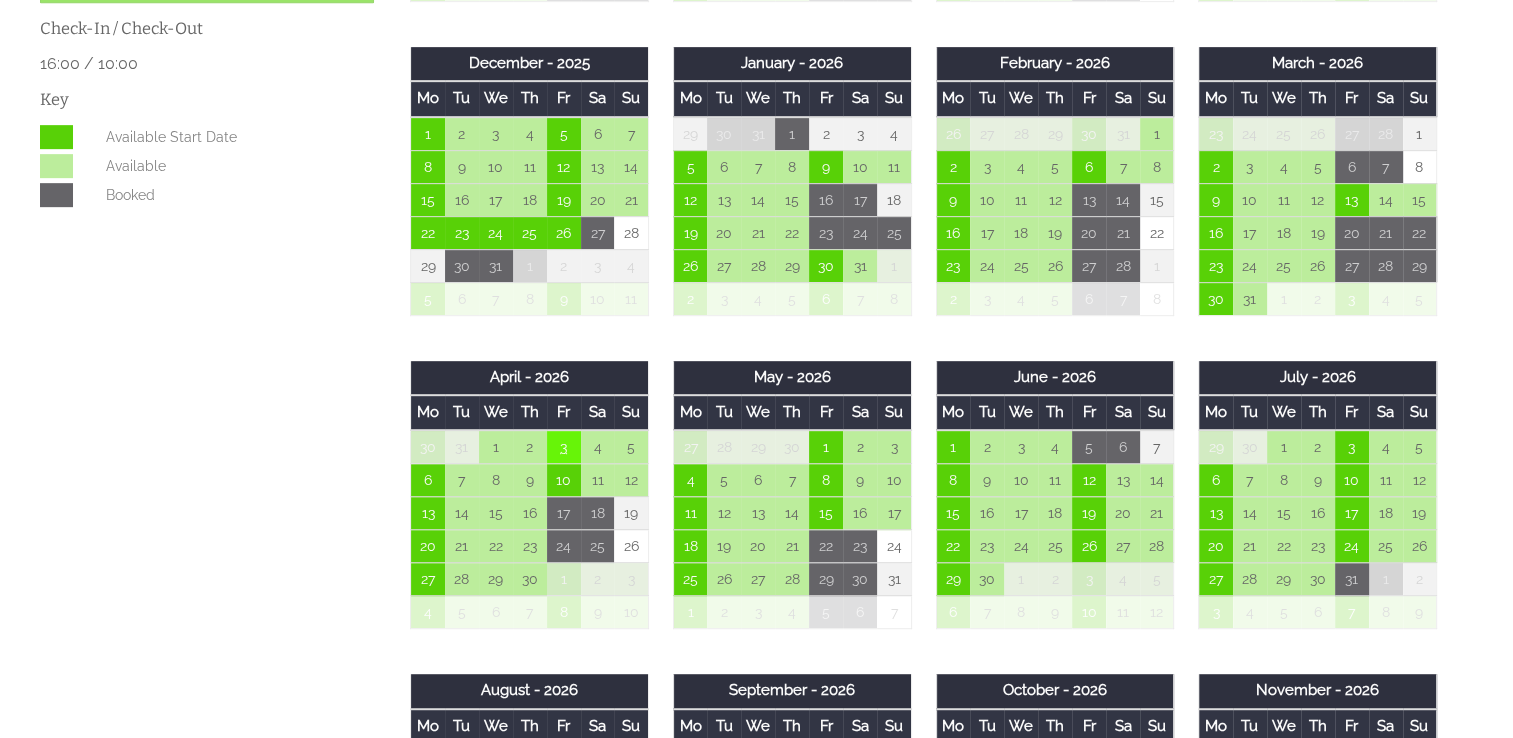 click on "3" at bounding box center (564, 447) 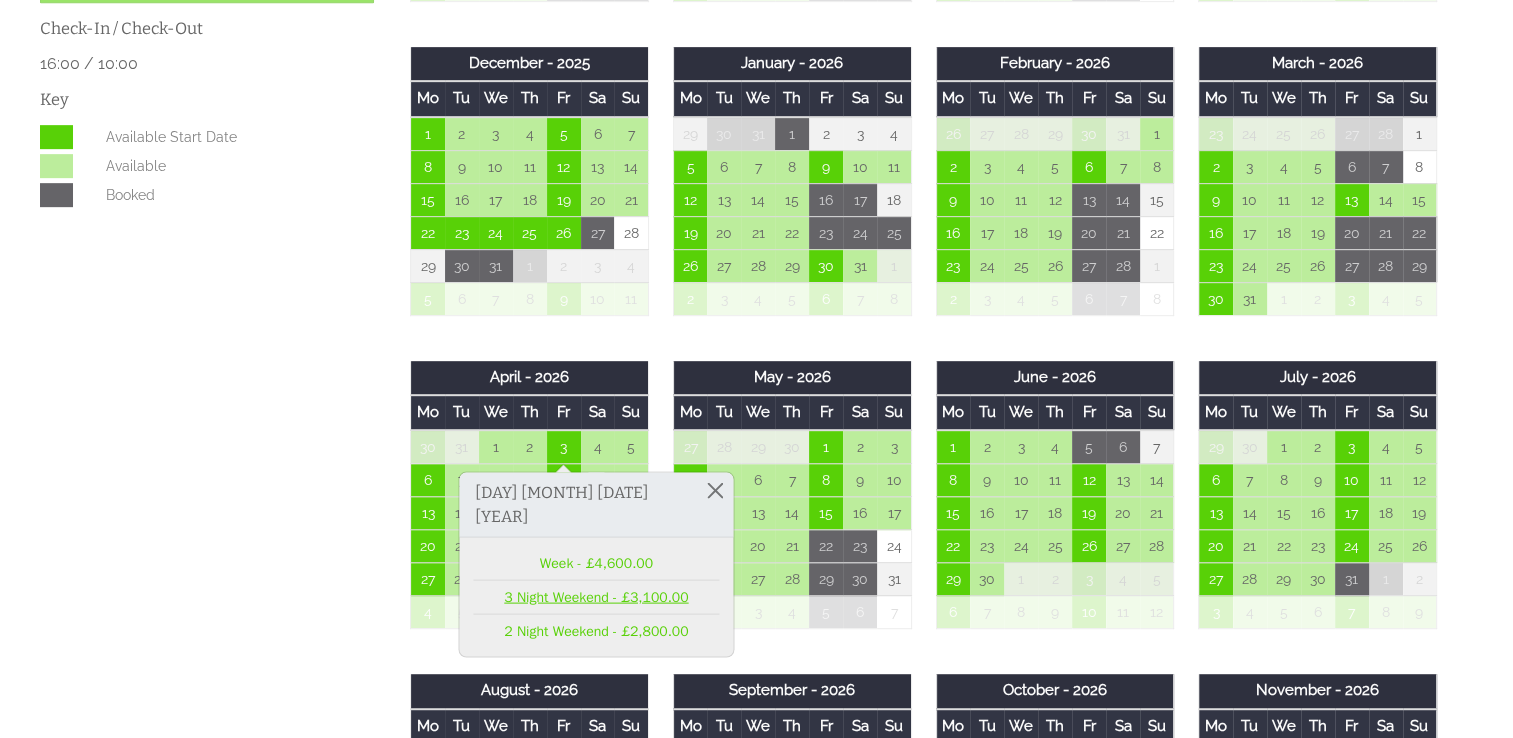 click on "3 Night Weekend  - £3,100.00" at bounding box center [596, 596] 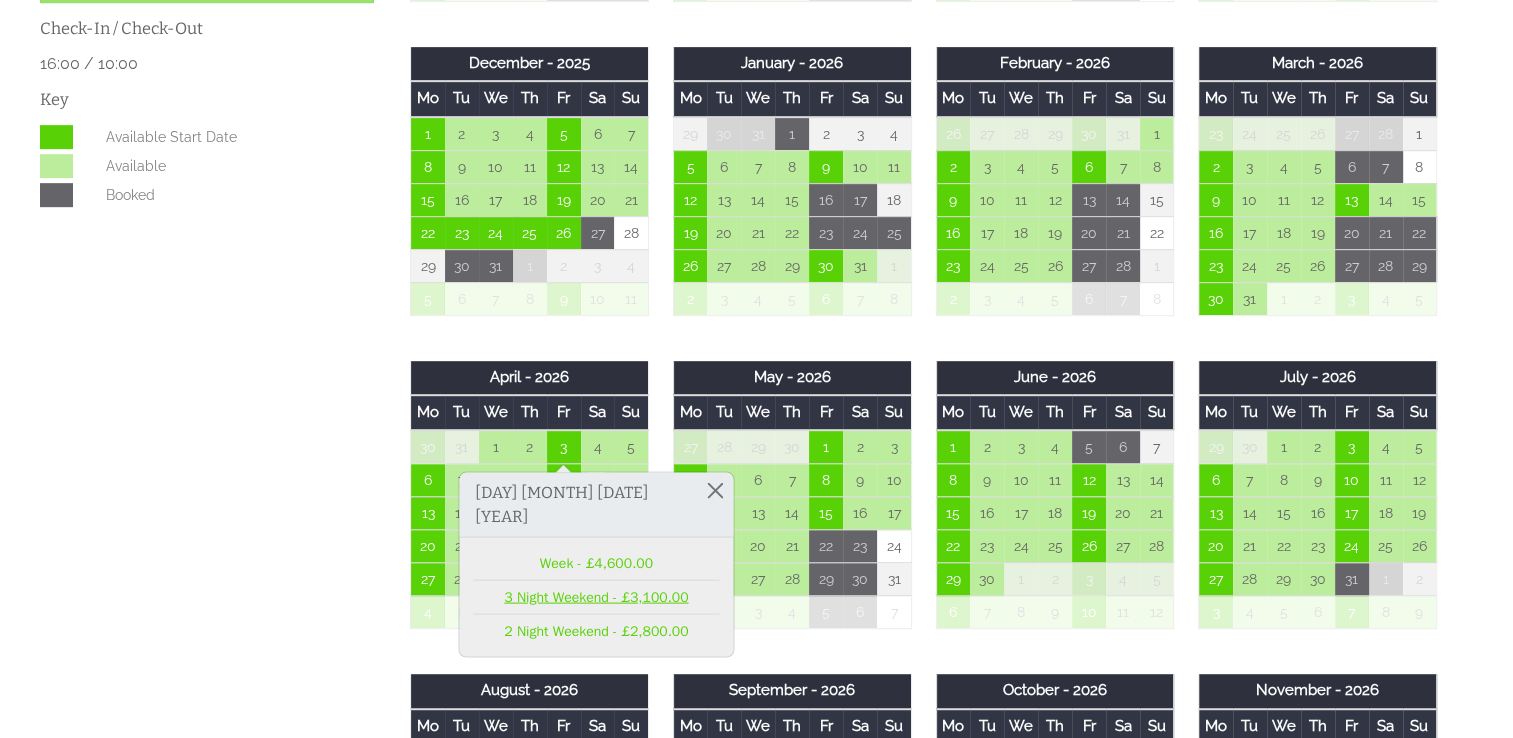 scroll, scrollTop: 0, scrollLeft: 0, axis: both 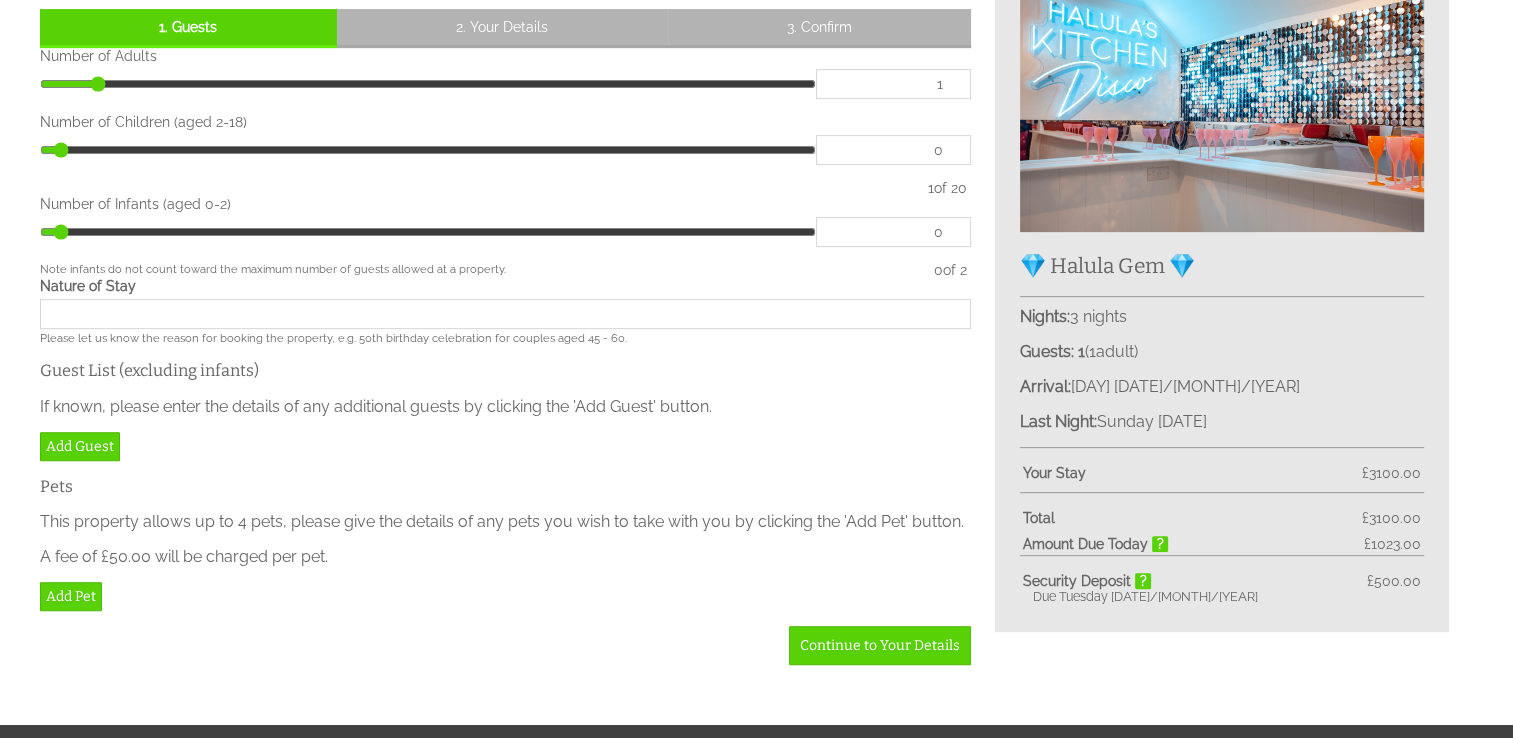 drag, startPoint x: 104, startPoint y: 87, endPoint x: 364, endPoint y: 66, distance: 260.8467 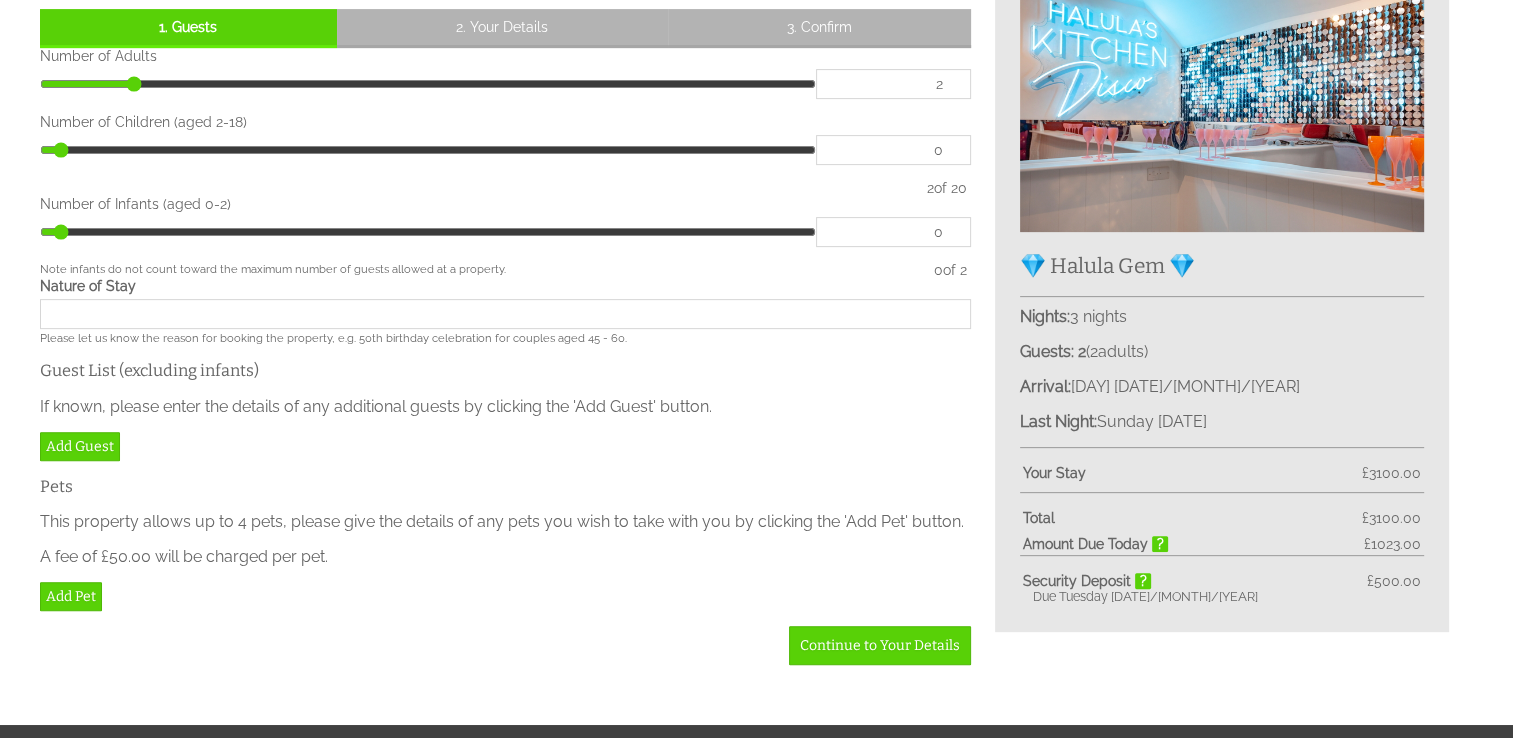 type on "3" 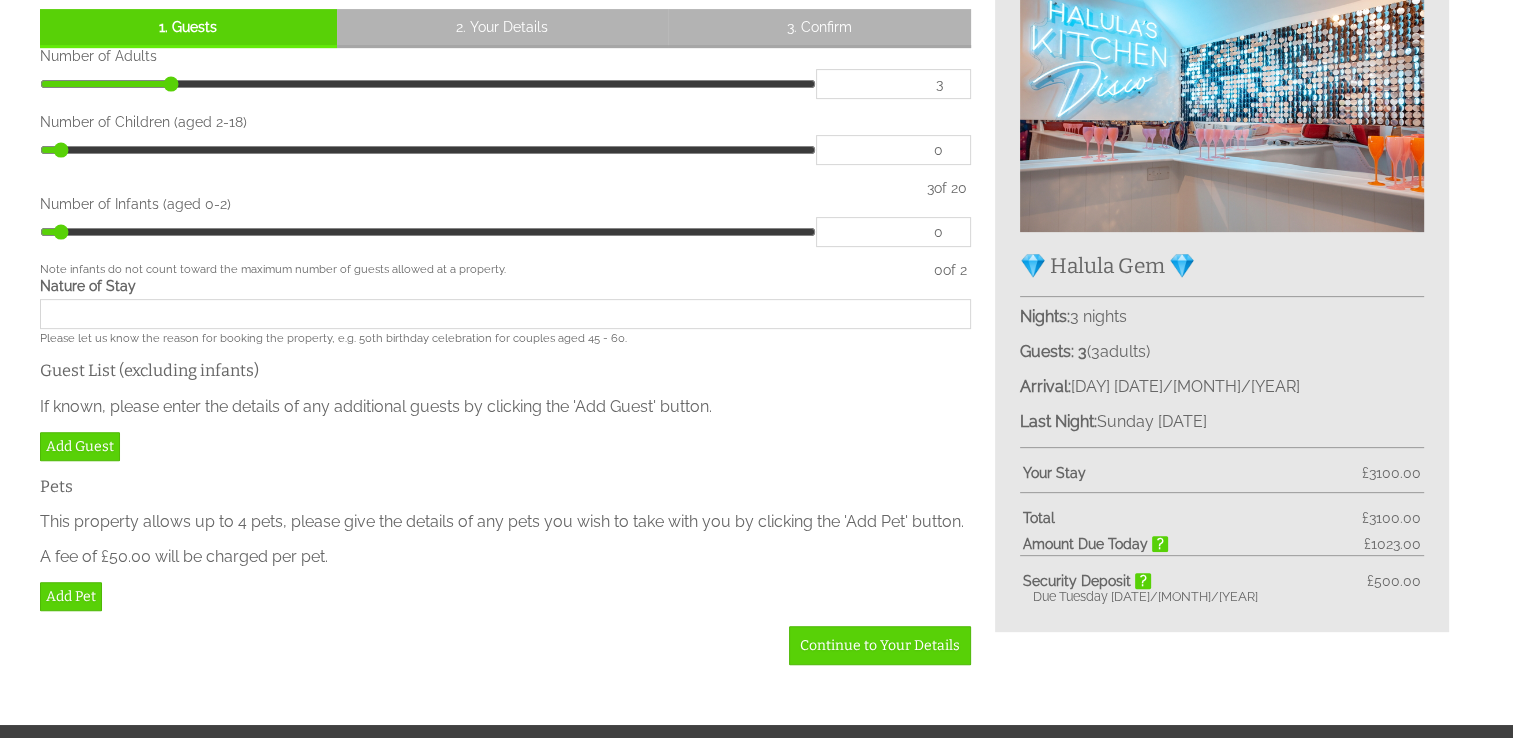 type on "4" 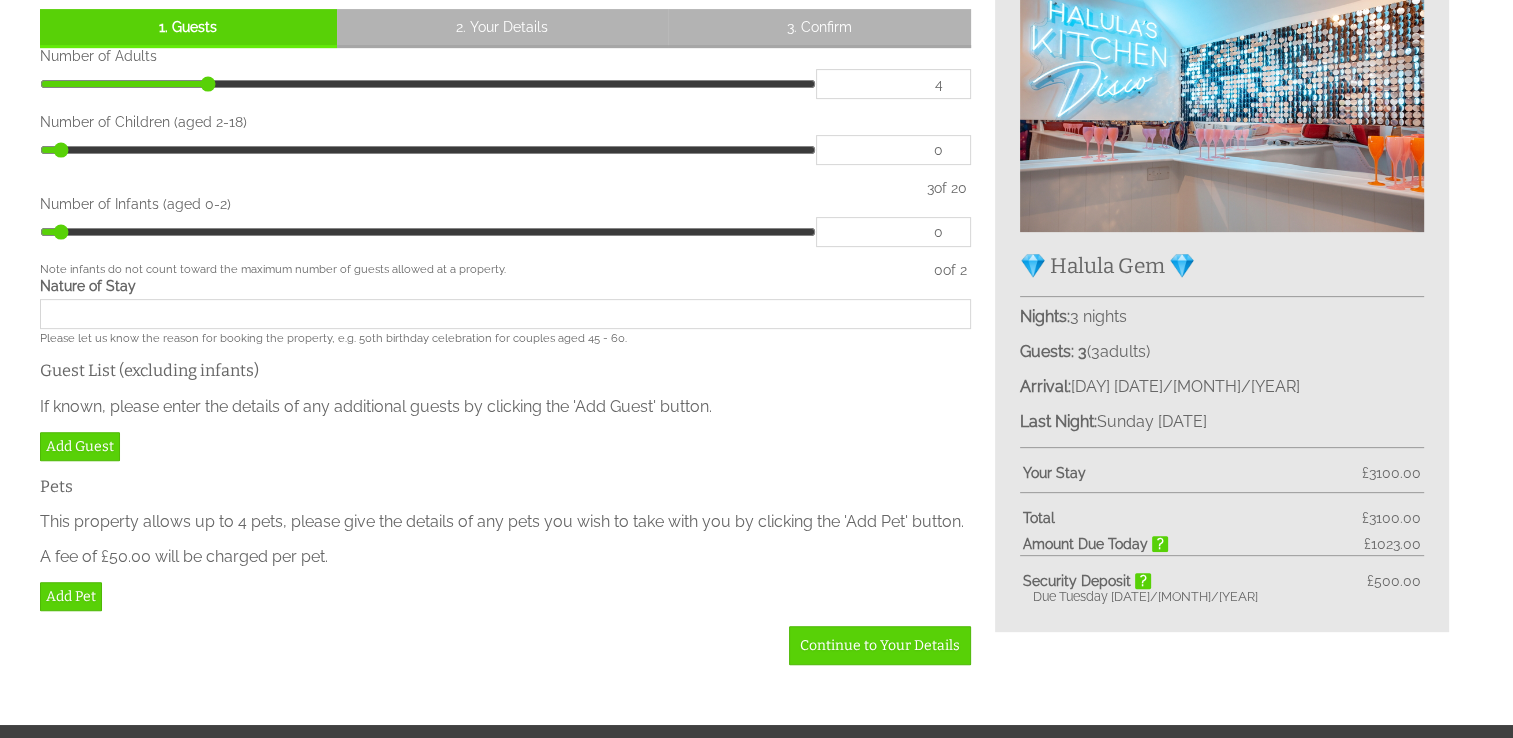 type on "5" 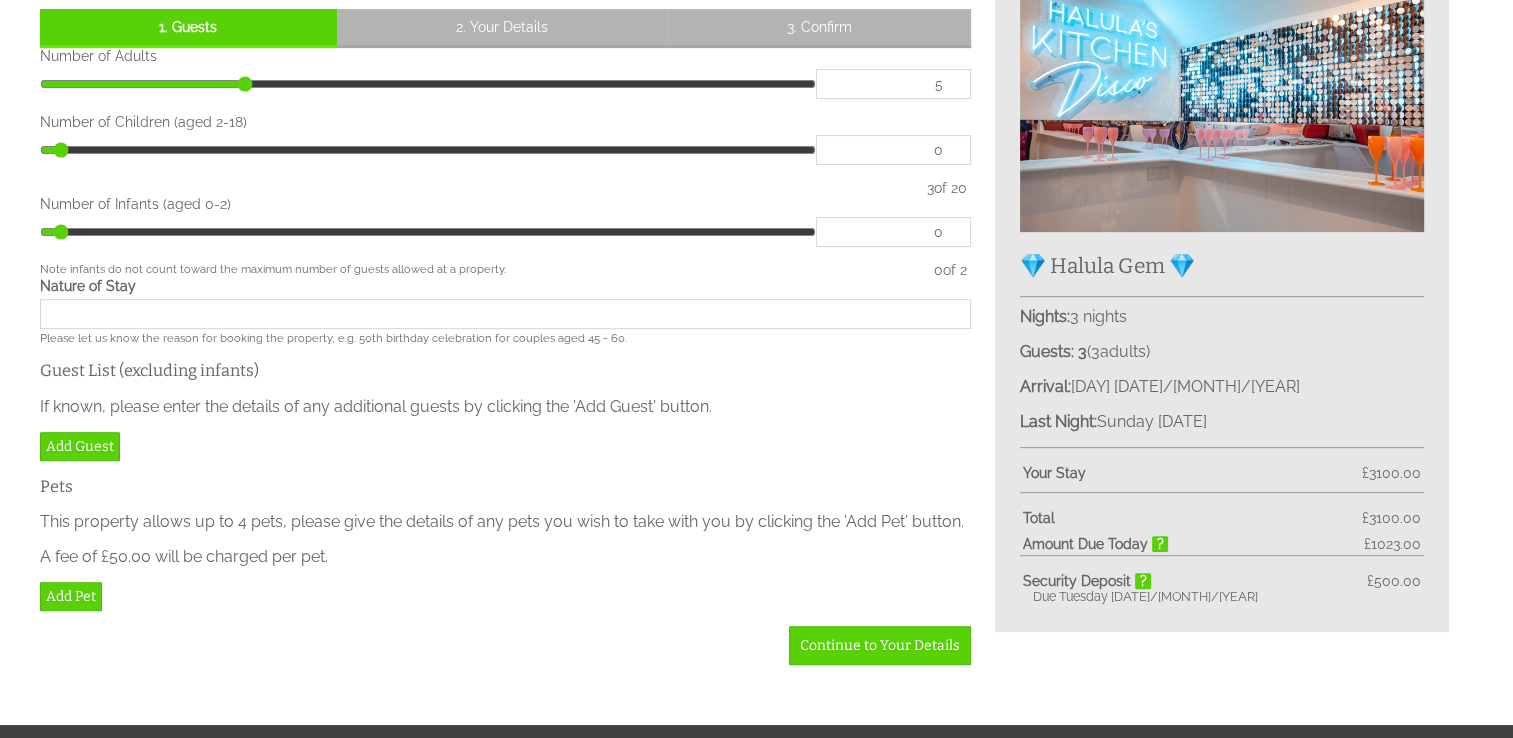 type on "6" 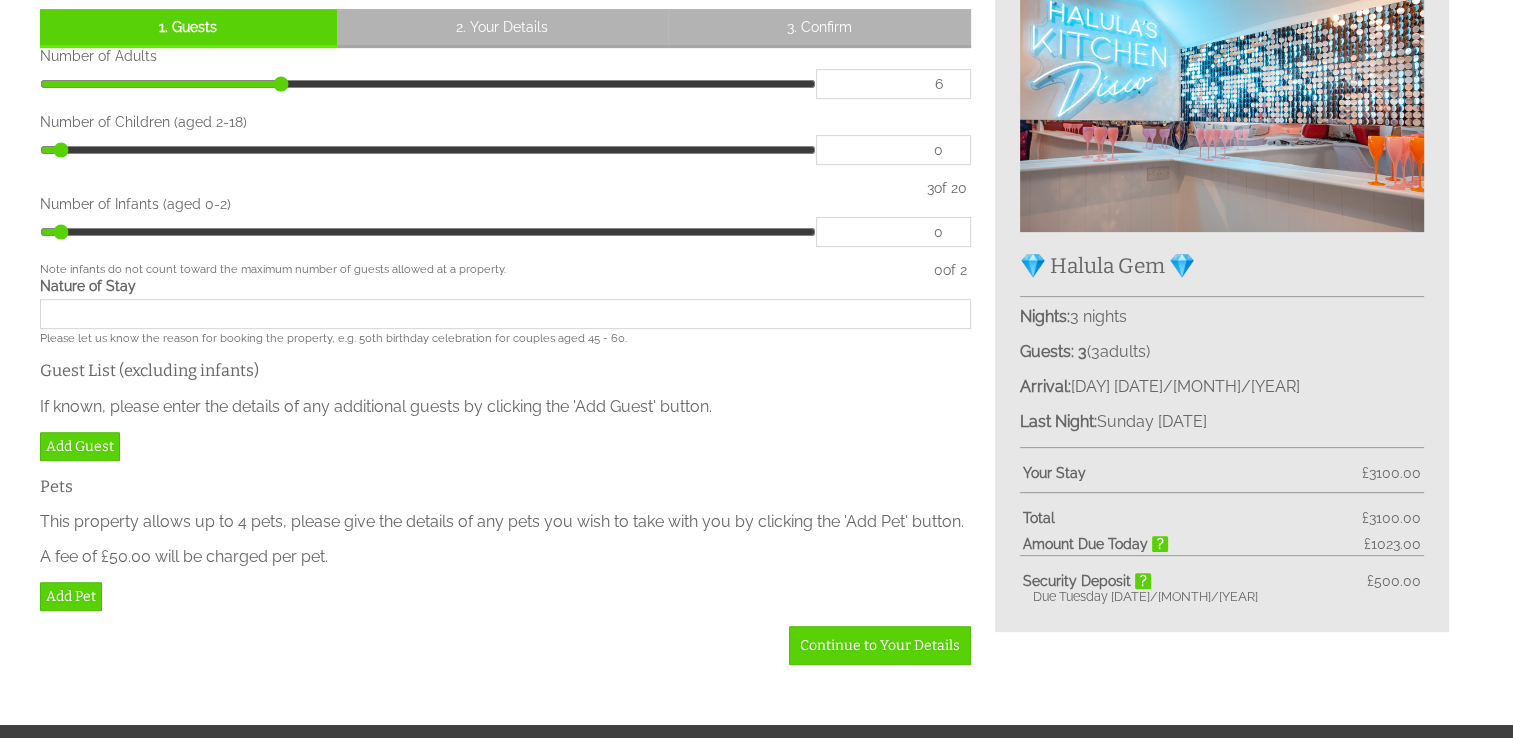 type on "7" 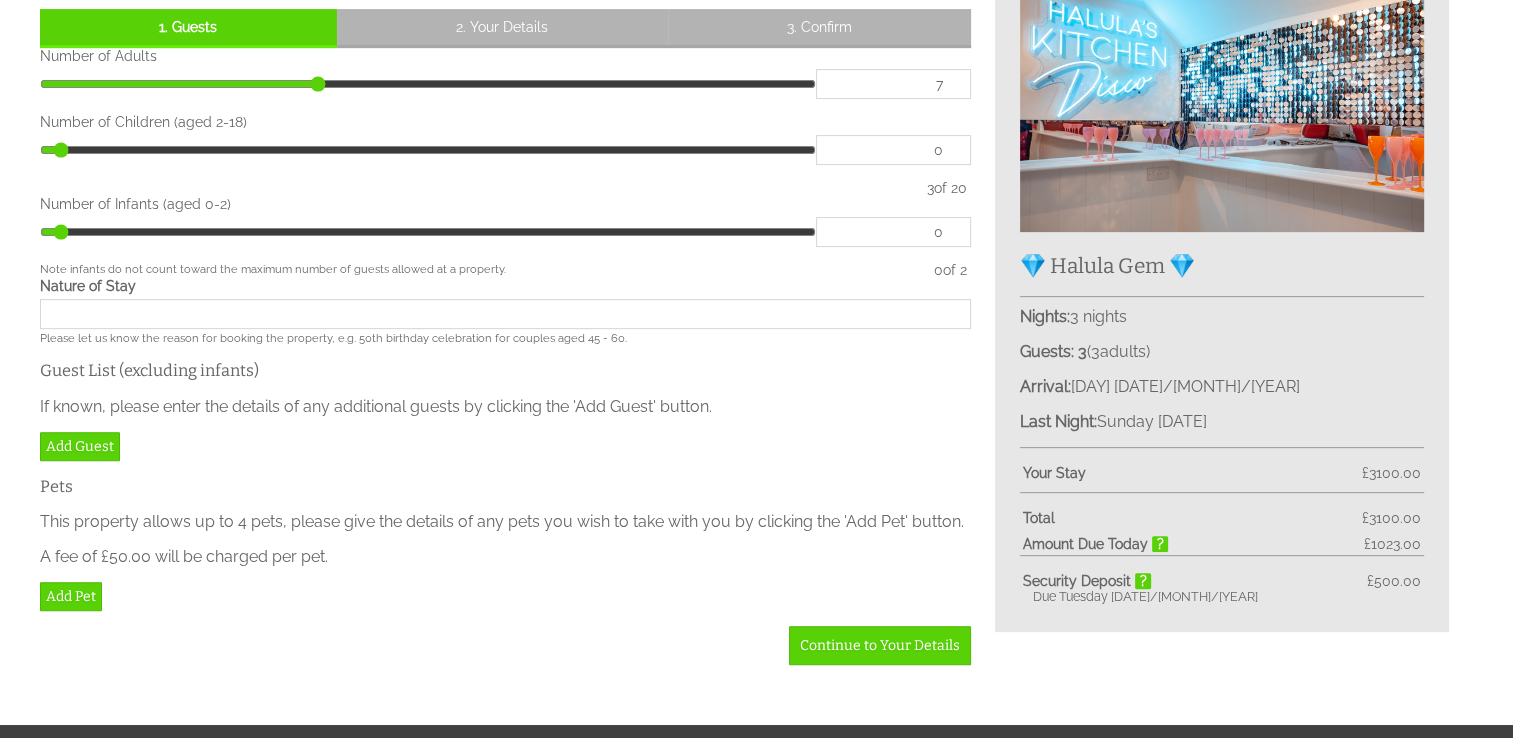 type on "8" 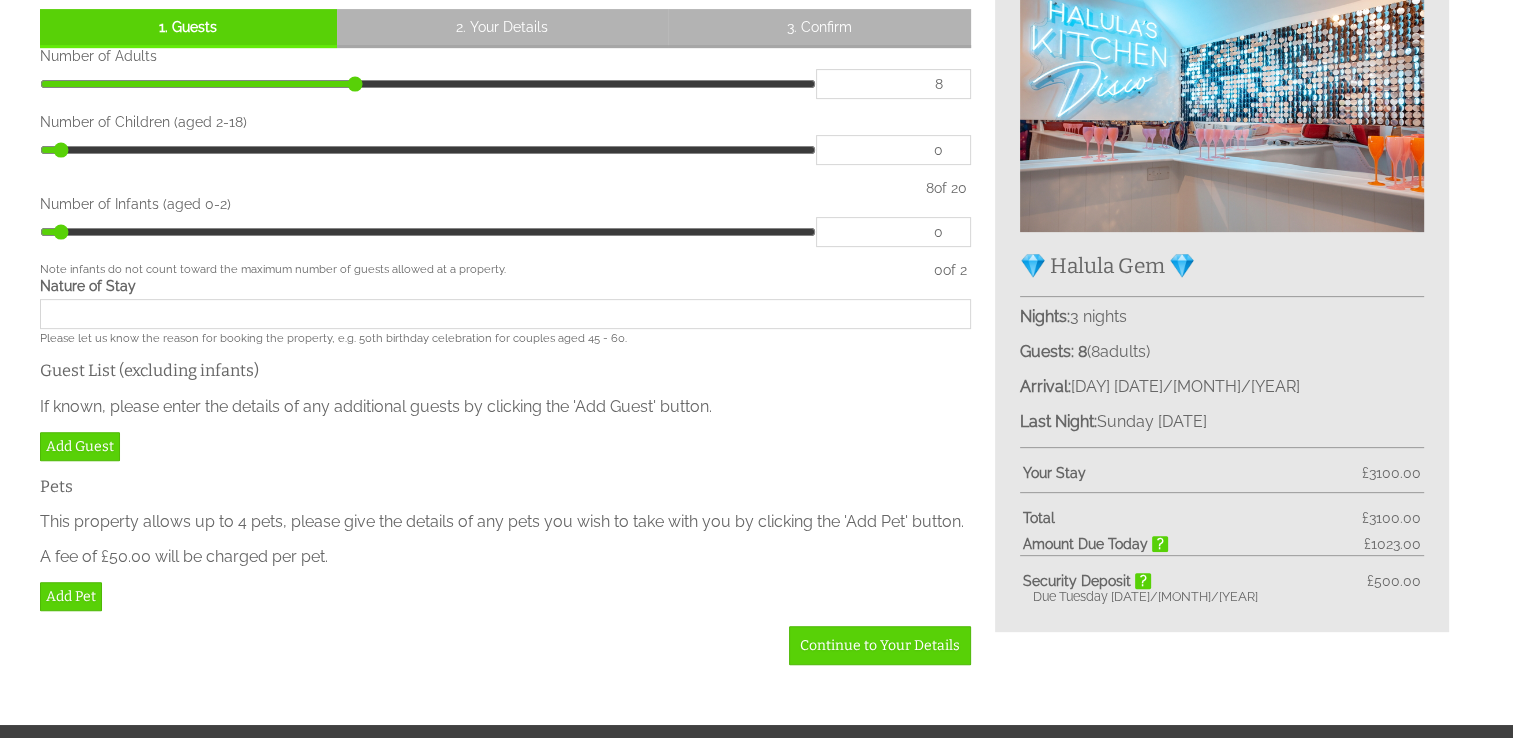 type on "9" 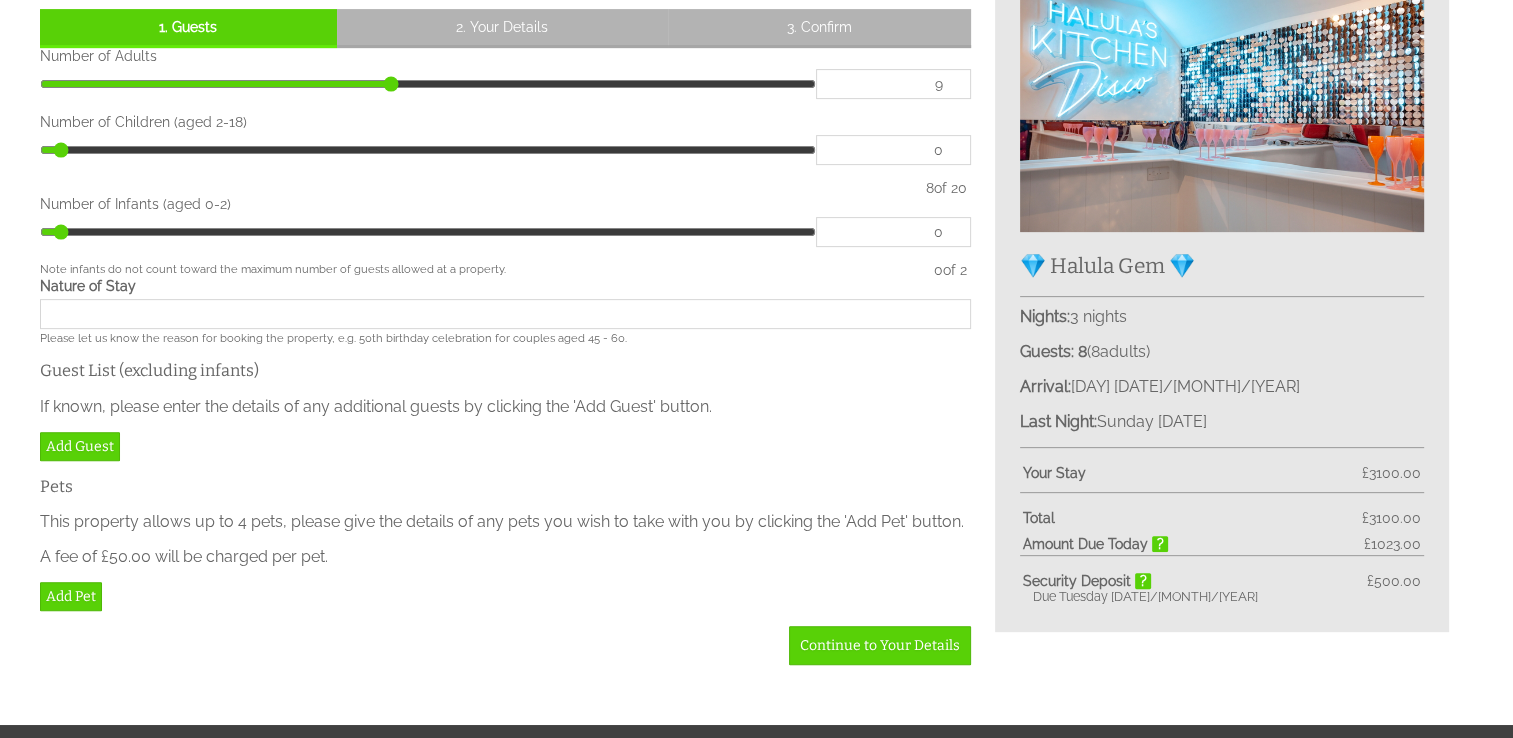 type on "12" 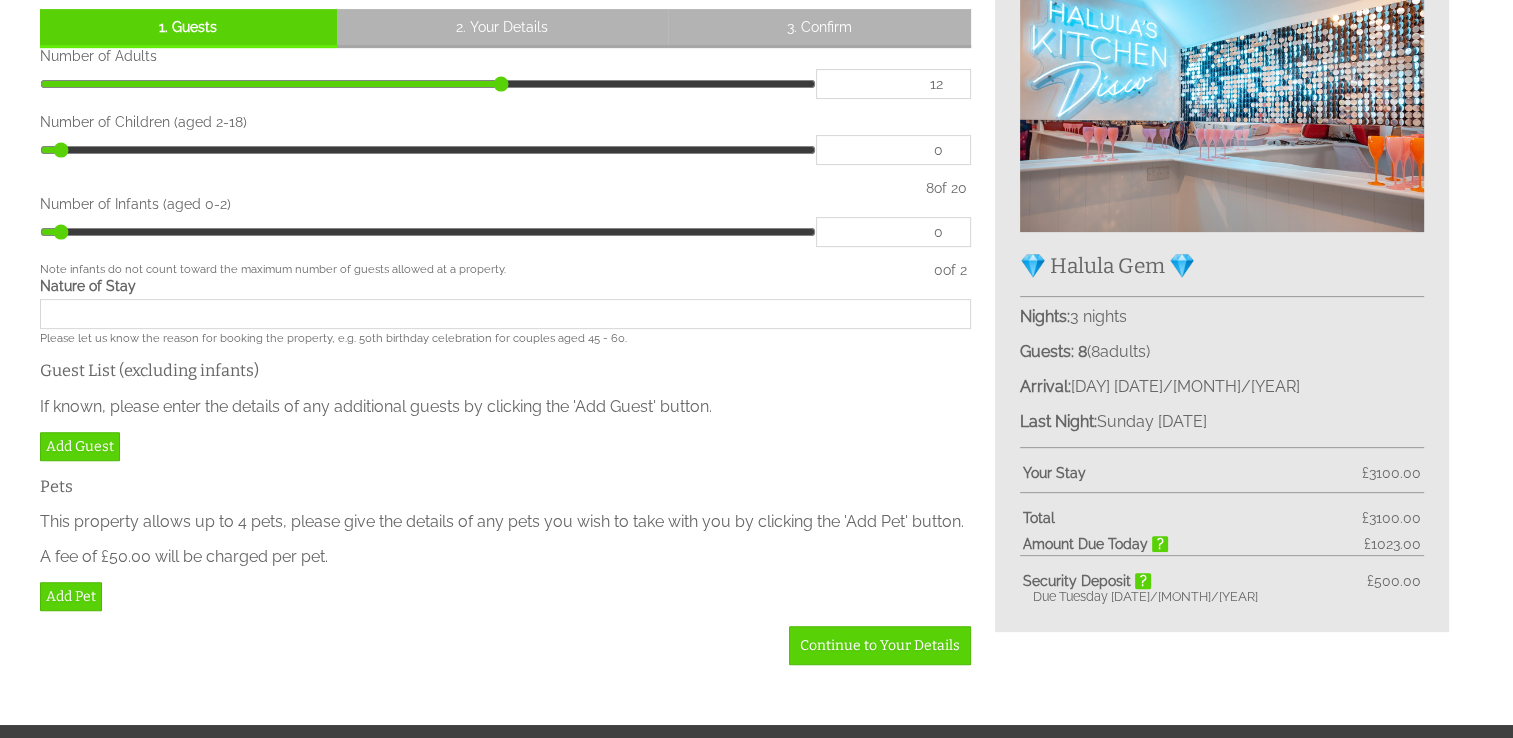 type on "14" 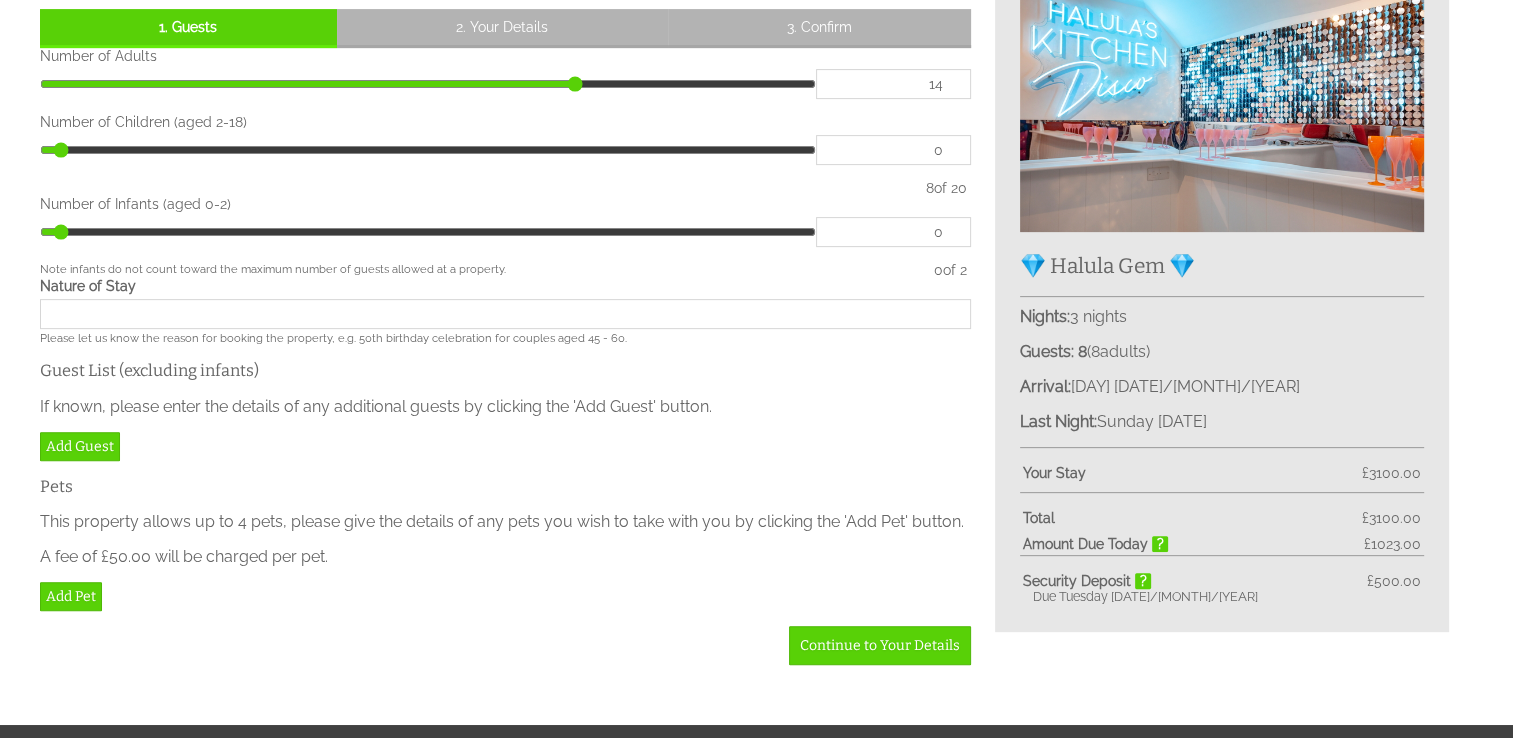 type on "16" 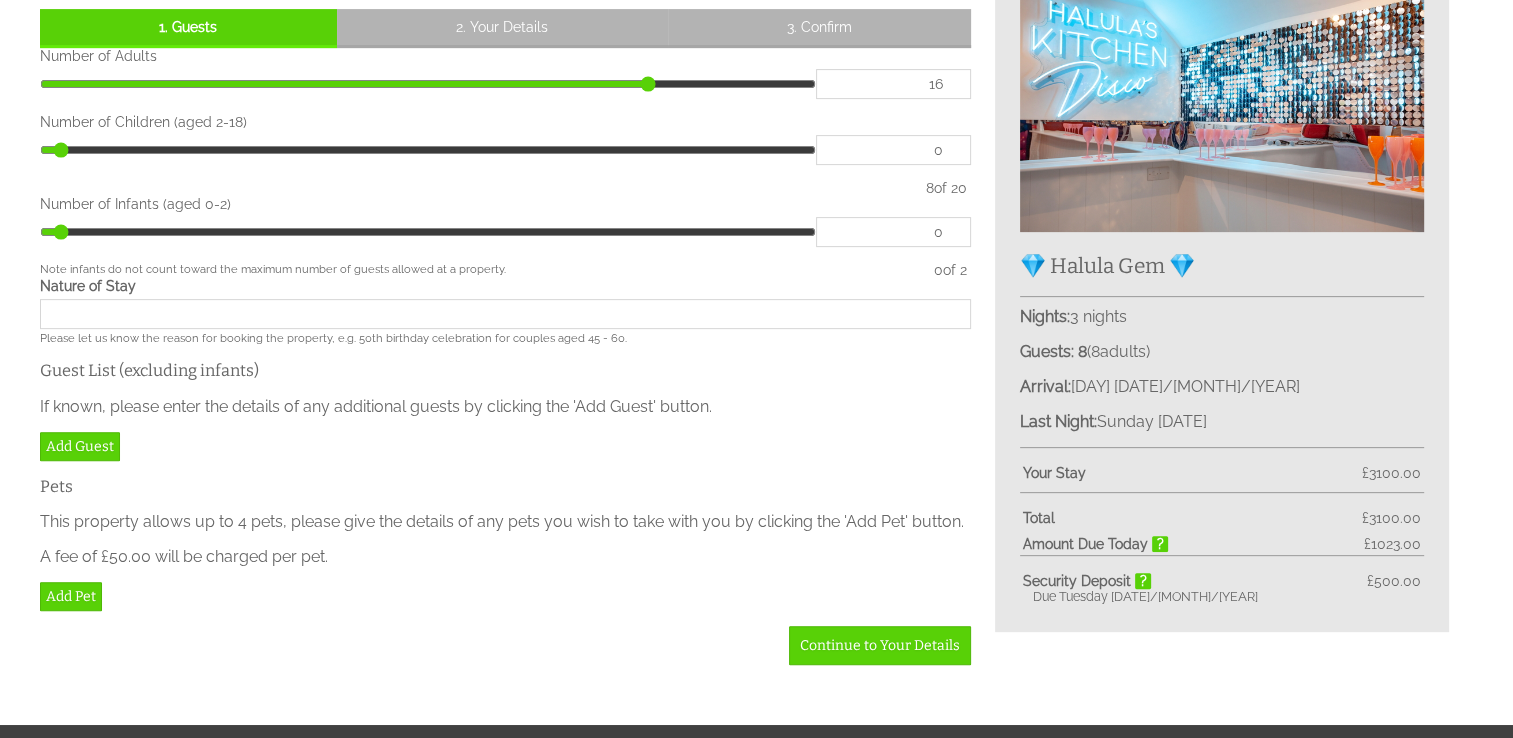 type on "17" 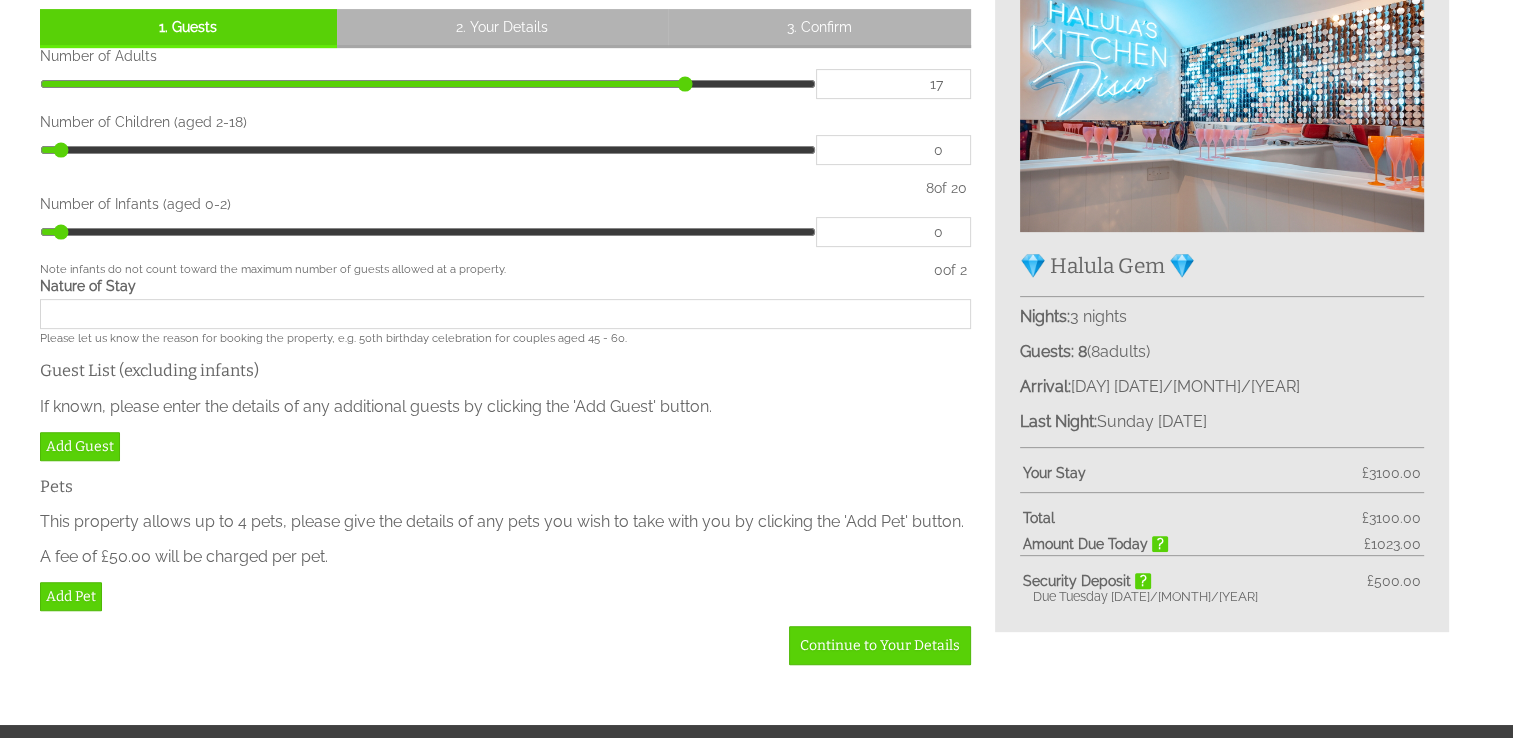 type on "18" 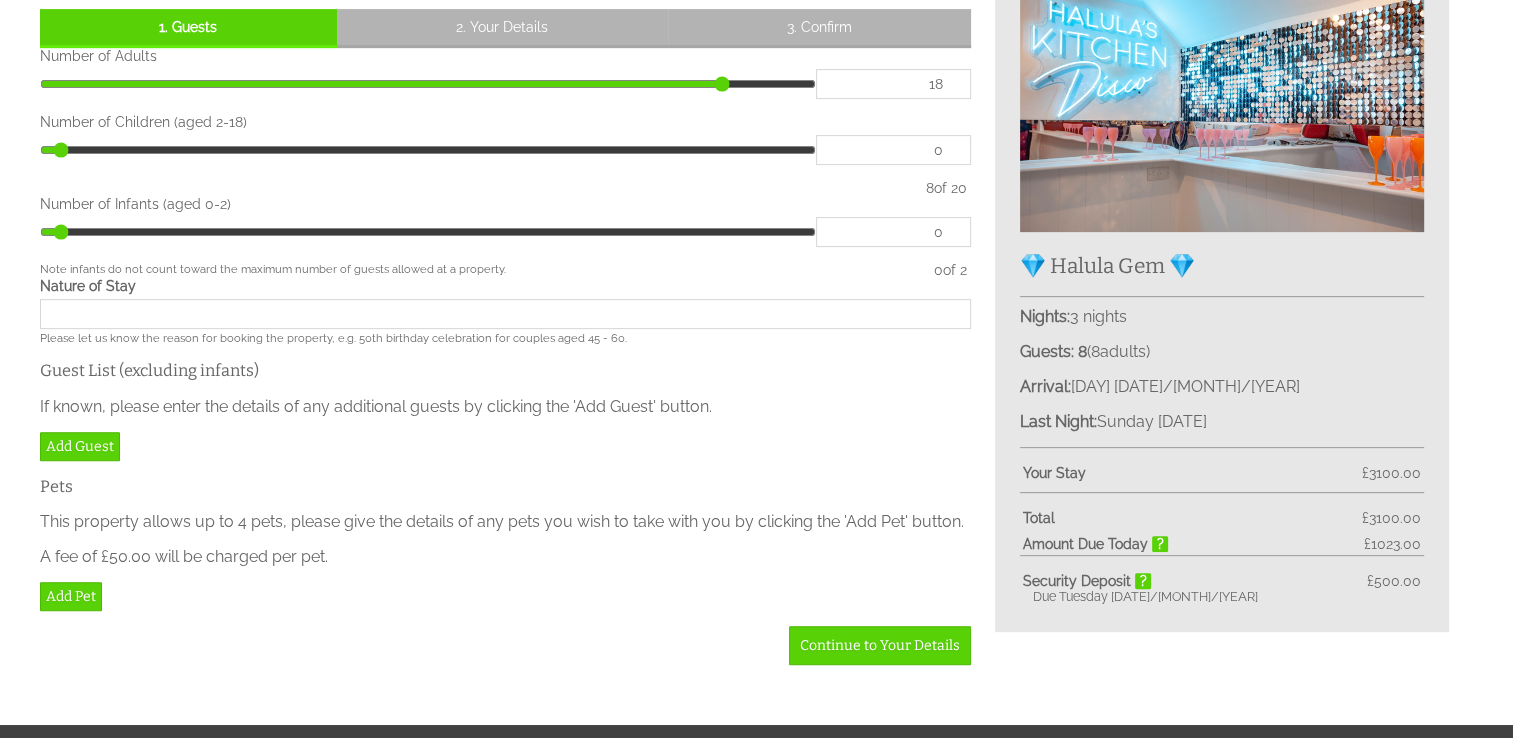 type on "19" 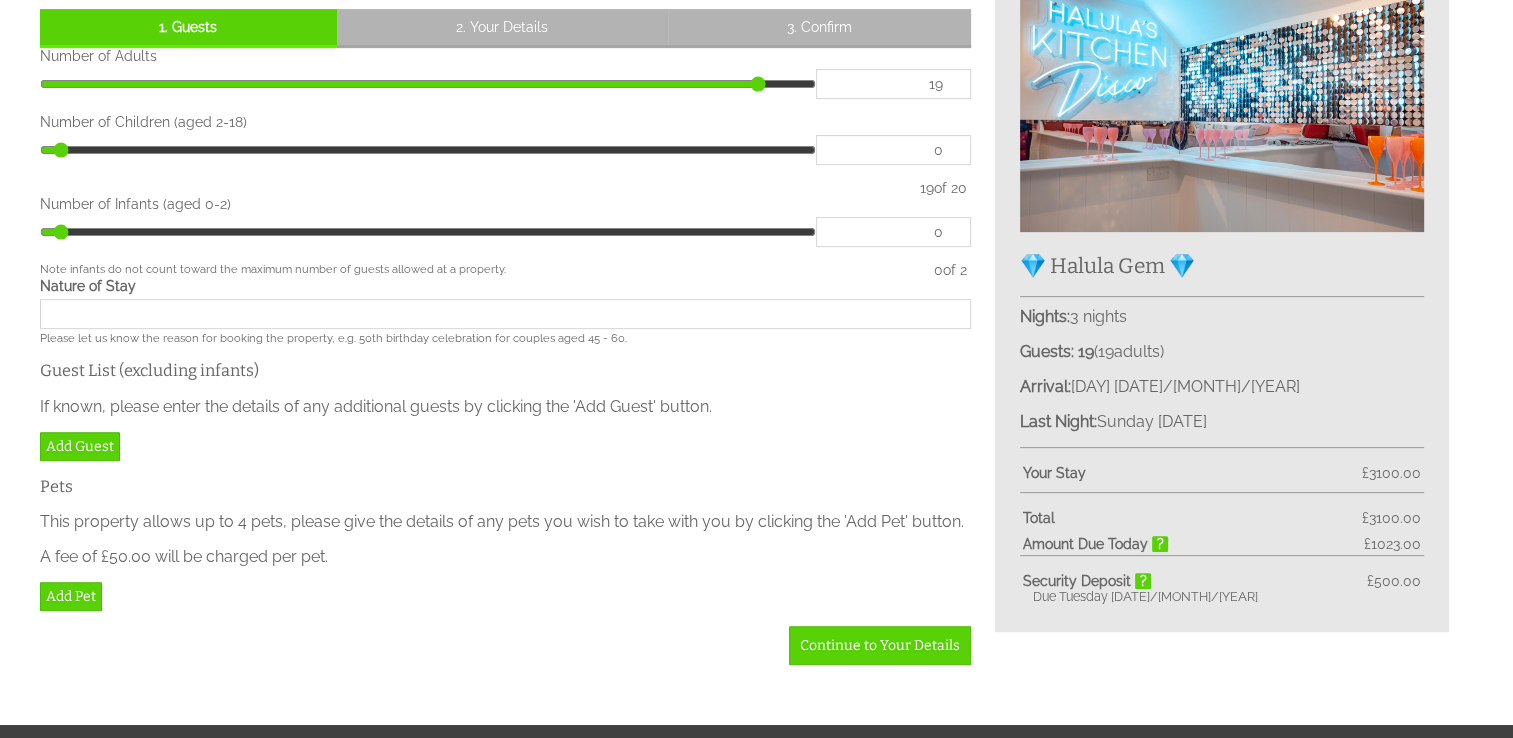 type on "20" 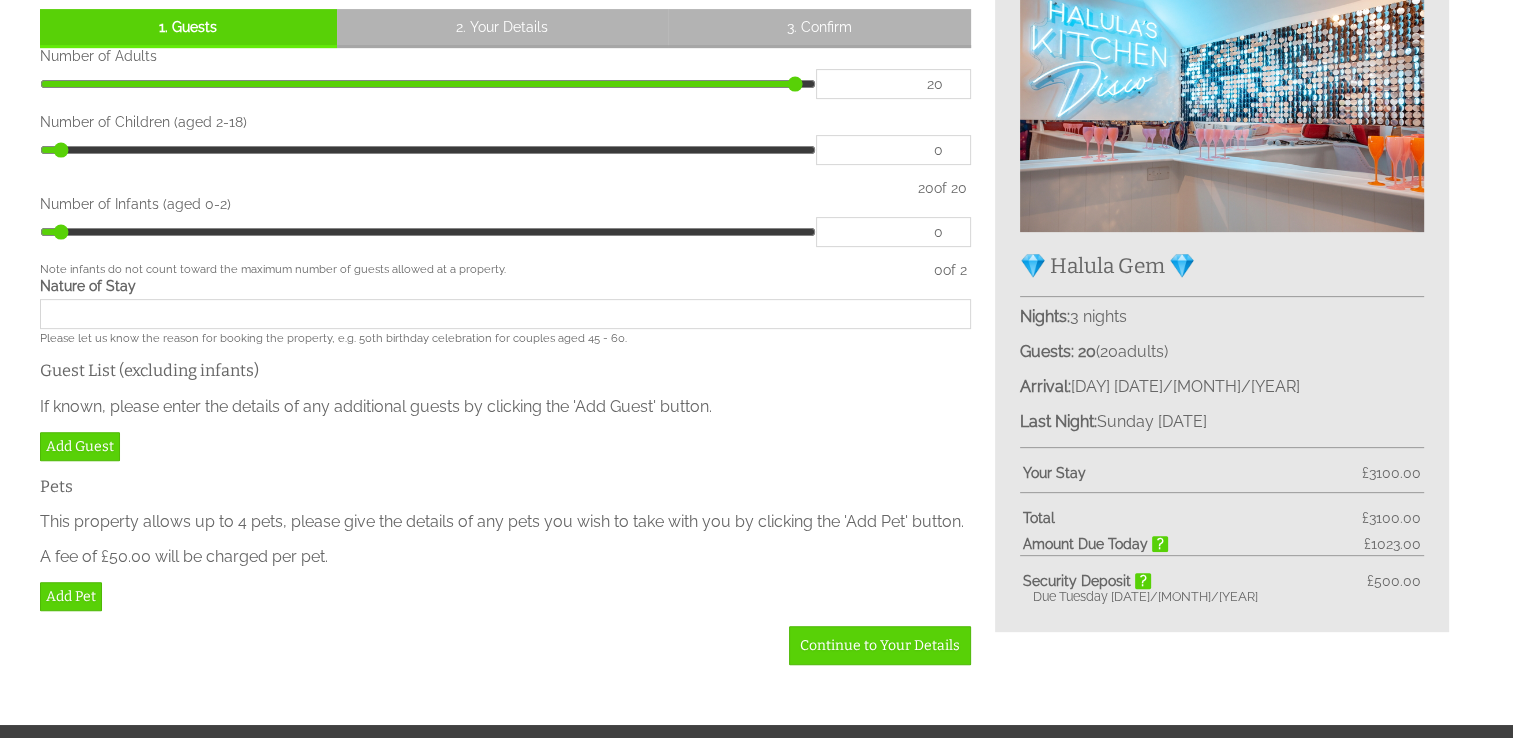type on "19" 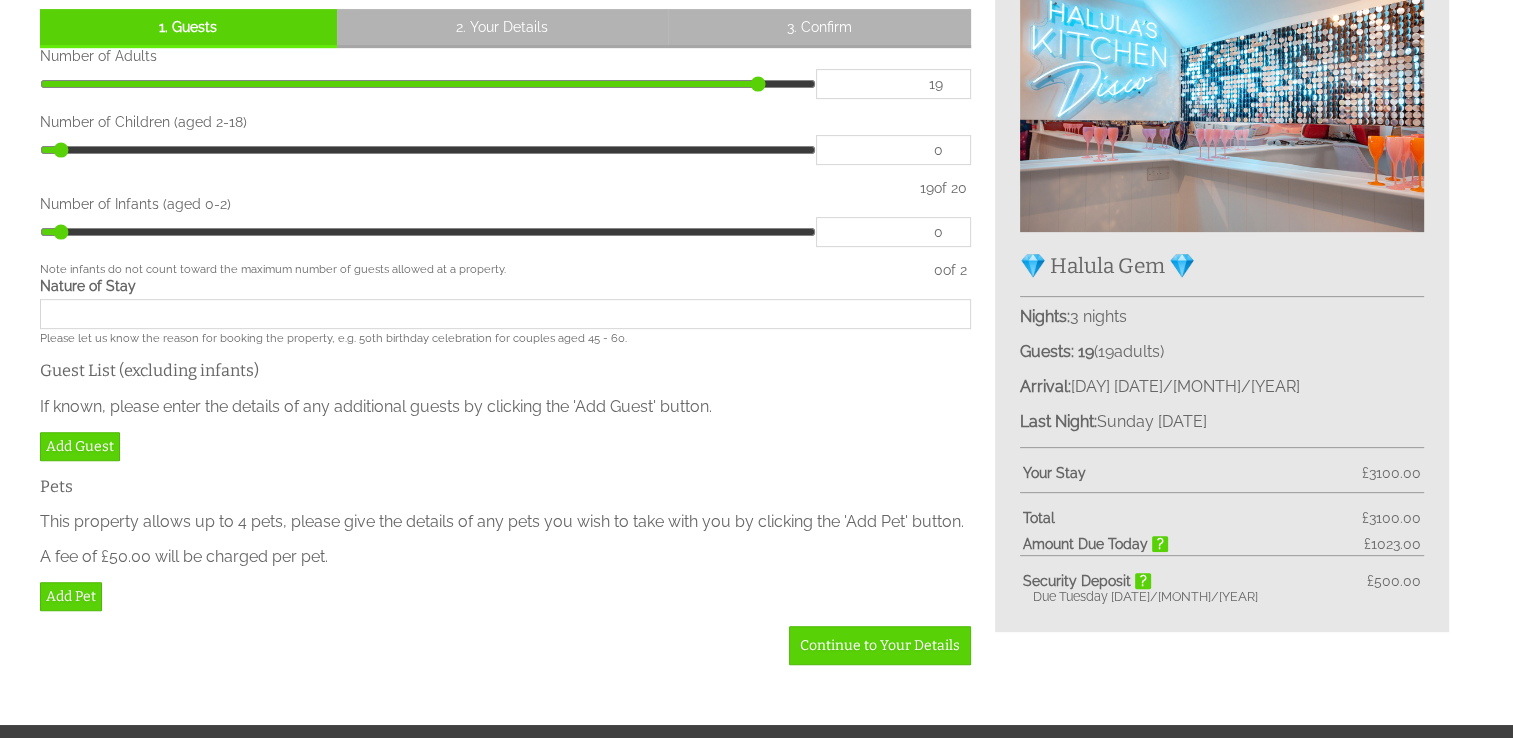 type on "18" 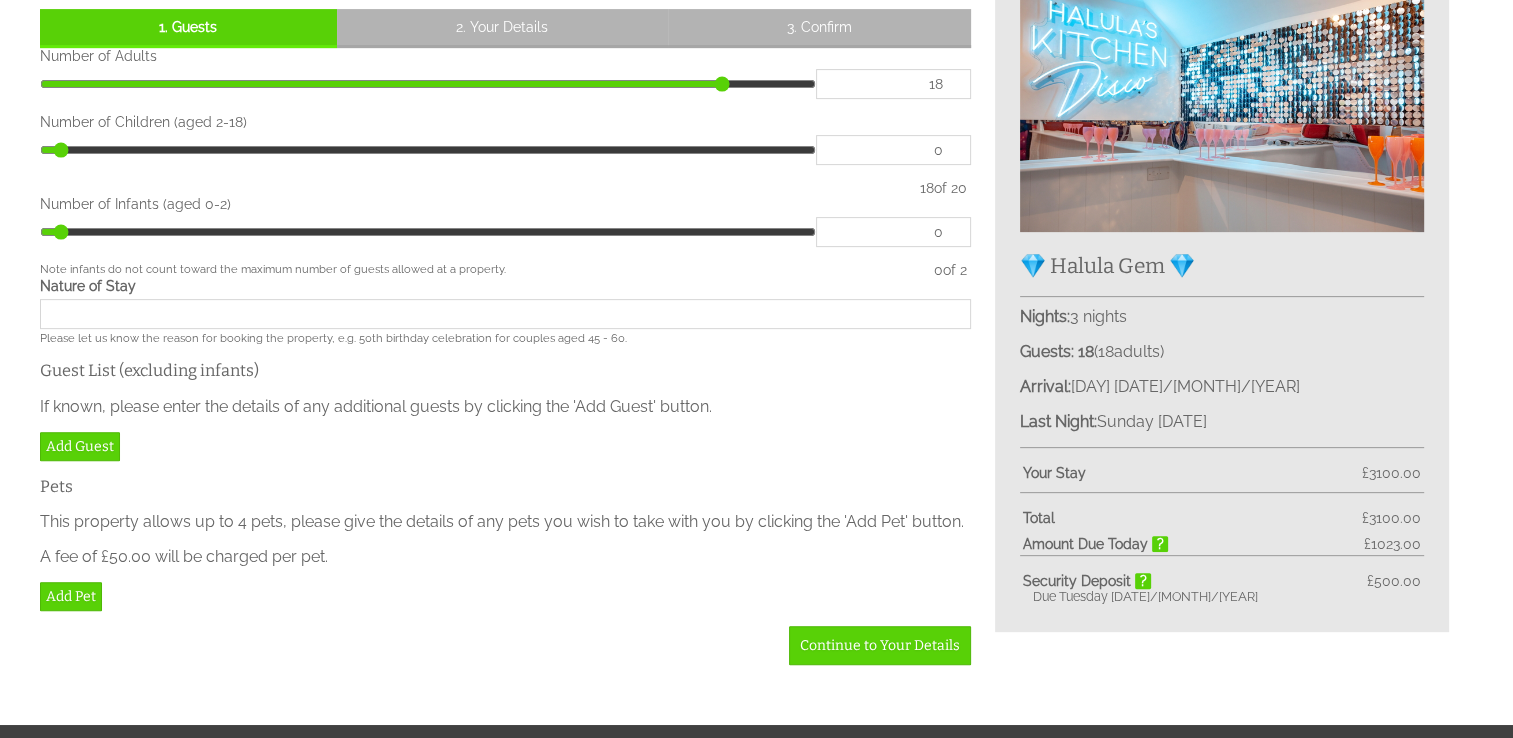 type on "17" 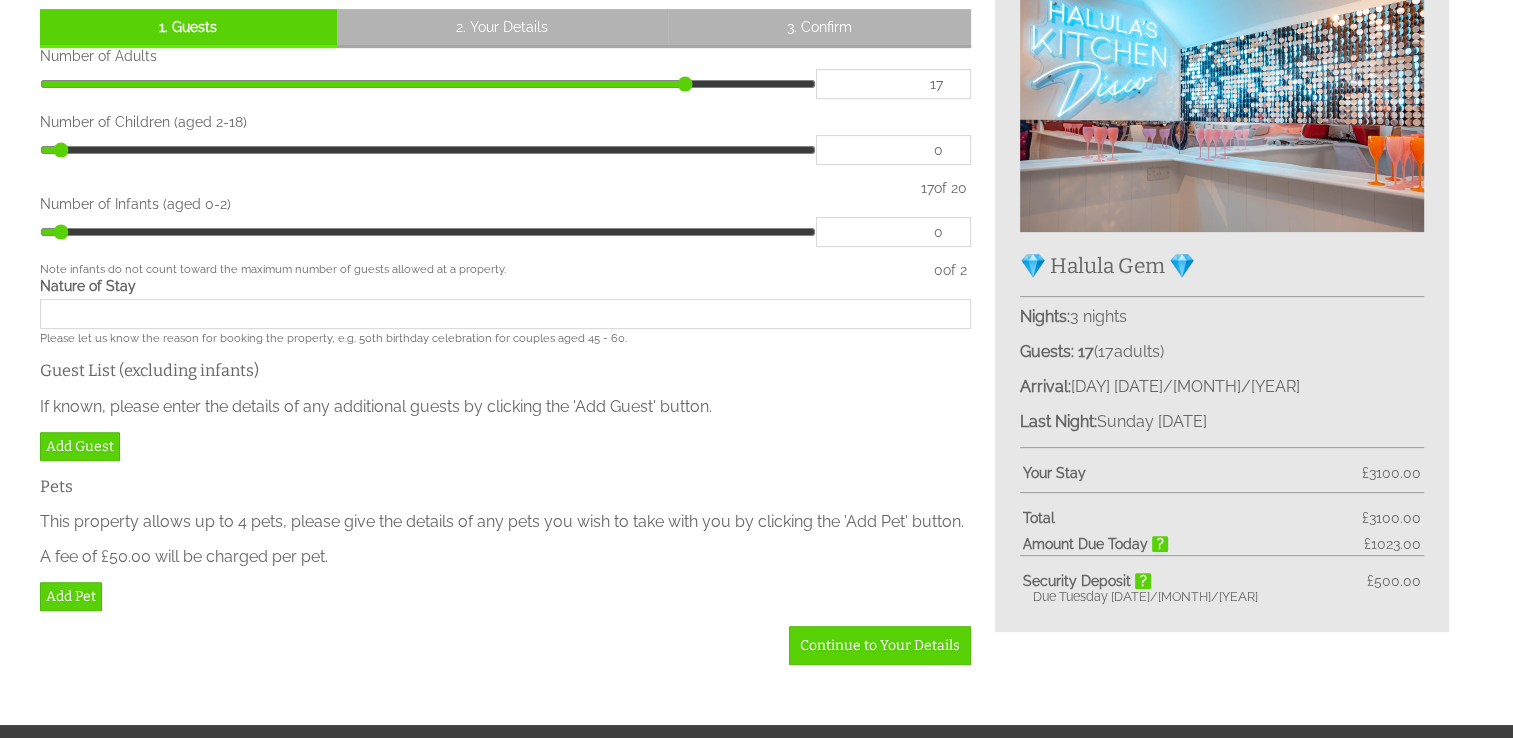 type on "16" 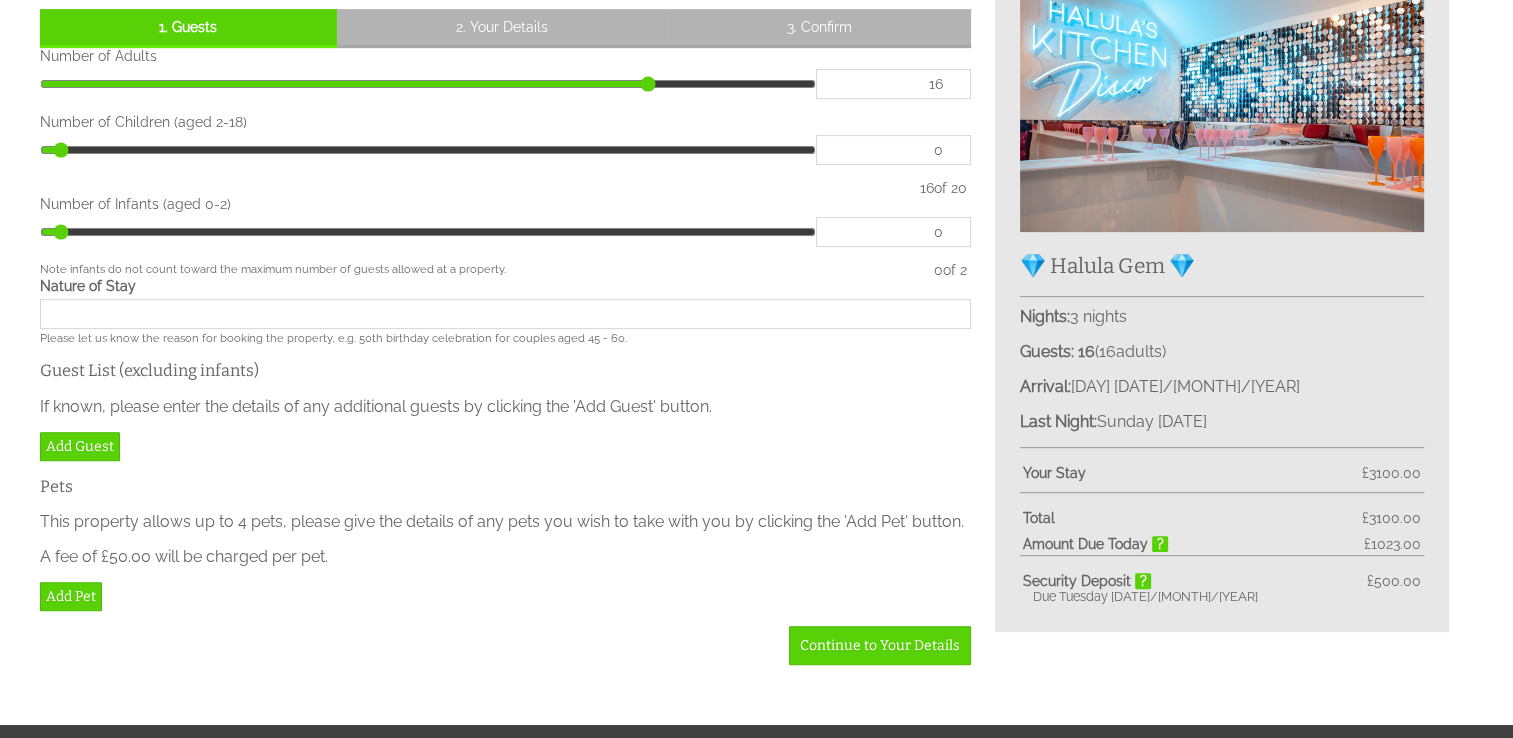 type on "15" 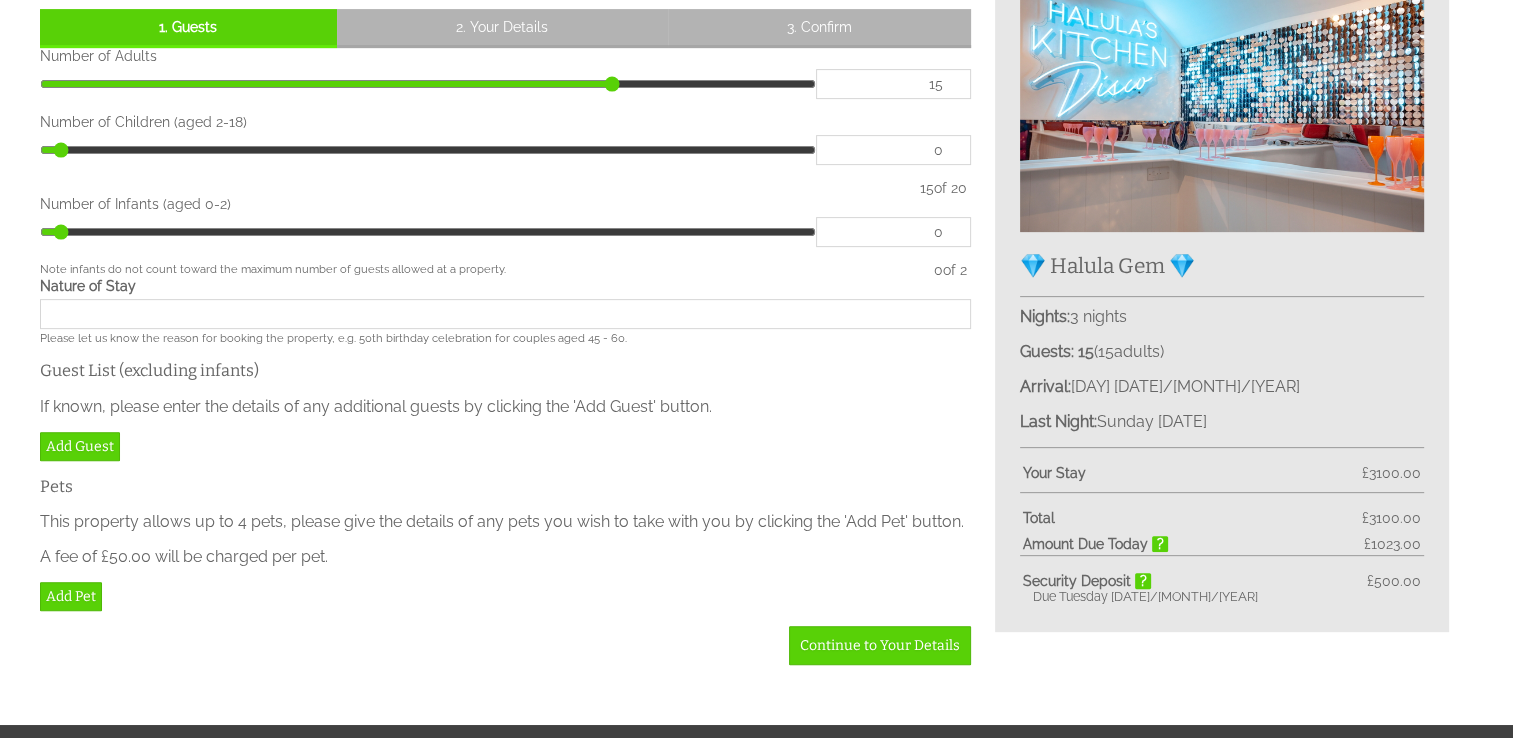 drag, startPoint x: 359, startPoint y: 87, endPoint x: 624, endPoint y: 91, distance: 265.03018 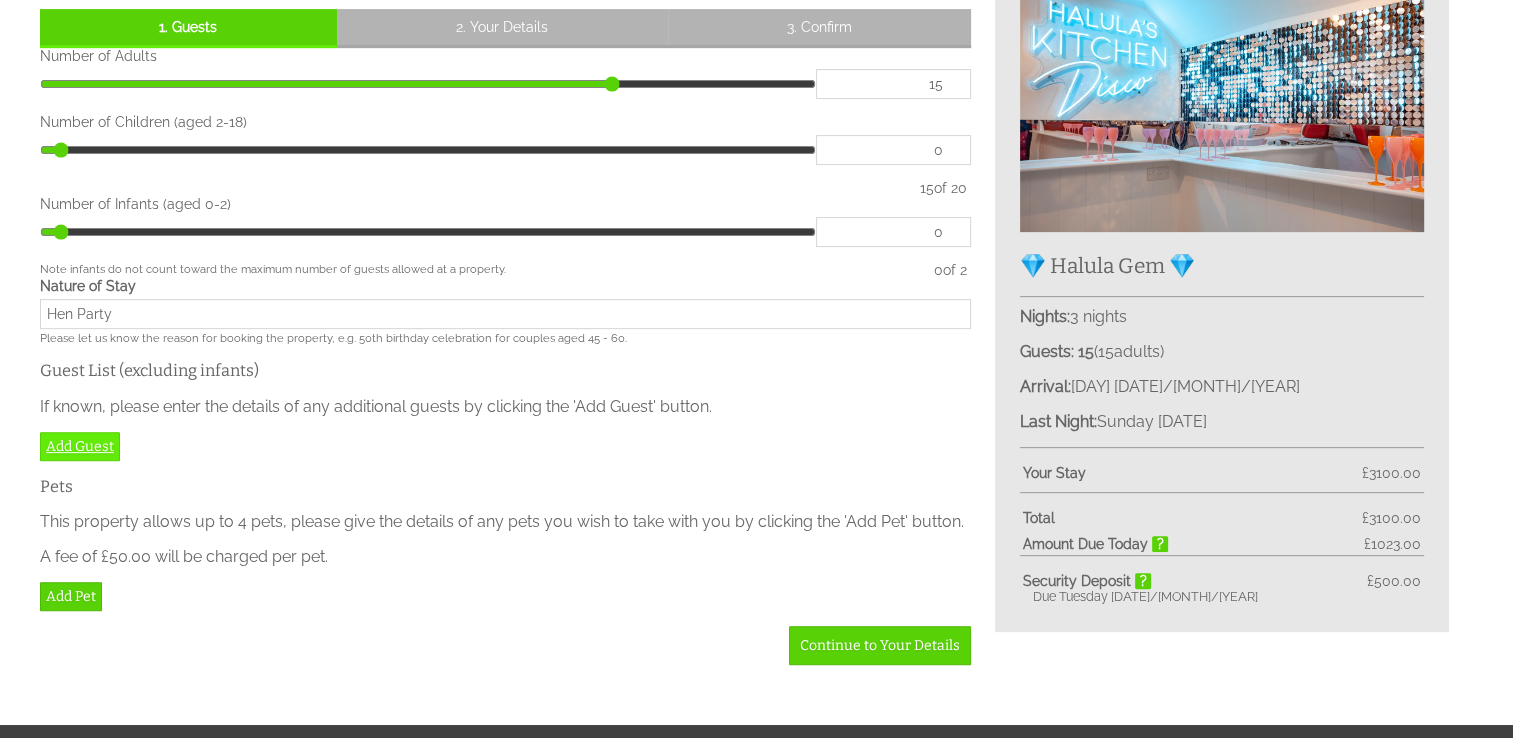 type on "Hen Party" 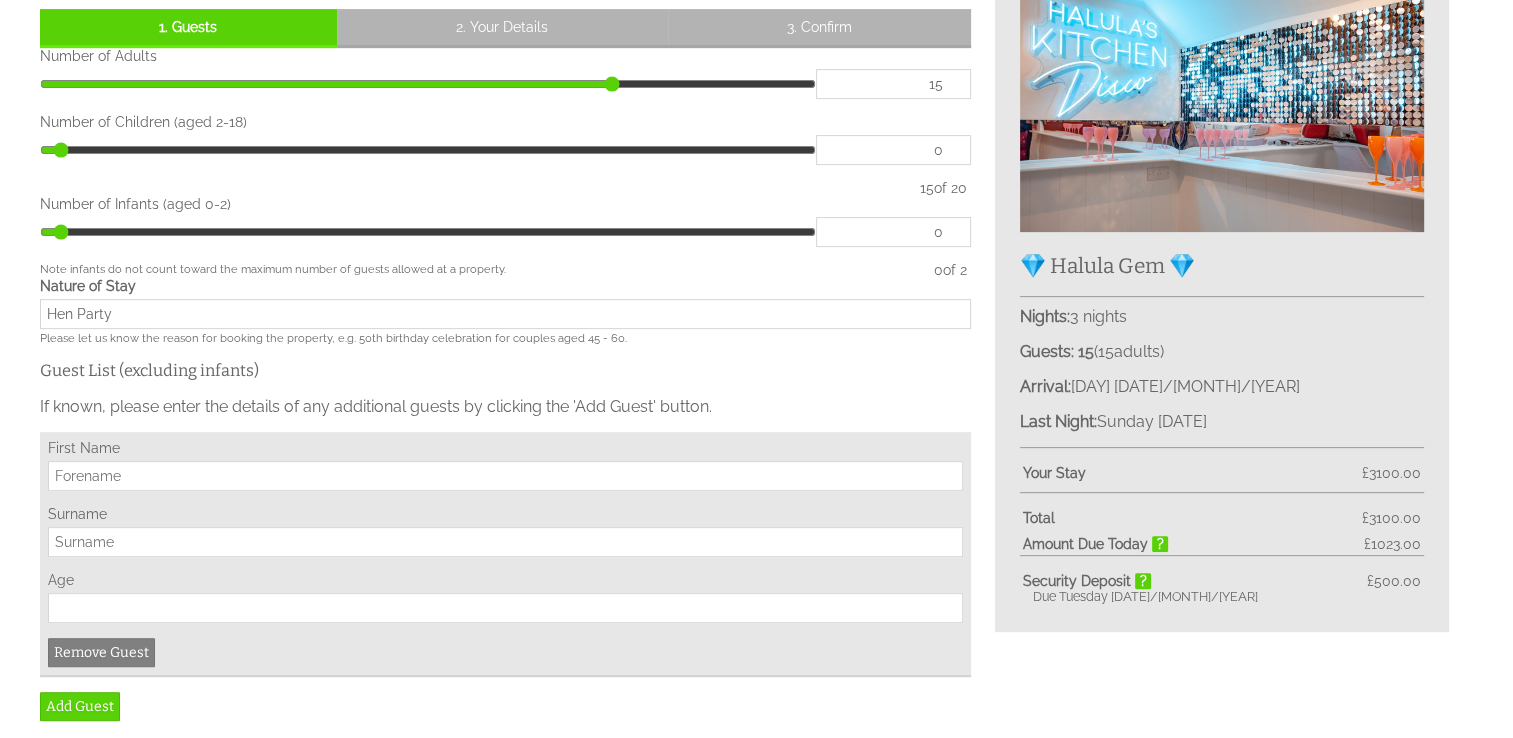 click on "First Name" at bounding box center (505, 476) 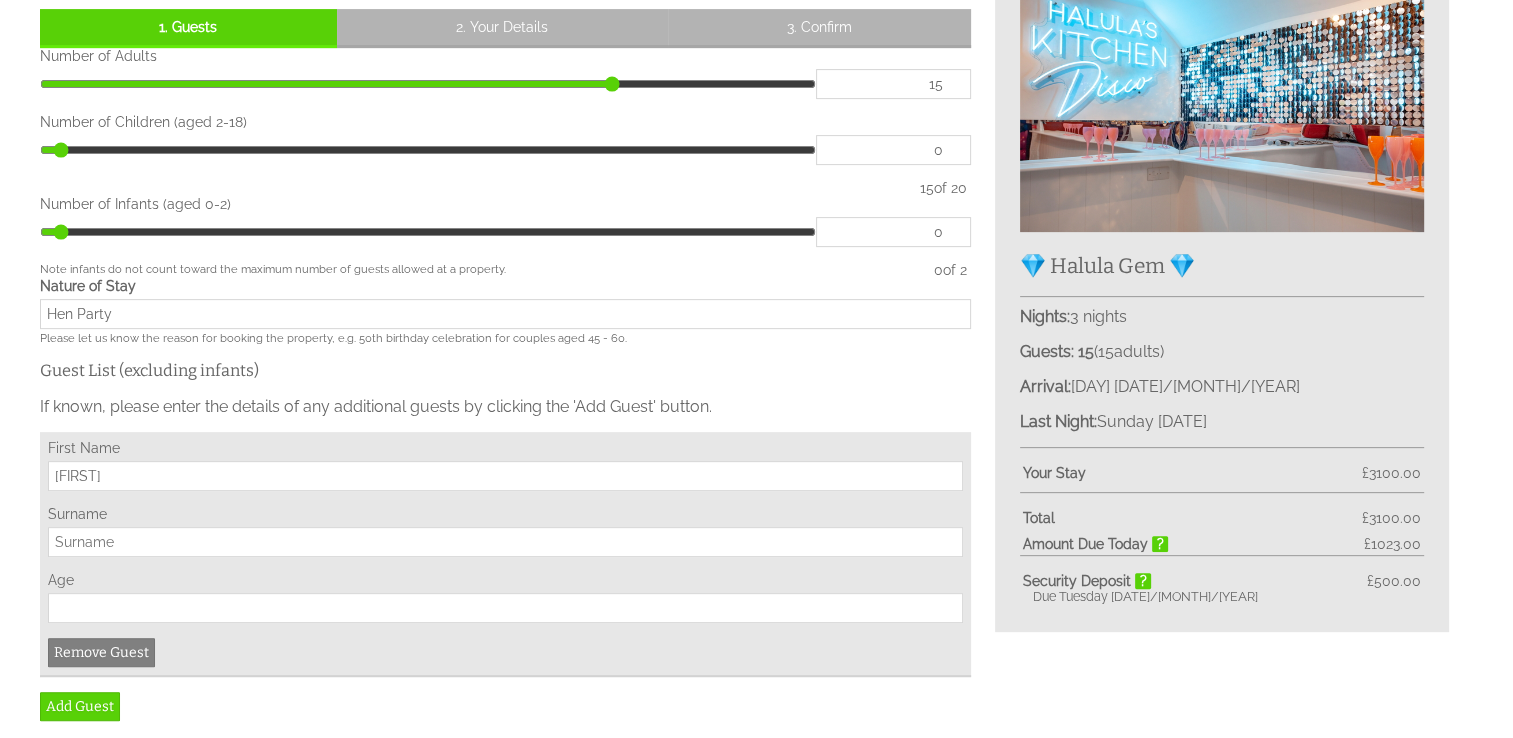 type on "Wellington" 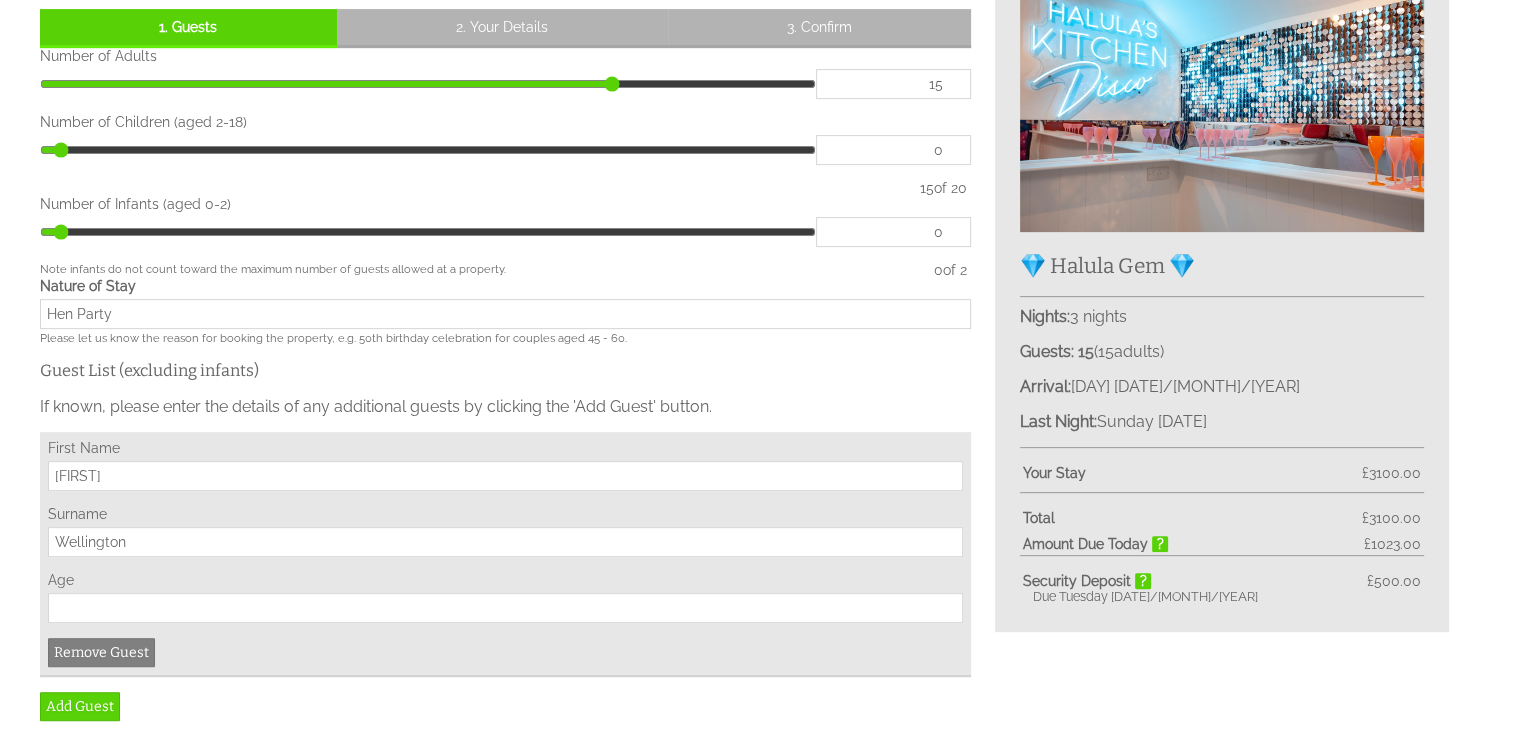 click on "Age" at bounding box center [505, 608] 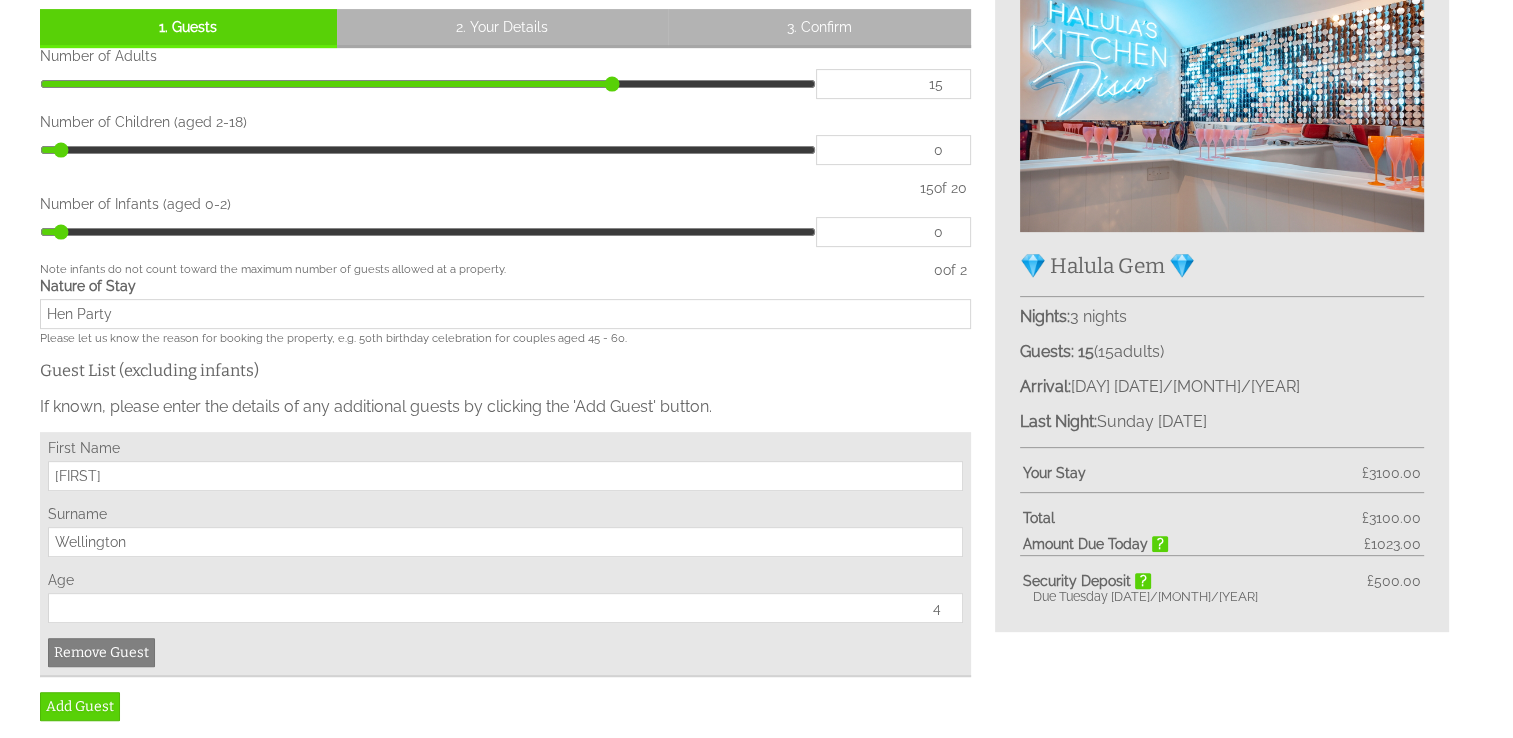 click on "4" at bounding box center (505, 608) 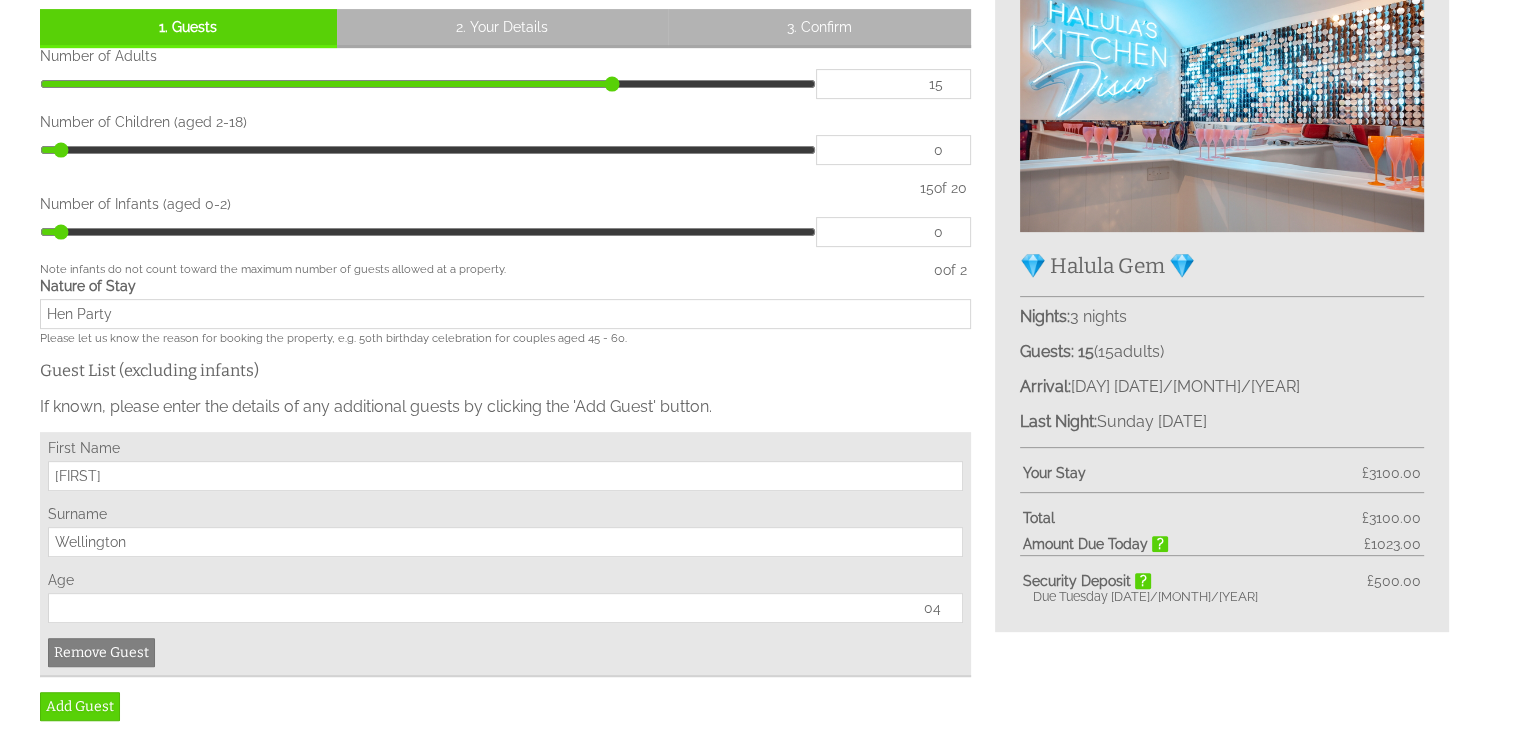 type on "4" 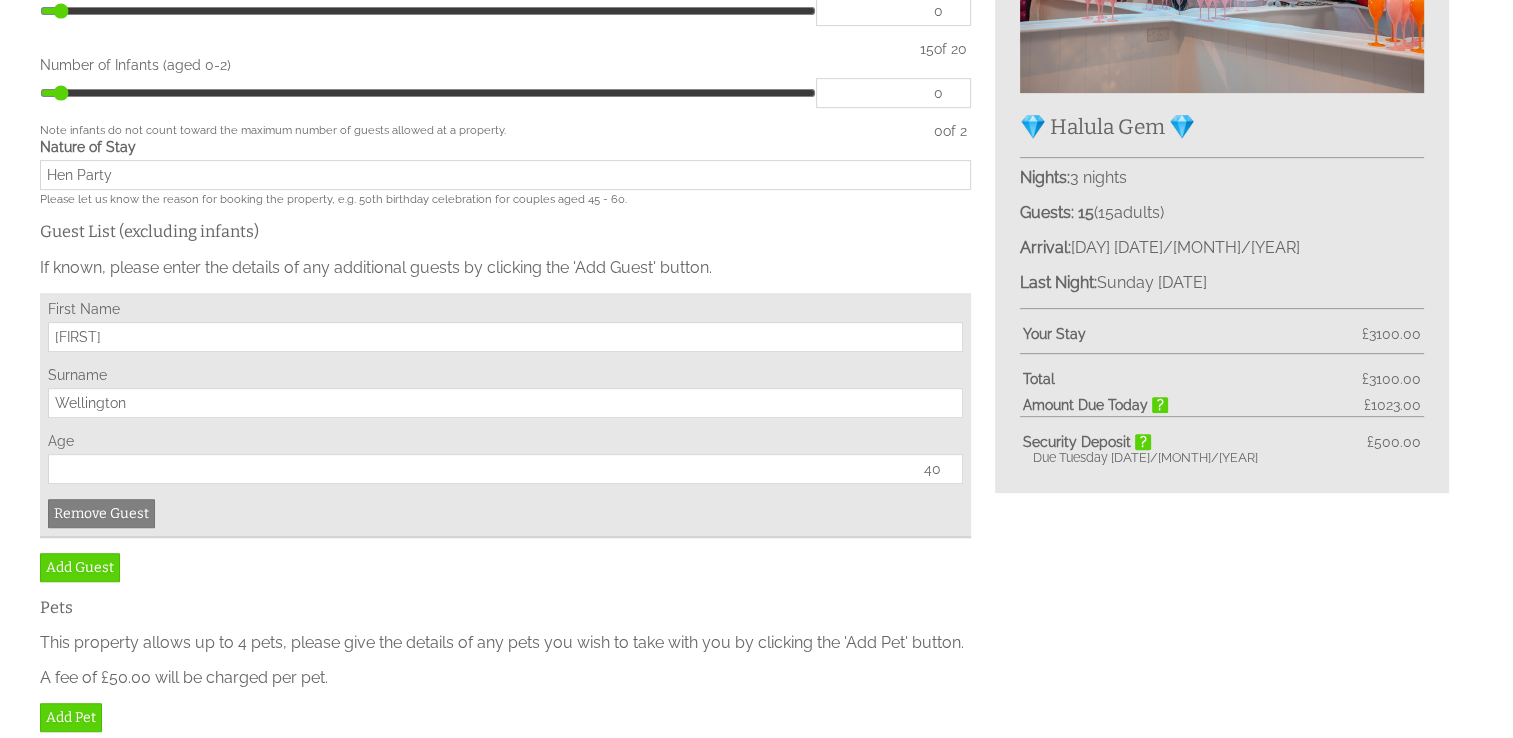 scroll, scrollTop: 795, scrollLeft: 0, axis: vertical 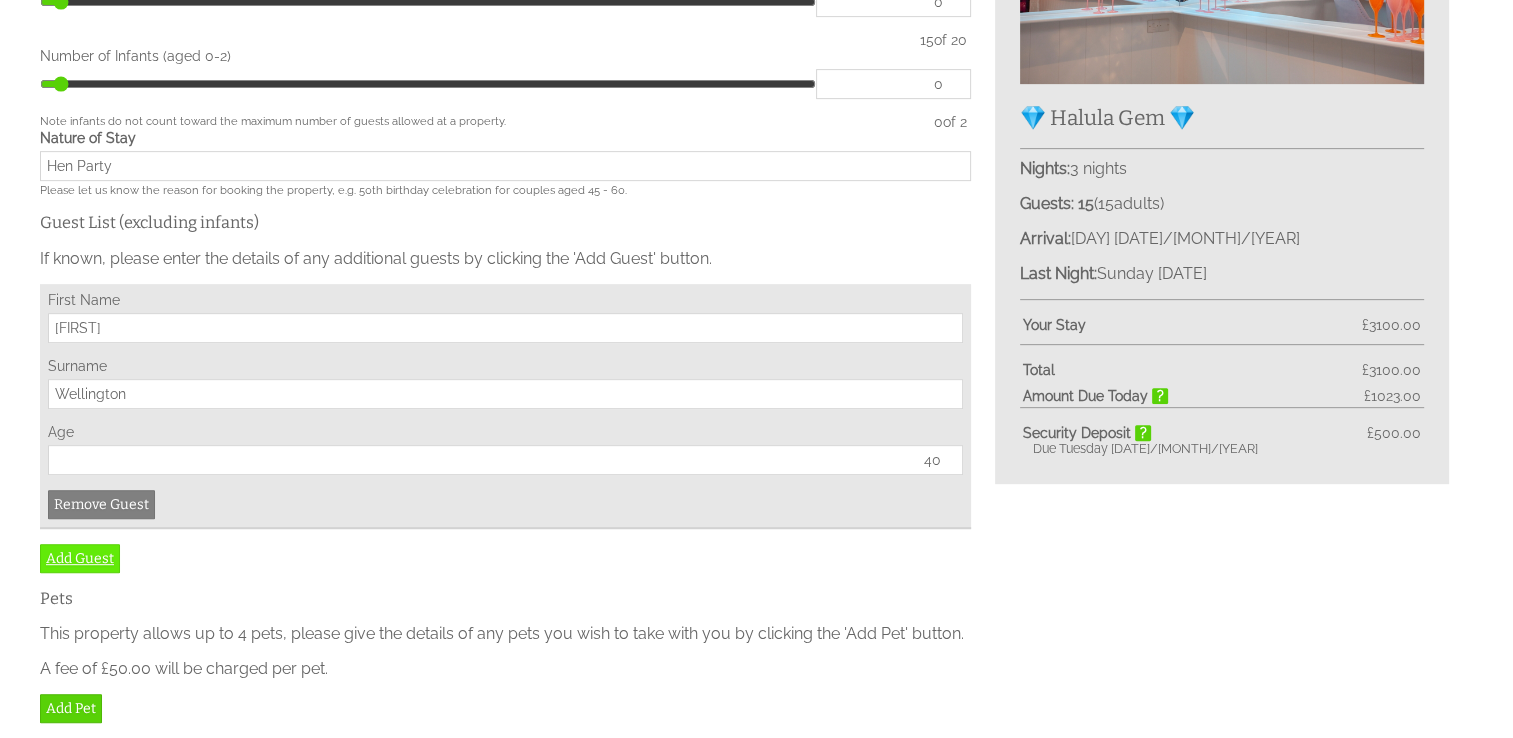 type on "40" 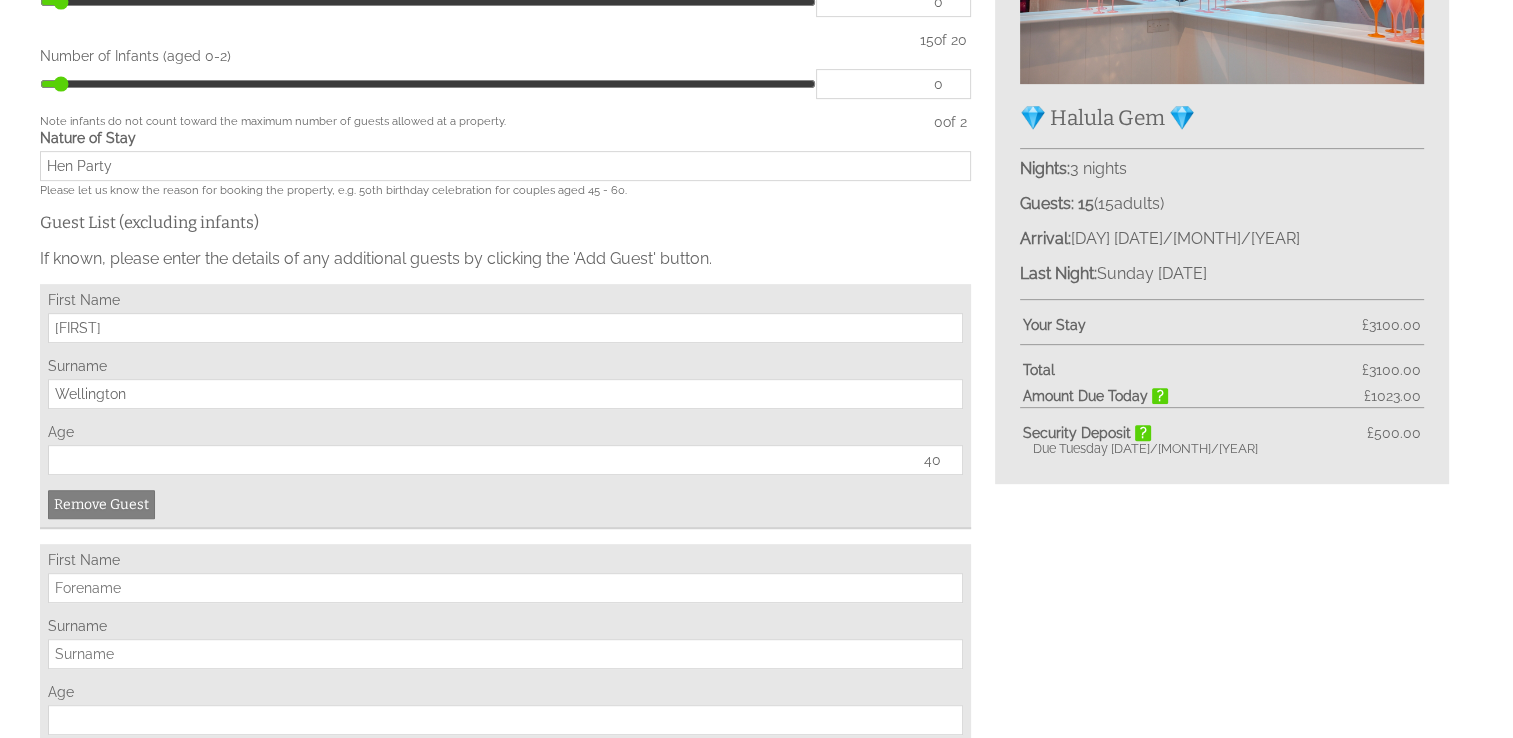 click on "First Name" at bounding box center (505, 588) 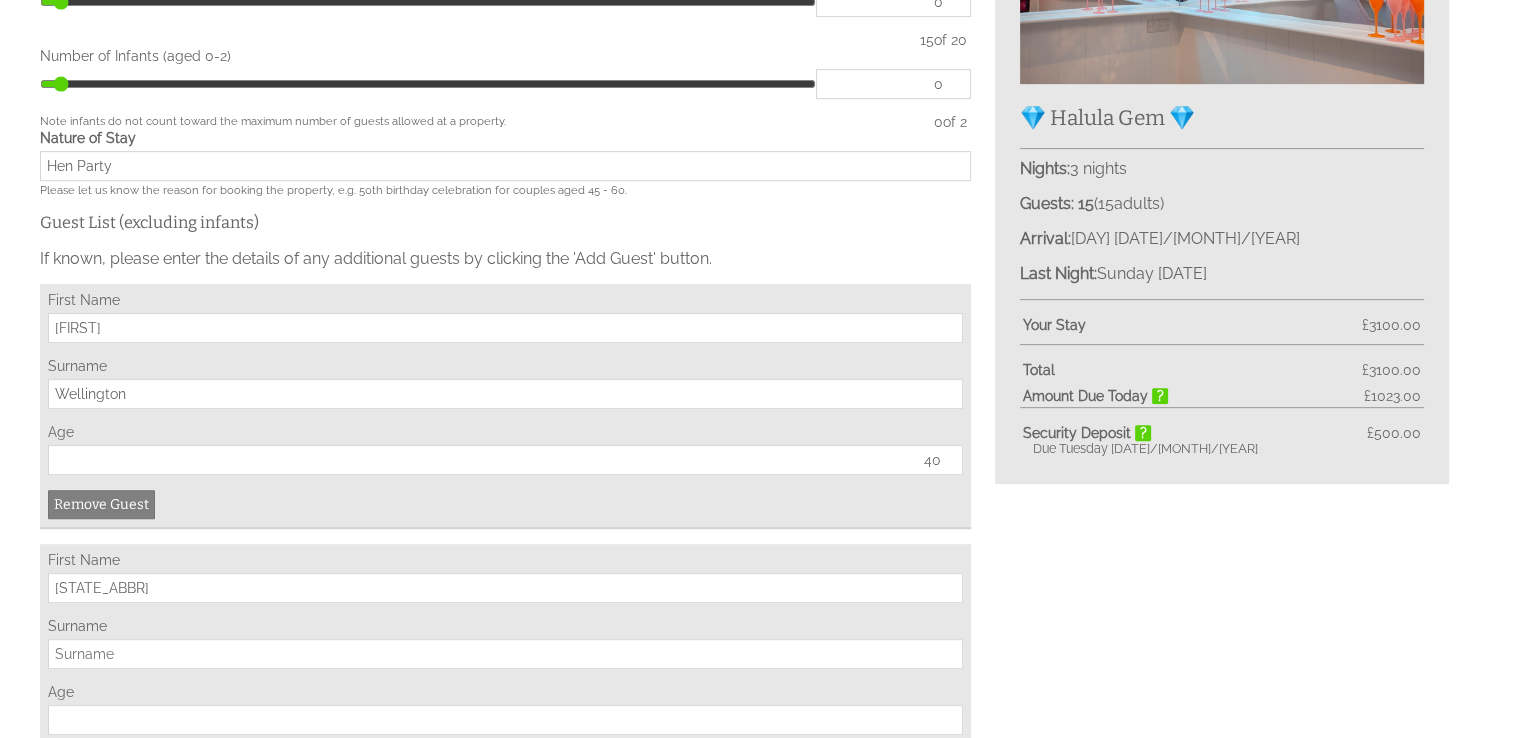 type on "s" 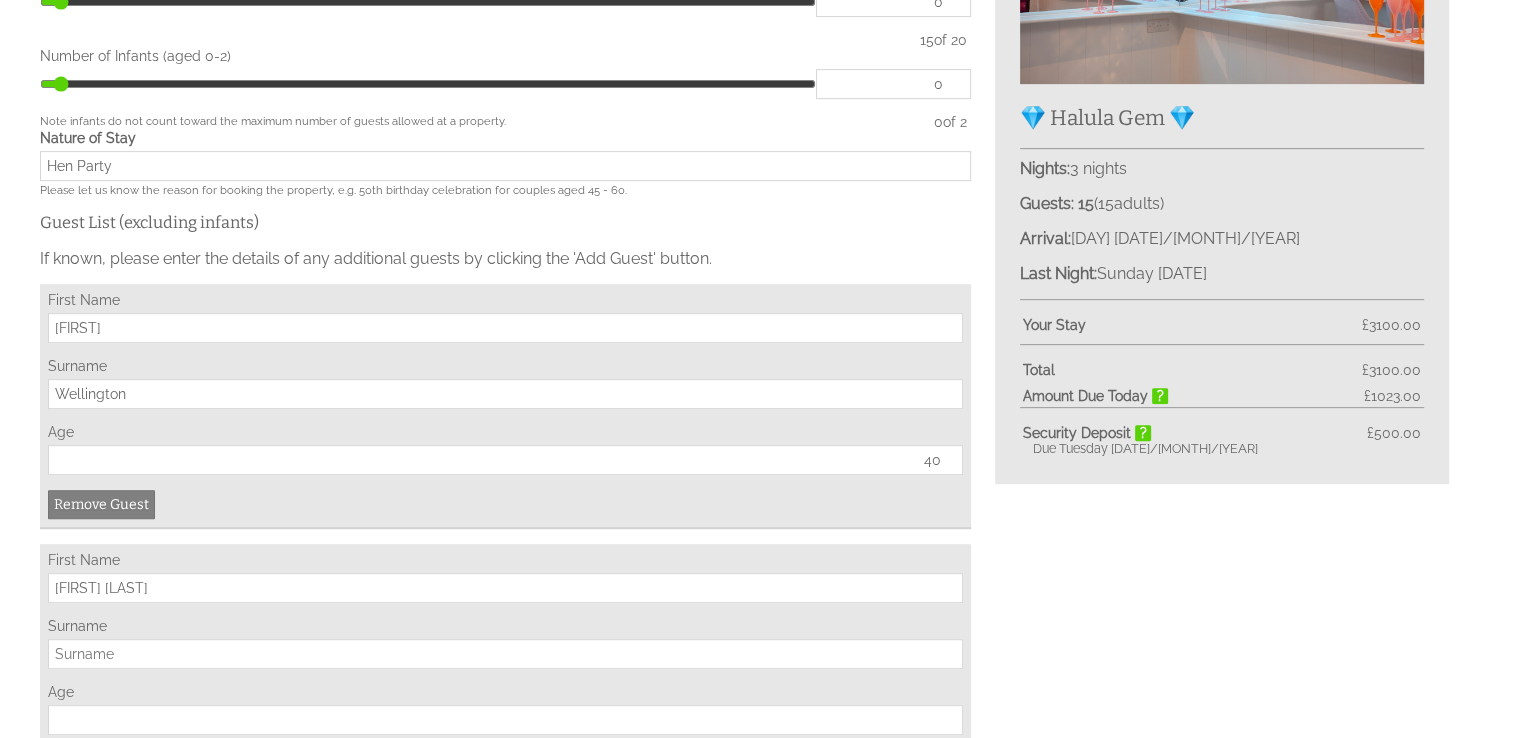 drag, startPoint x: 204, startPoint y: 587, endPoint x: 120, endPoint y: 583, distance: 84.095184 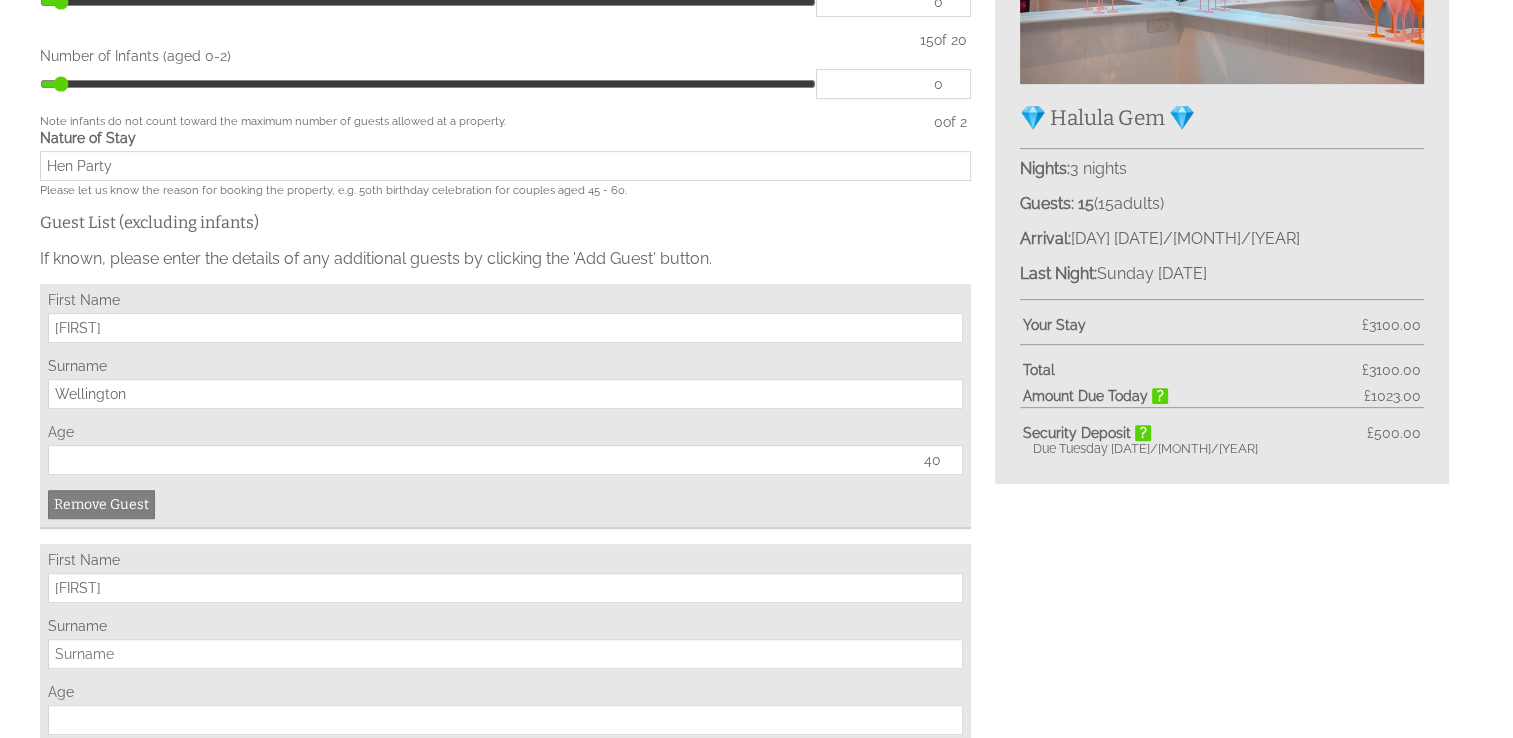 type on "Samantha" 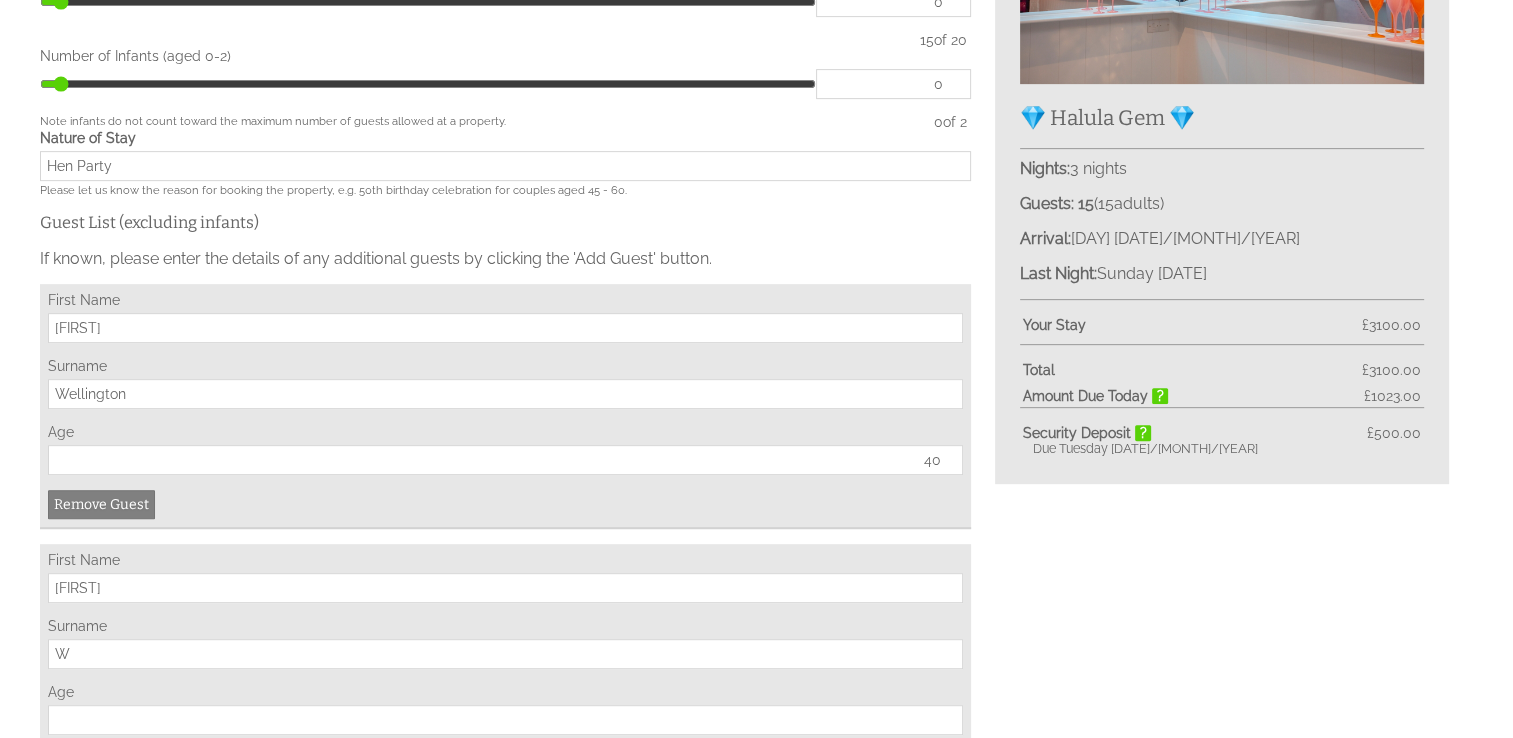 type on "Wellington" 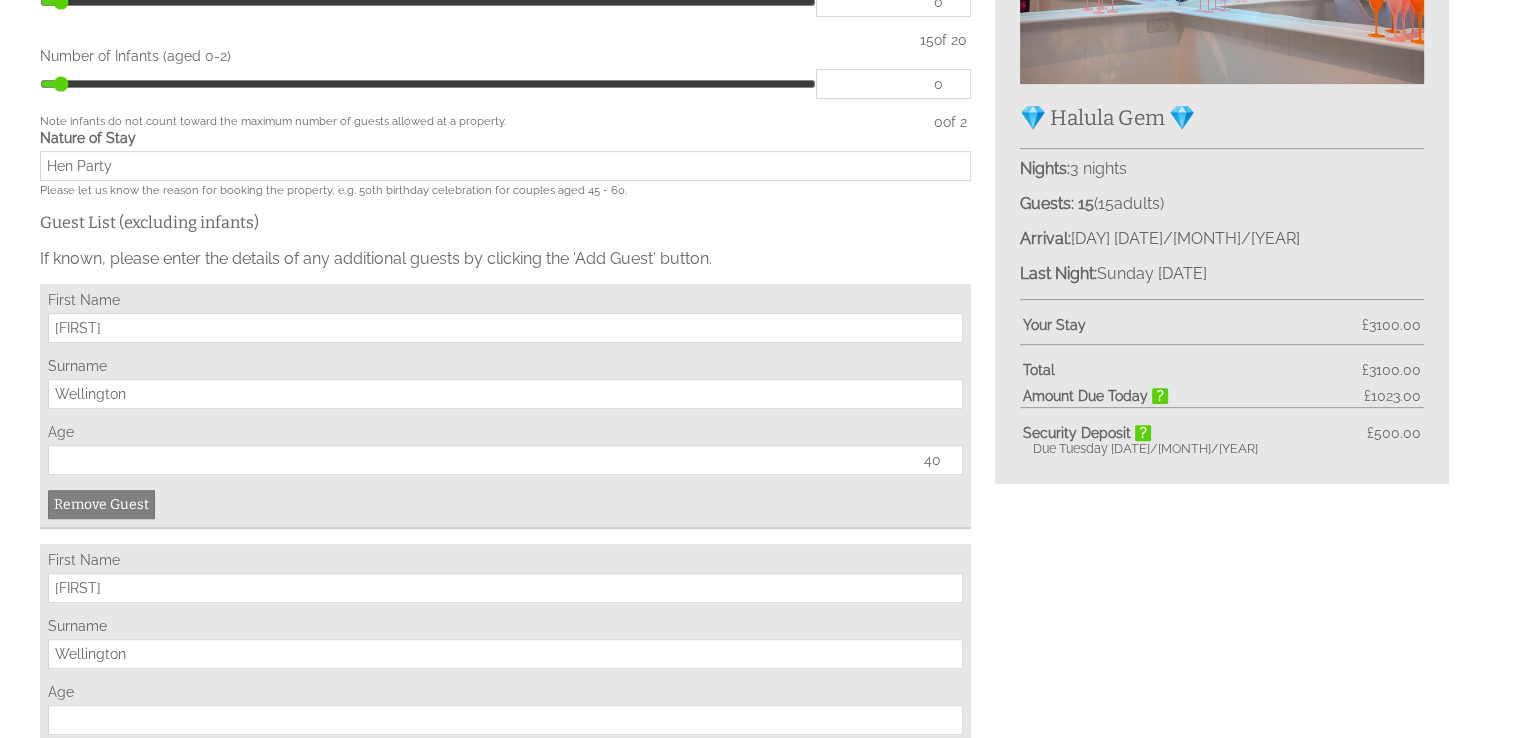 click on "Age" at bounding box center (505, 720) 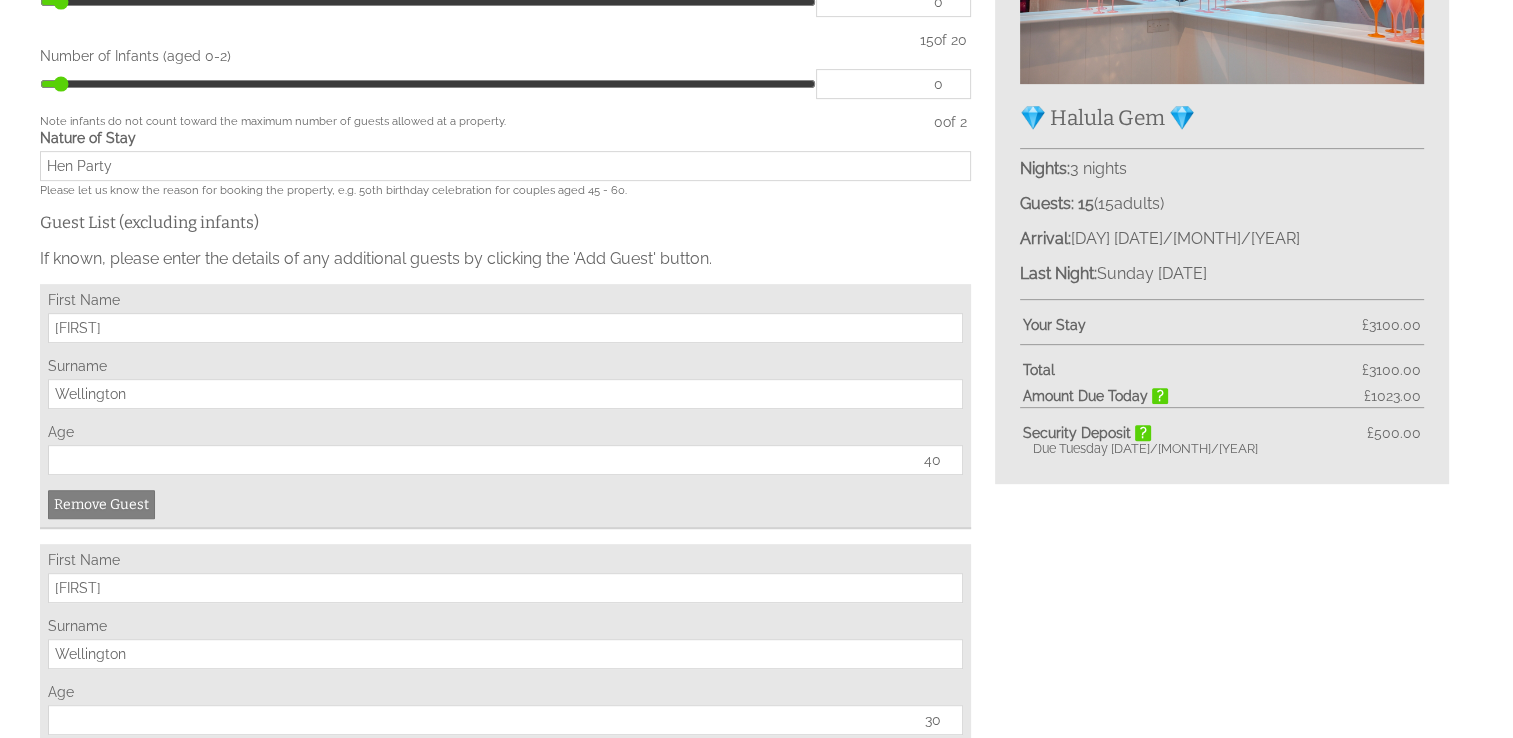 type on "30" 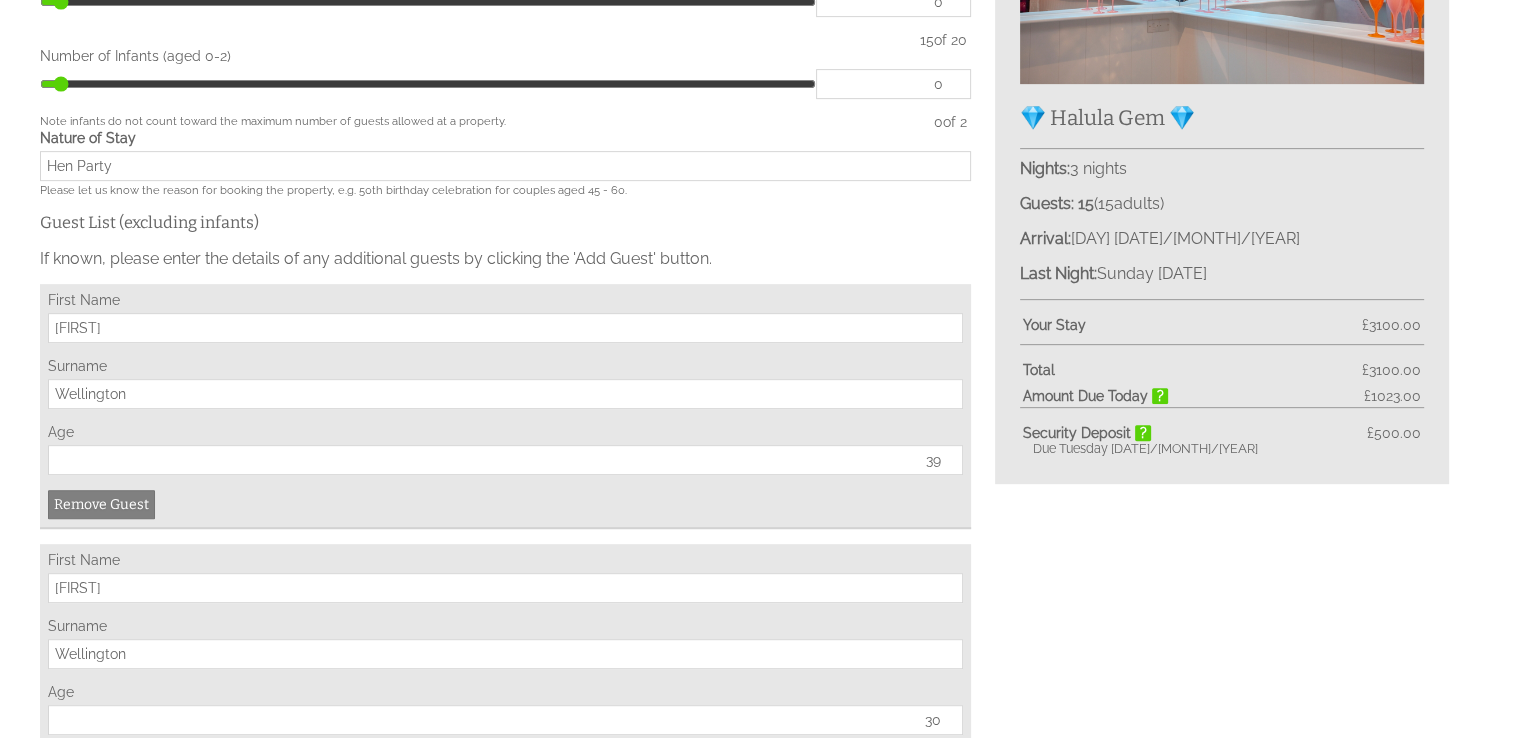type on "39" 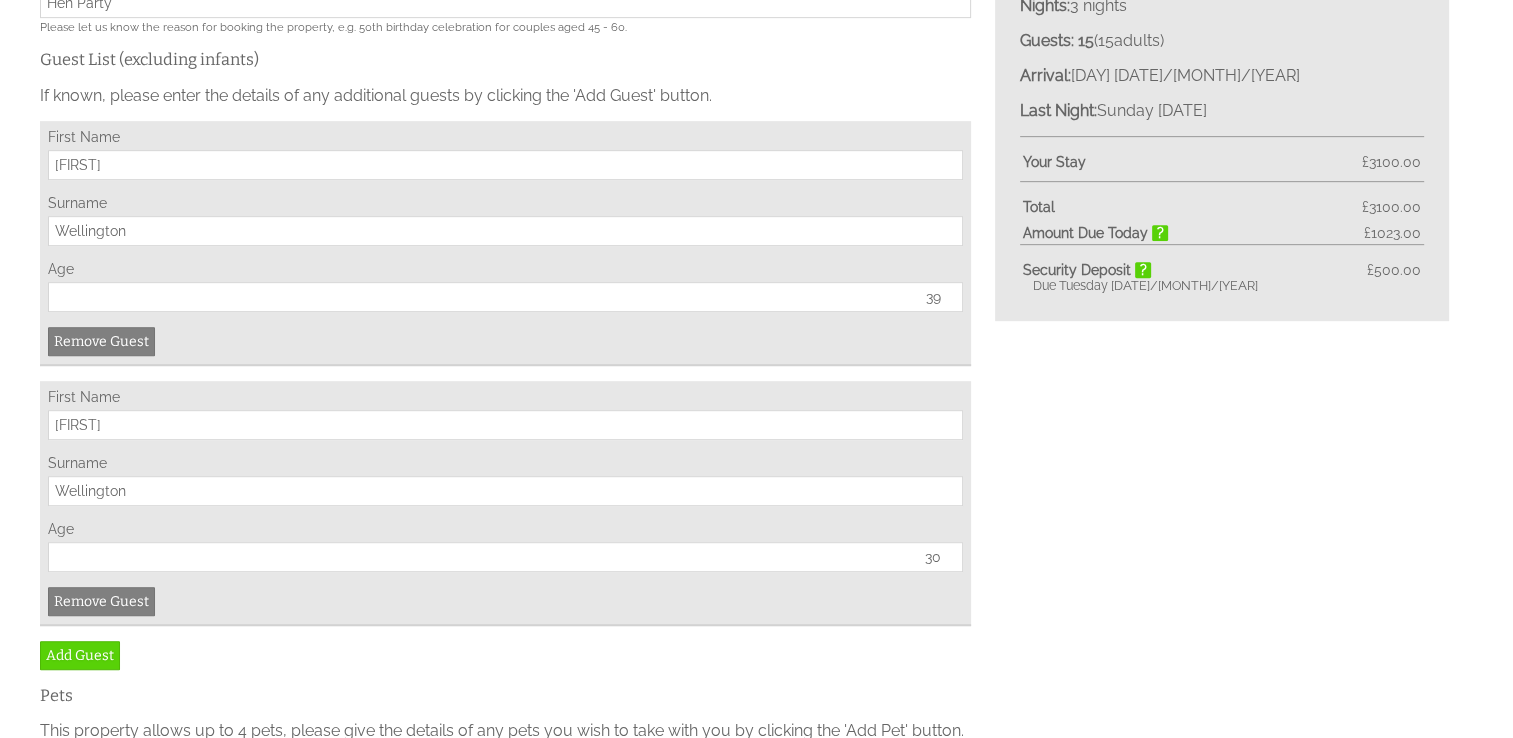 scroll, scrollTop: 971, scrollLeft: 0, axis: vertical 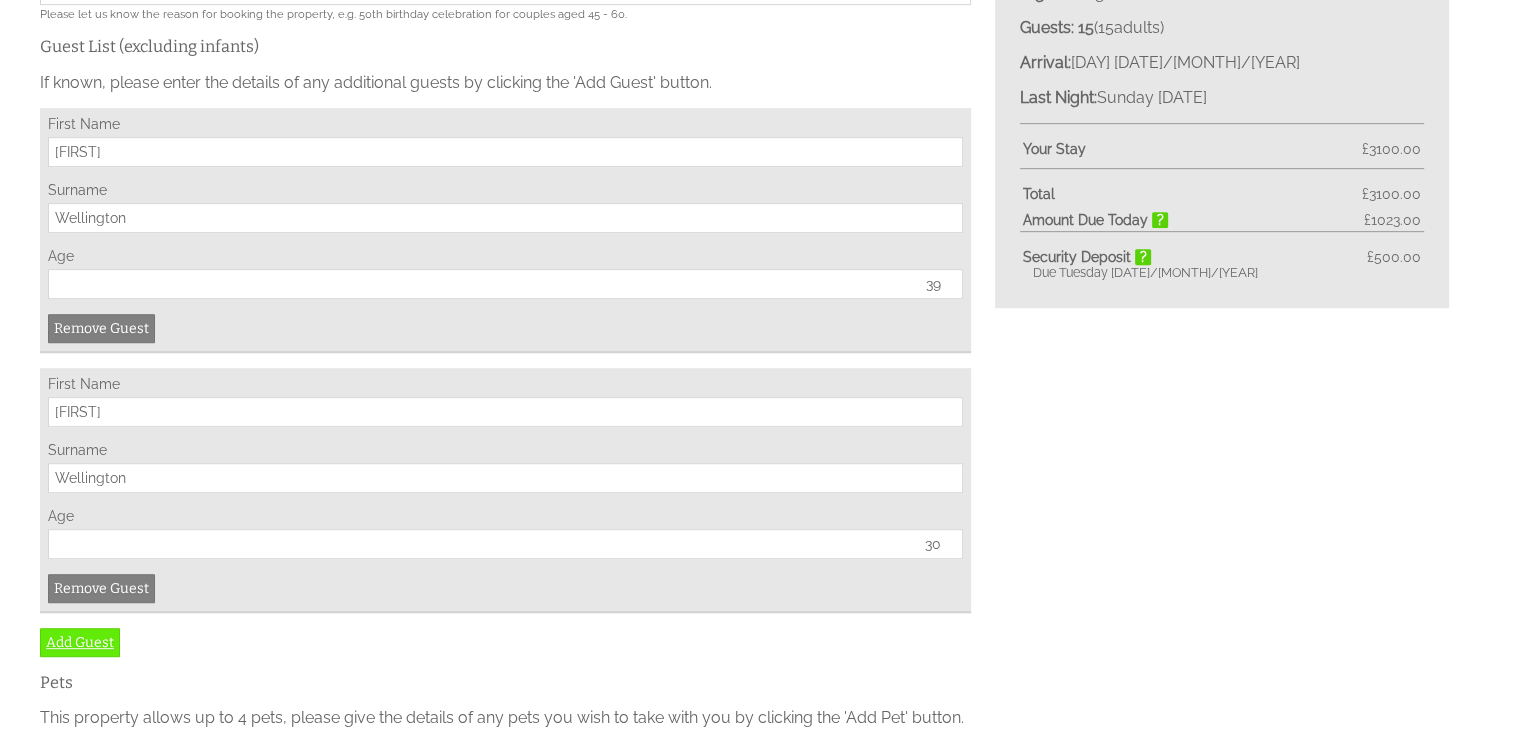 click on "Add Guest" at bounding box center (80, 642) 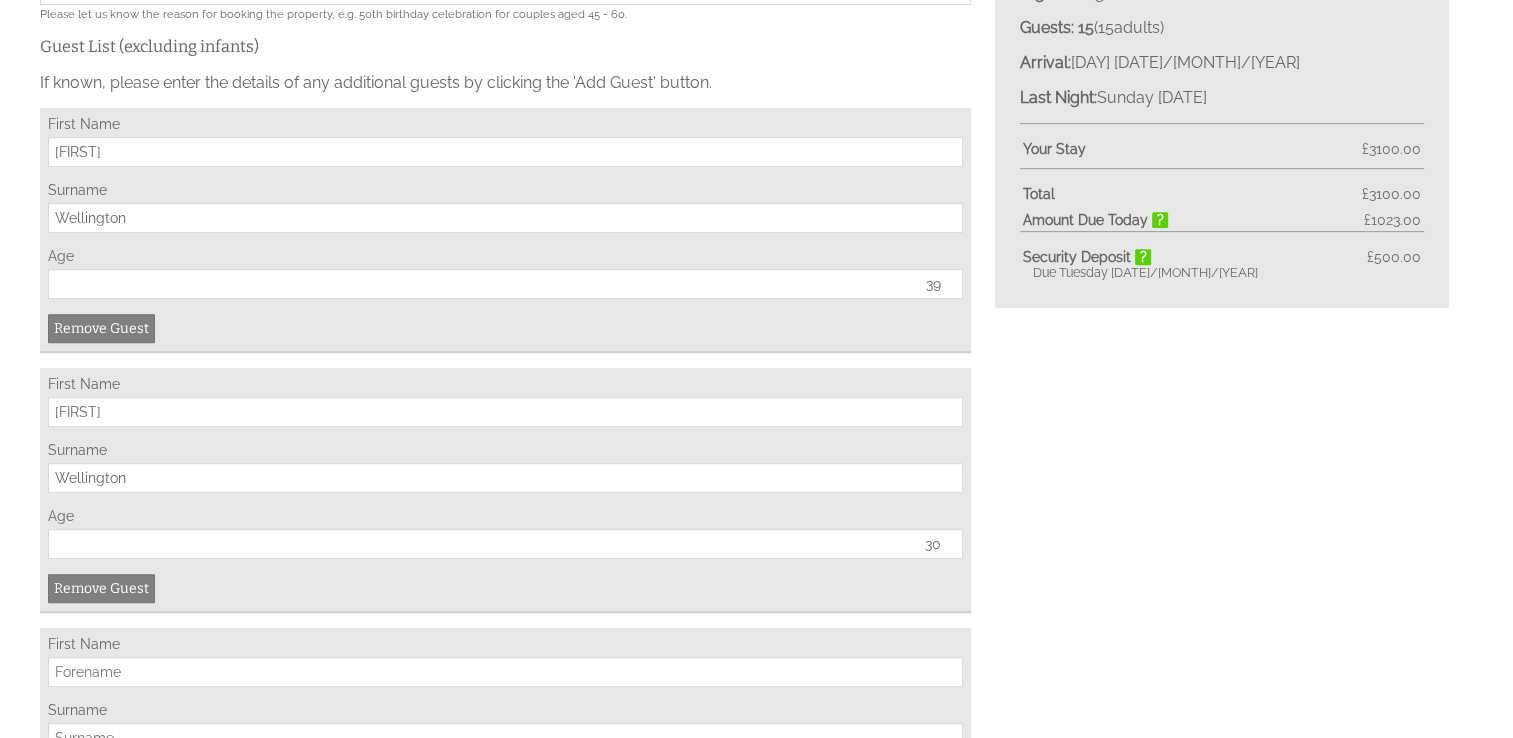 click on "First Name" at bounding box center [505, 672] 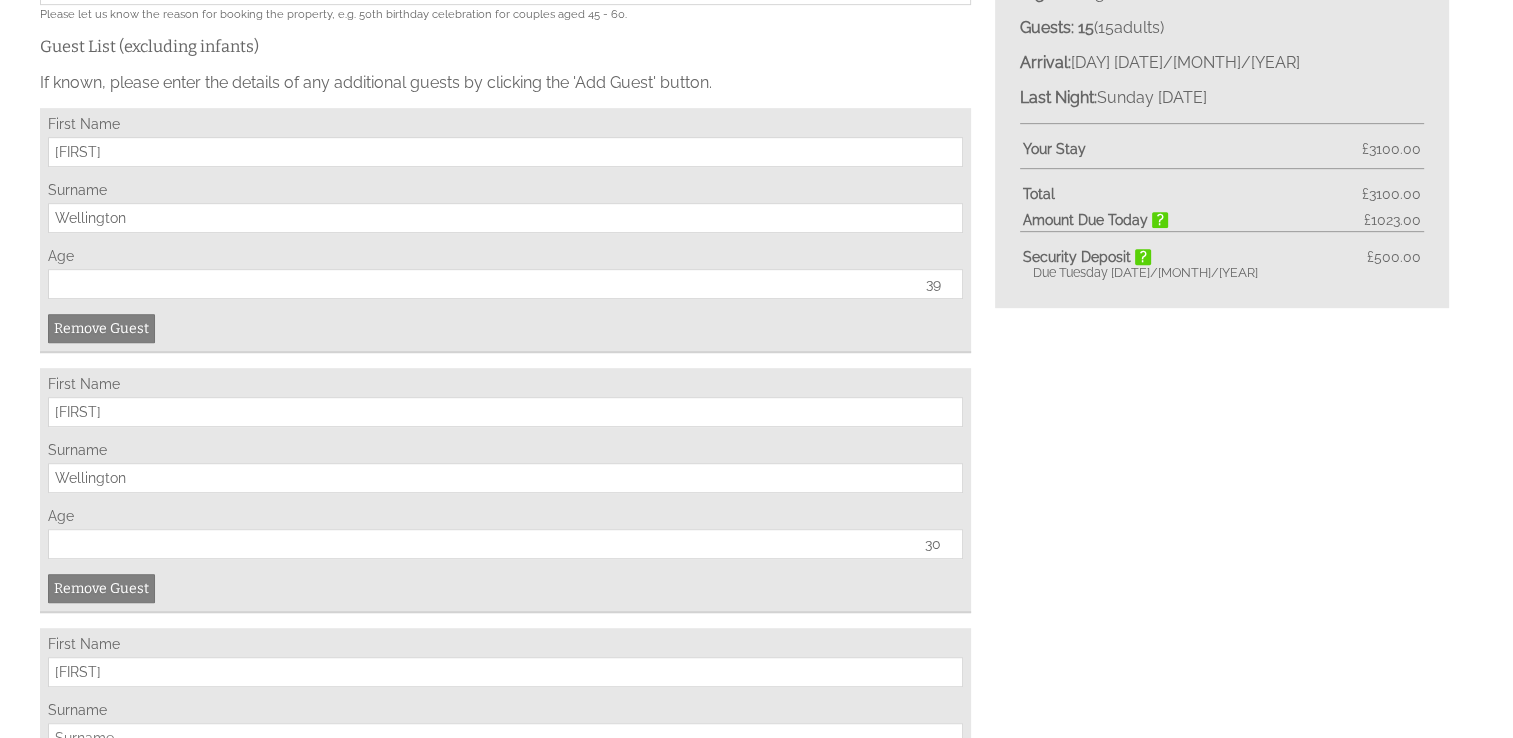 type on "Lyn" 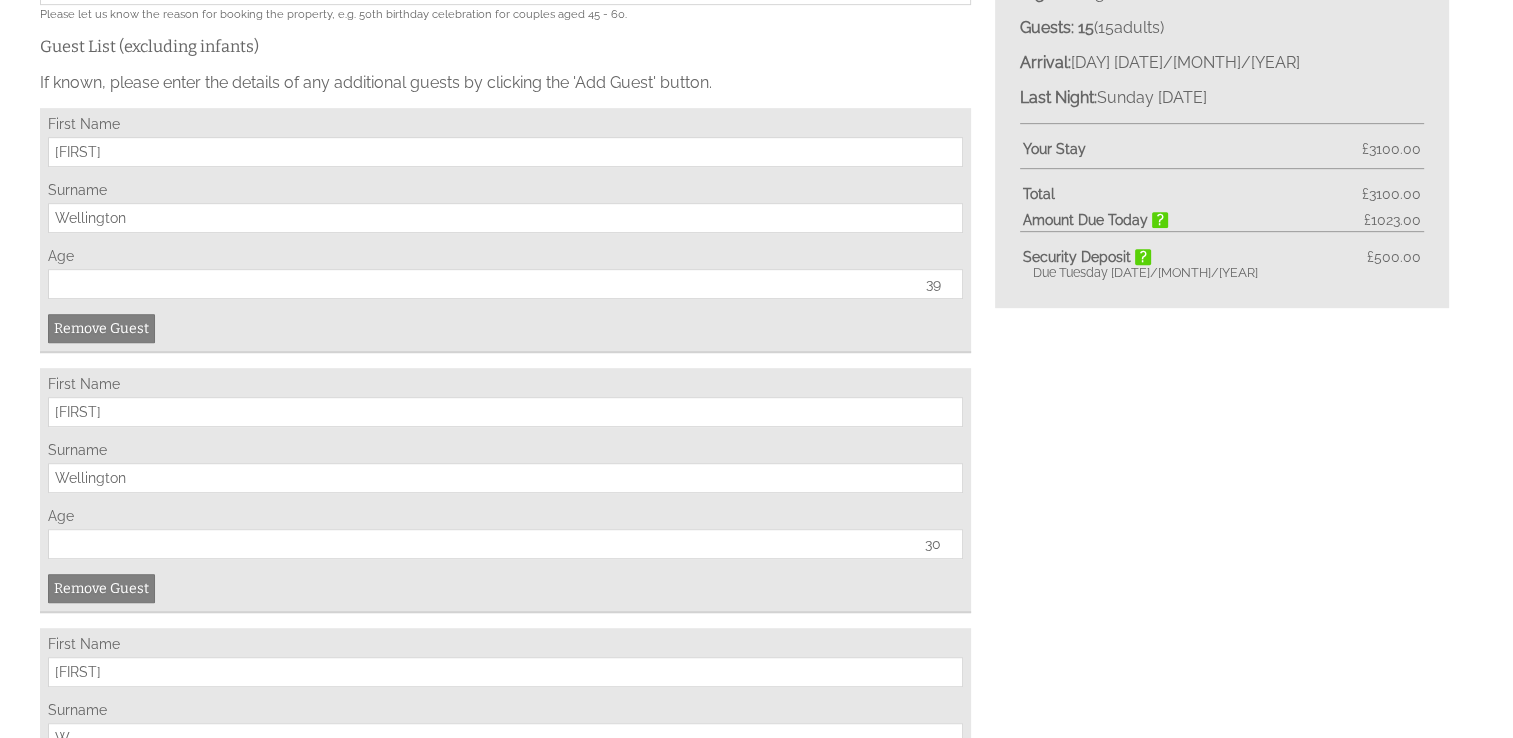 scroll, scrollTop: 973, scrollLeft: 0, axis: vertical 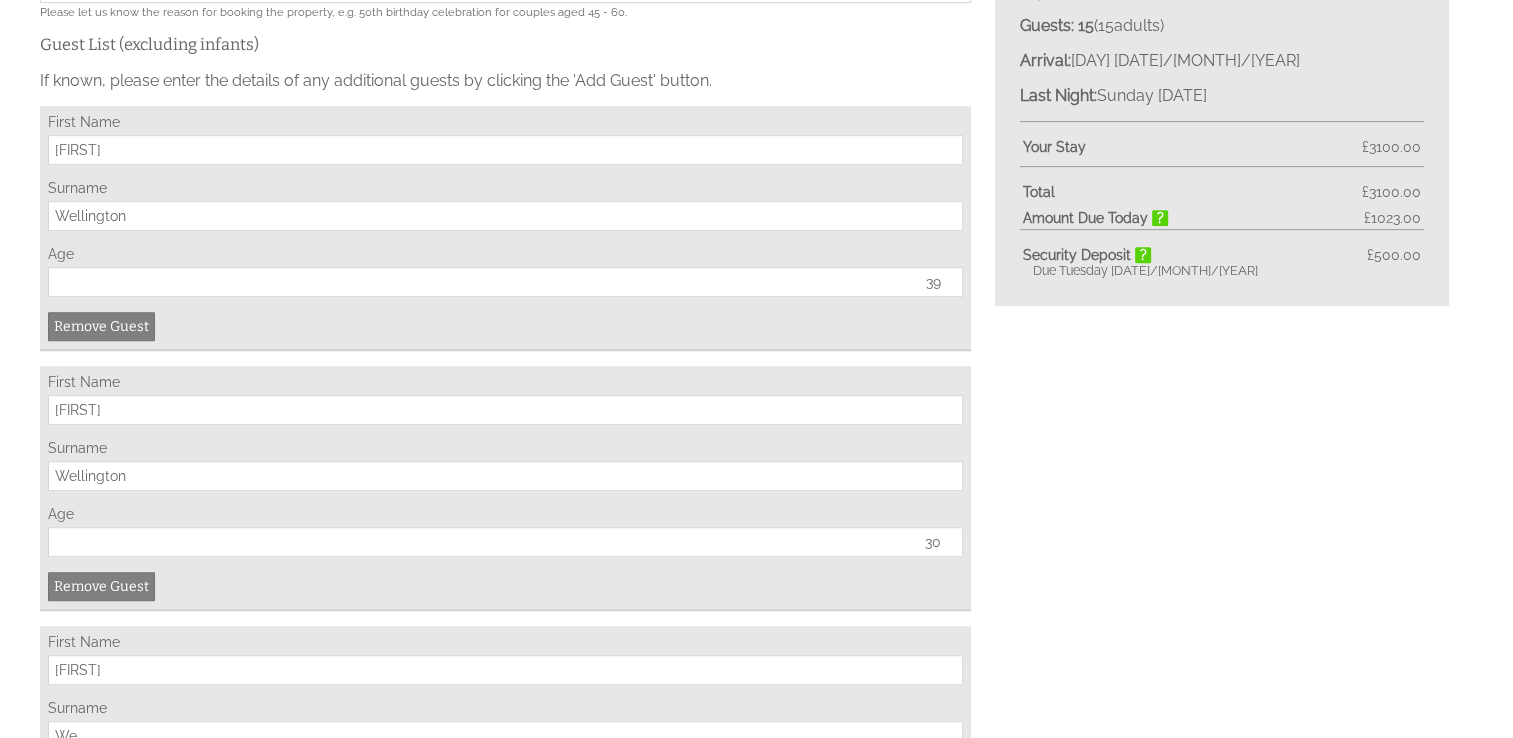 type on "Wellington" 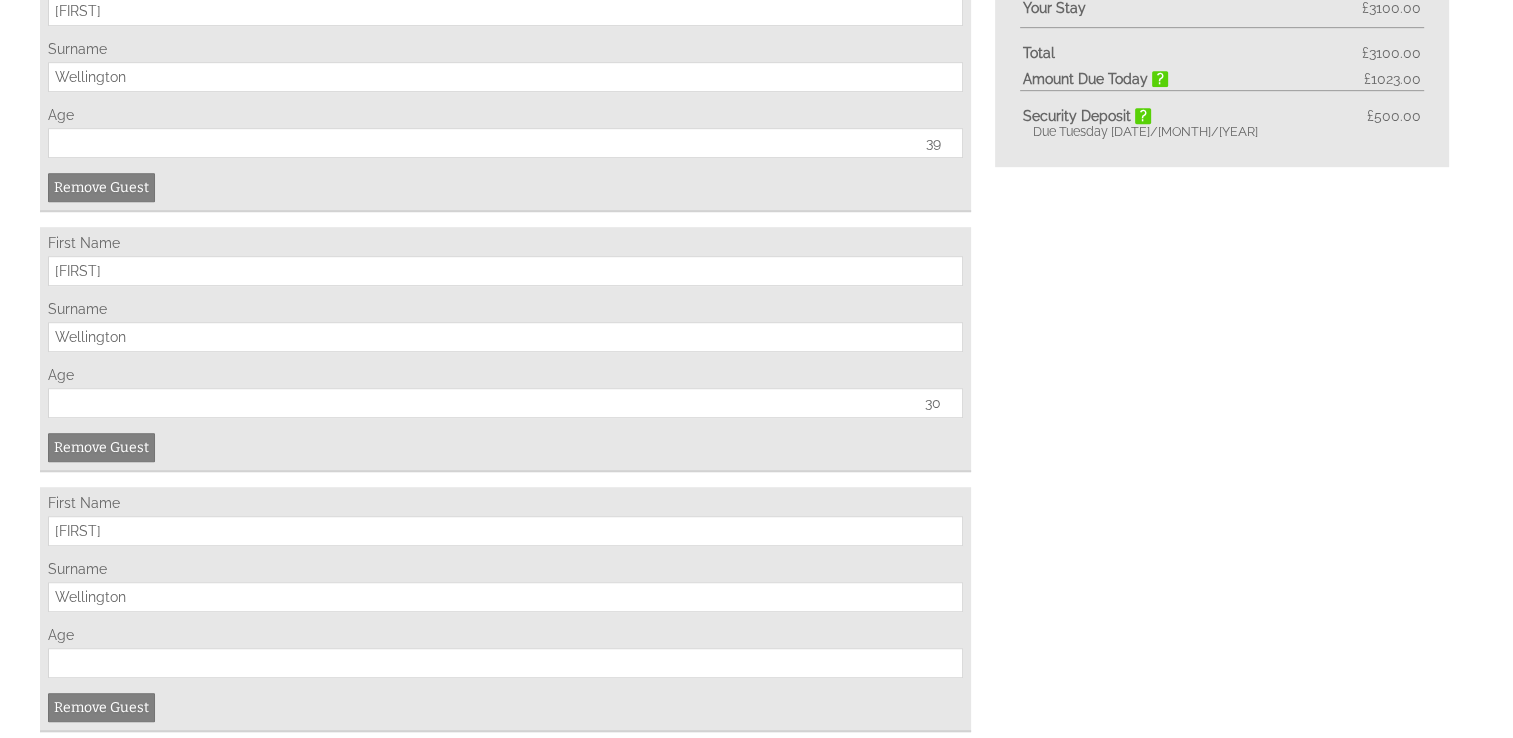 scroll, scrollTop: 1144, scrollLeft: 0, axis: vertical 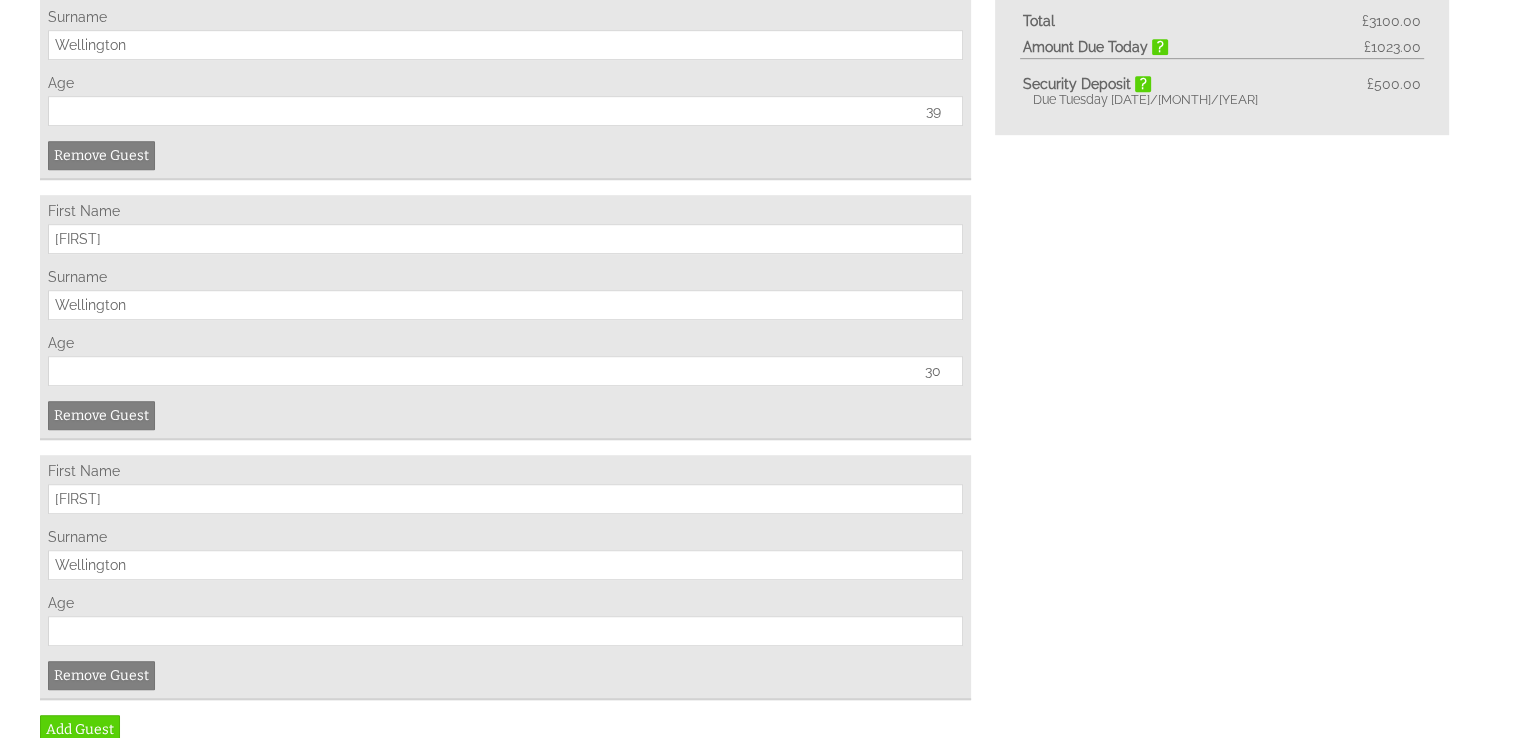 click on "Age" at bounding box center (505, 631) 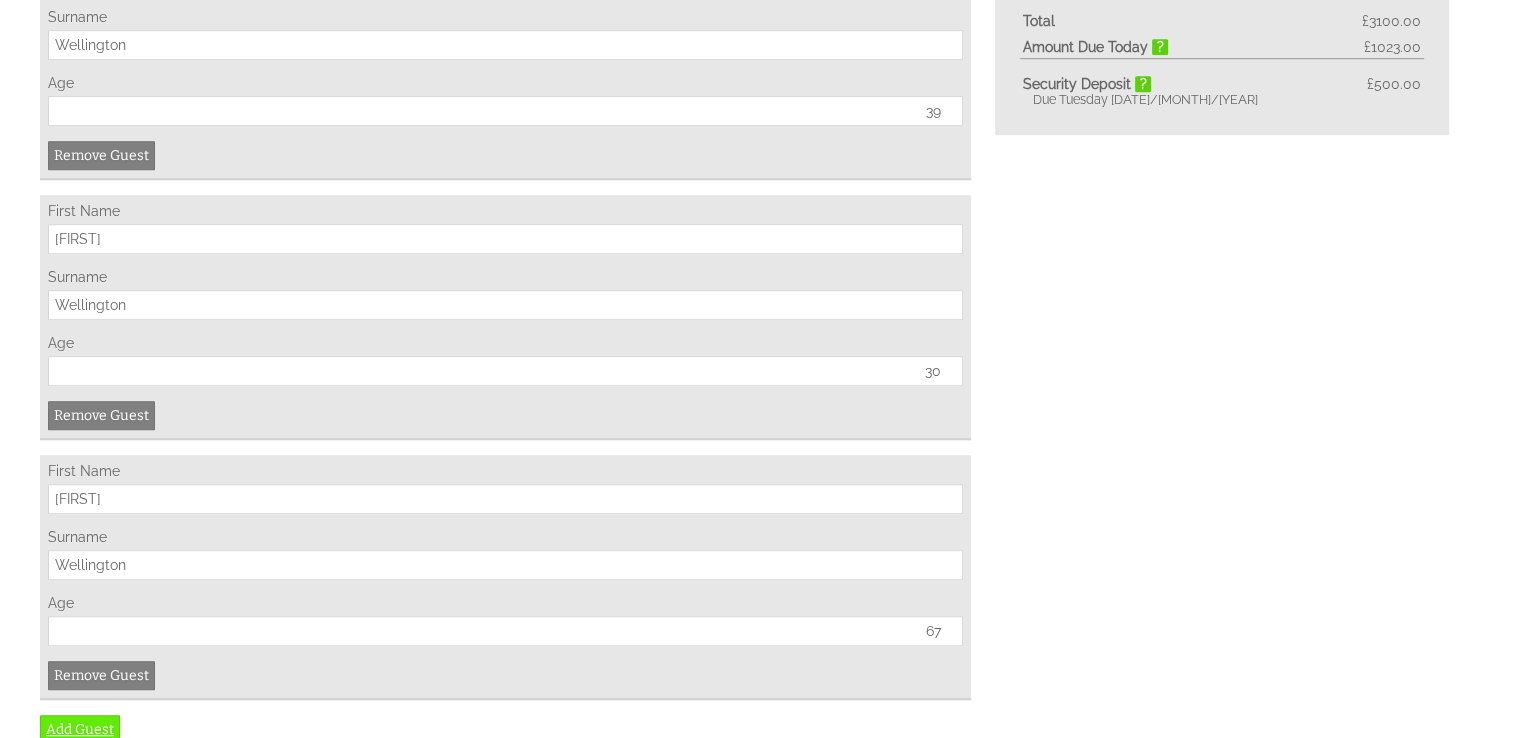 type on "67" 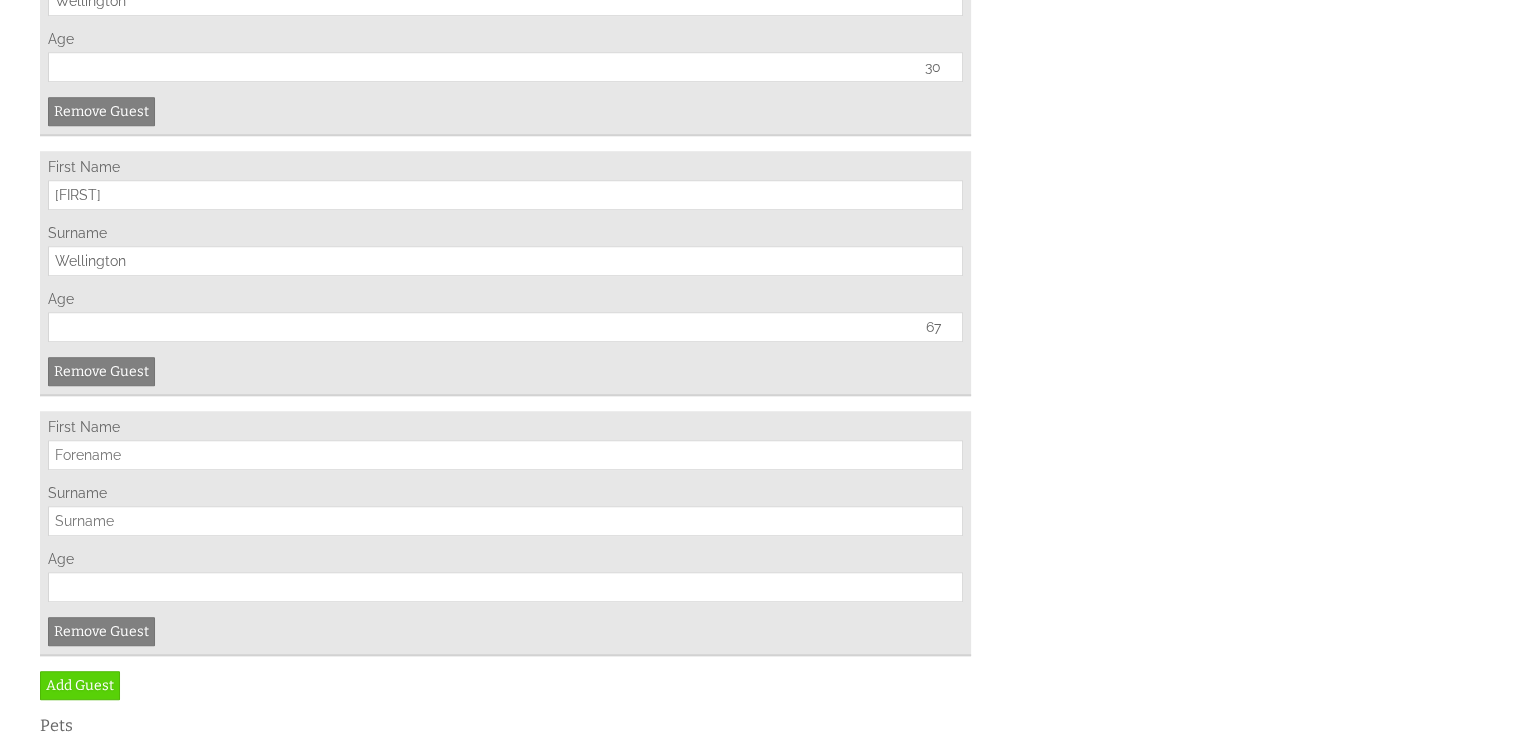 scroll, scrollTop: 1464, scrollLeft: 0, axis: vertical 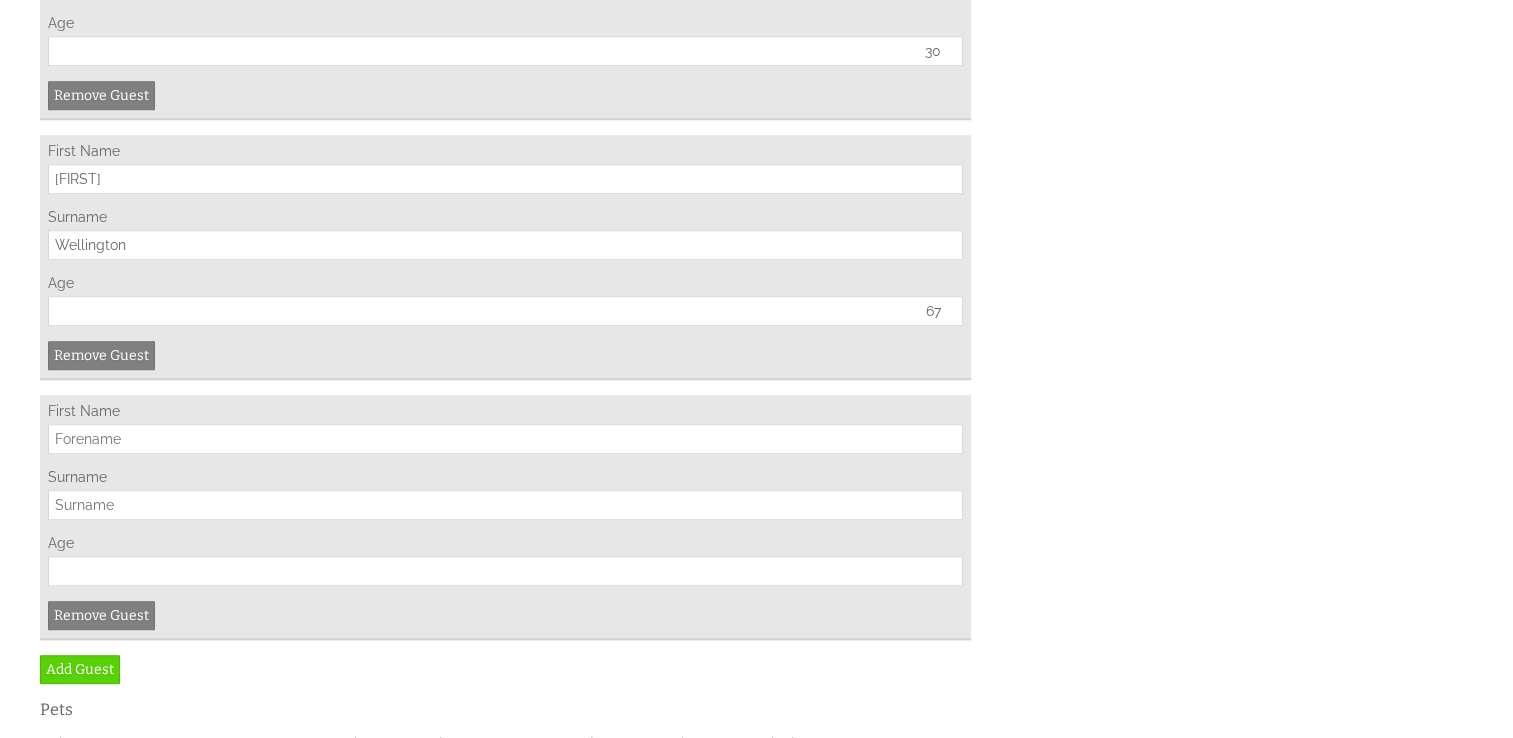 click on "First Name" at bounding box center [505, 439] 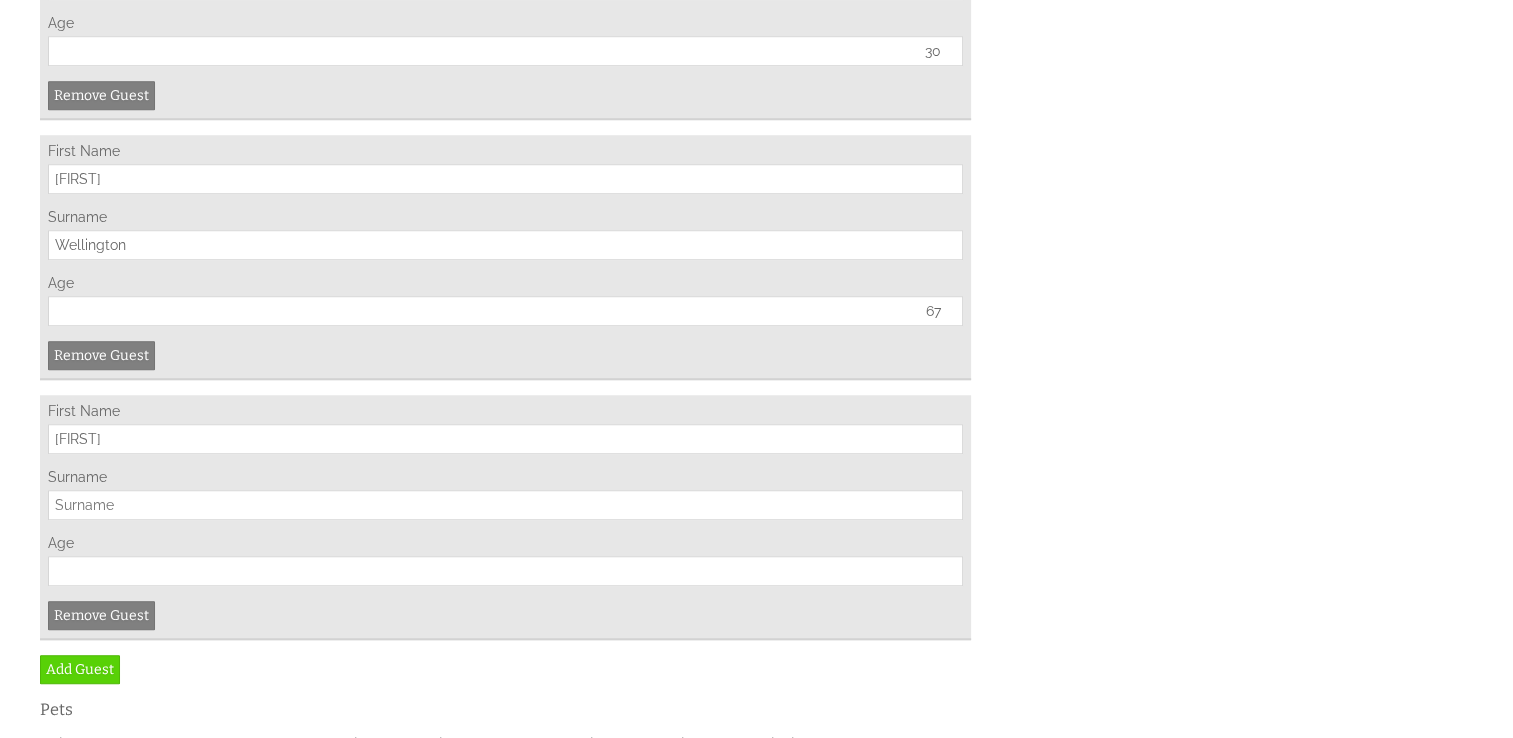 type on "Joanne" 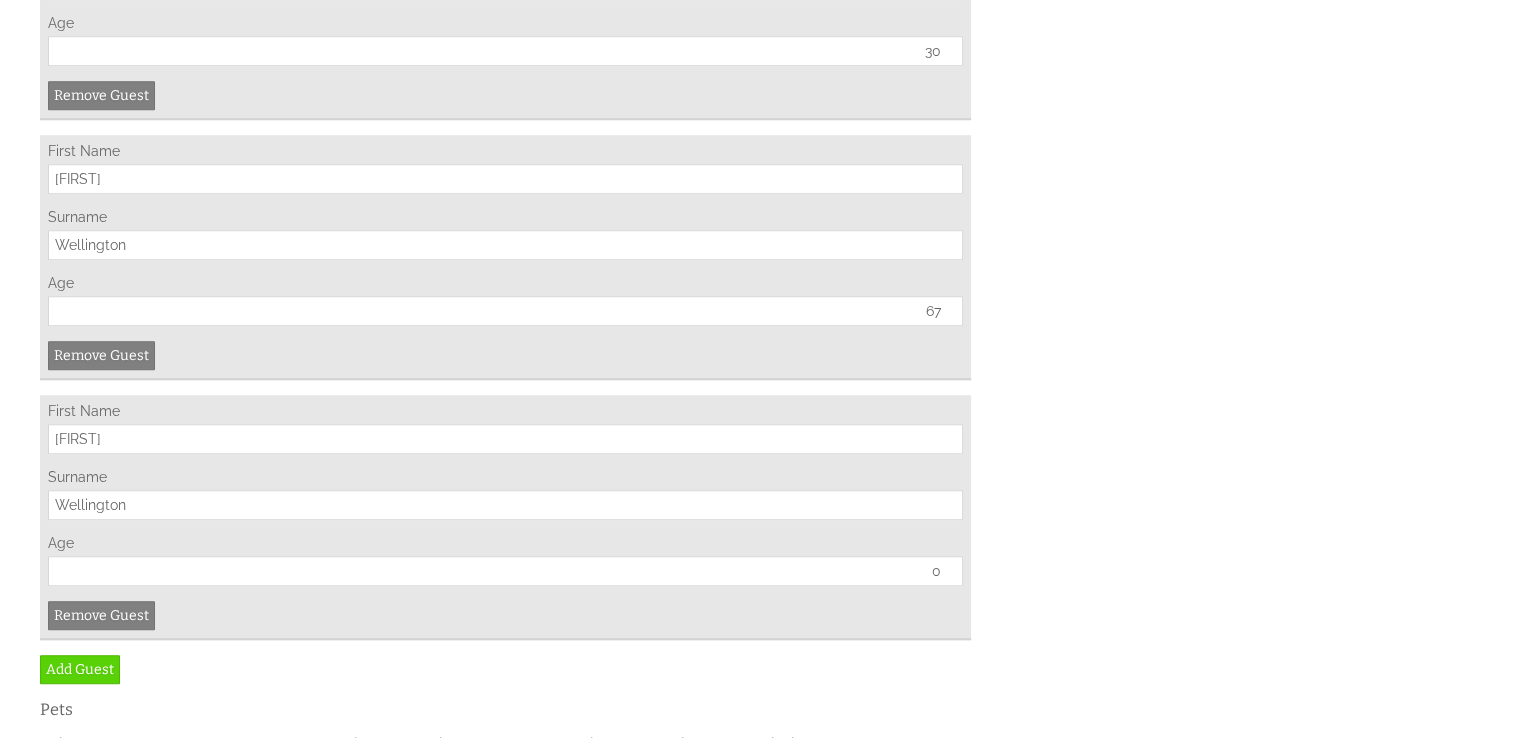 type on "0" 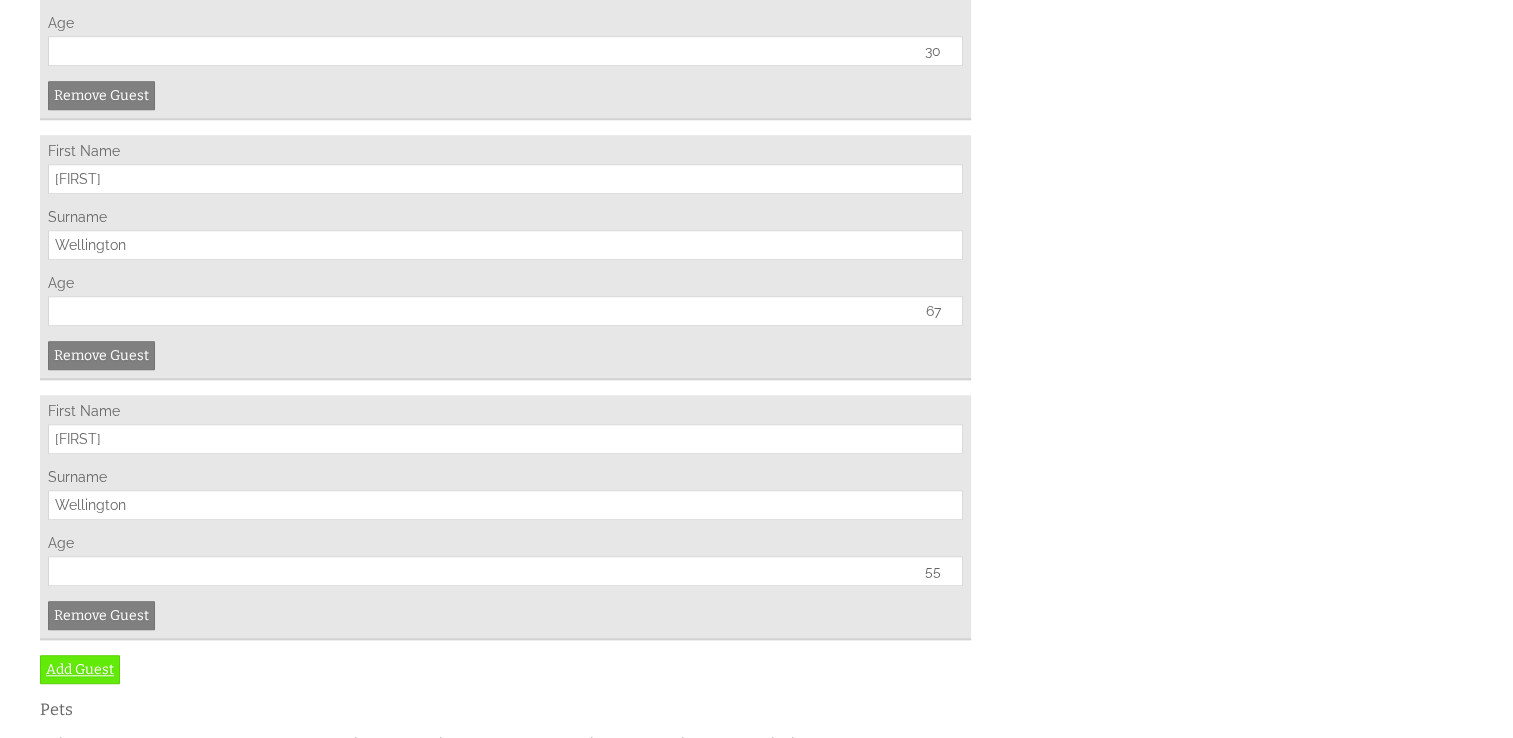 type on "55" 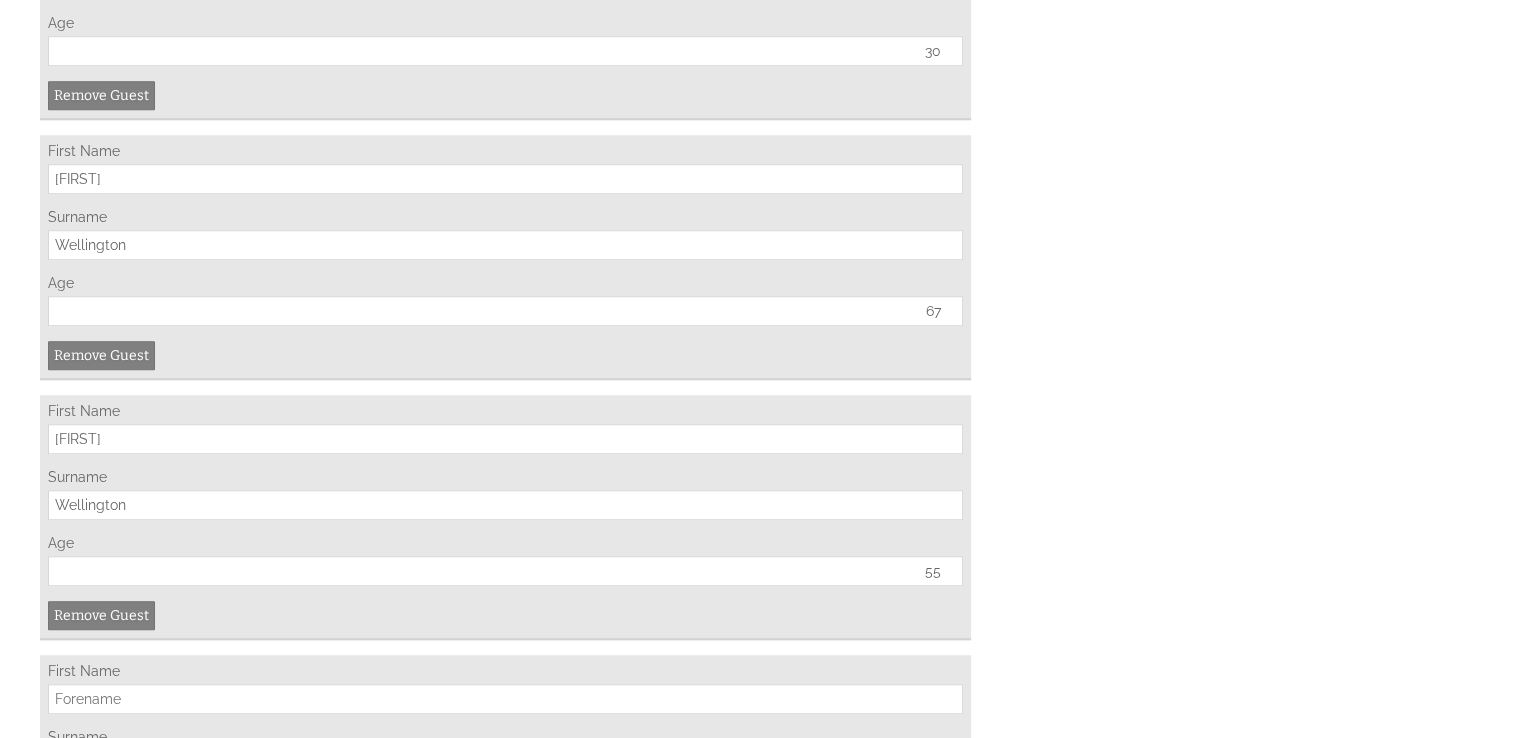 click on "First Name" at bounding box center (505, 699) 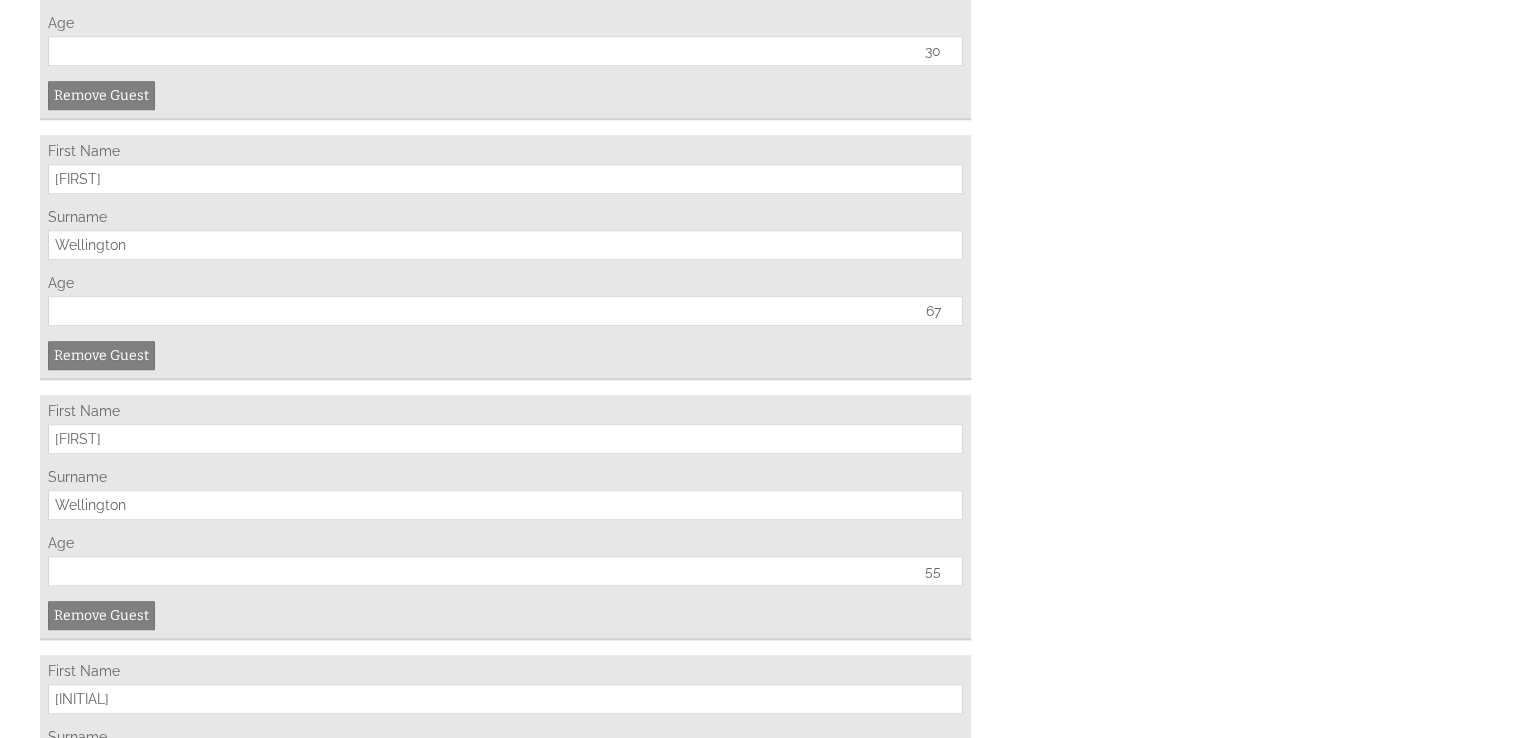 type on "j" 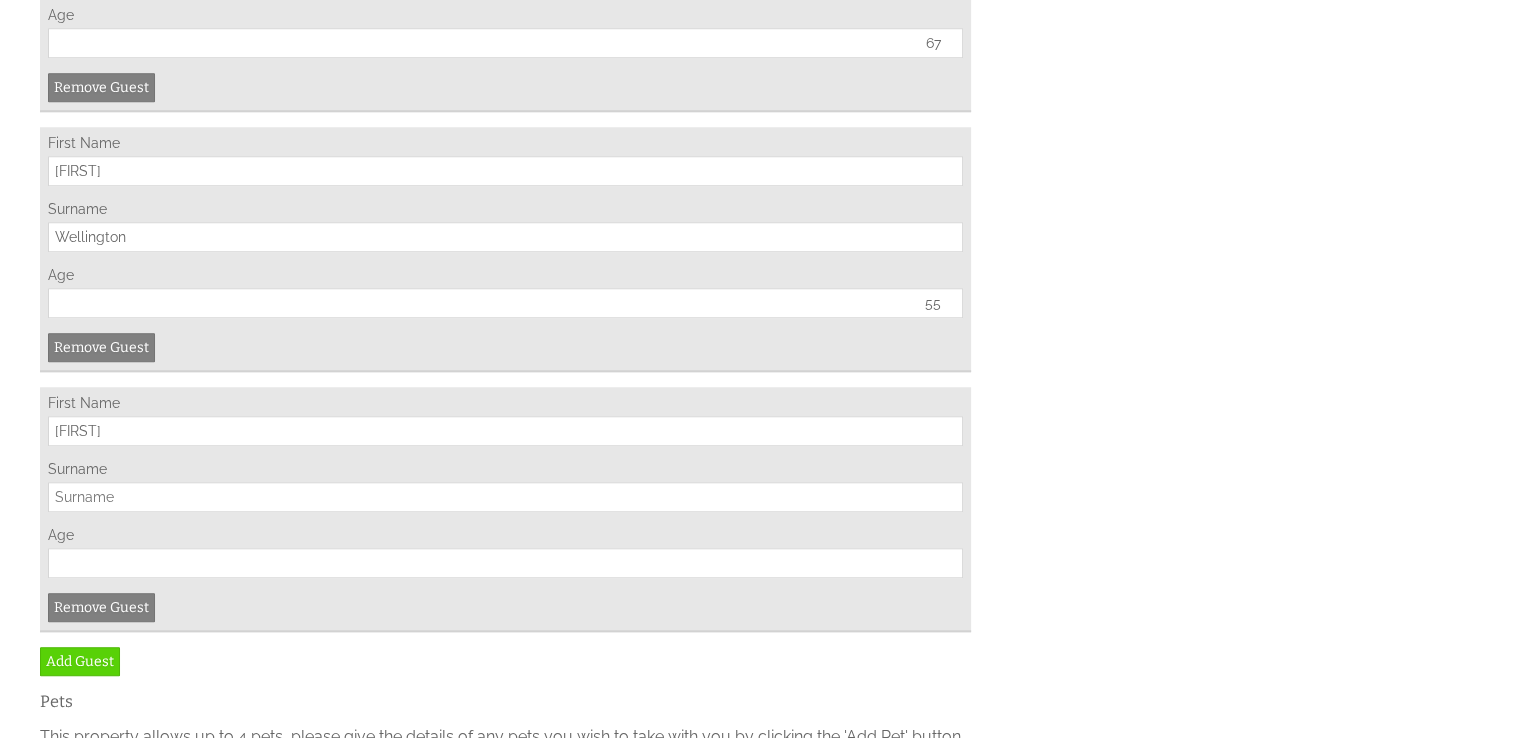 scroll, scrollTop: 1739, scrollLeft: 0, axis: vertical 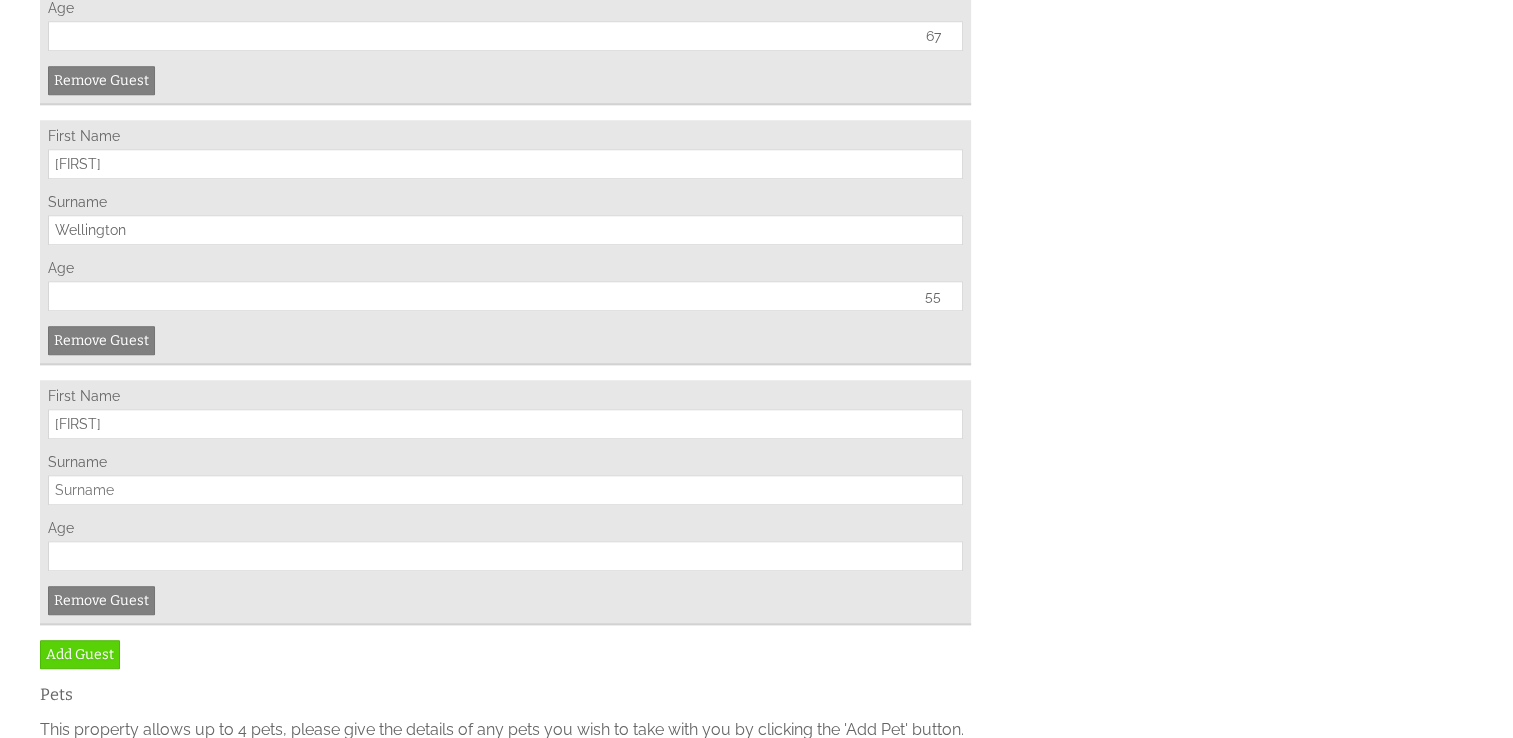 type on "Jo" 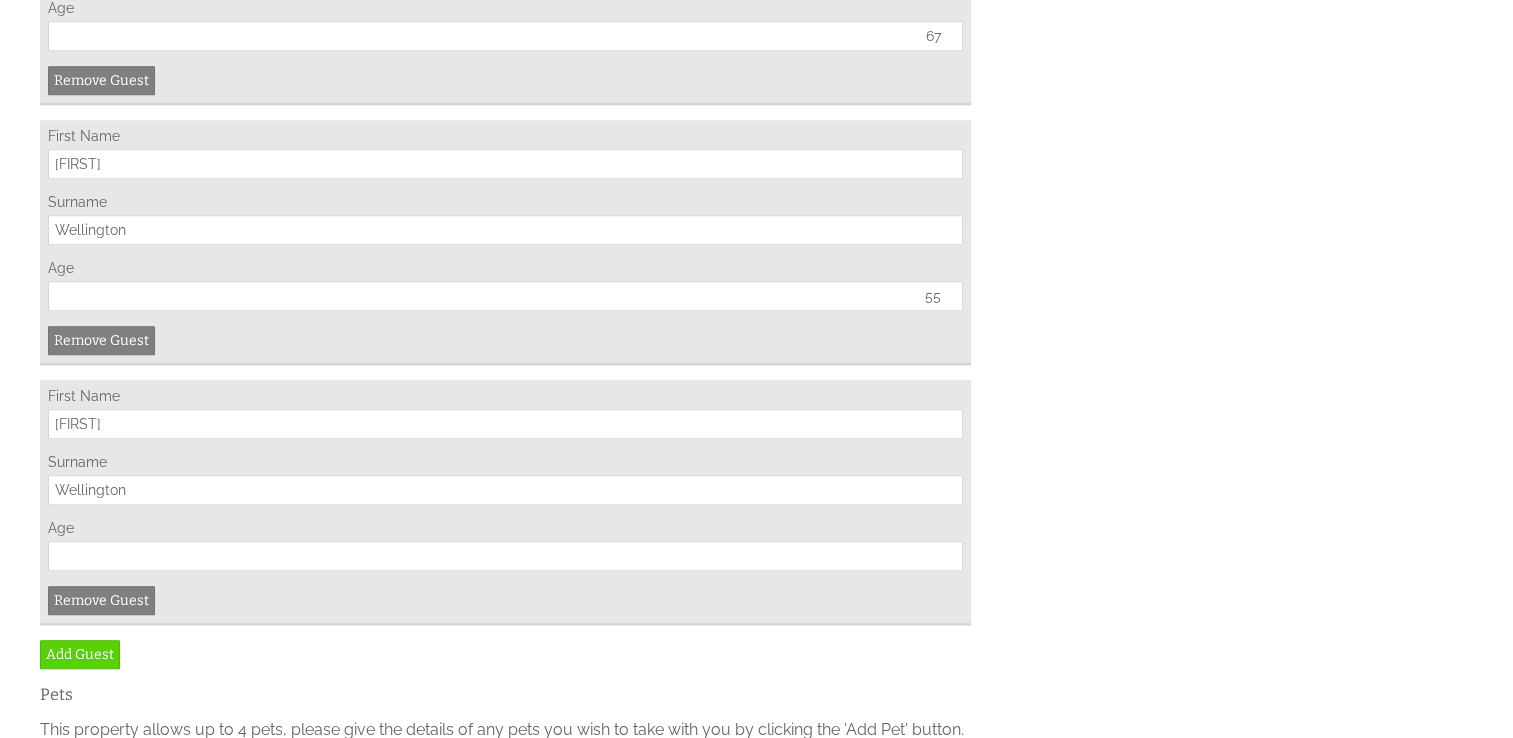 click on "First Name
Jo
Surname
Wellington
Age
Remove Guest" at bounding box center (505, 502) 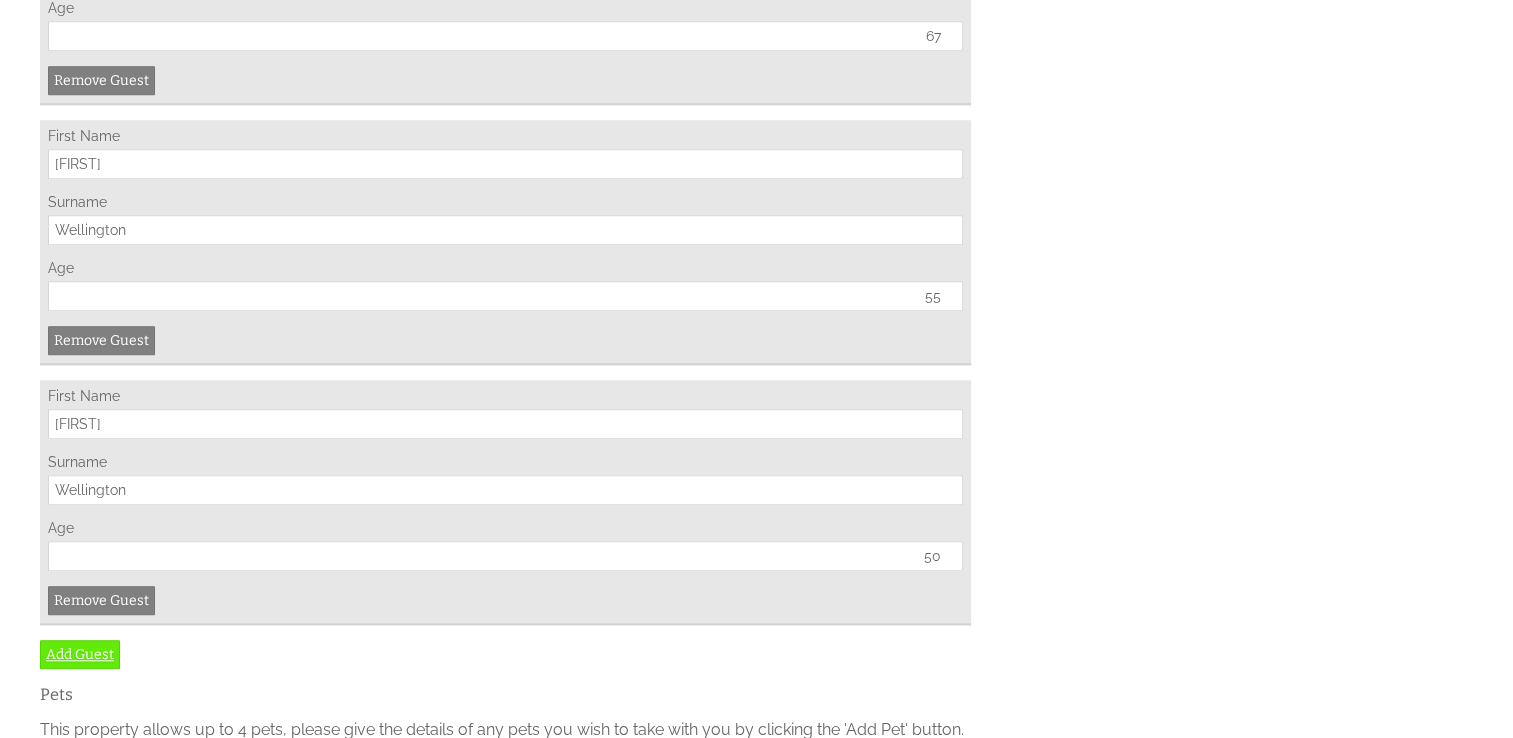 type on "50" 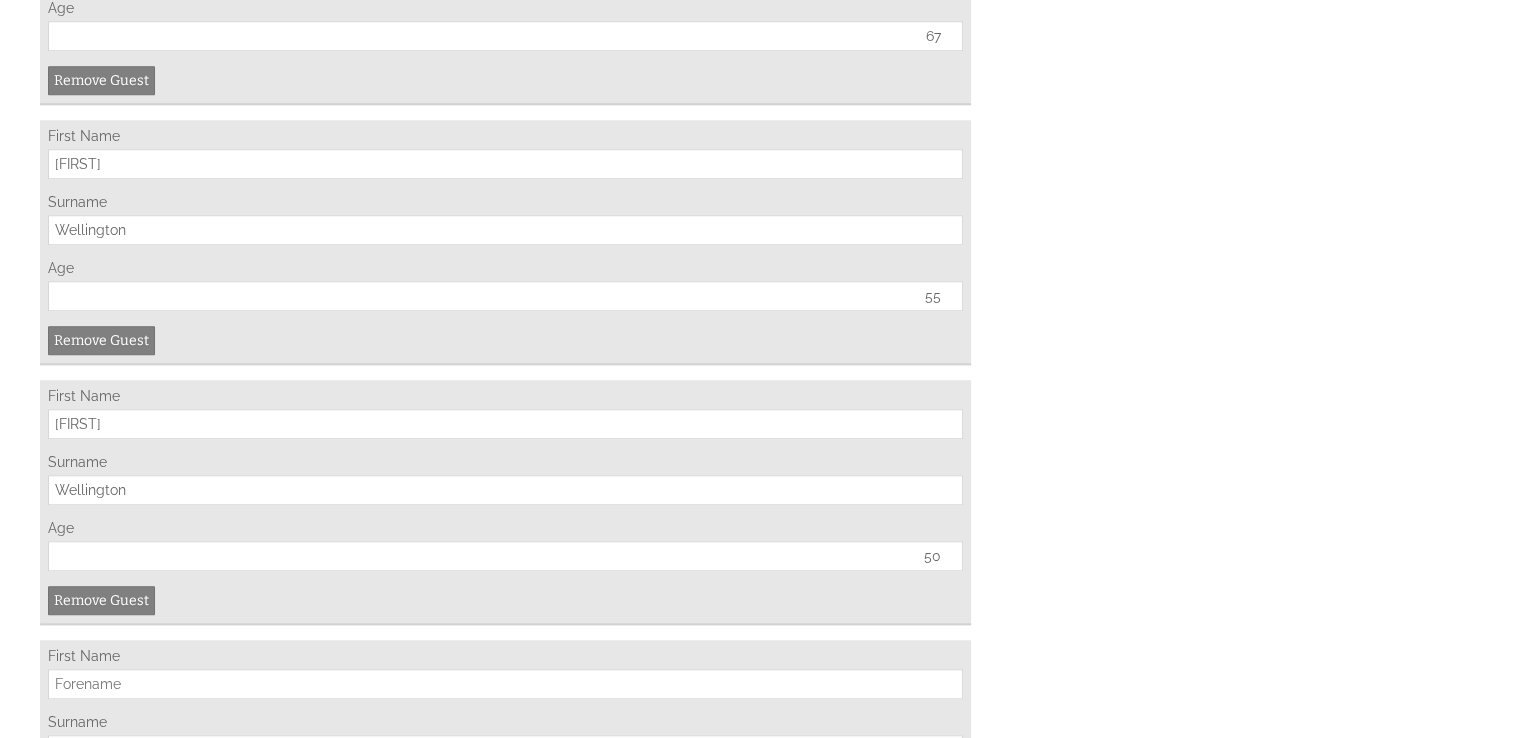 click on "First Name" at bounding box center [505, 684] 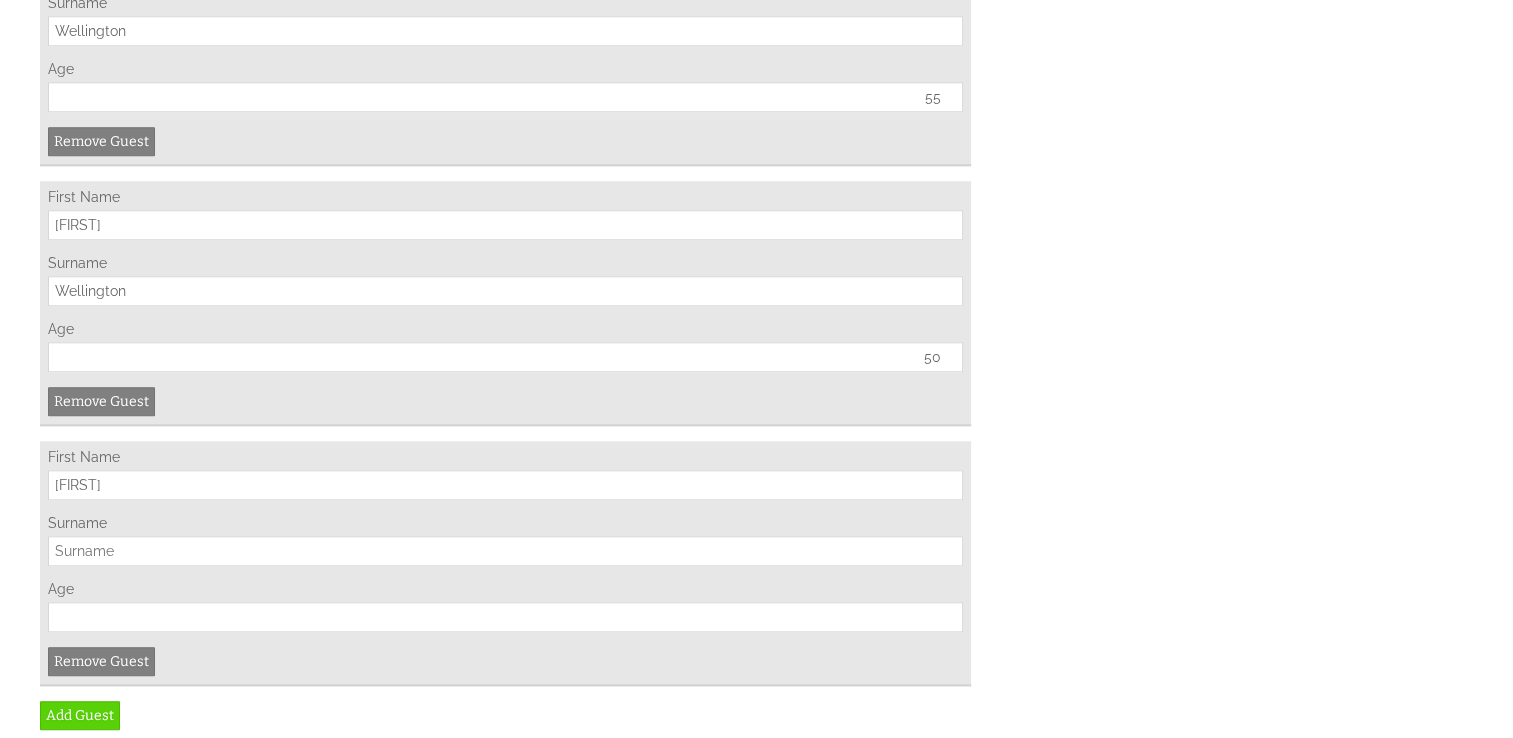 scroll, scrollTop: 1976, scrollLeft: 0, axis: vertical 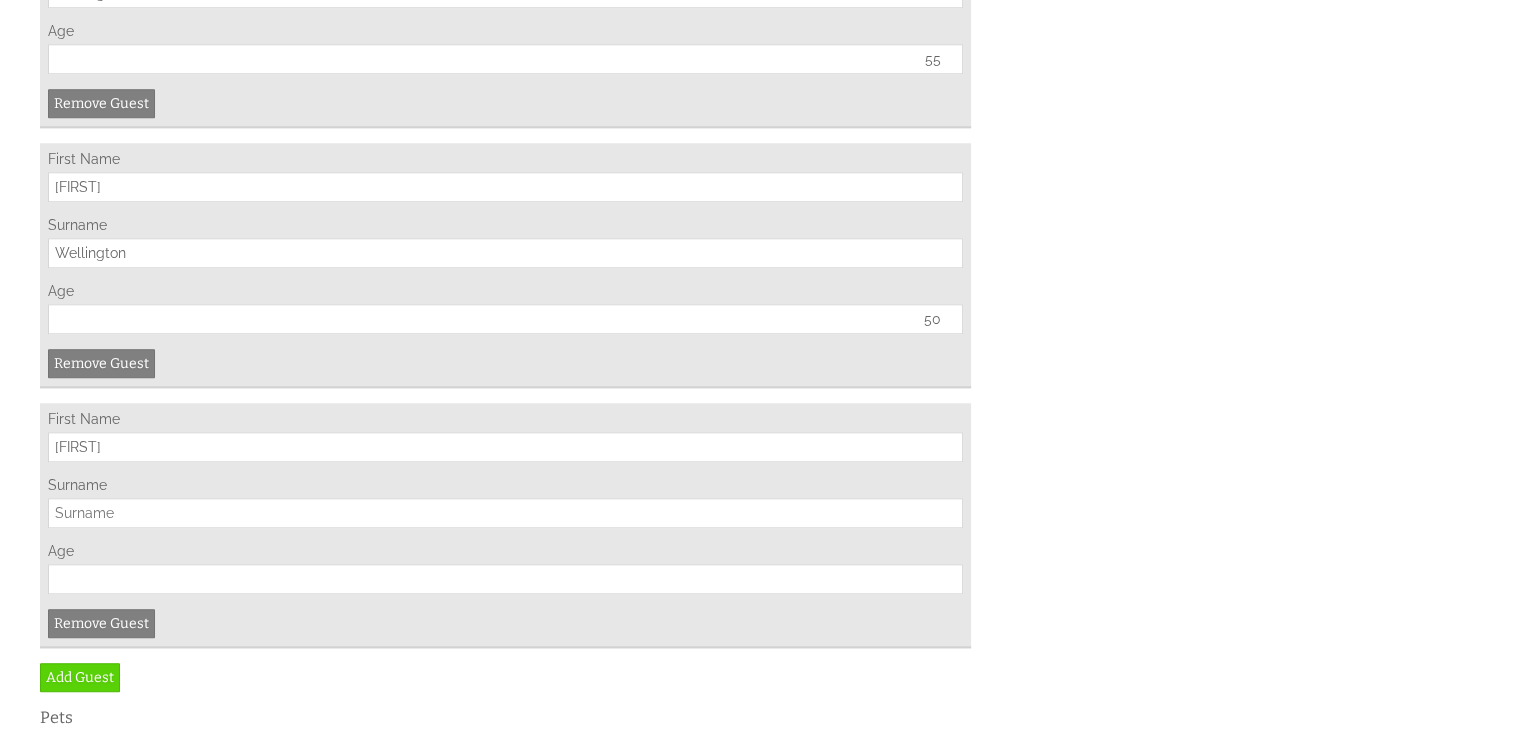 type on "Abigail" 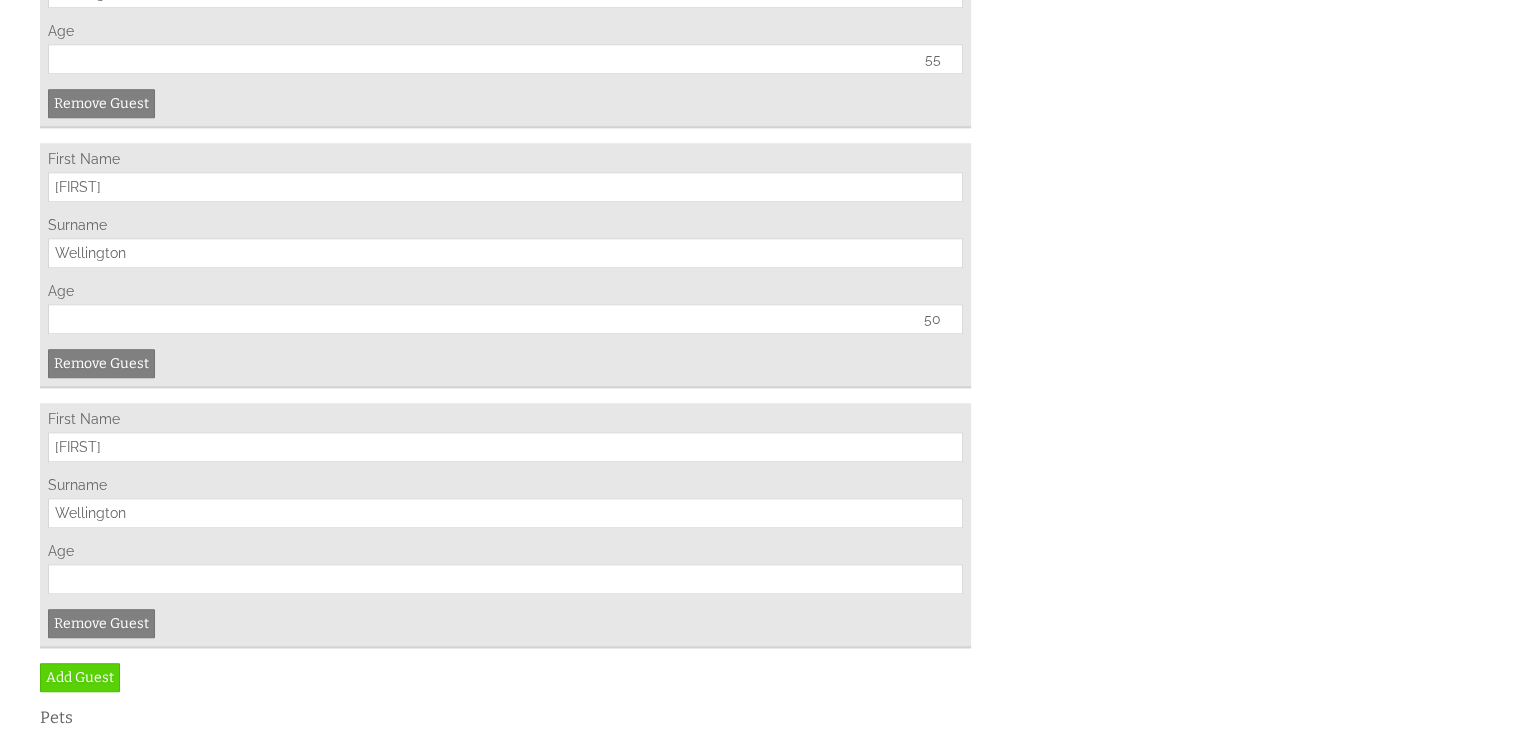click on "Age" at bounding box center (505, 579) 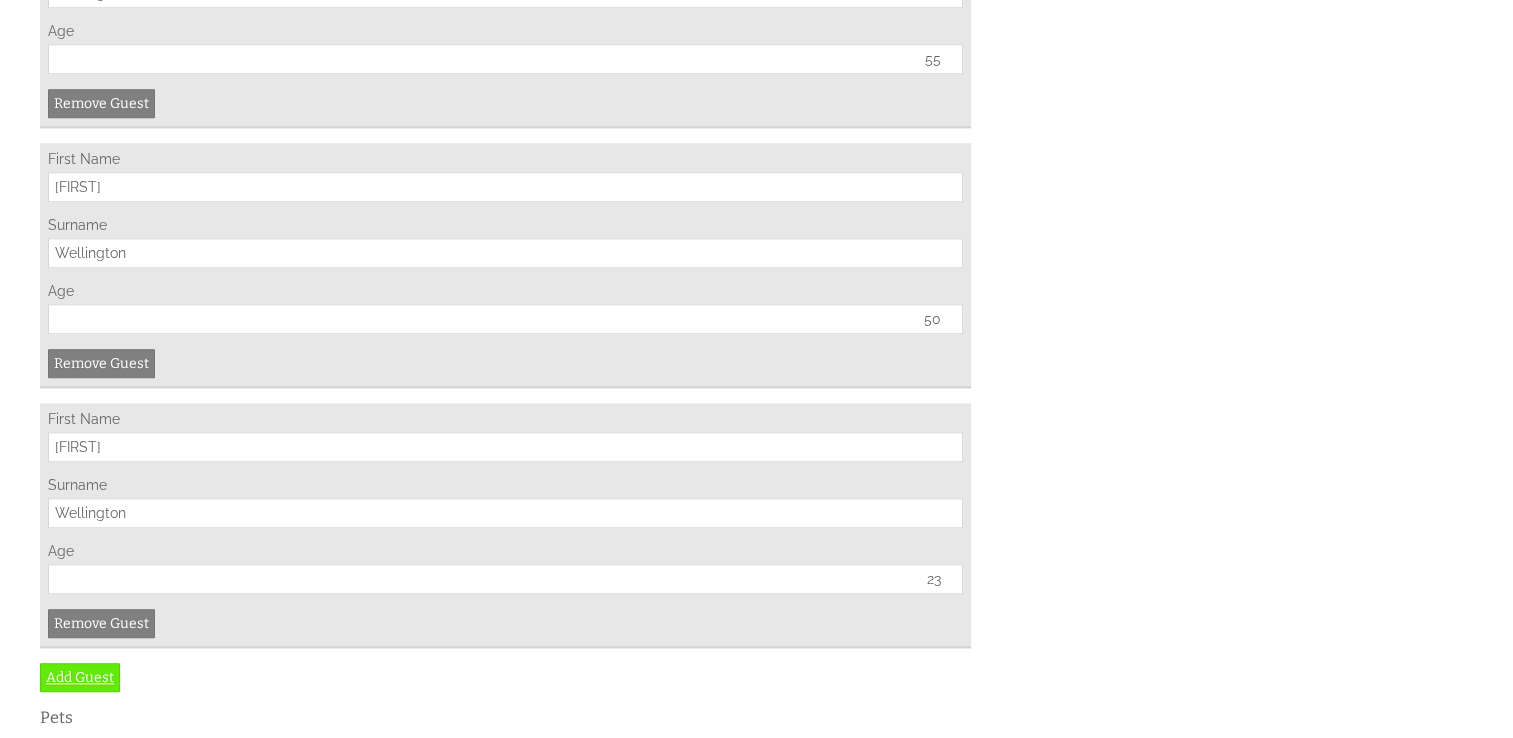 type on "23" 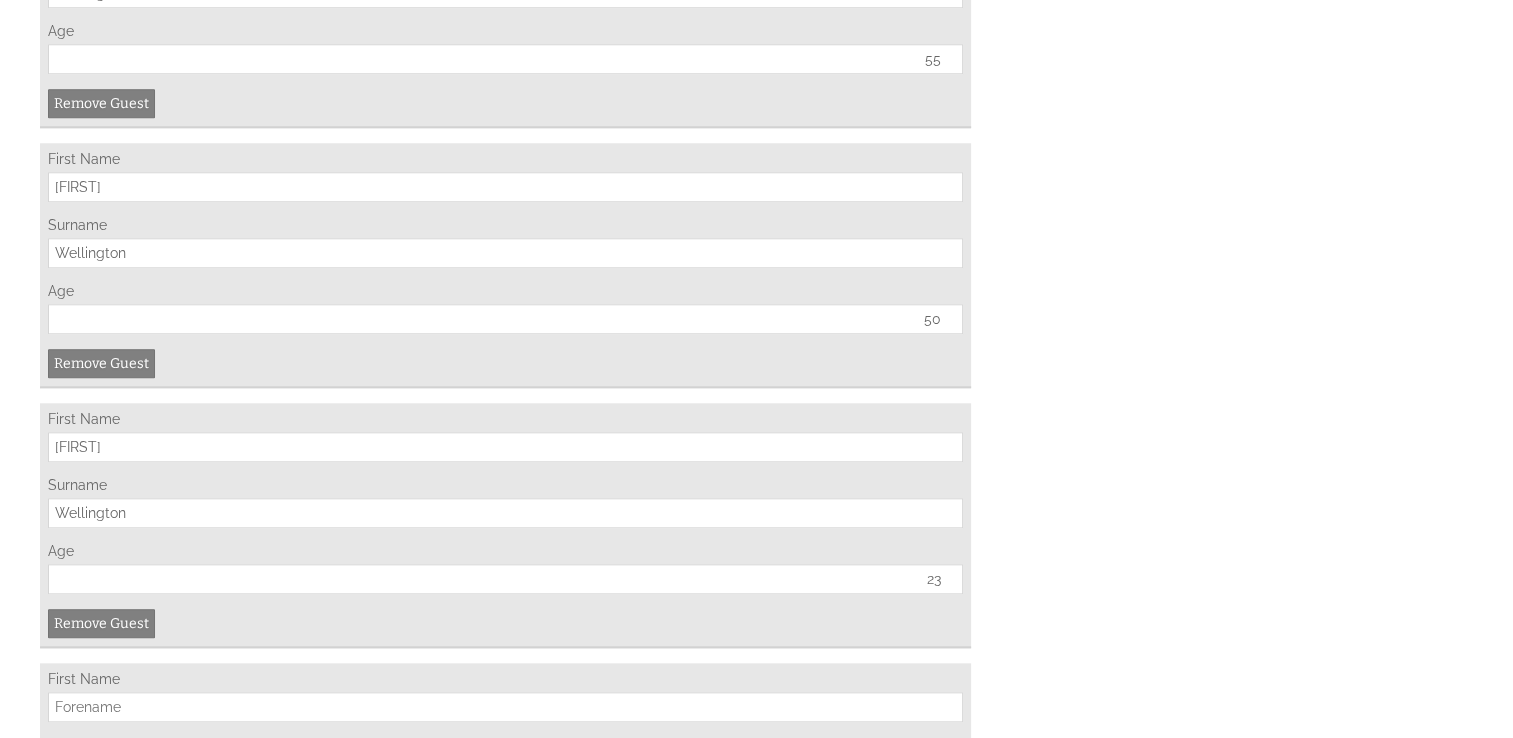 click on "First Name" at bounding box center (505, 707) 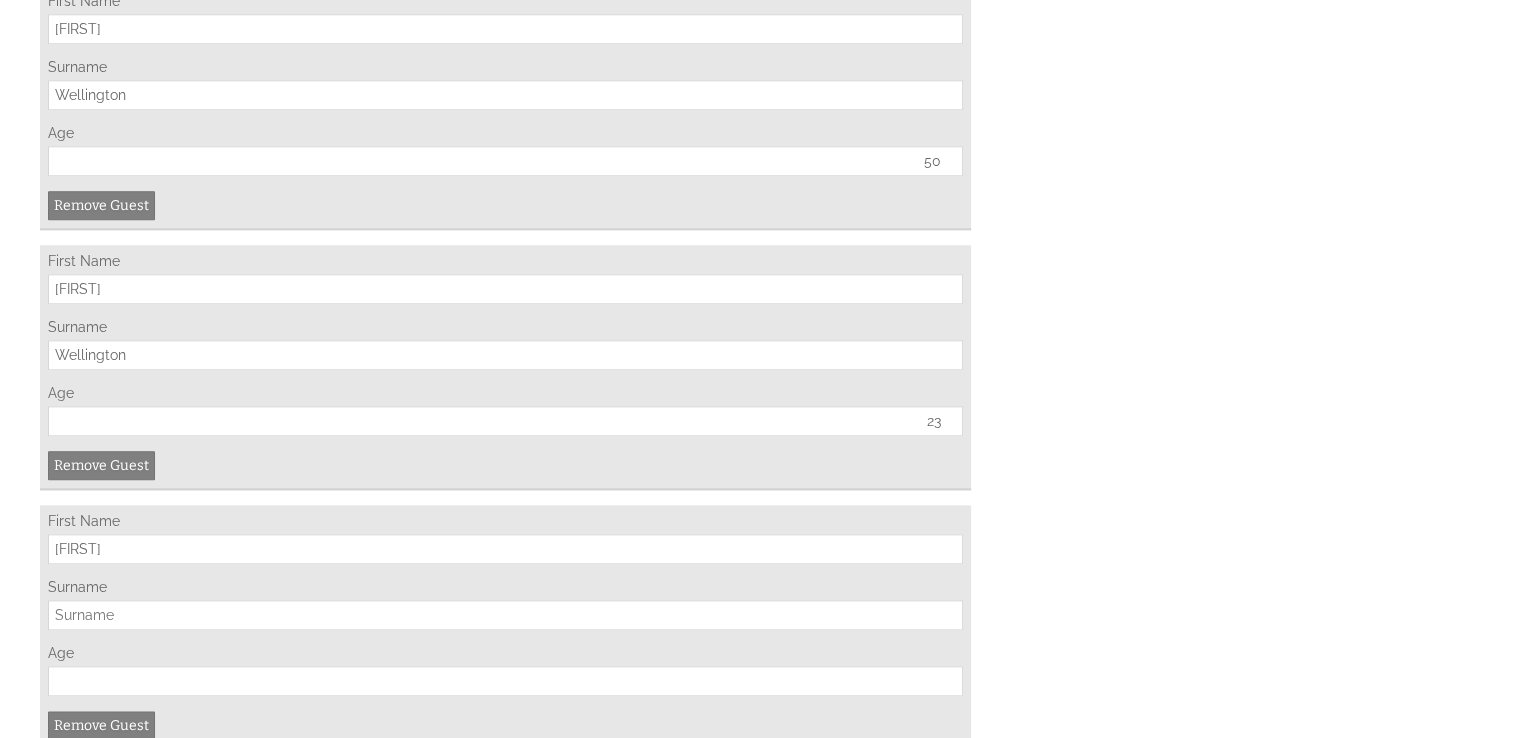 scroll, scrollTop: 2167, scrollLeft: 0, axis: vertical 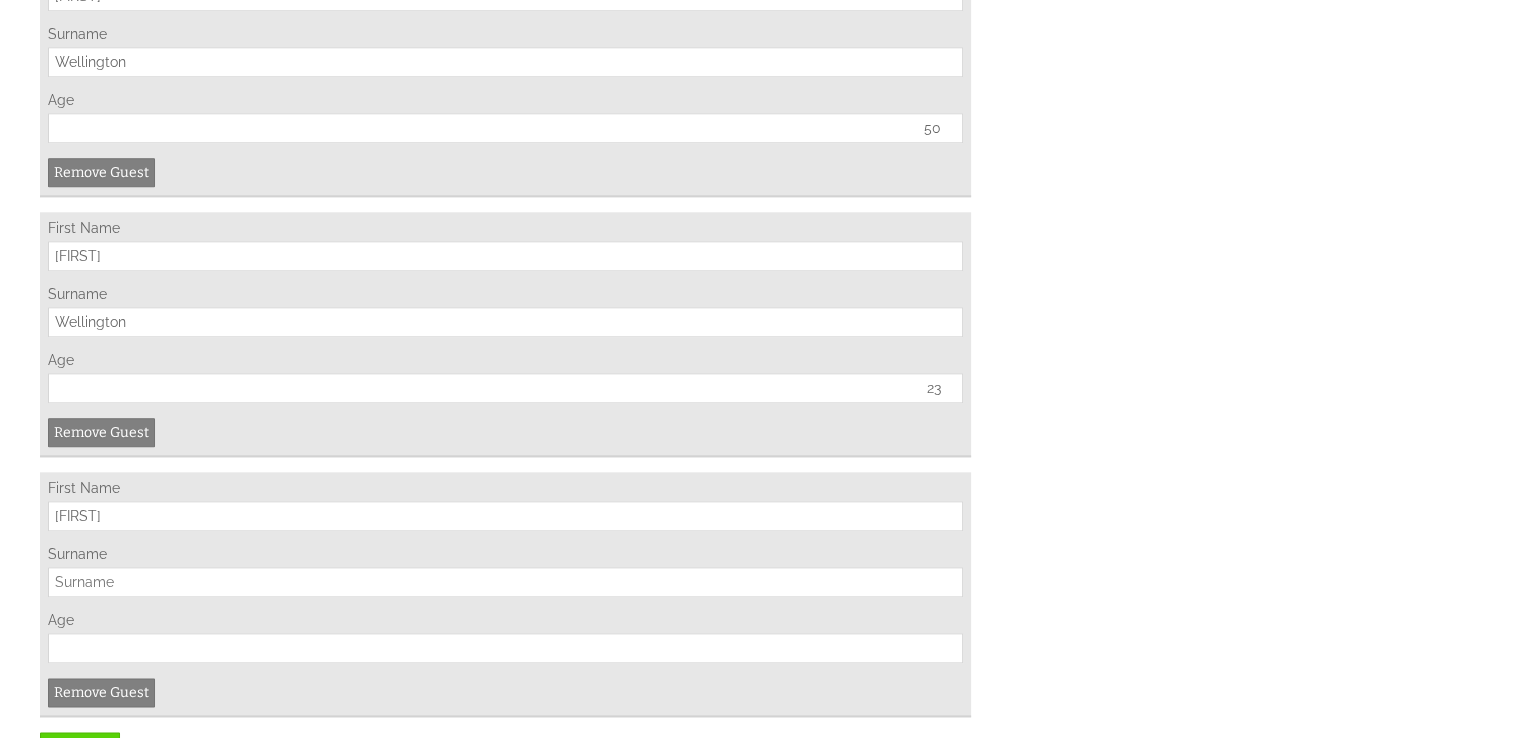 type on "Michele" 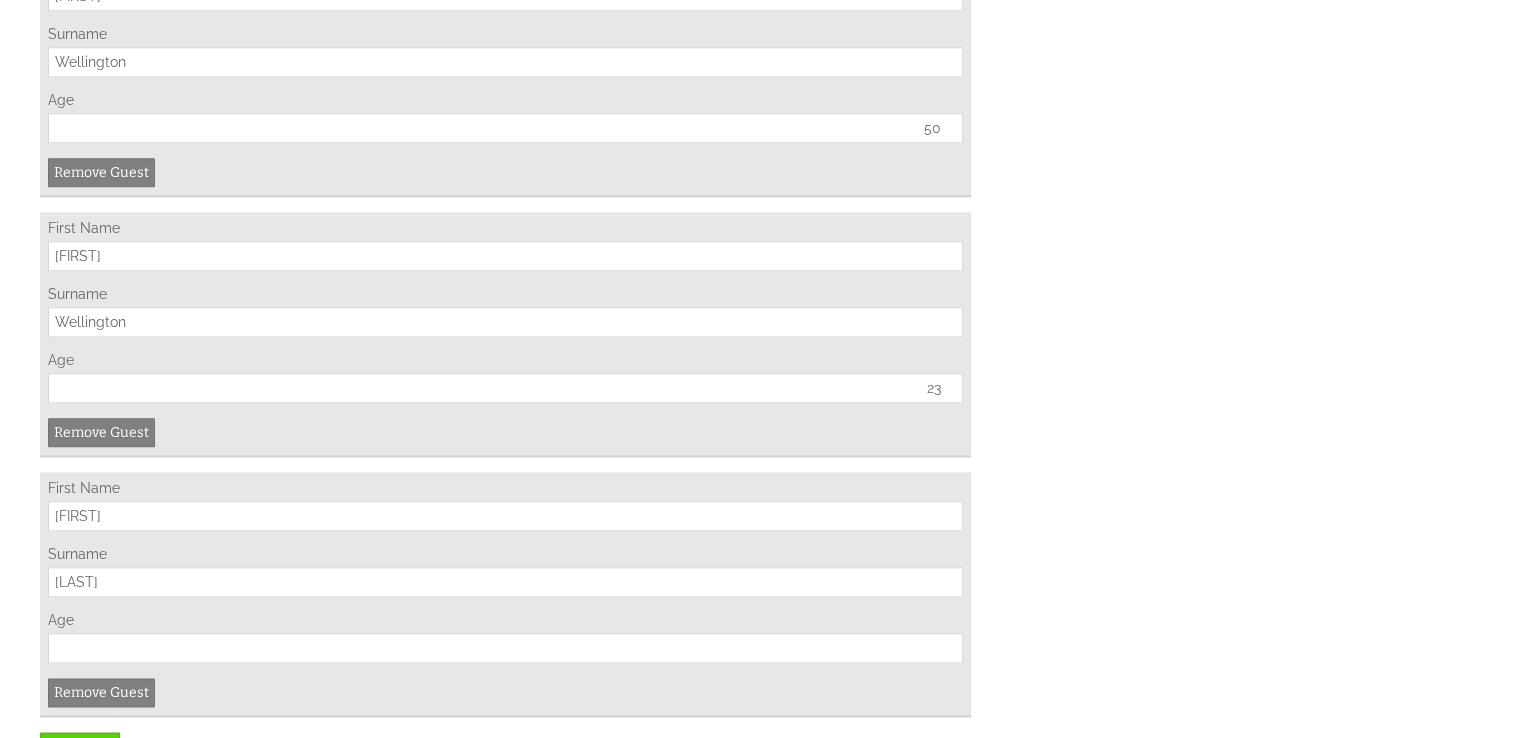 type on "Rauch" 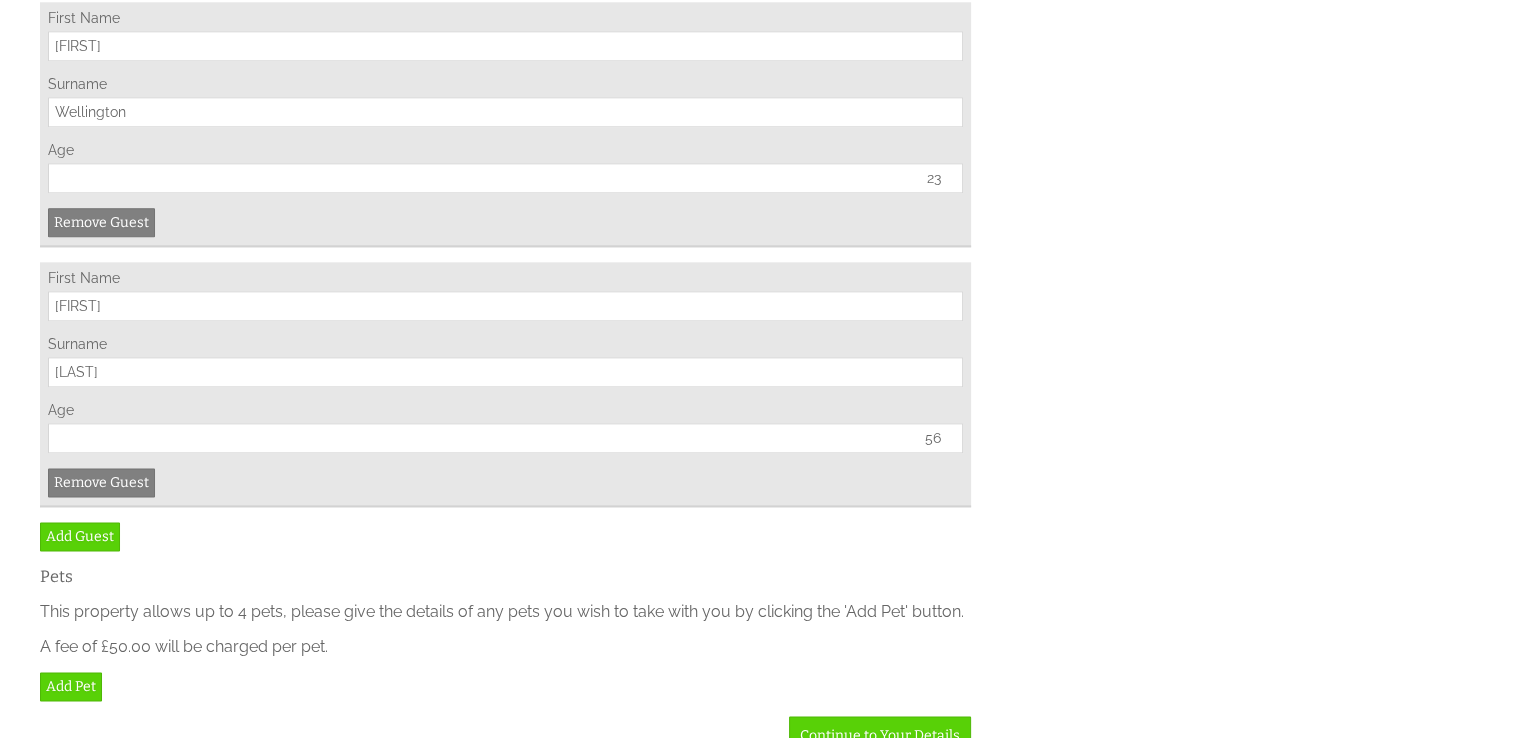 scroll, scrollTop: 2414, scrollLeft: 0, axis: vertical 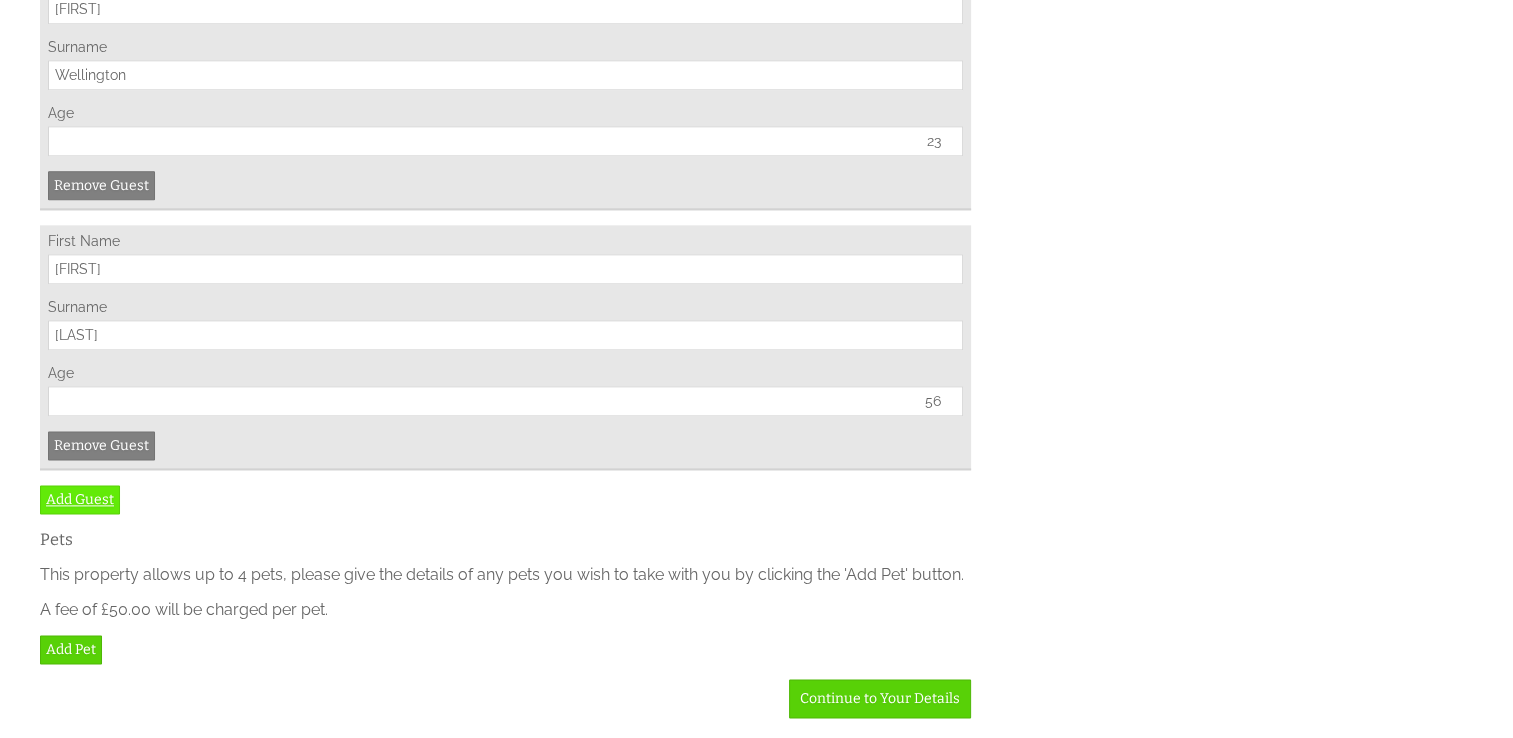 type on "56" 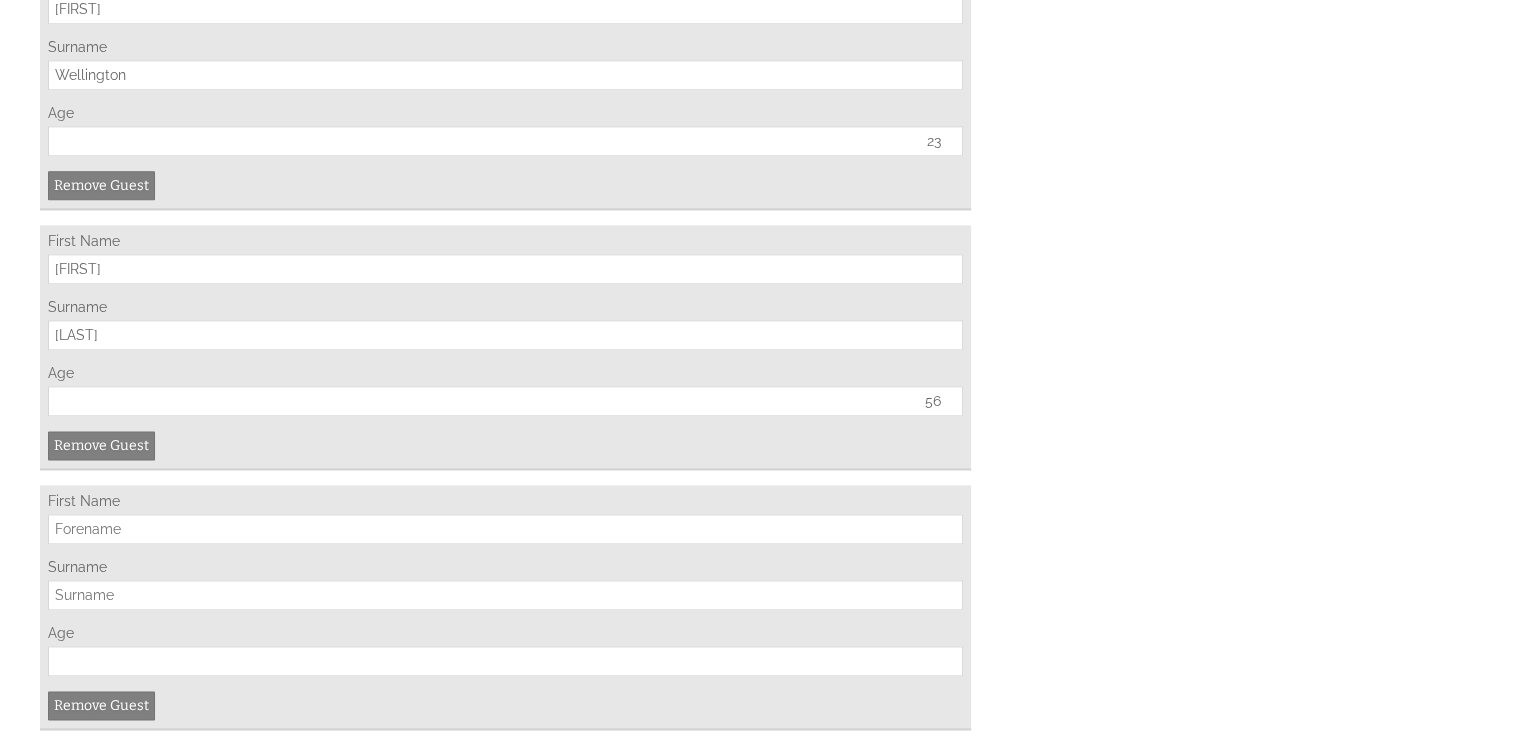 click on "First Name" at bounding box center (505, 529) 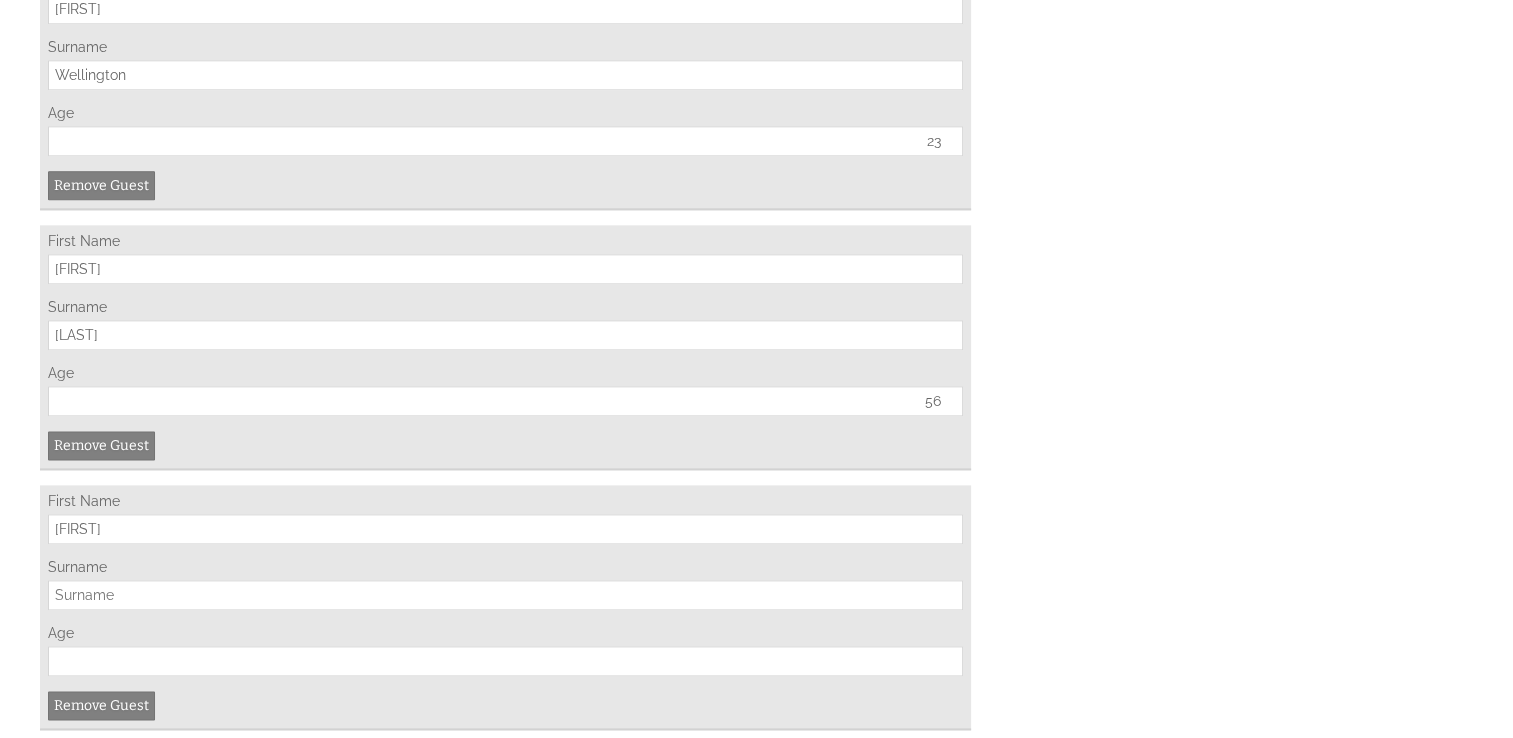 type on "Bethany" 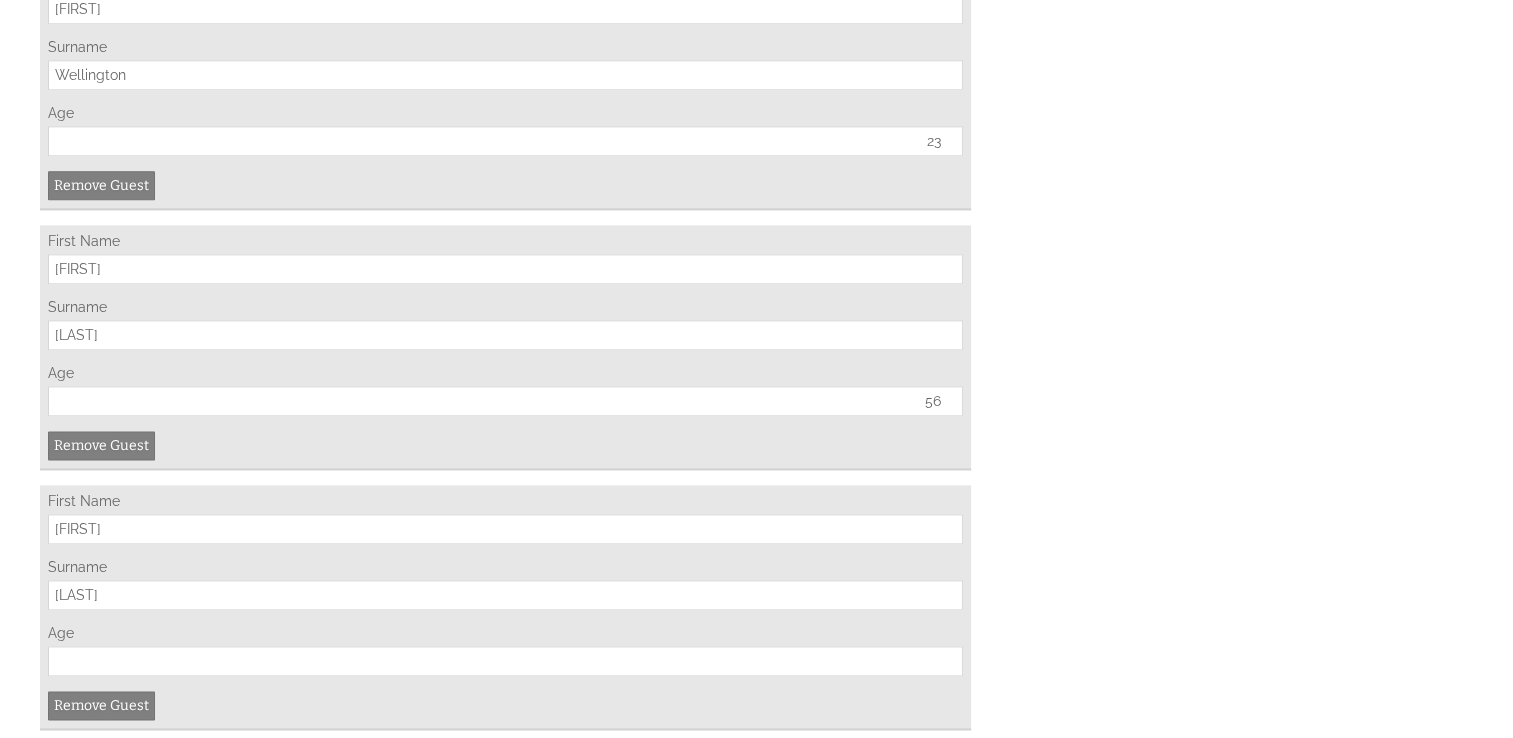 type on "Richards" 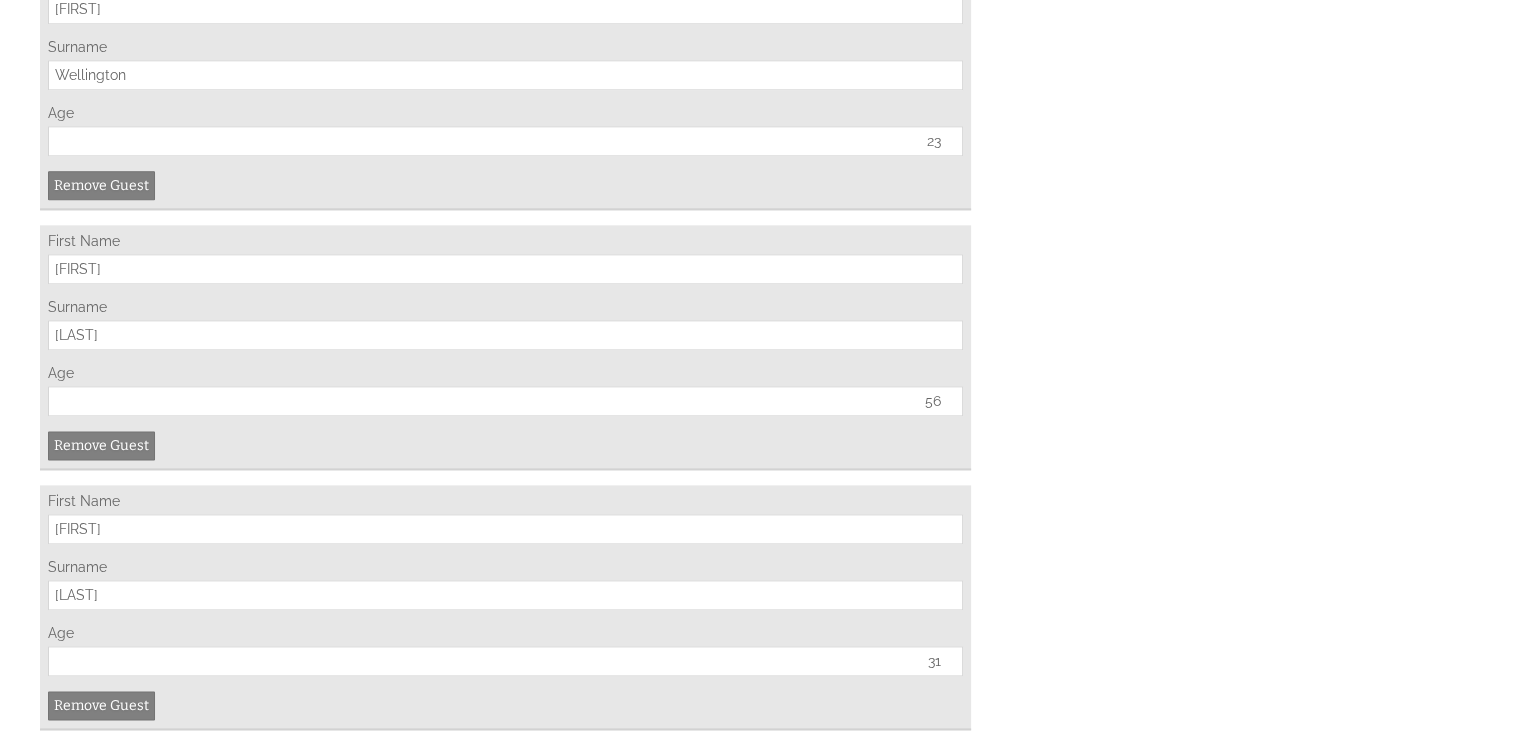 type on "31" 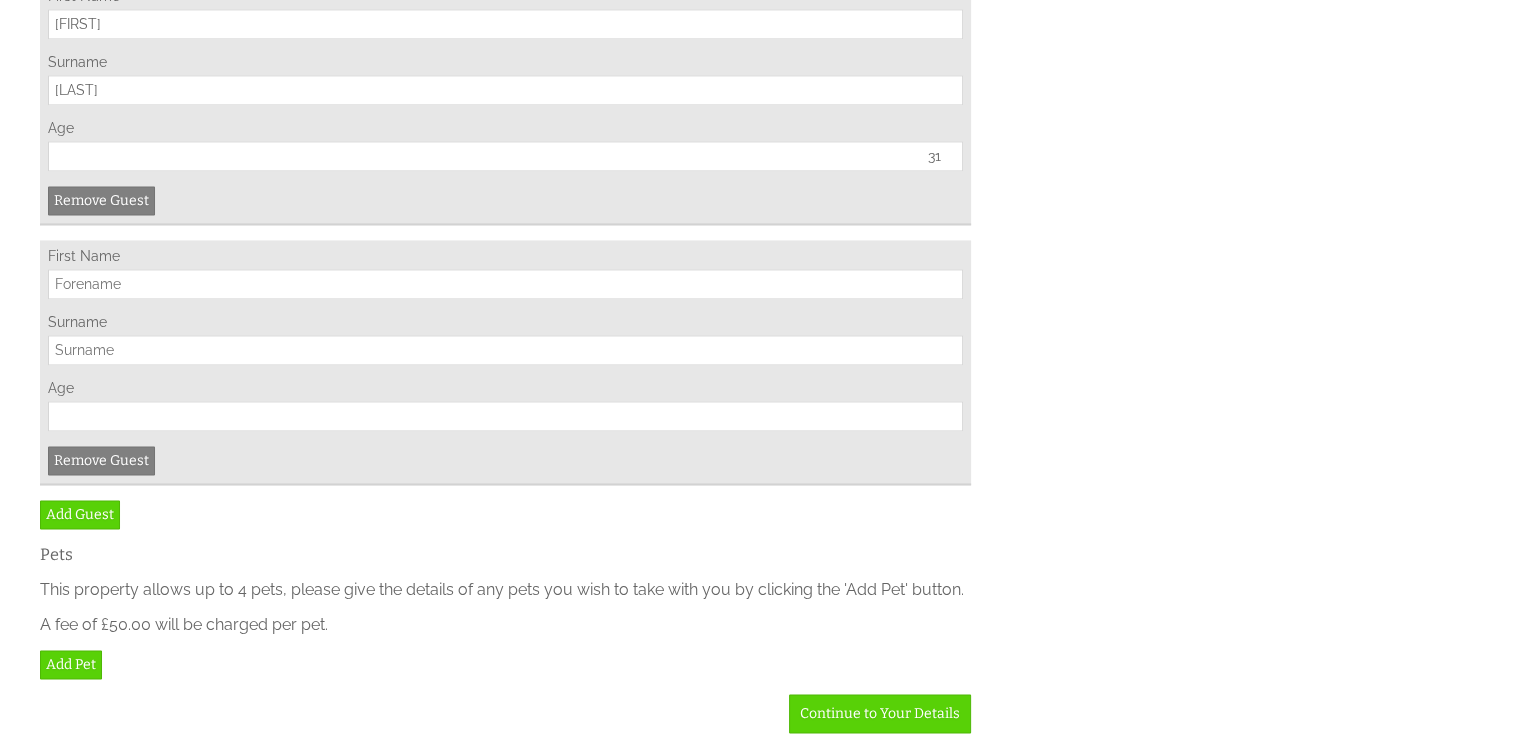 scroll, scrollTop: 2932, scrollLeft: 0, axis: vertical 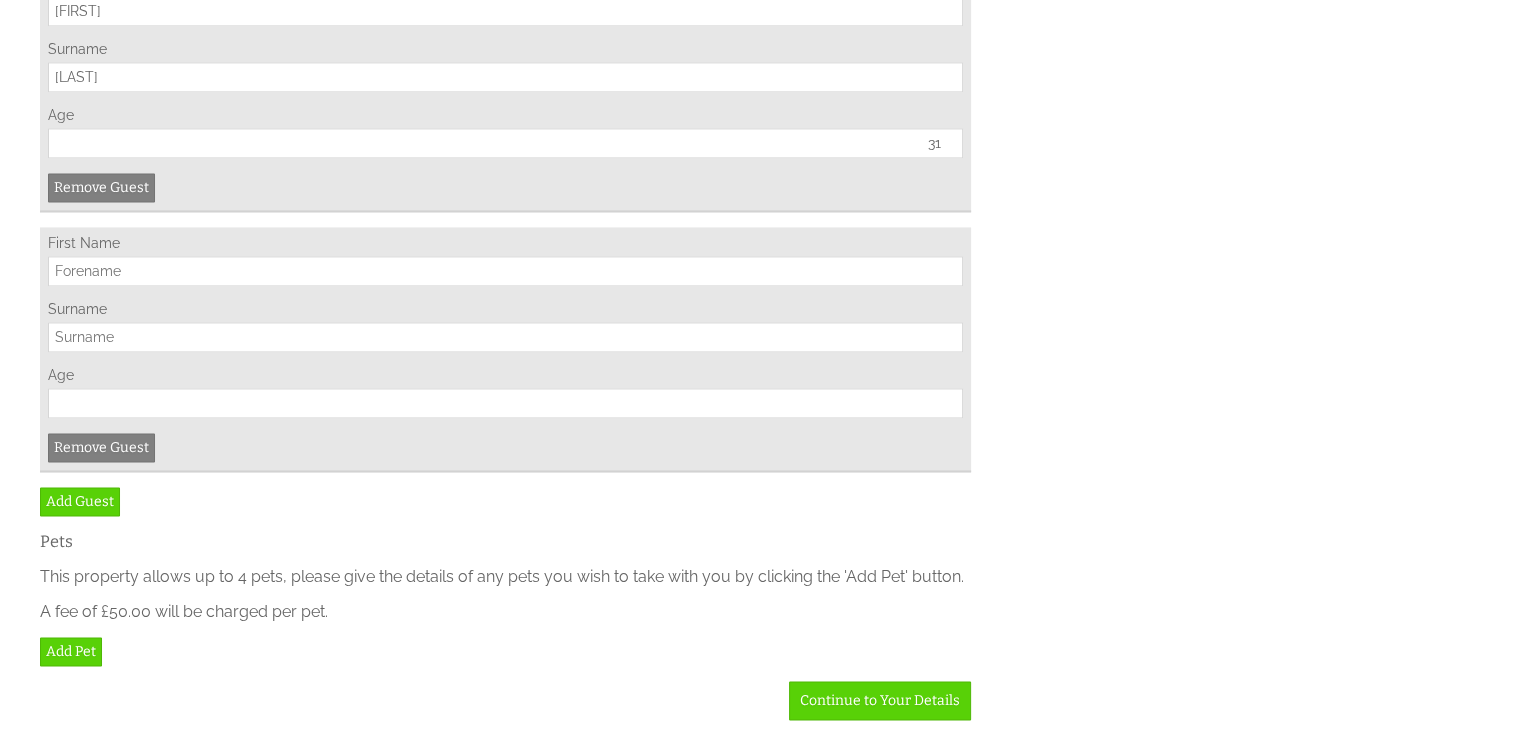 click on "First Name" at bounding box center (505, 271) 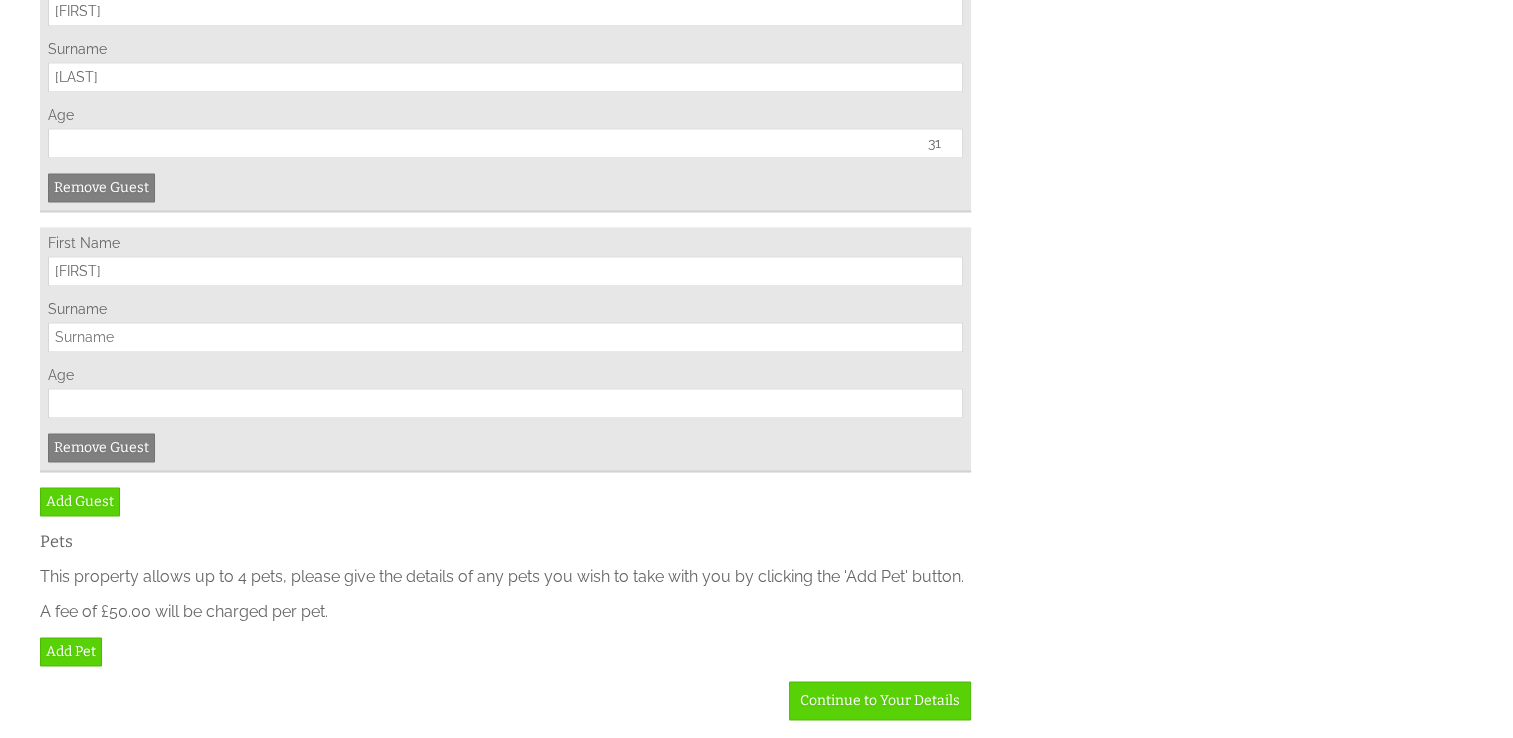 type on "Chelsi" 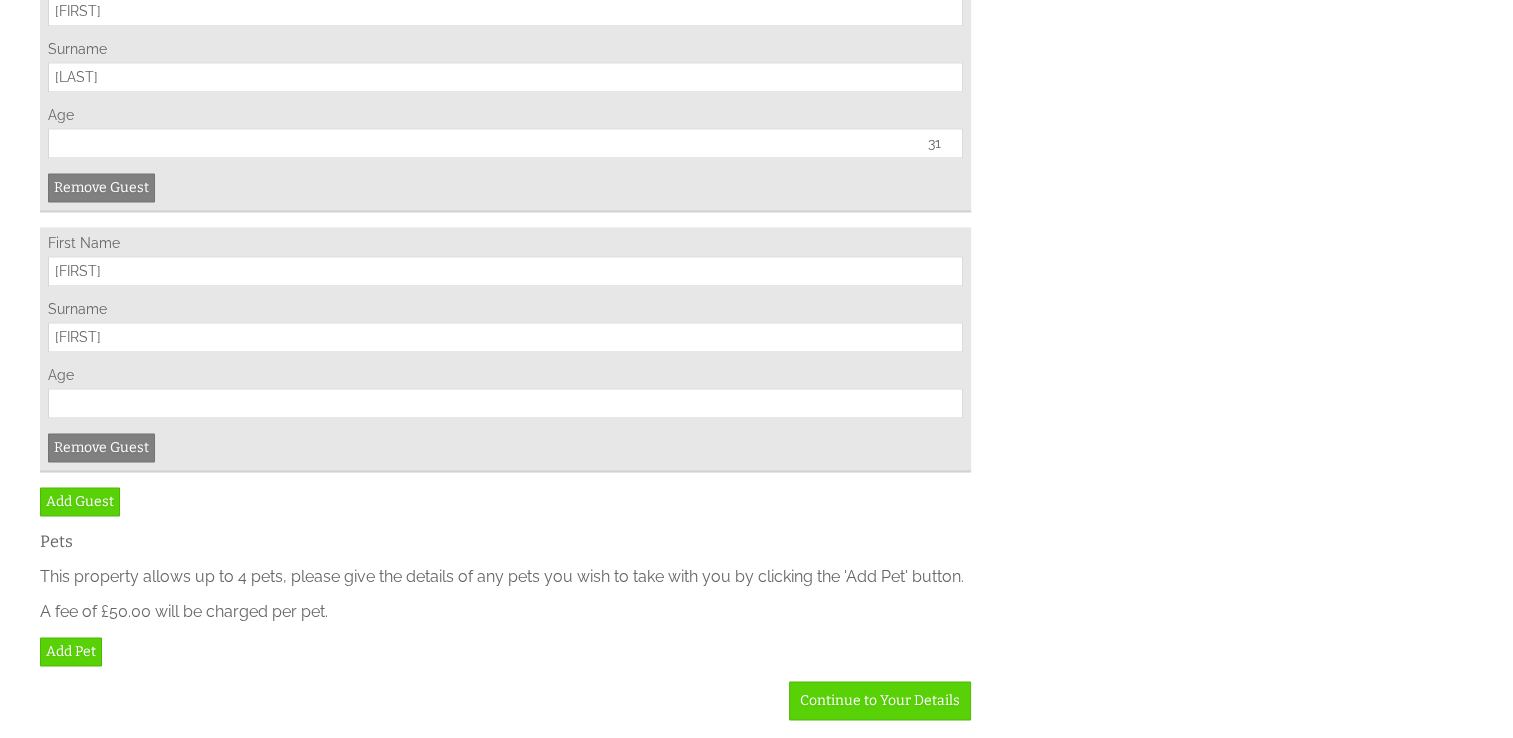 type on "Harrison" 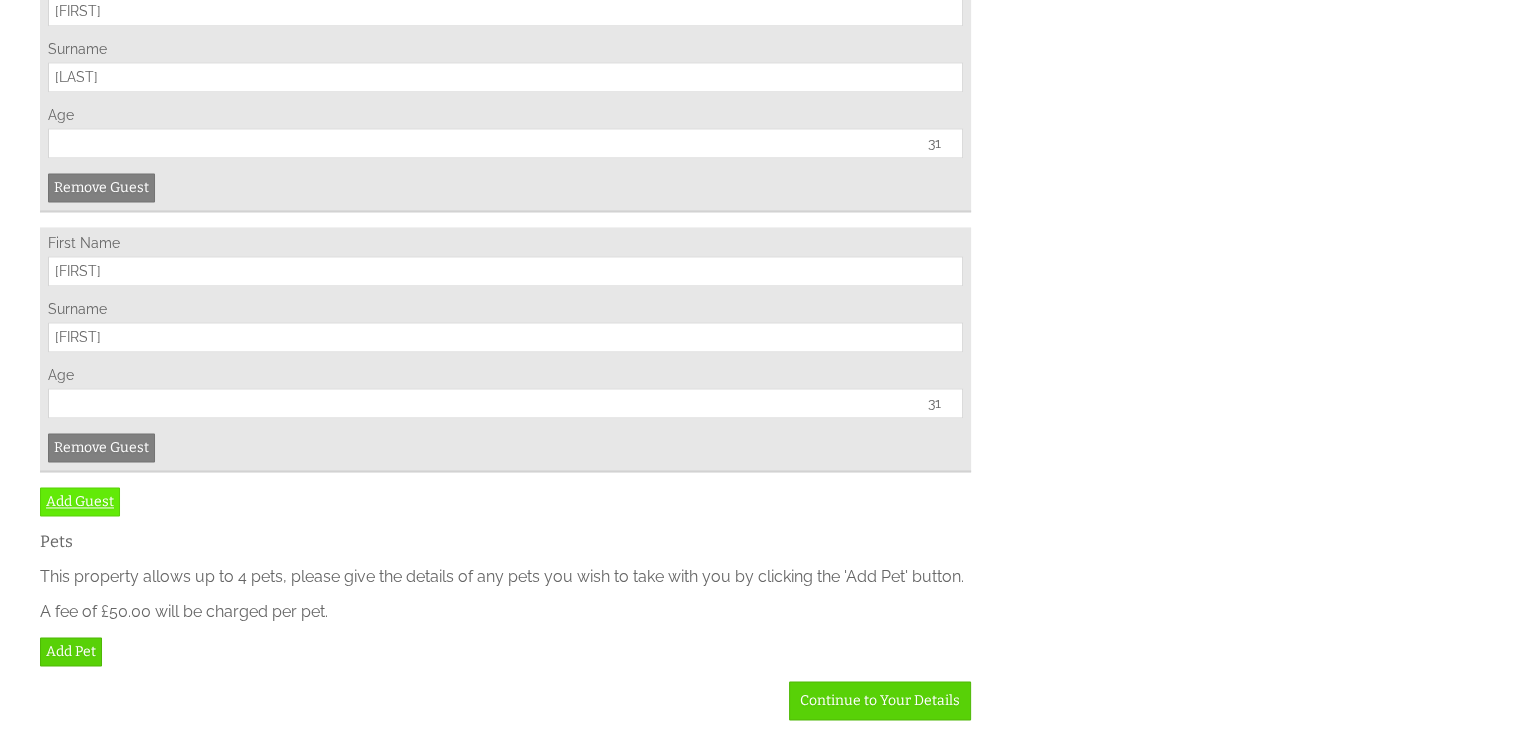 type on "31" 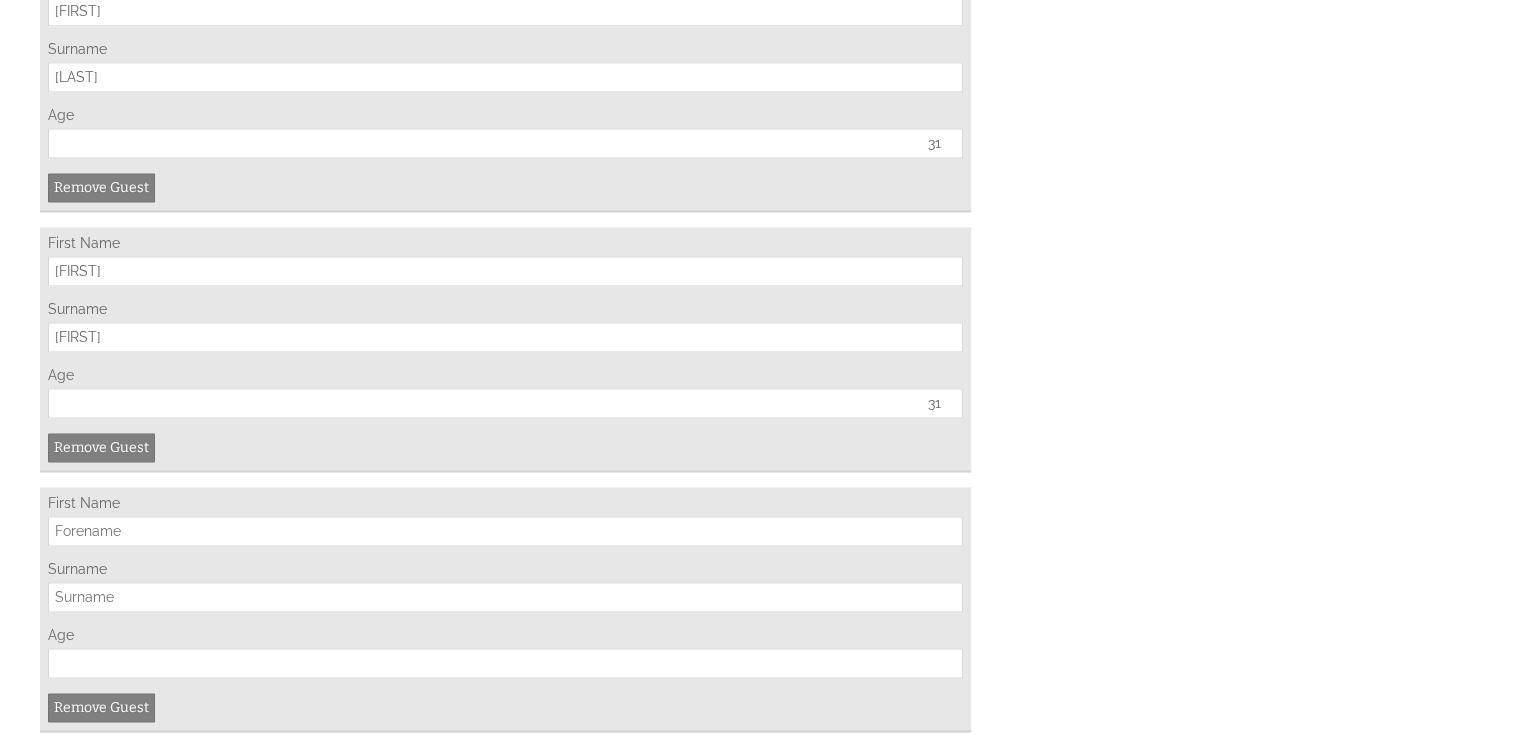 click on "First Name" at bounding box center (505, 531) 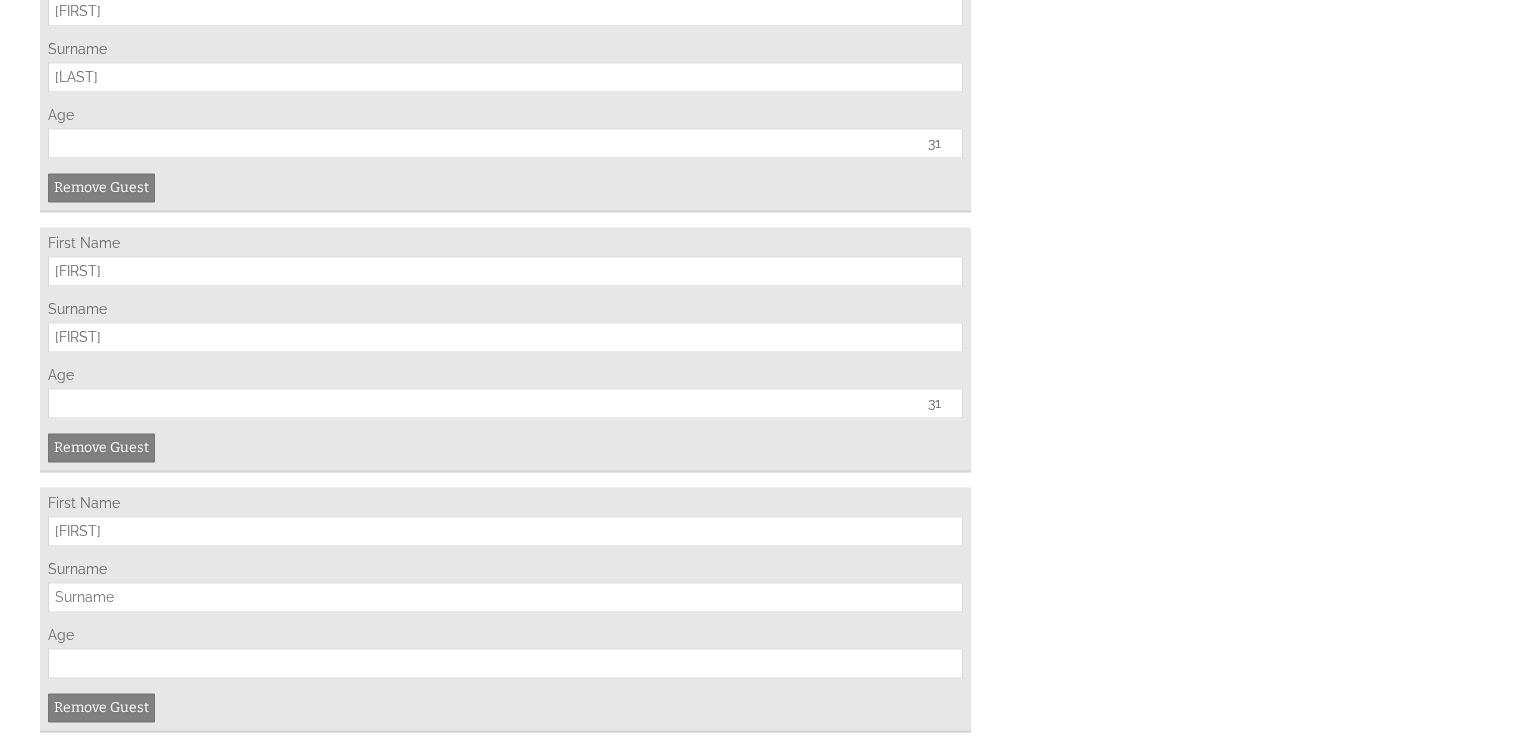 type on "Susan" 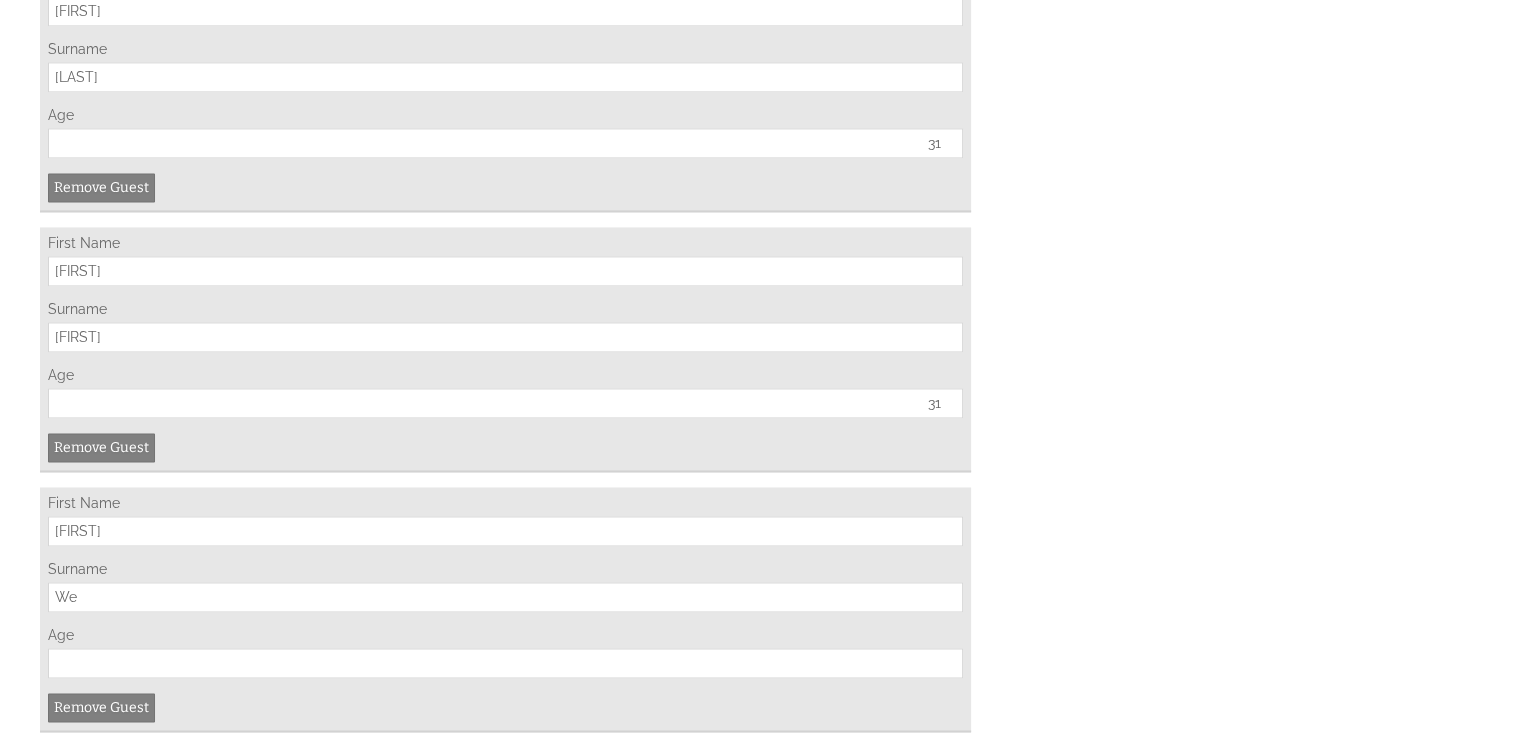 type on "Wellington" 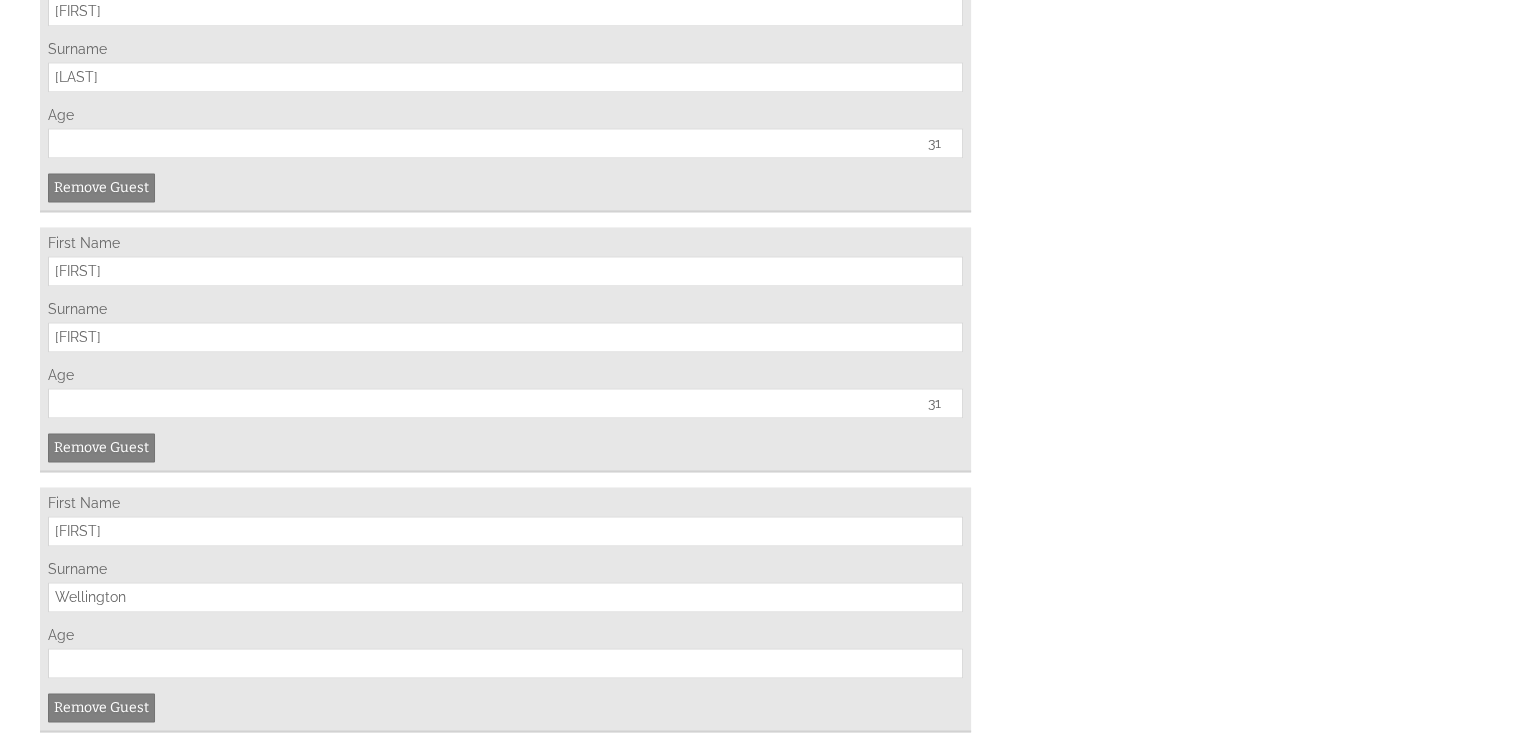 click on "Age" at bounding box center (505, 663) 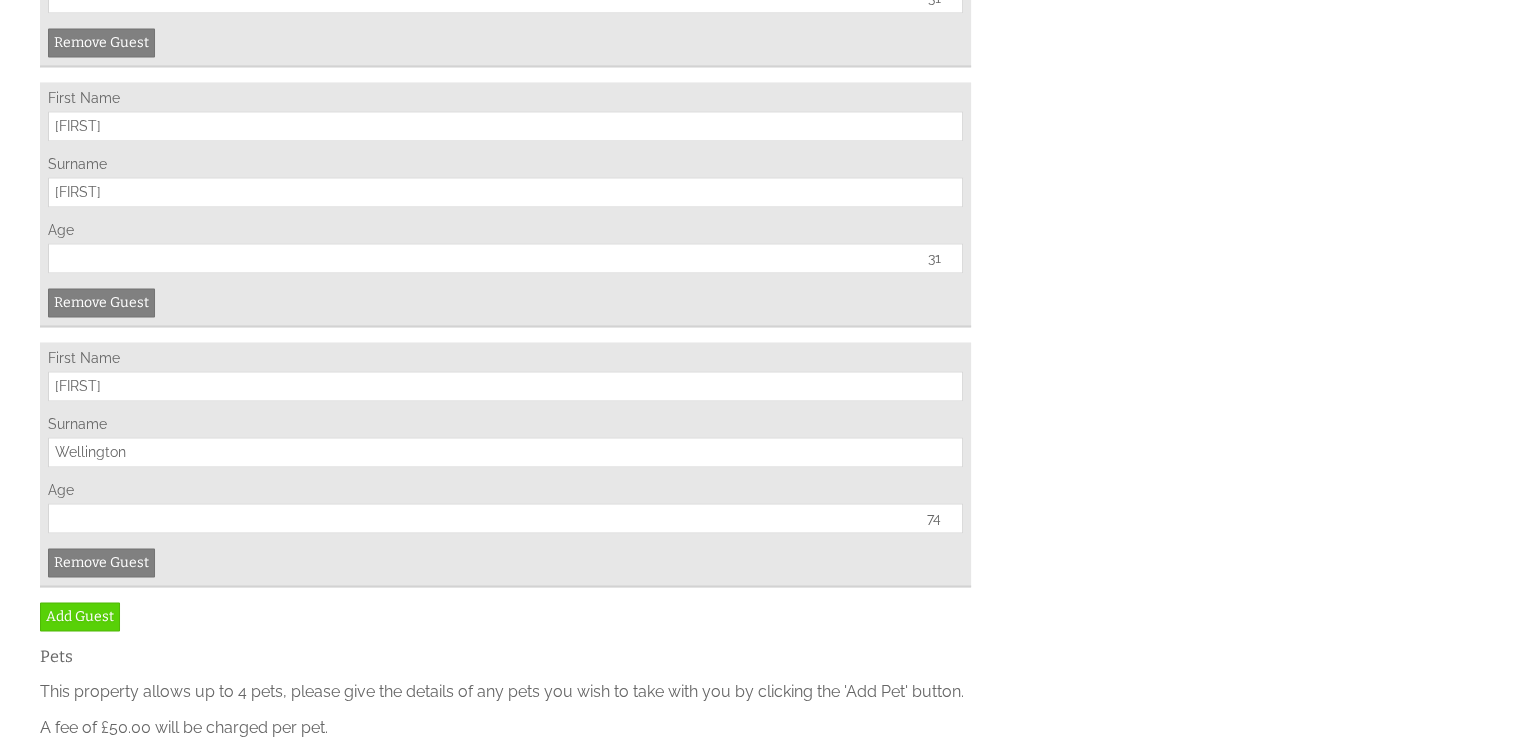 scroll, scrollTop: 3107, scrollLeft: 0, axis: vertical 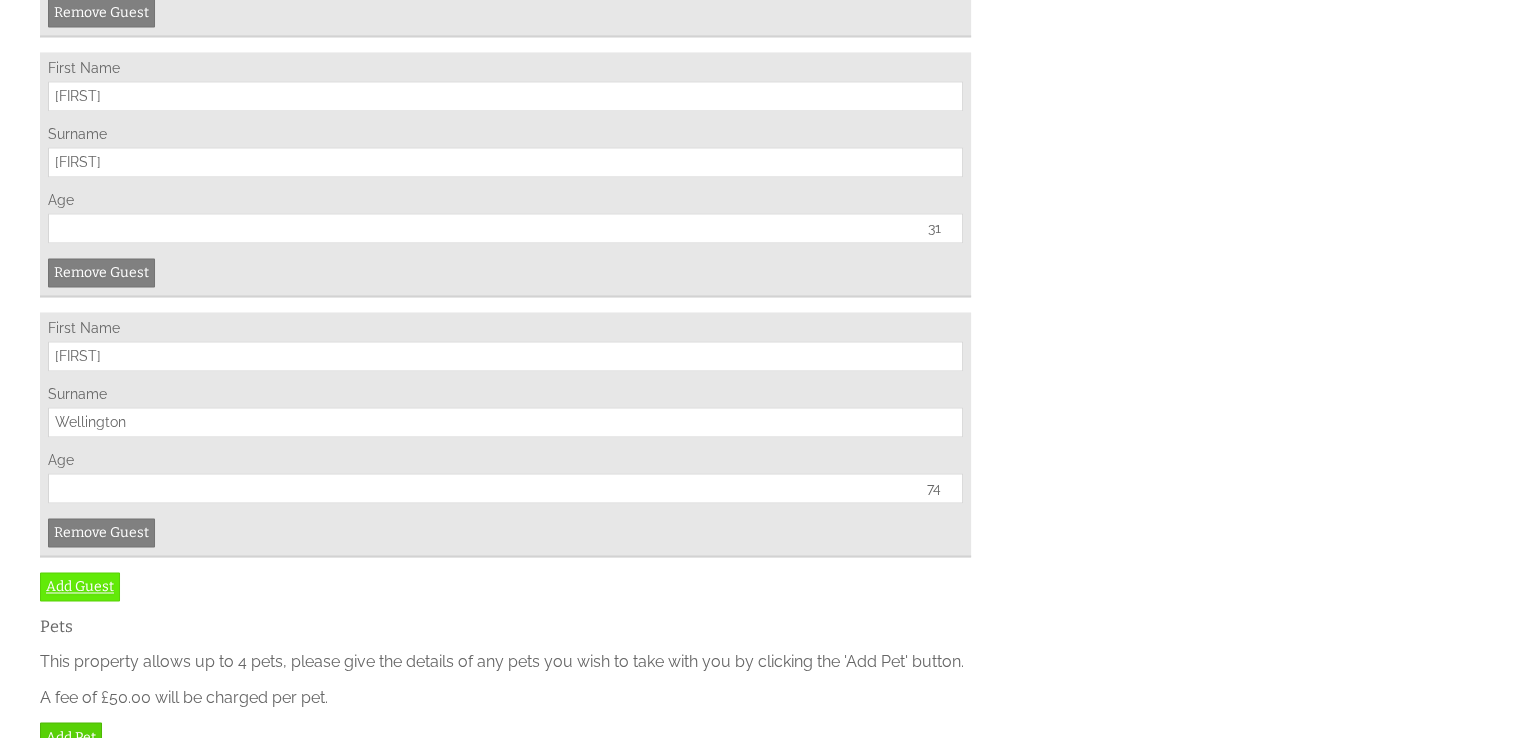 type on "74" 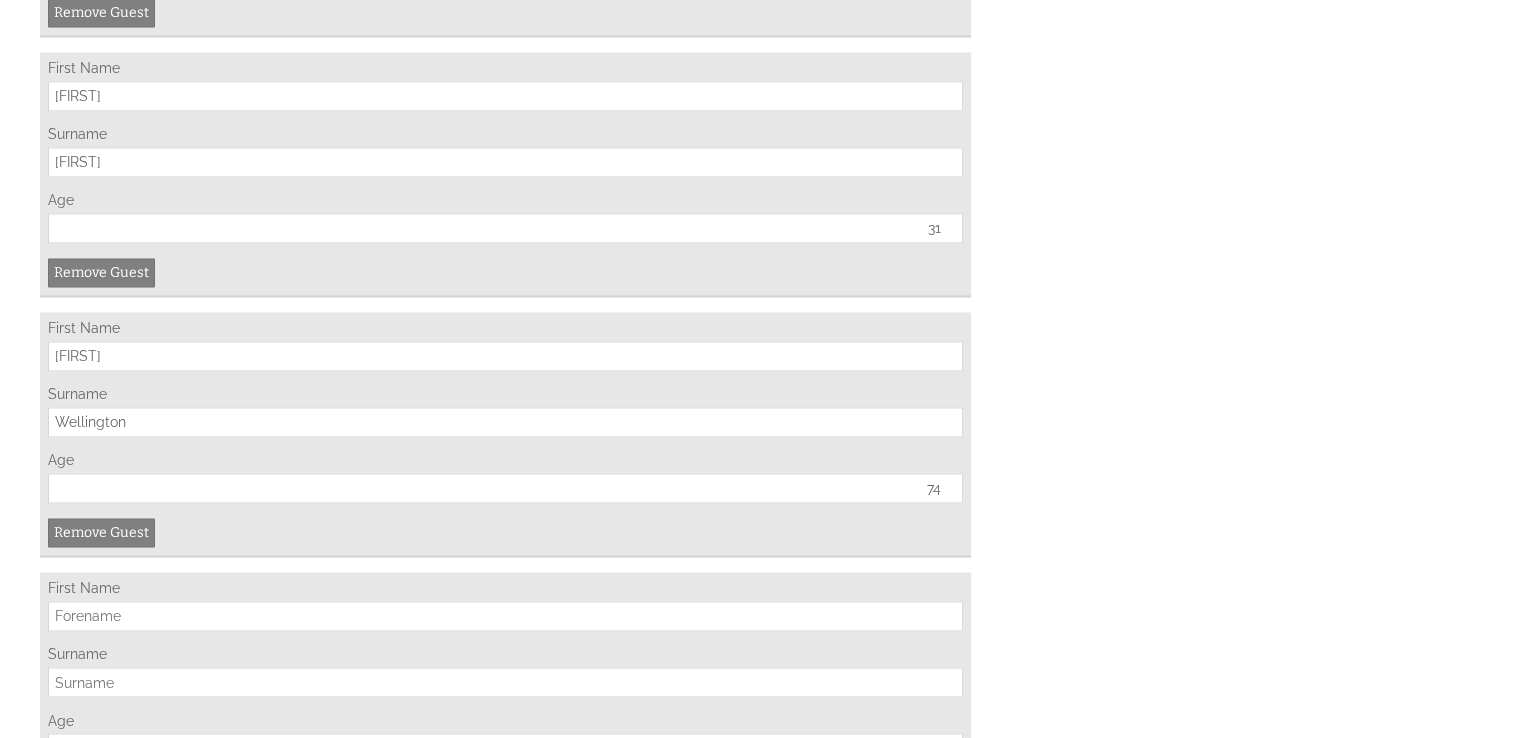 click on "First Name" at bounding box center (505, 616) 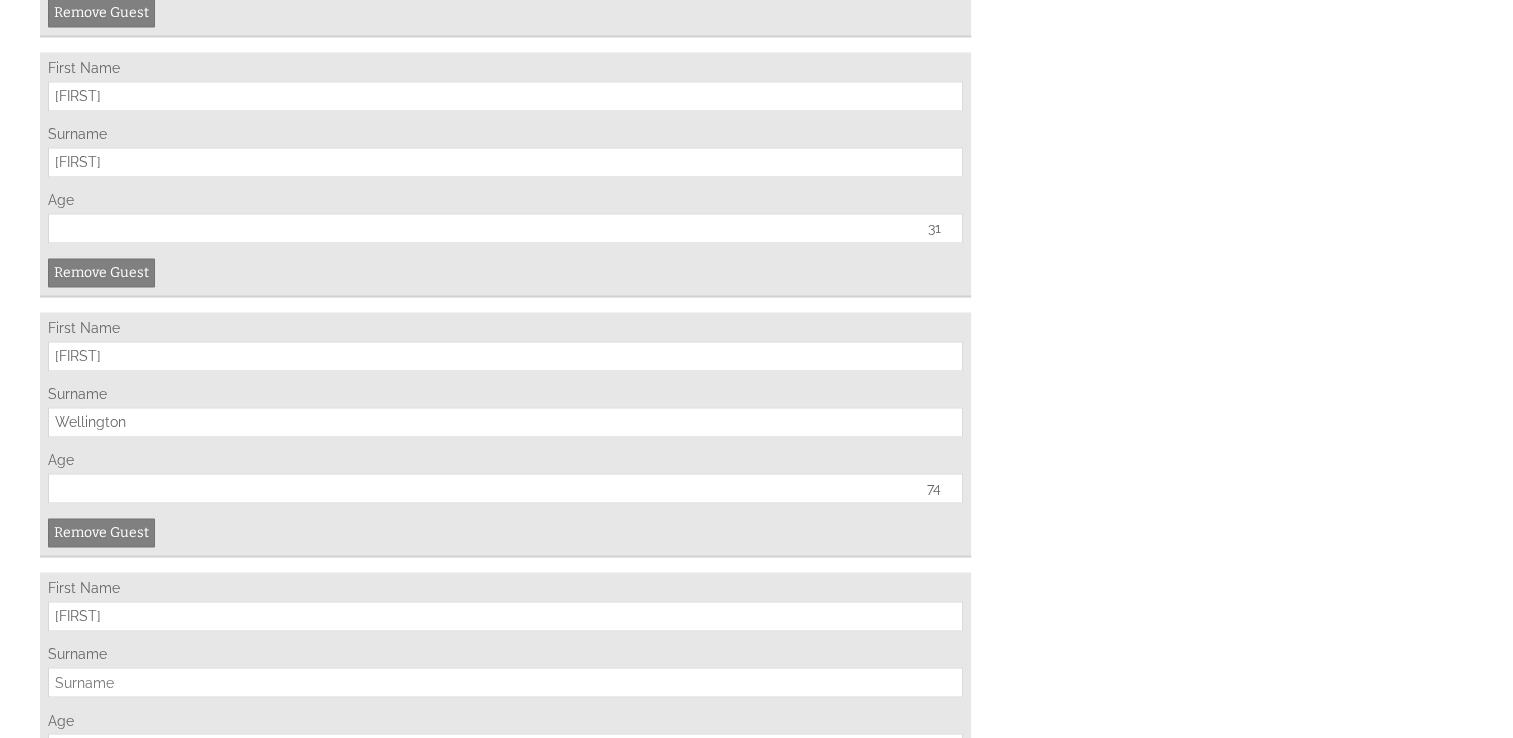 type on "Alex" 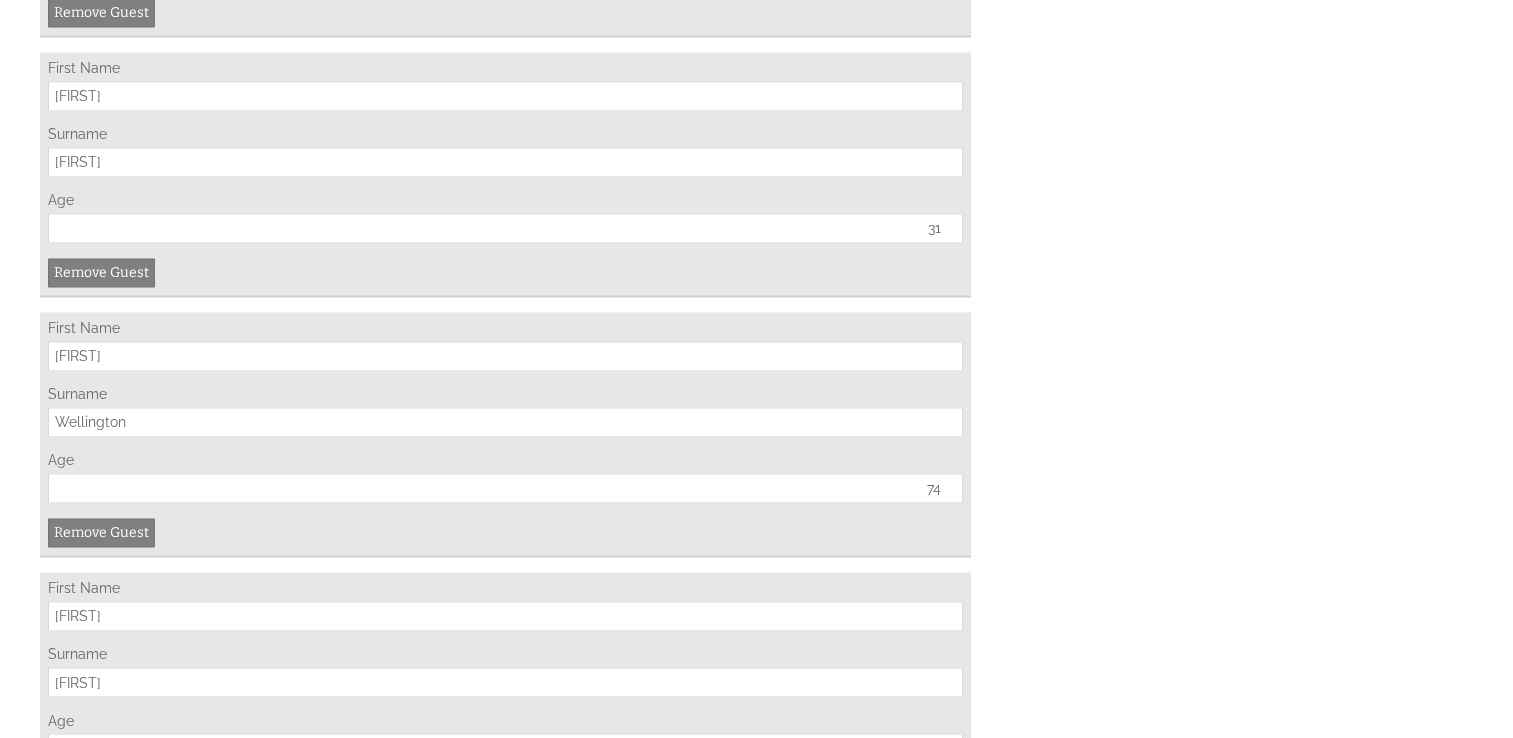 type on "Fry" 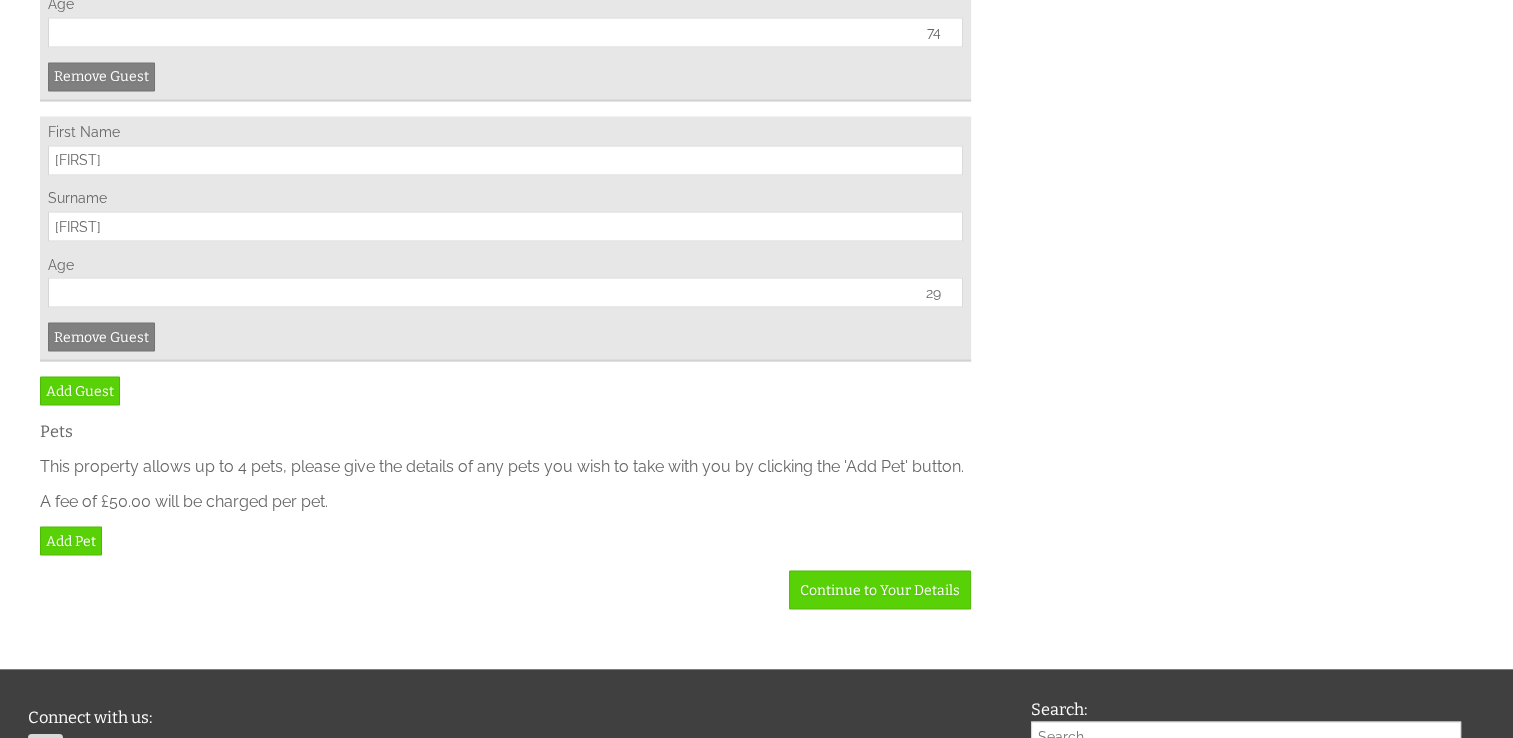 scroll, scrollTop: 3595, scrollLeft: 0, axis: vertical 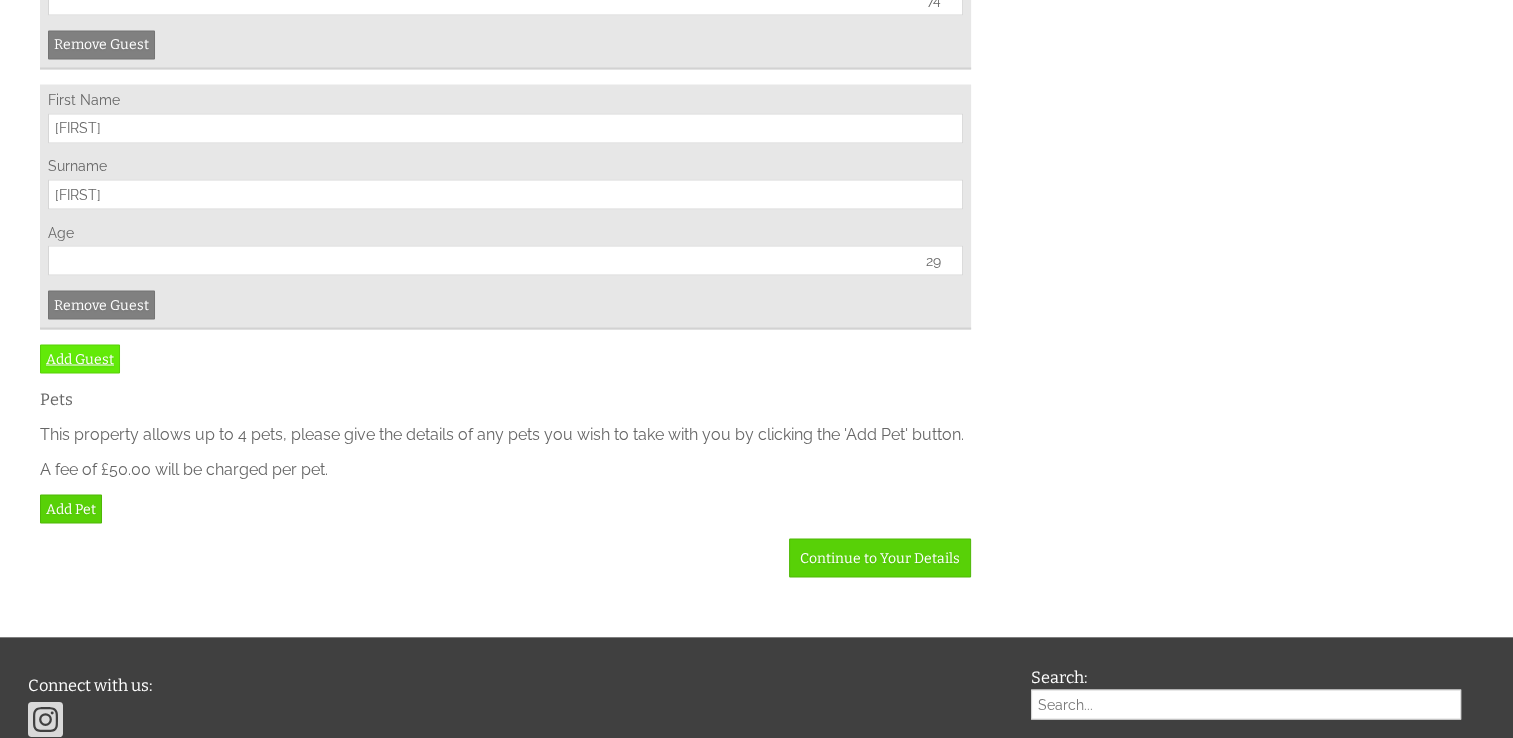 type on "29" 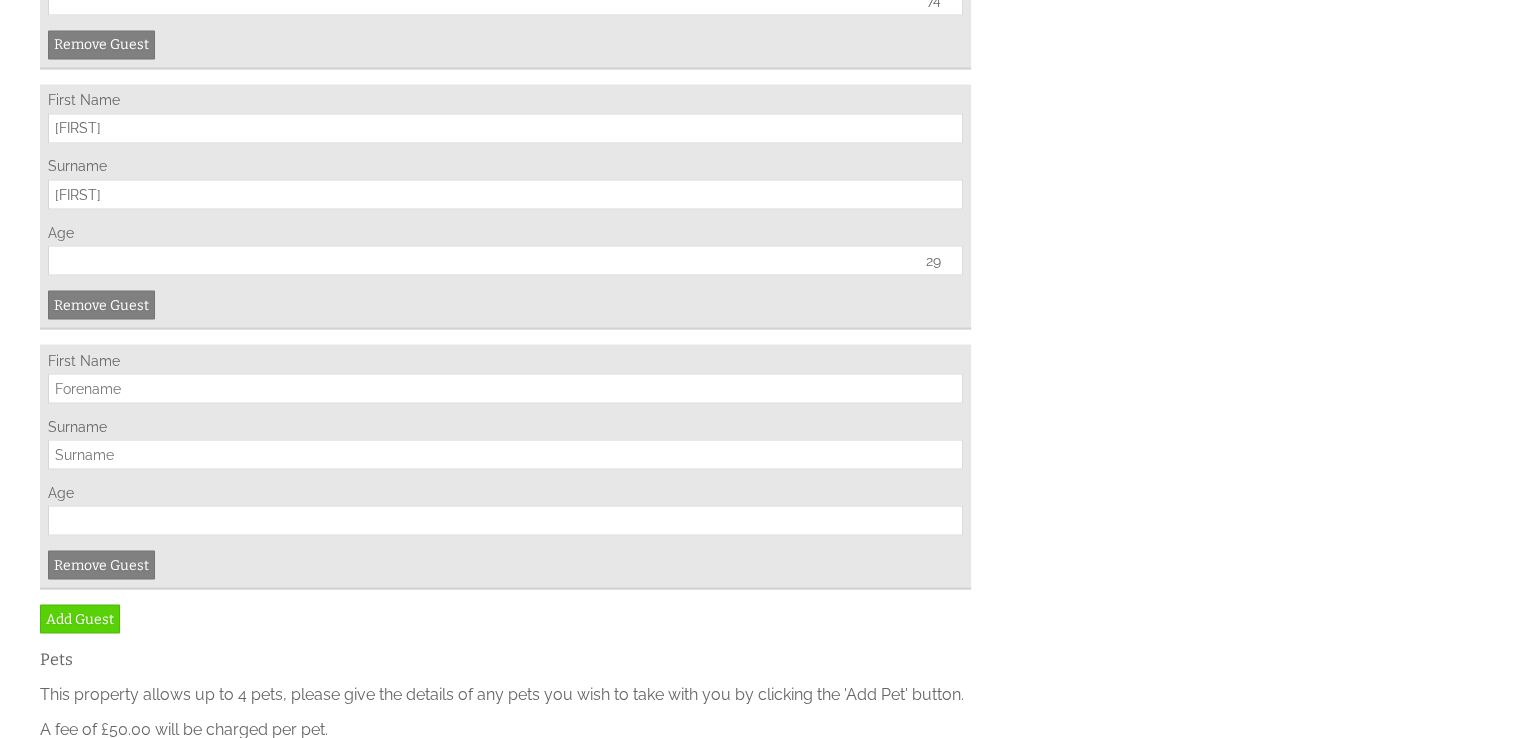 click on "First Name" at bounding box center [505, 388] 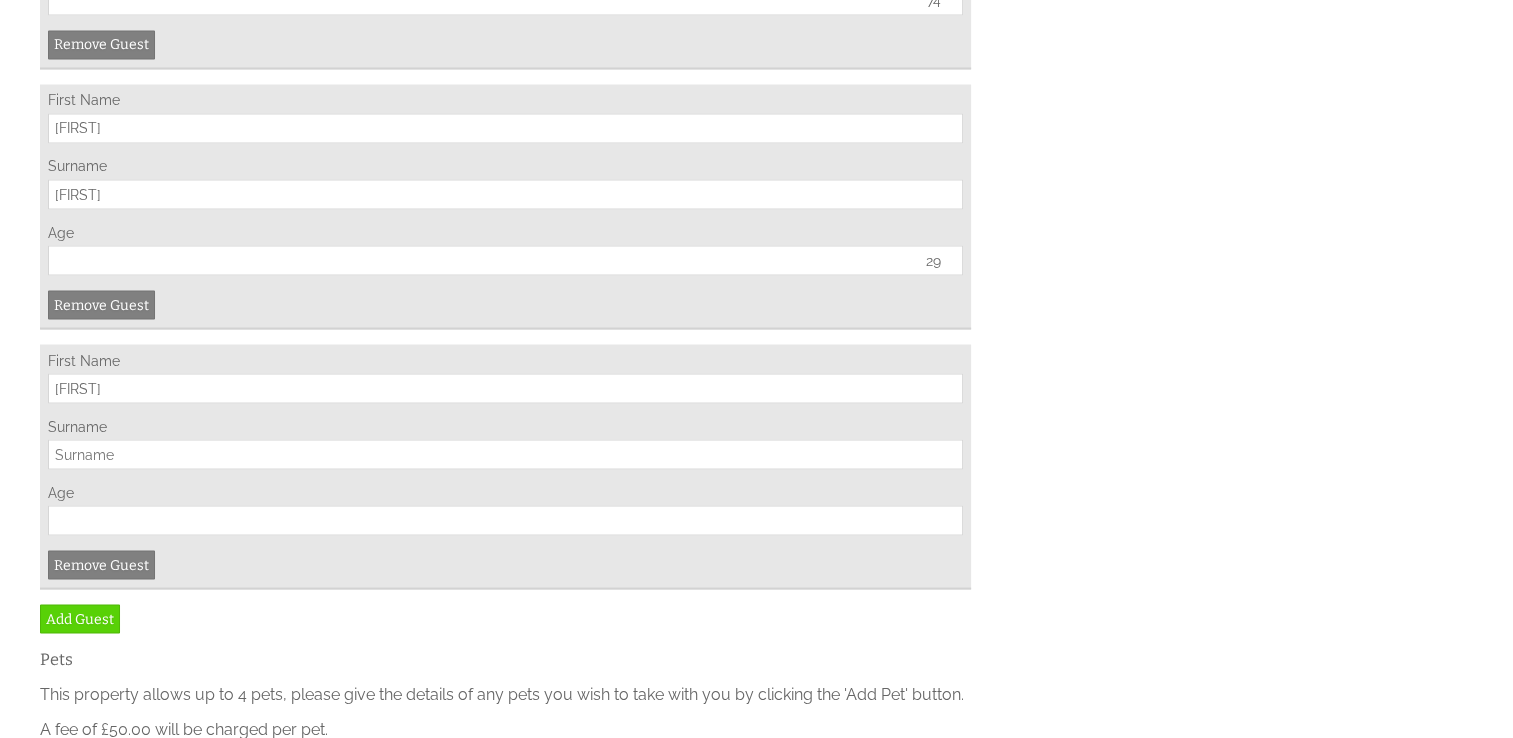 type on "Jen" 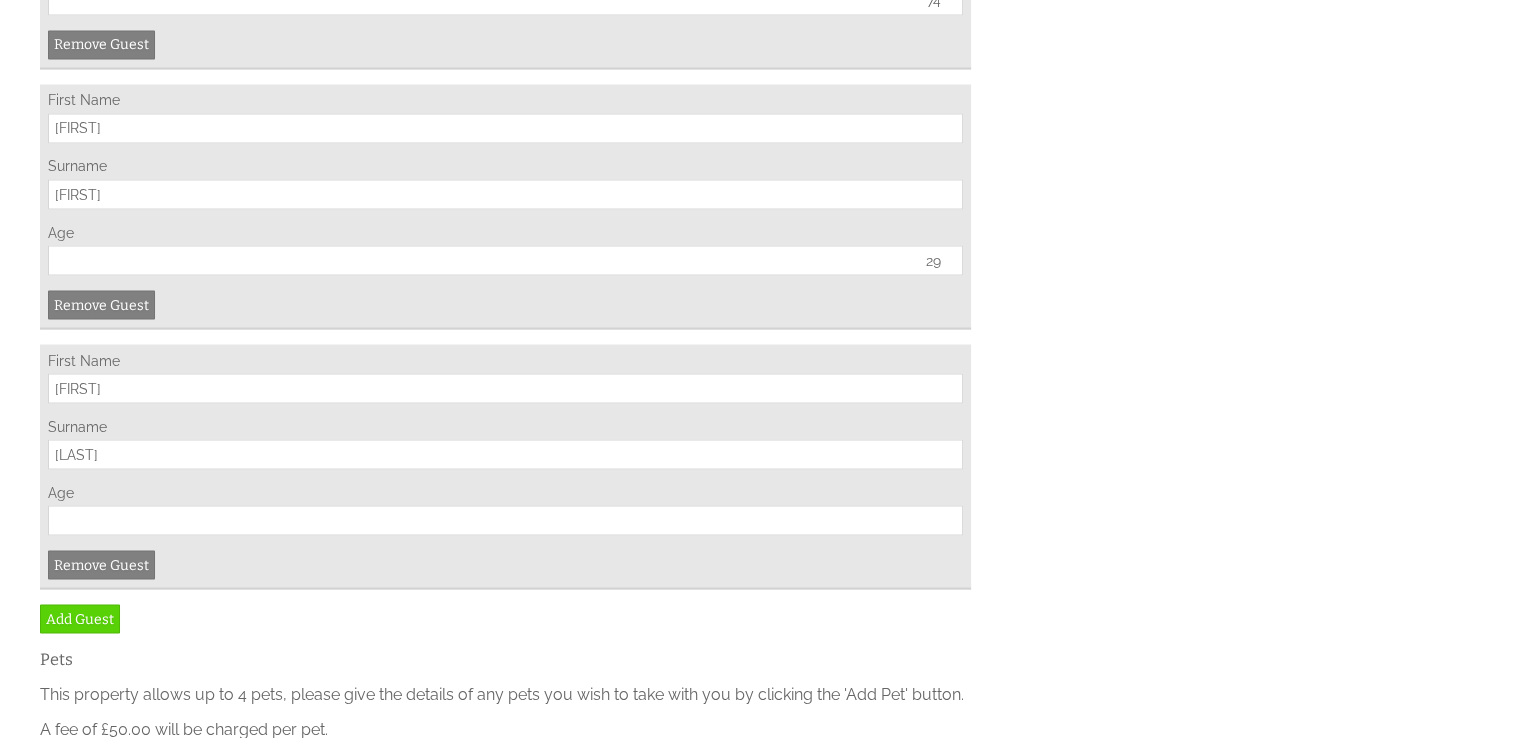 type on "King" 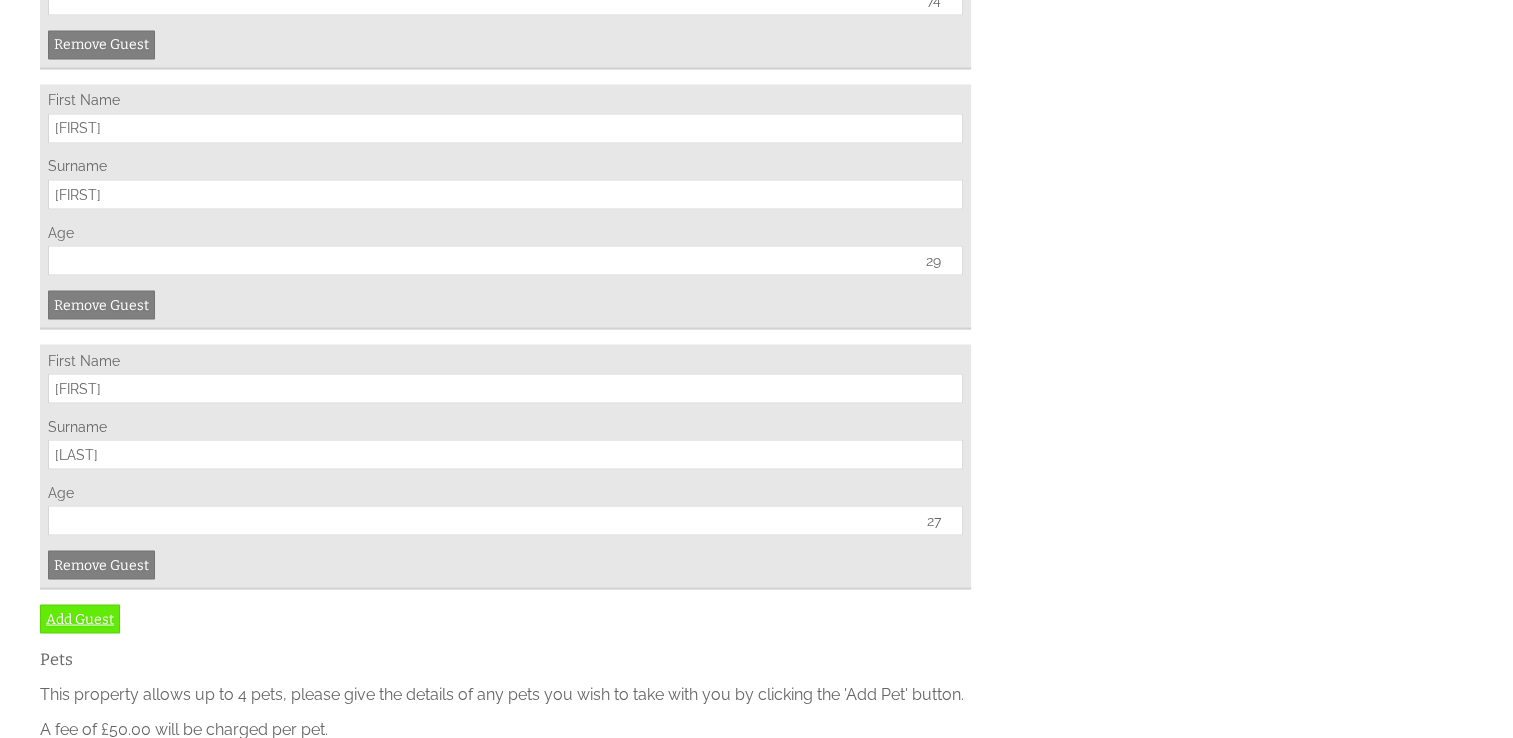 type on "27" 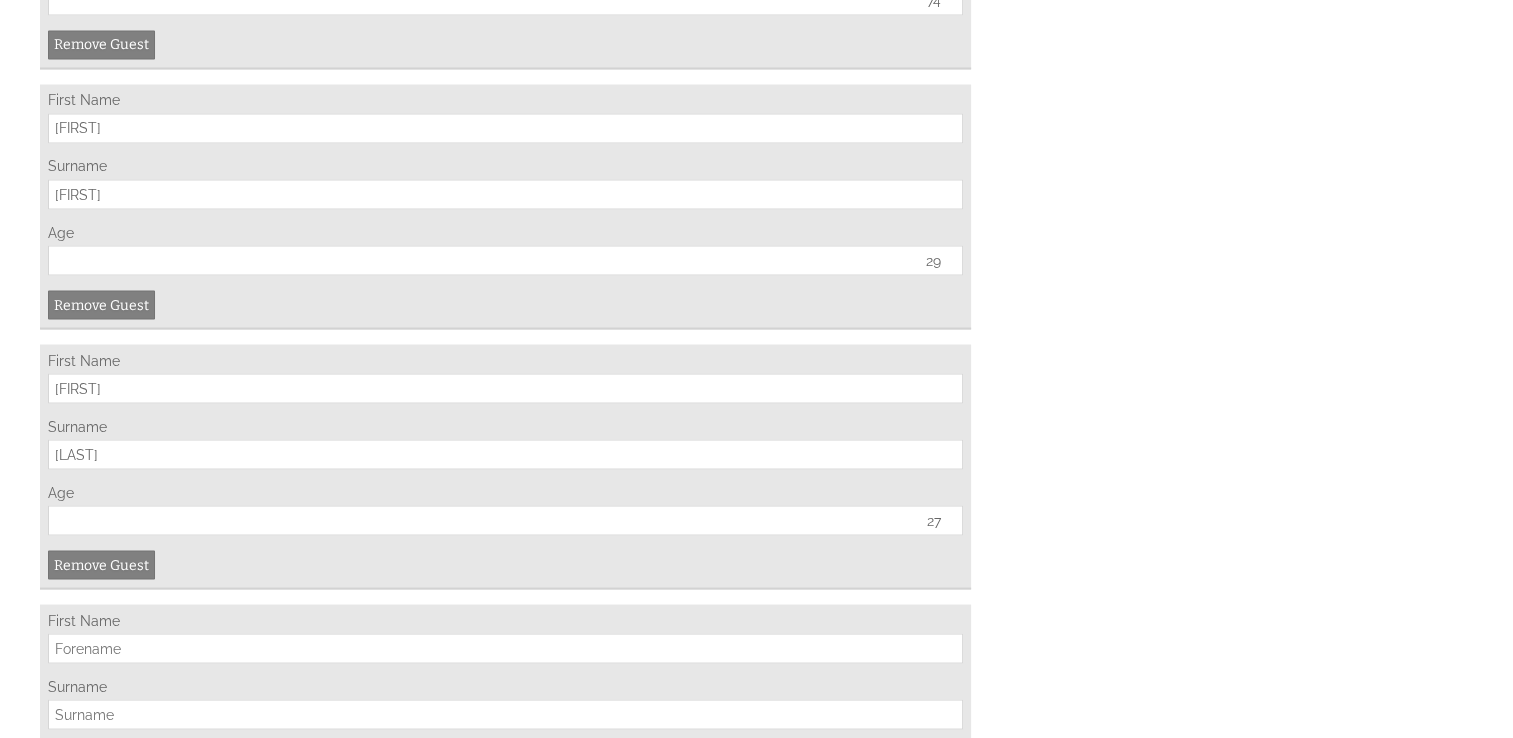 click on "First Name" at bounding box center [505, 648] 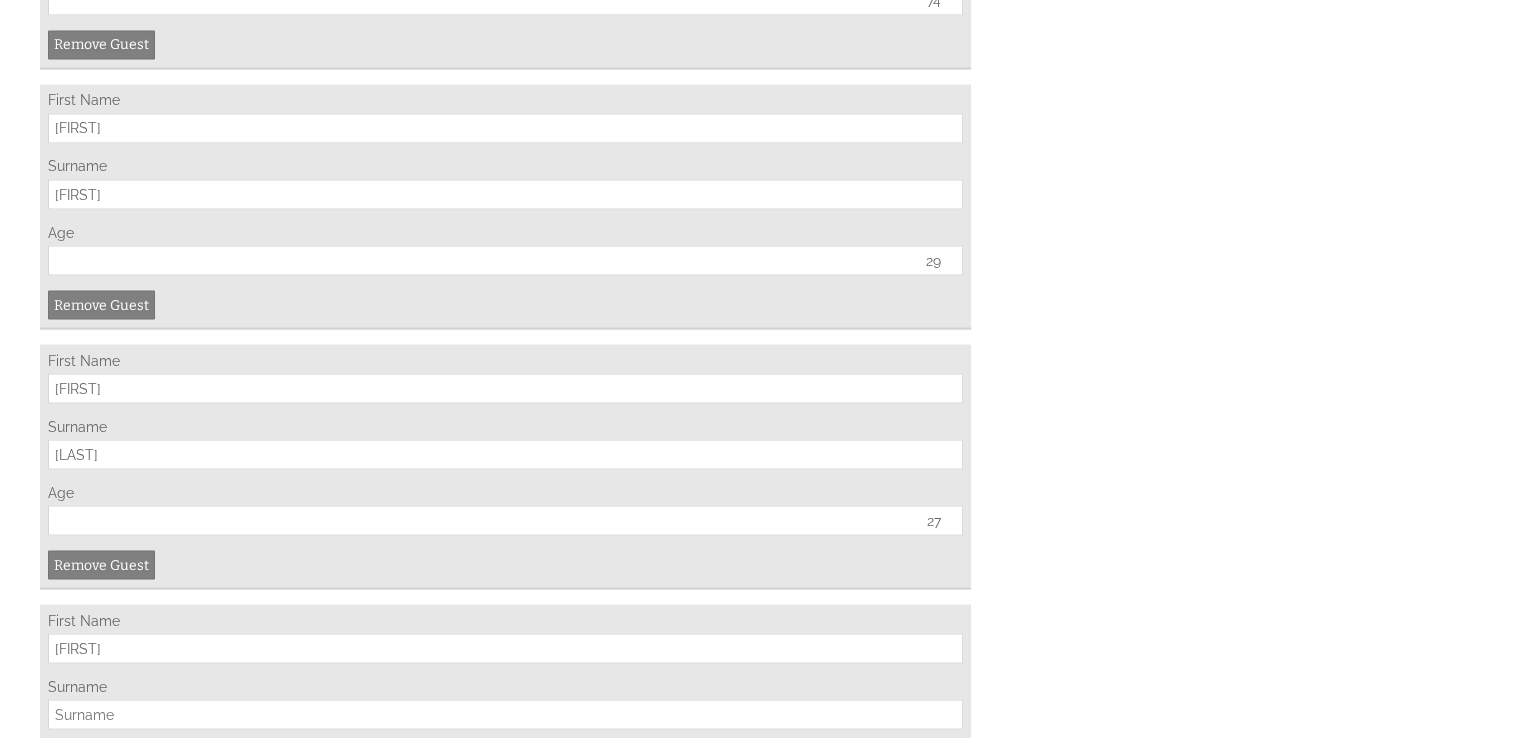 type on "Courtney" 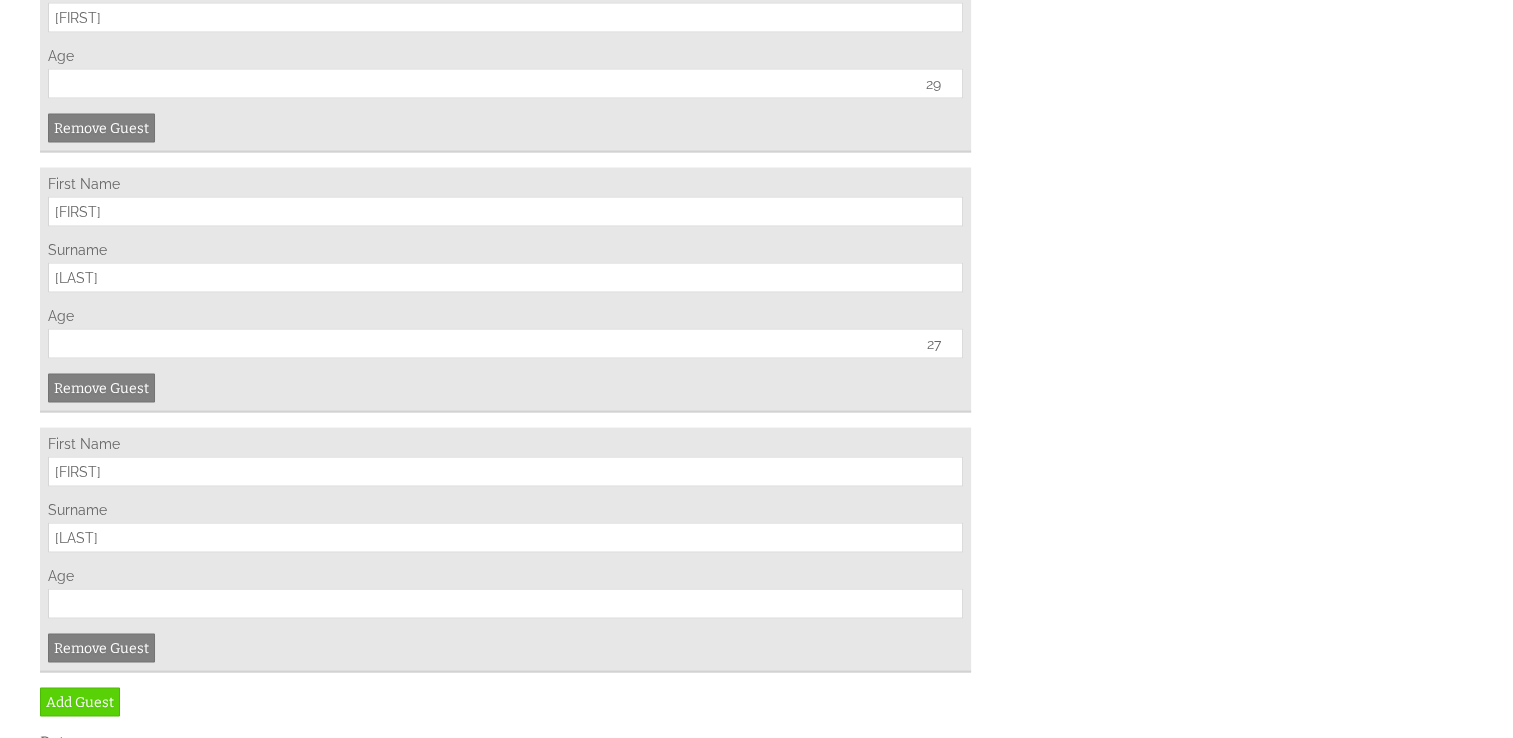 scroll, scrollTop: 3829, scrollLeft: 0, axis: vertical 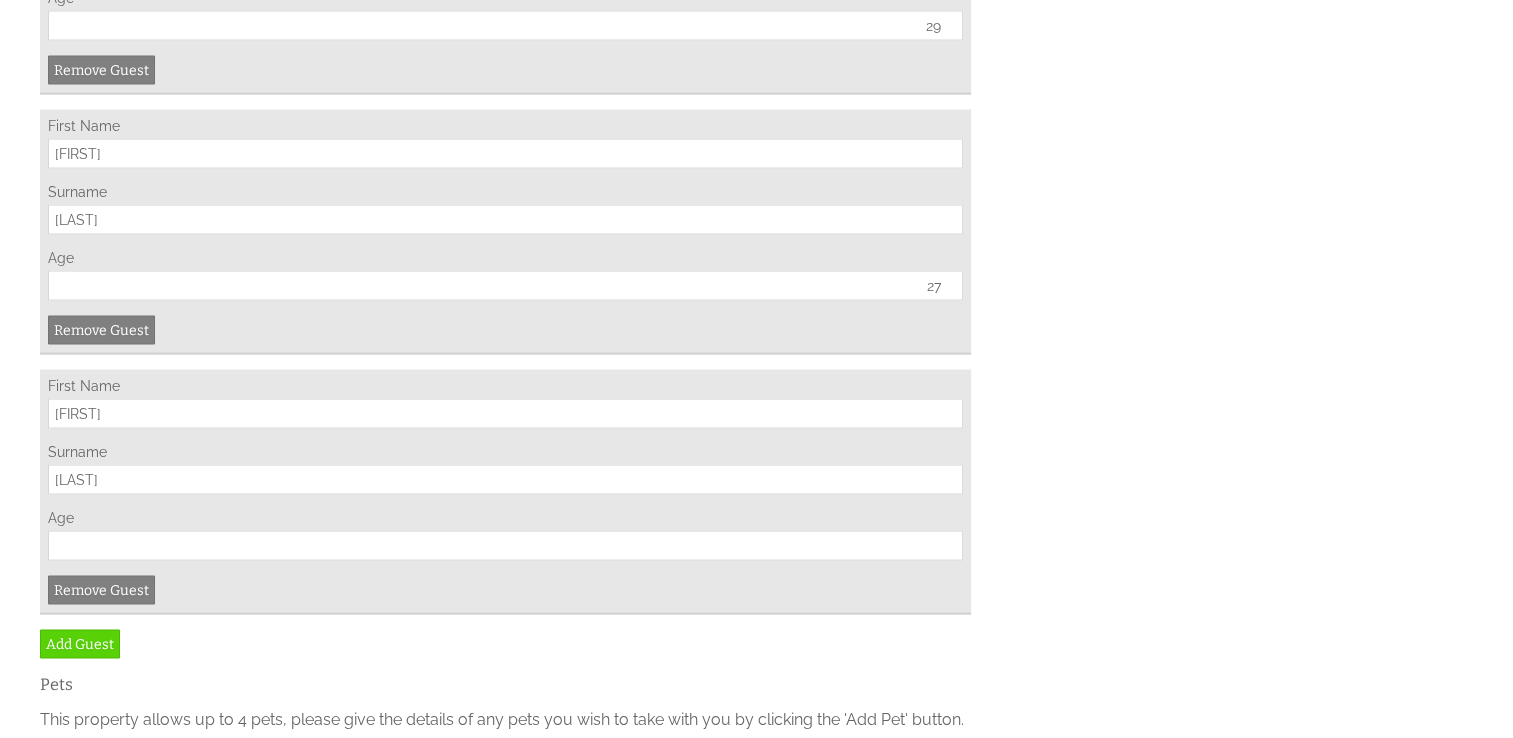 type on "Newt" 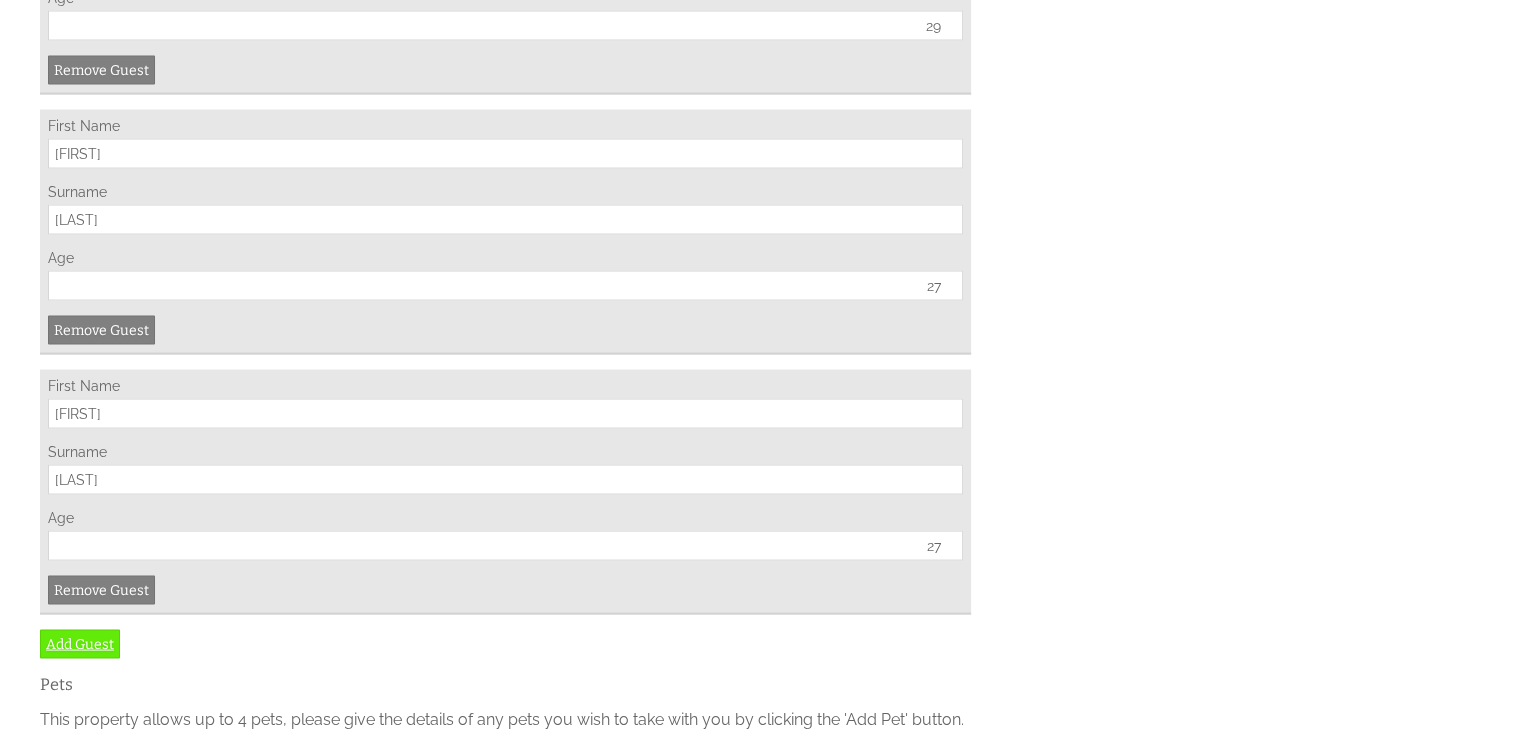 type on "27" 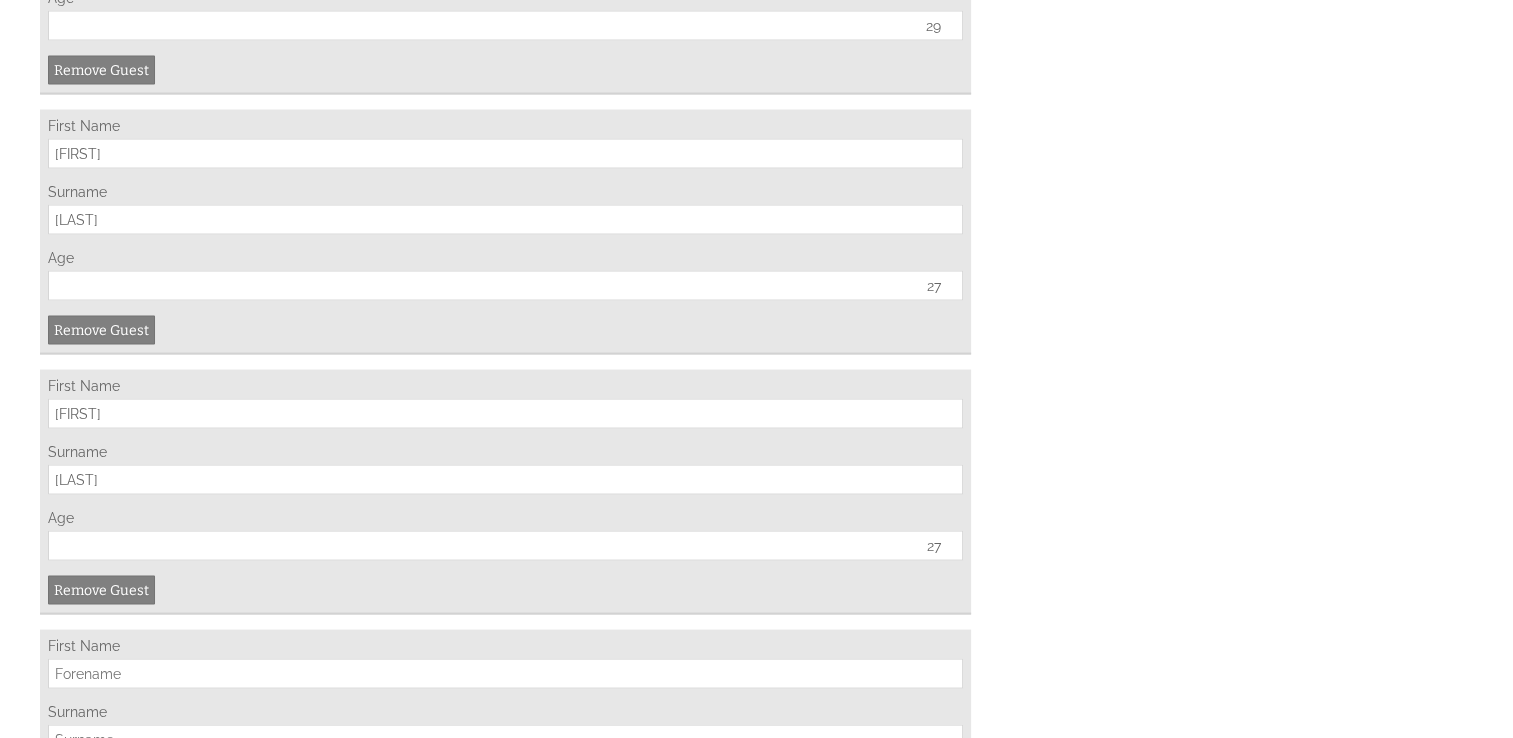 click on "First Name" at bounding box center (505, 674) 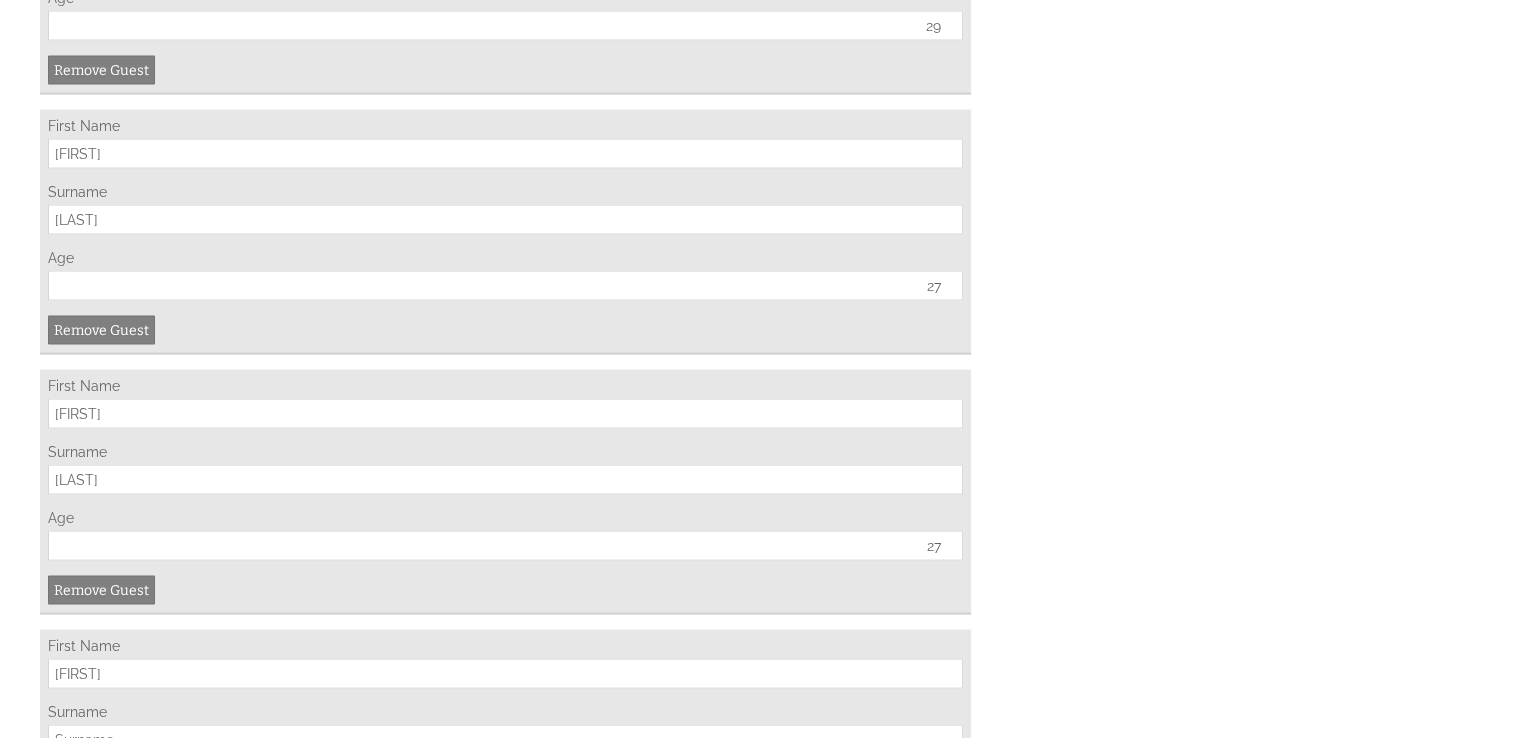 type on "Shannon" 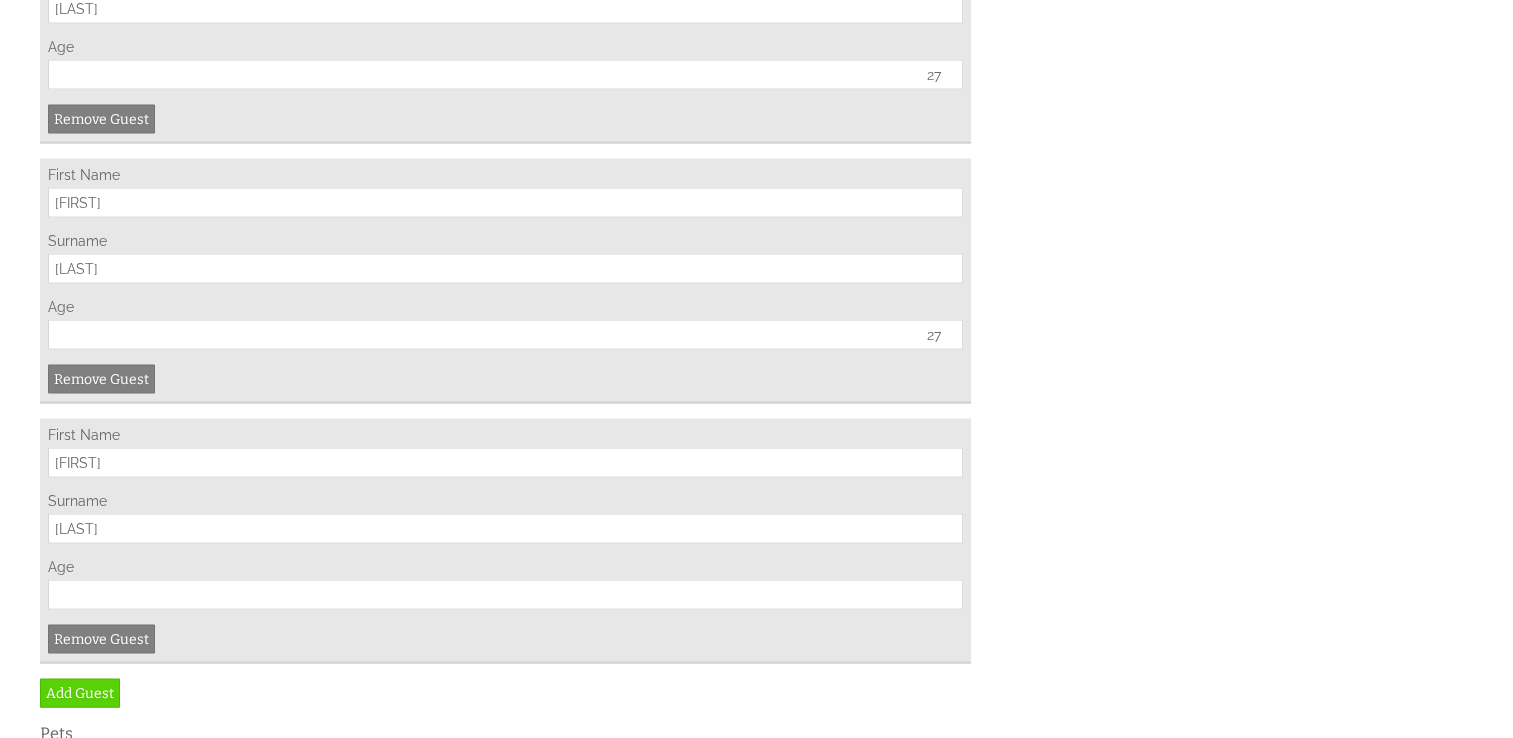 scroll, scrollTop: 4064, scrollLeft: 0, axis: vertical 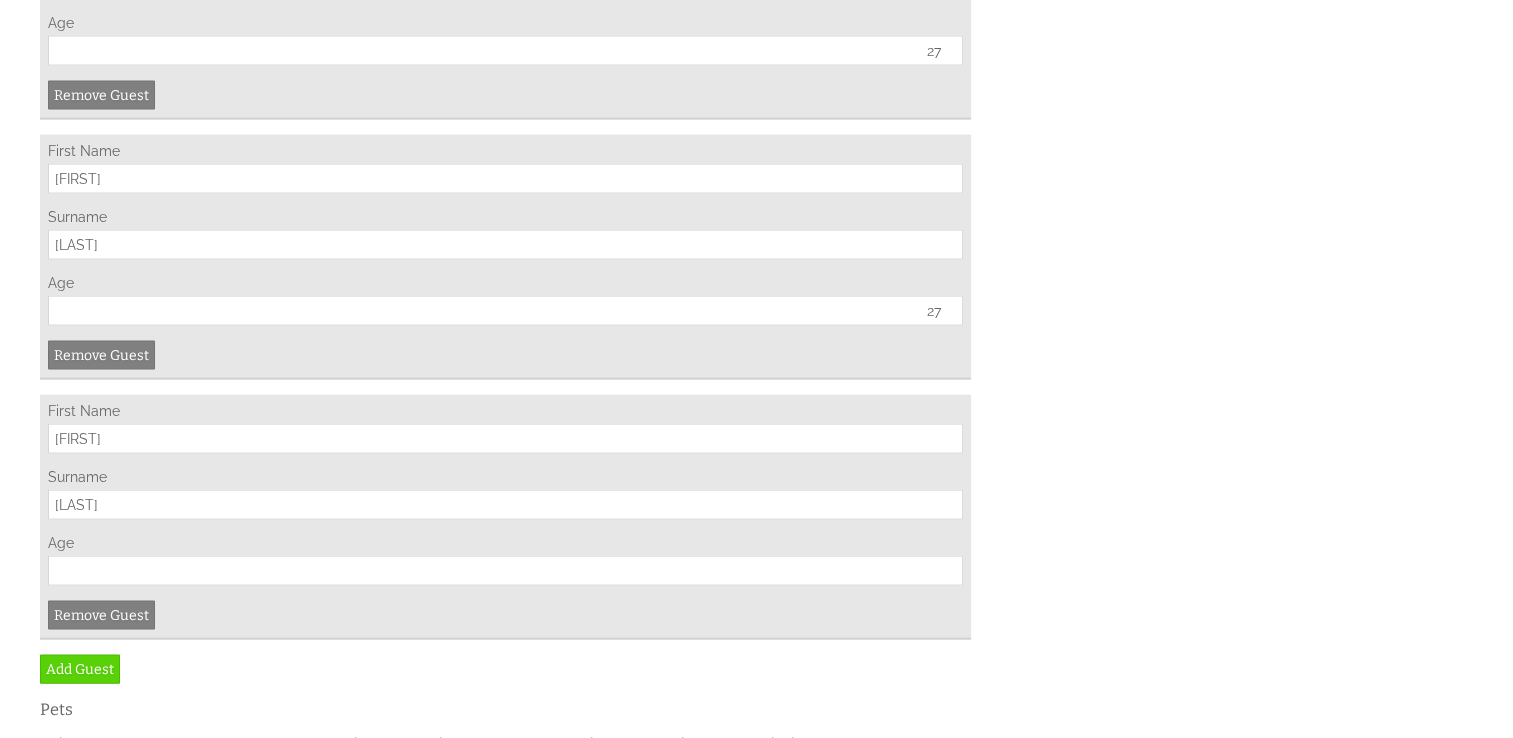 type on "Weaver" 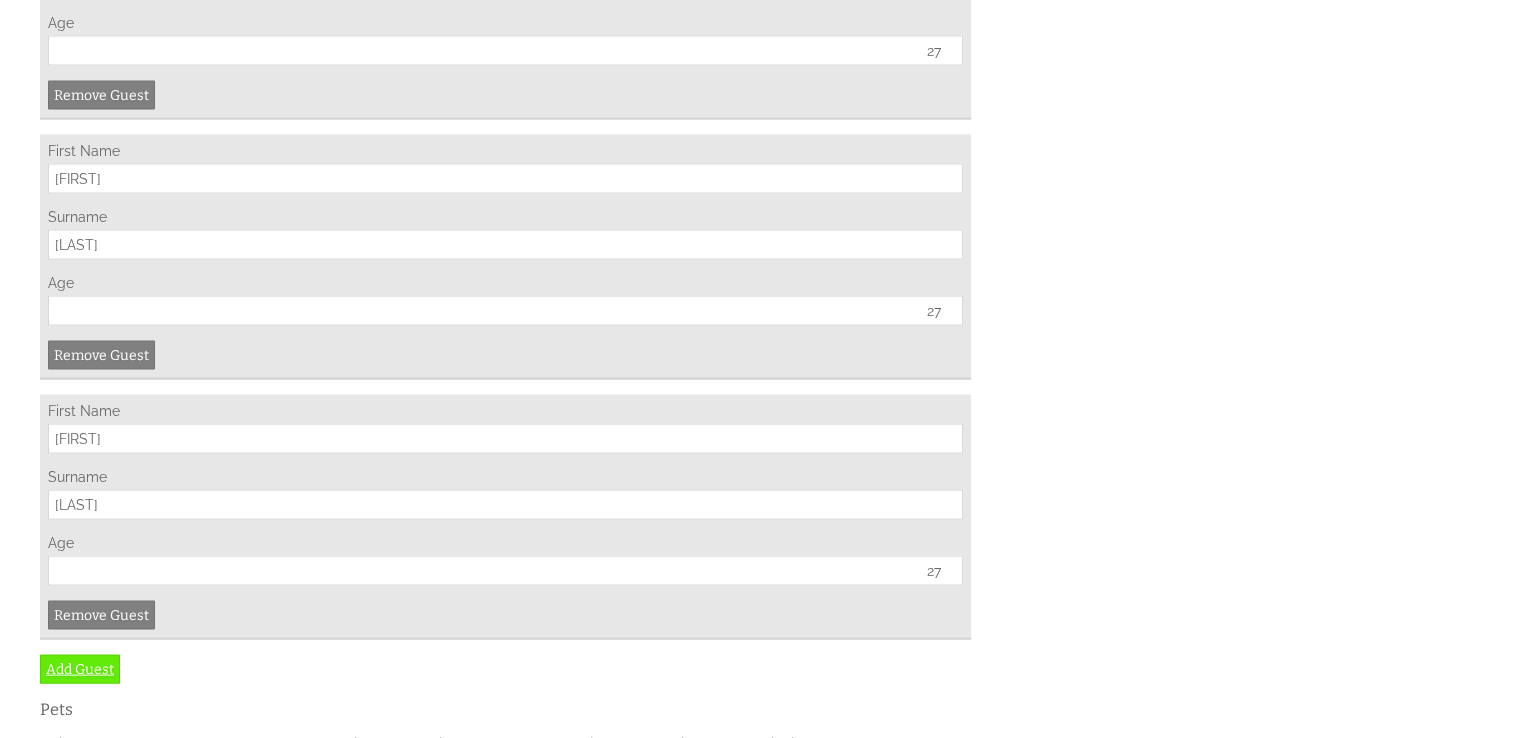 type on "27" 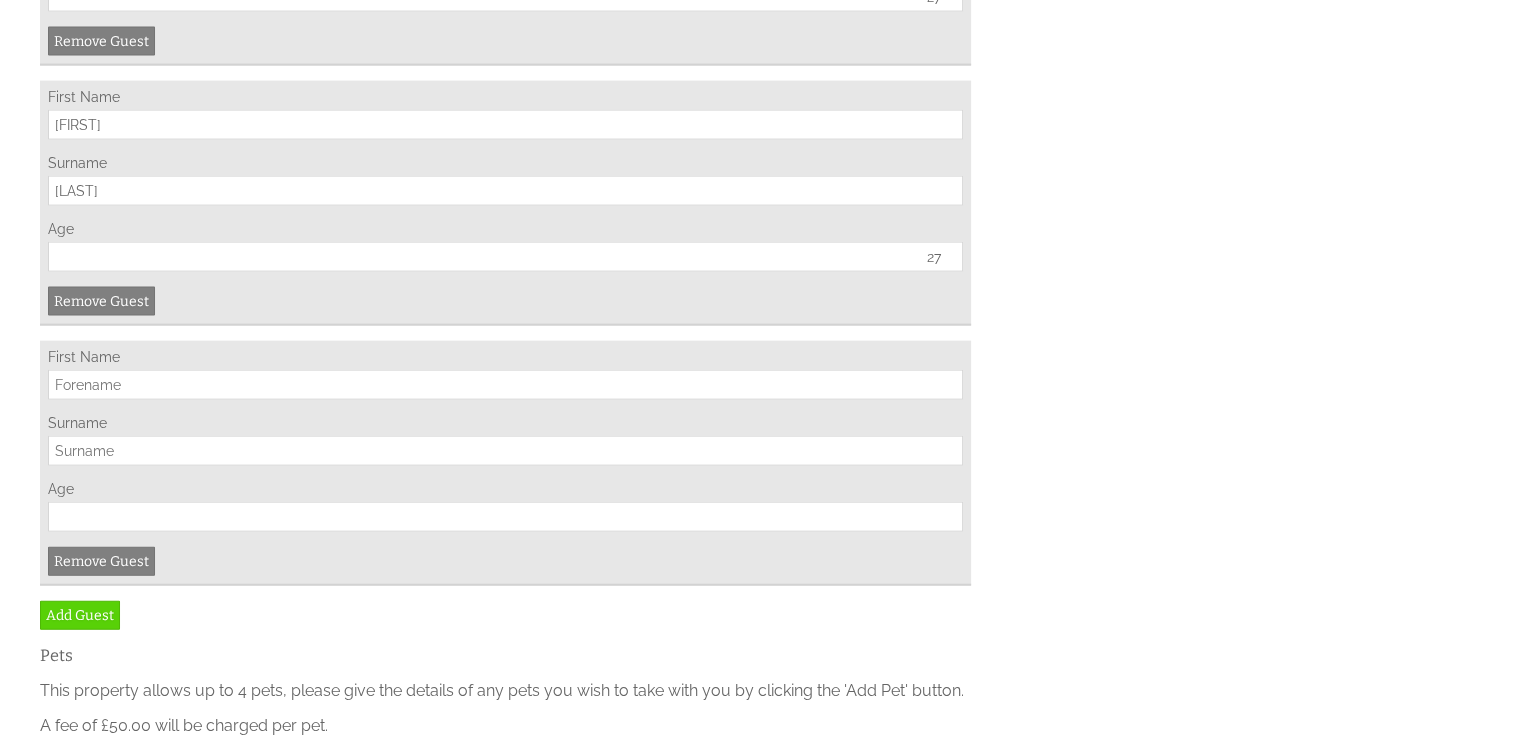scroll, scrollTop: 4410, scrollLeft: 0, axis: vertical 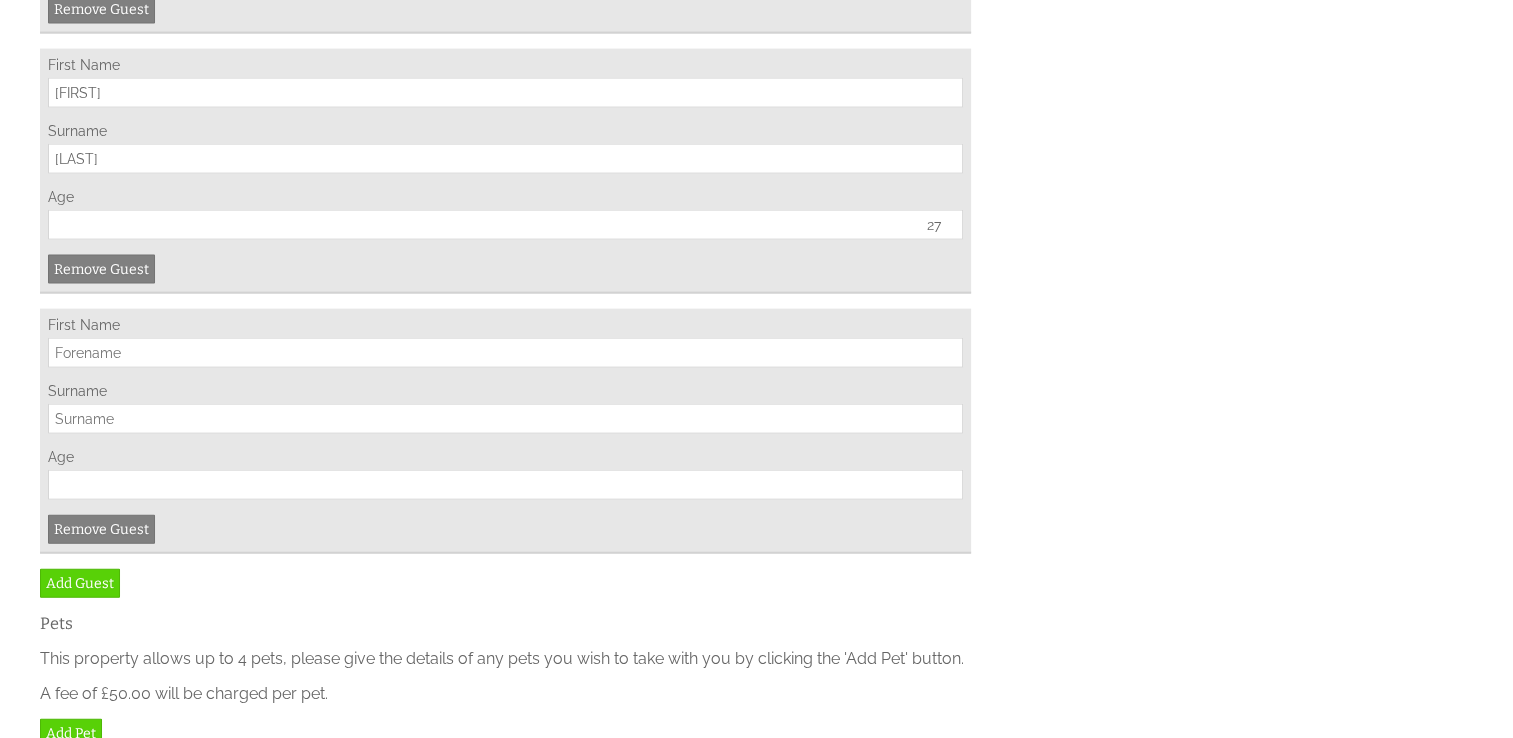 click on "First Name" at bounding box center [505, 353] 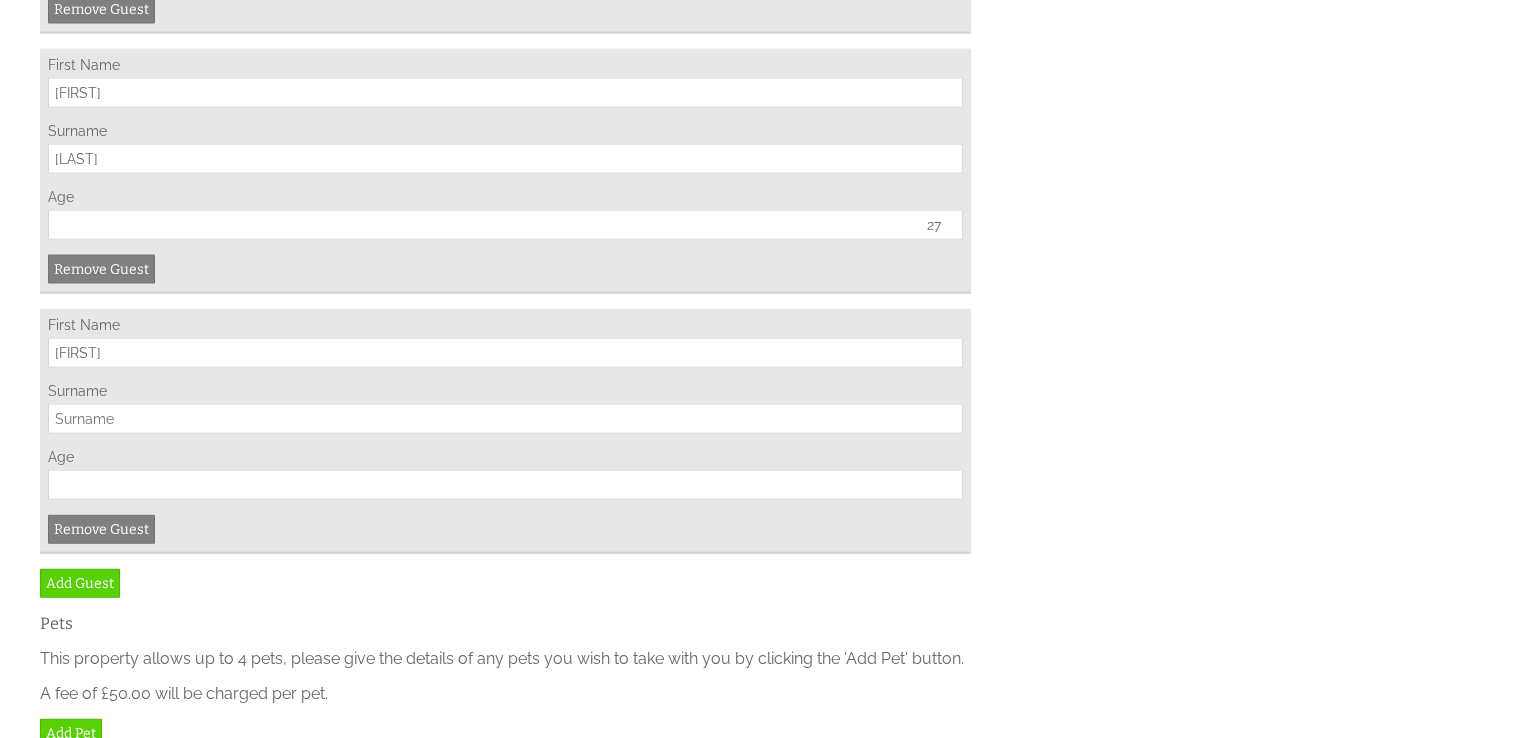 type on "Meg" 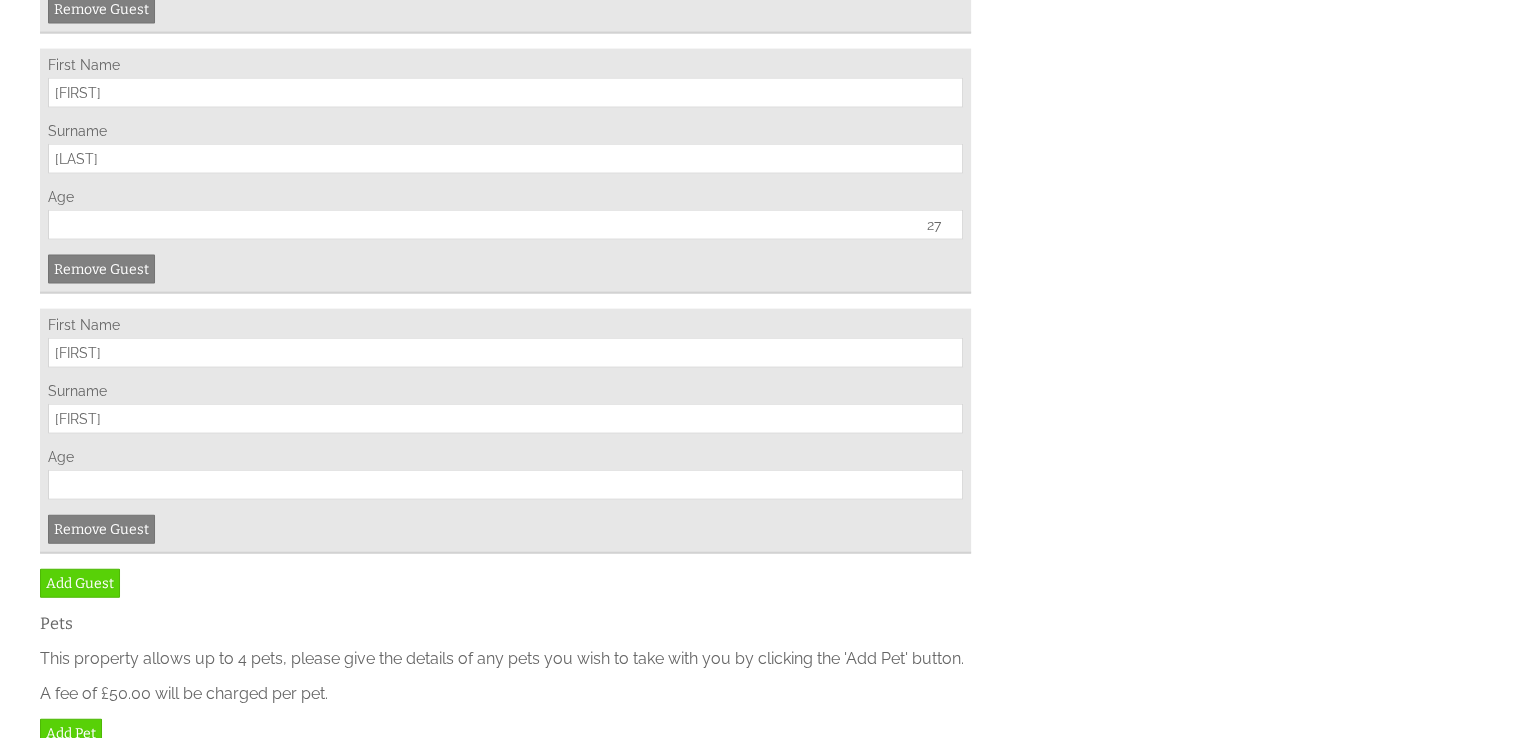 type on "Lewis" 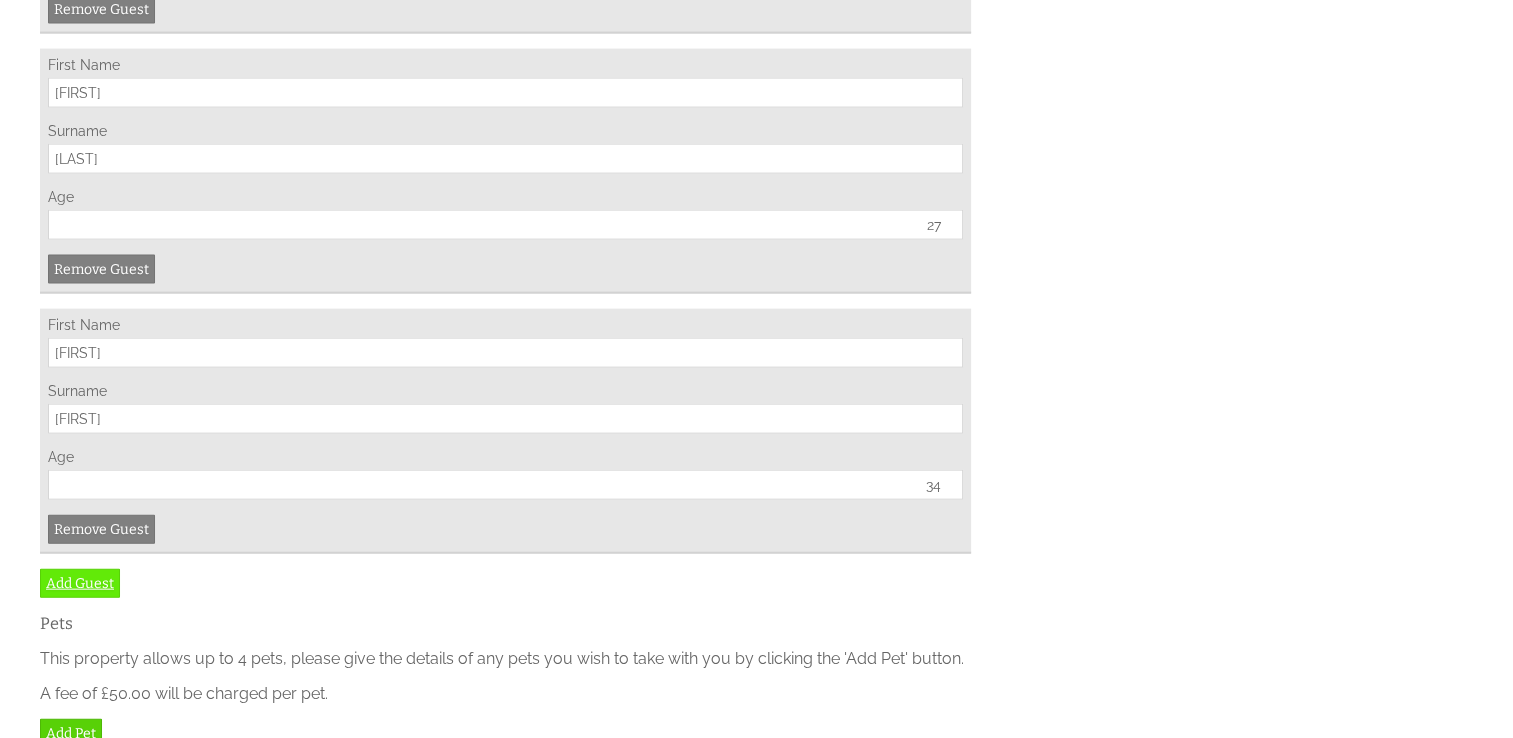 type on "34" 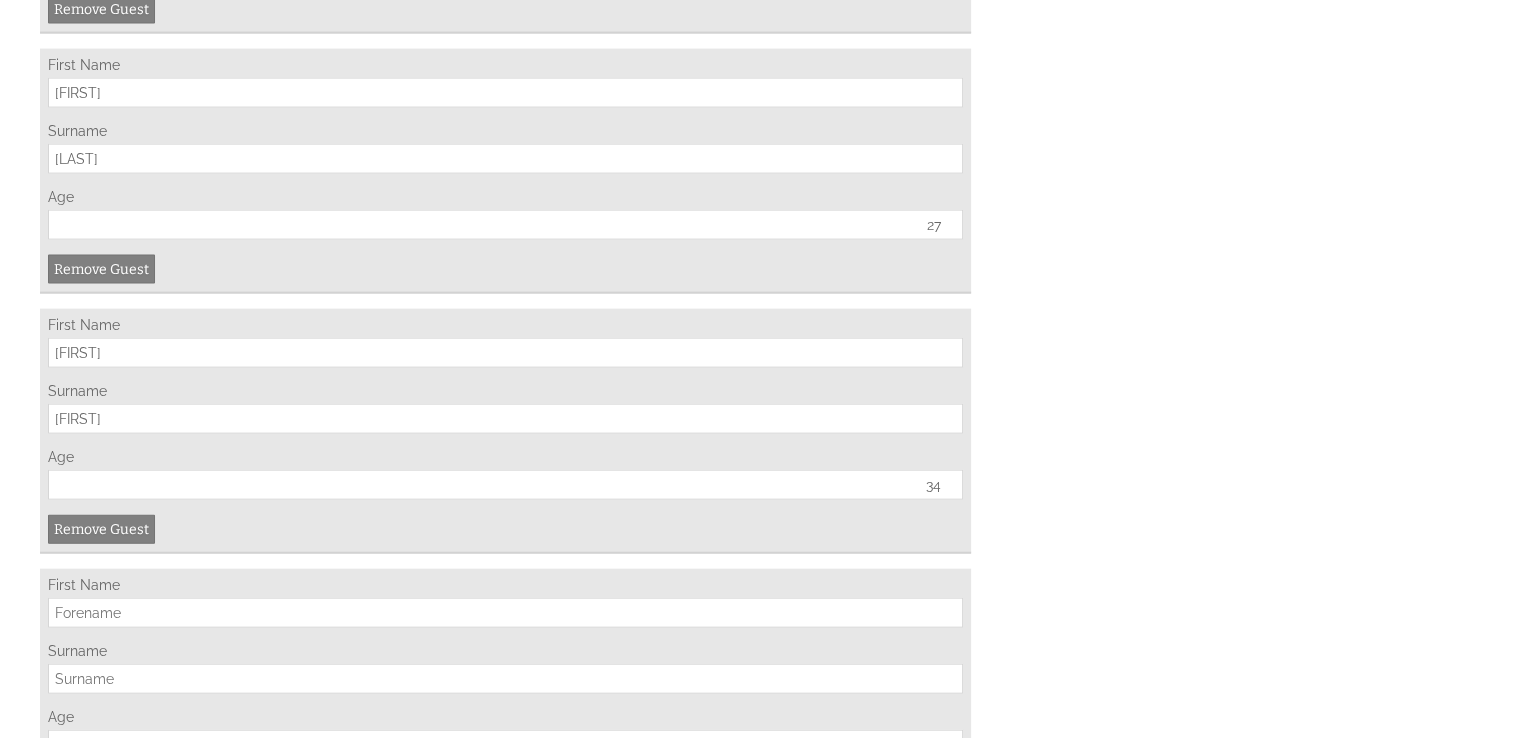 click on "First Name" at bounding box center [505, 613] 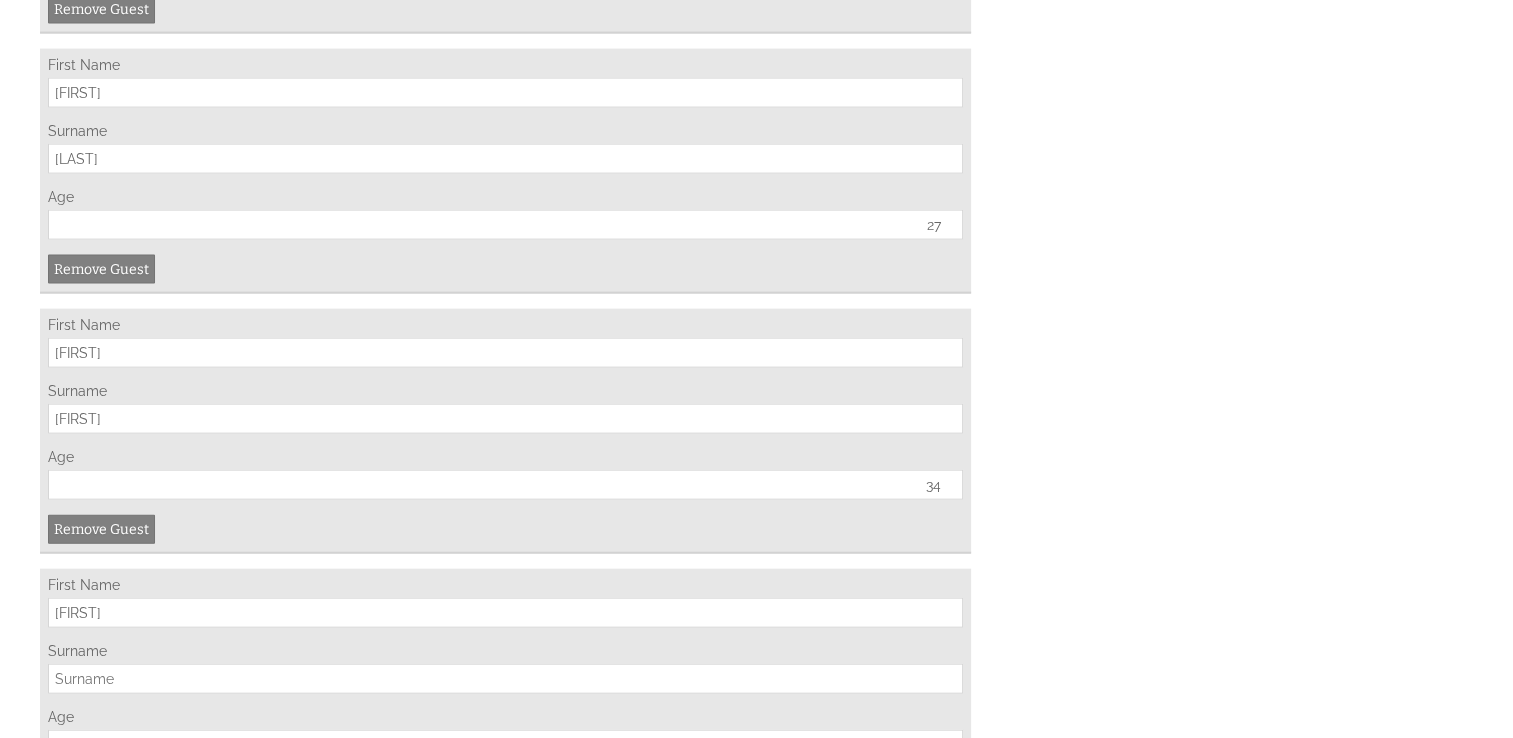 type on "Francesca" 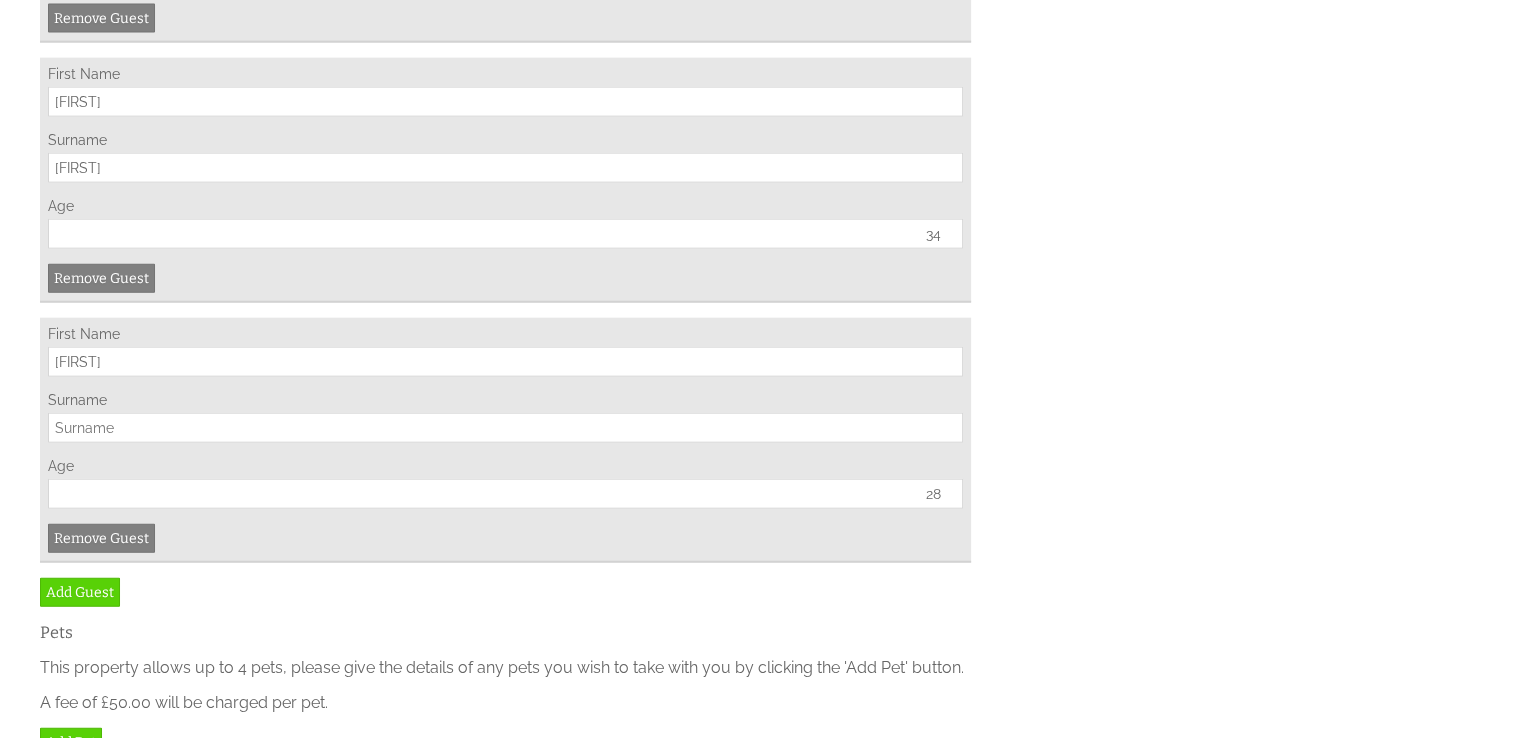 scroll, scrollTop: 4708, scrollLeft: 0, axis: vertical 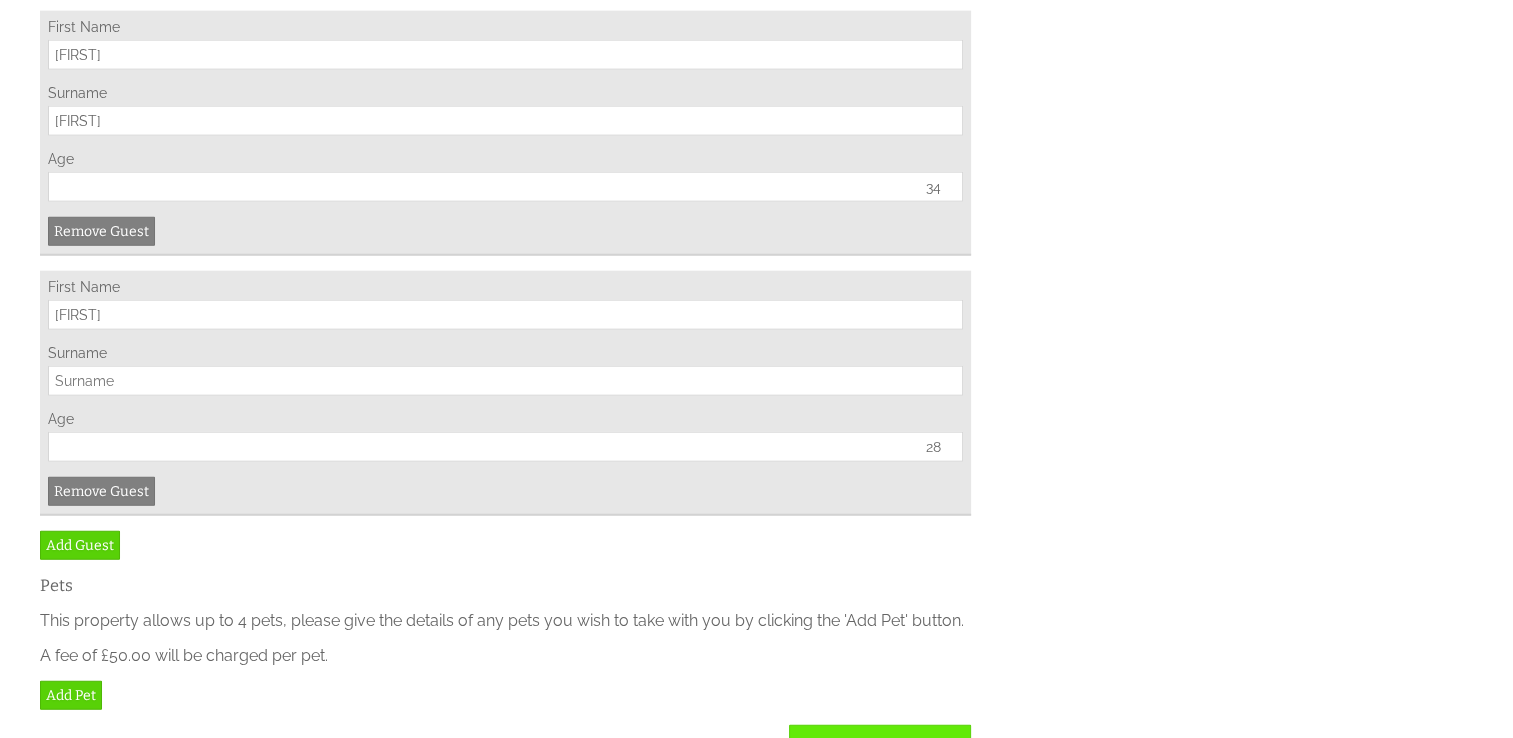 type on "28" 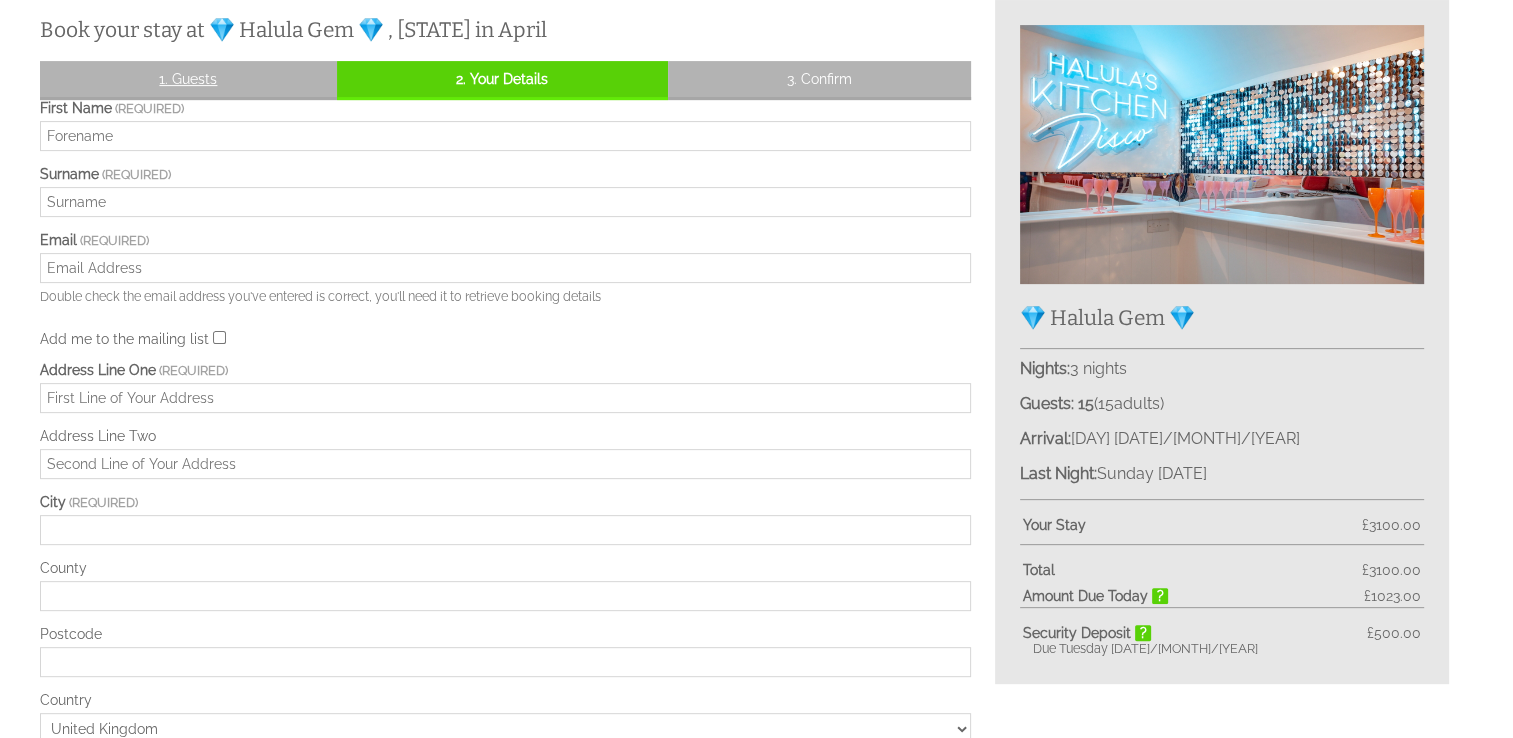 click on "1. Guests" at bounding box center (188, 79) 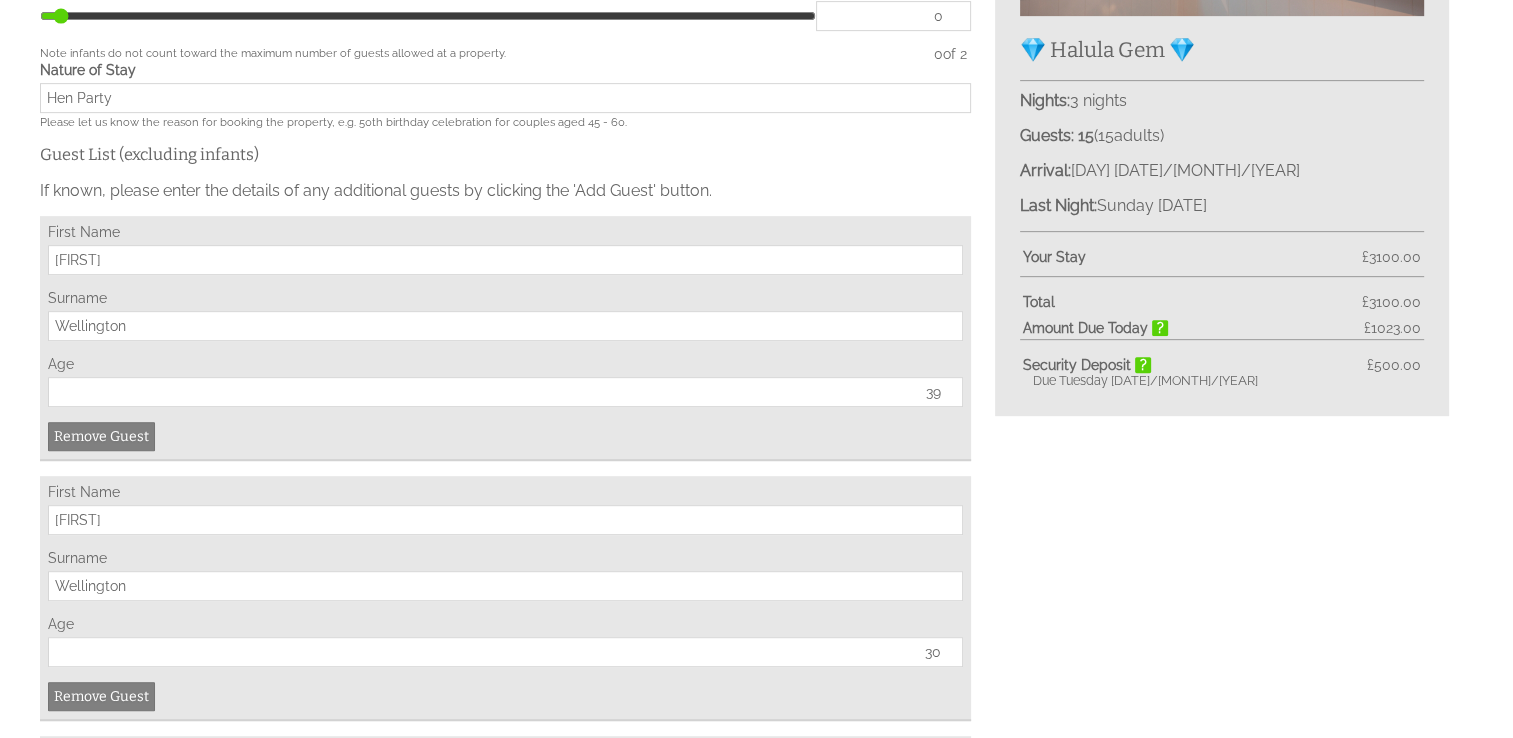scroll, scrollTop: 869, scrollLeft: 0, axis: vertical 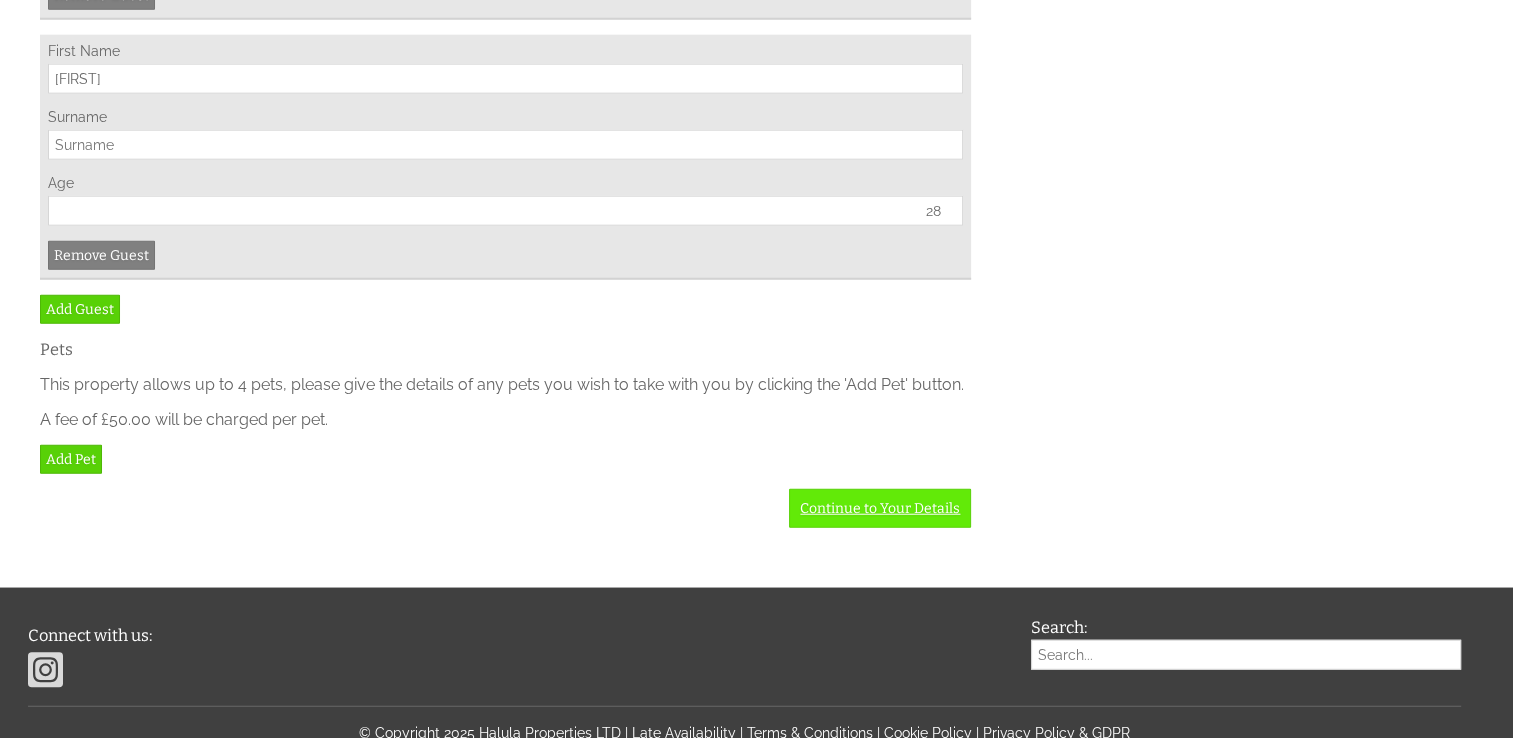 click on "Continue to Your Details" at bounding box center [880, 508] 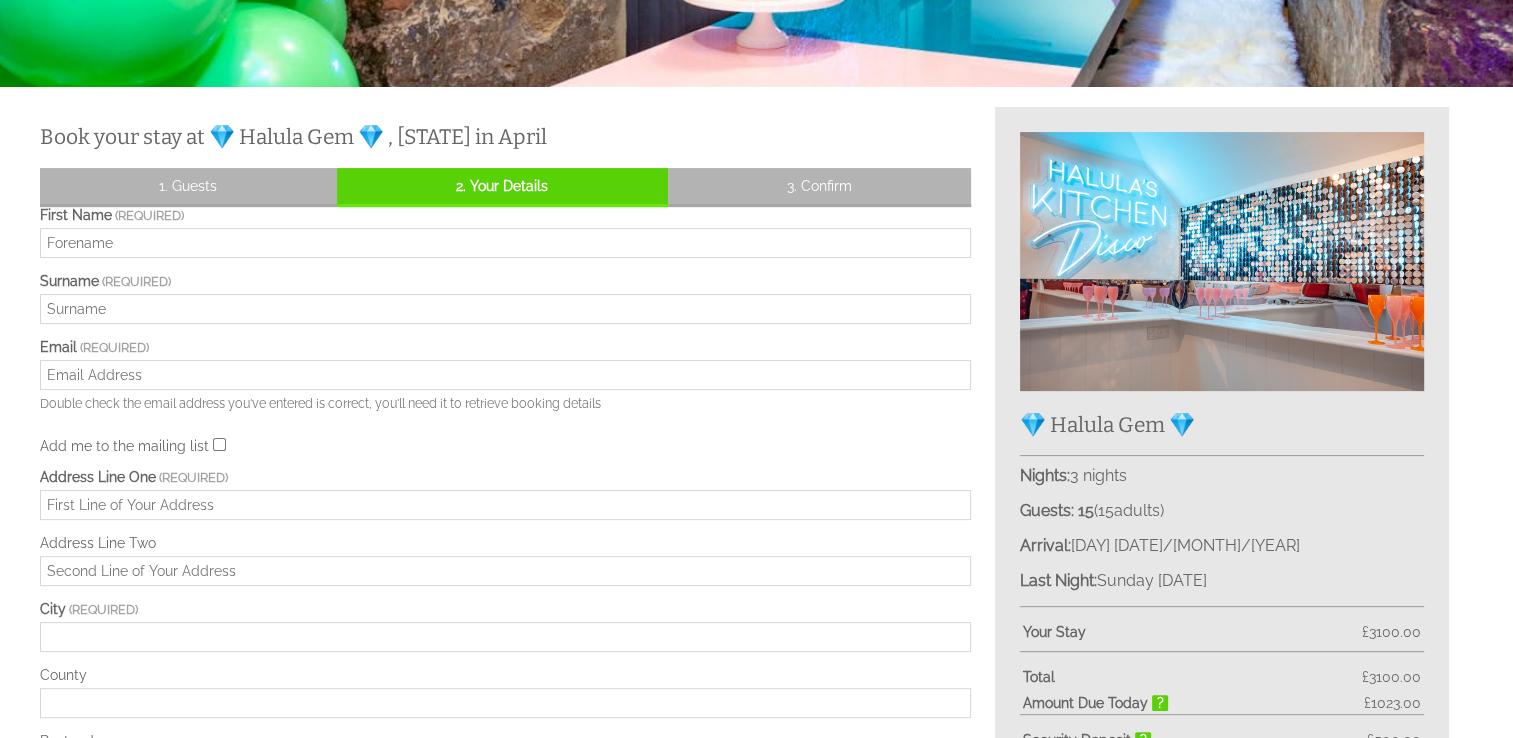 scroll, scrollTop: 483, scrollLeft: 0, axis: vertical 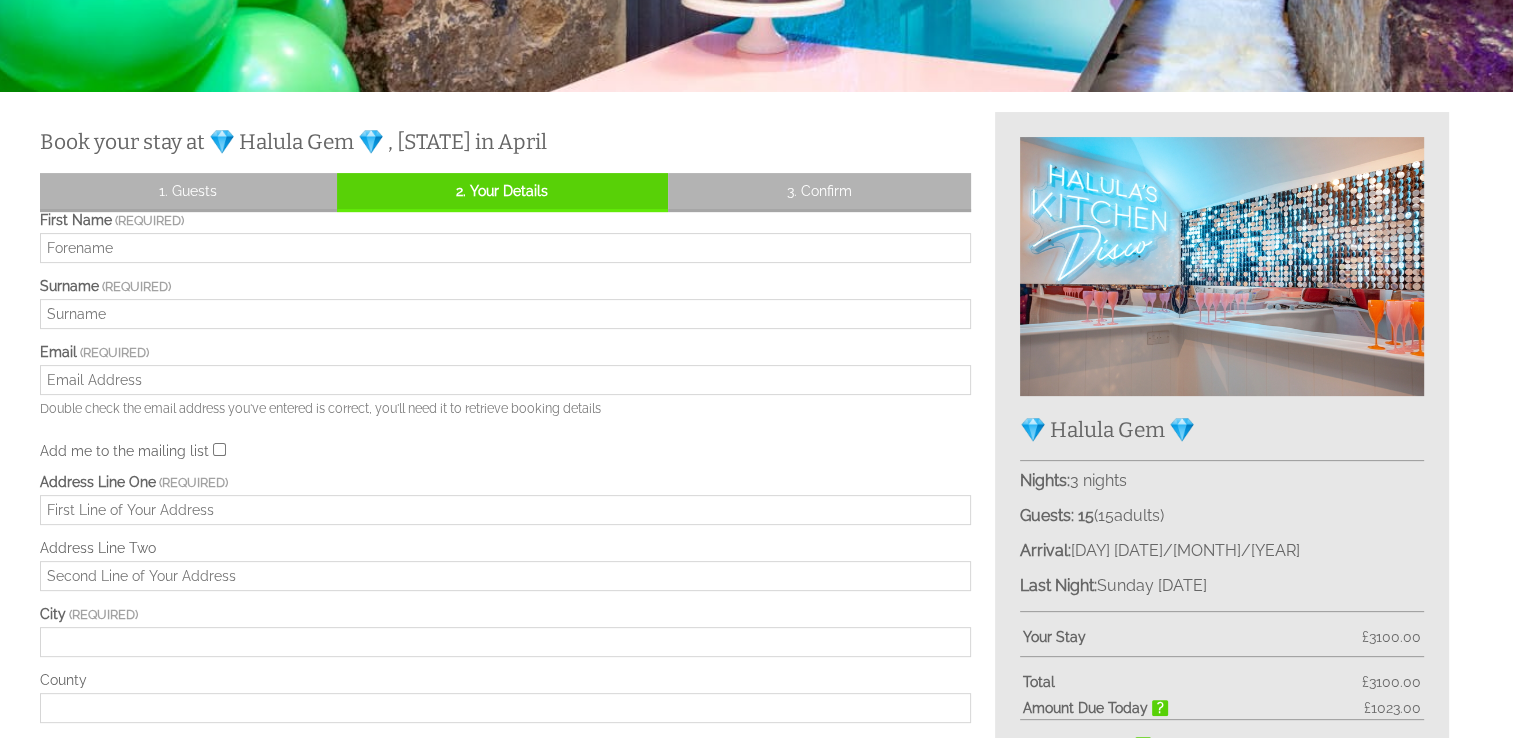 click on "First Name" at bounding box center [505, 248] 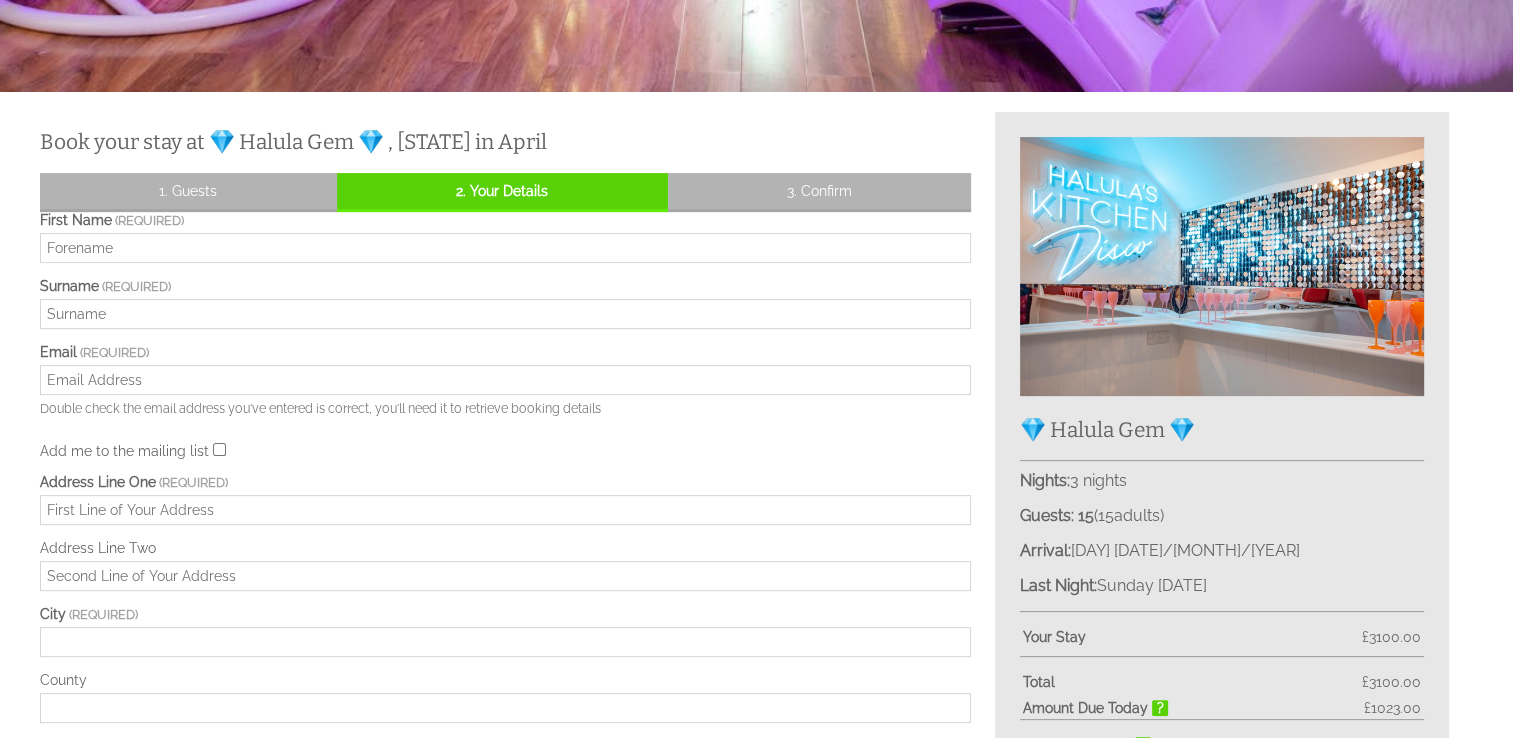type on "[USERNAME]@[EXAMPLE.COM]" 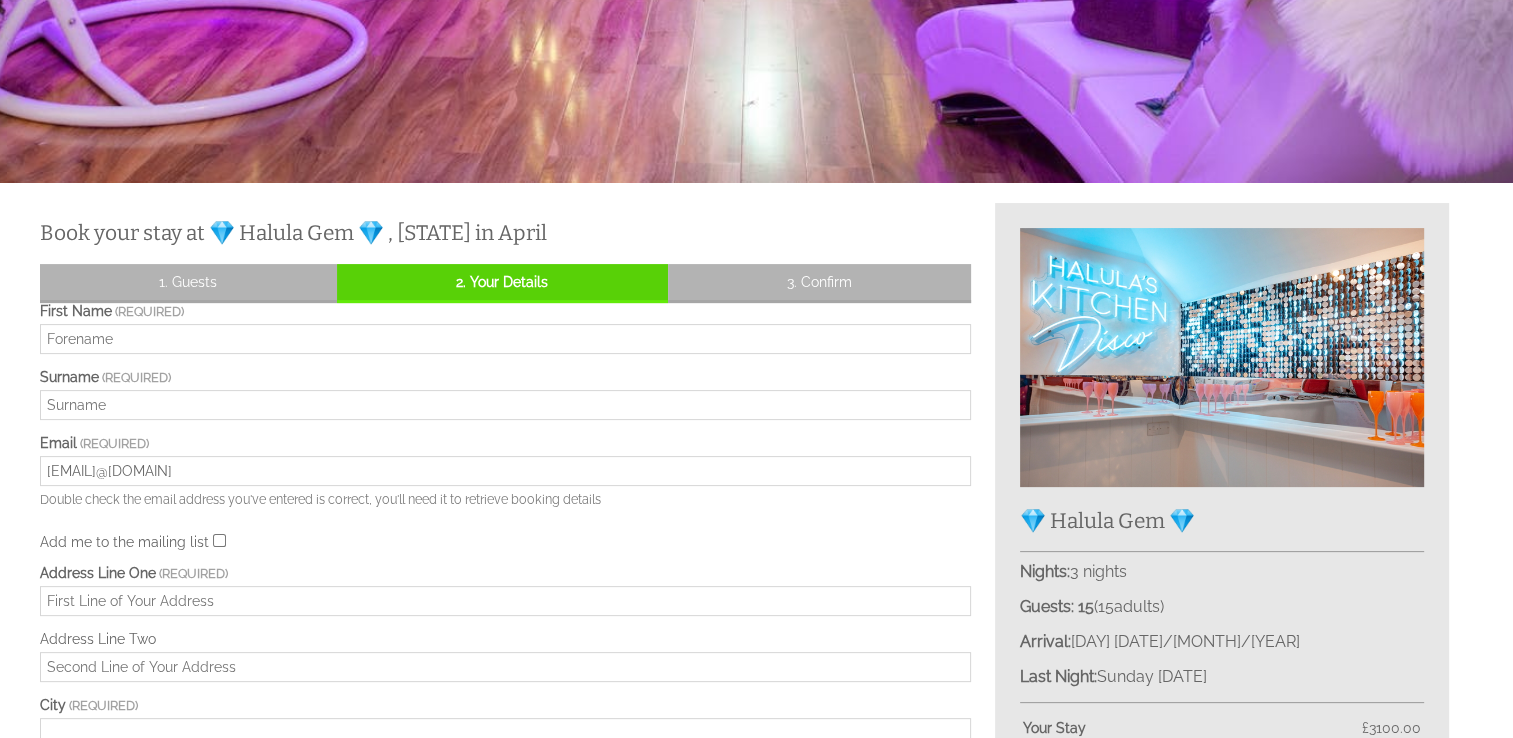 scroll, scrollTop: 370, scrollLeft: 0, axis: vertical 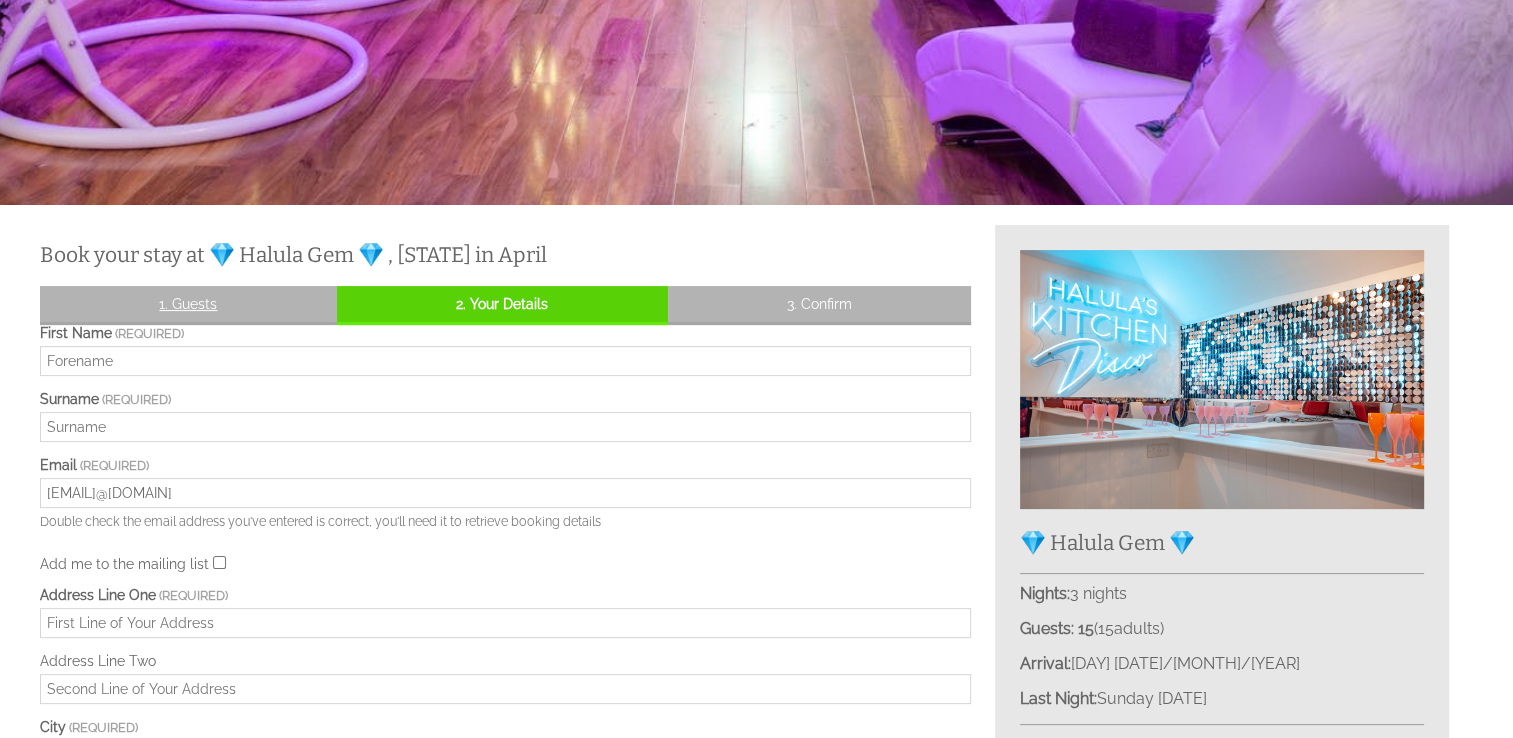 click on "1. Guests" at bounding box center [188, 304] 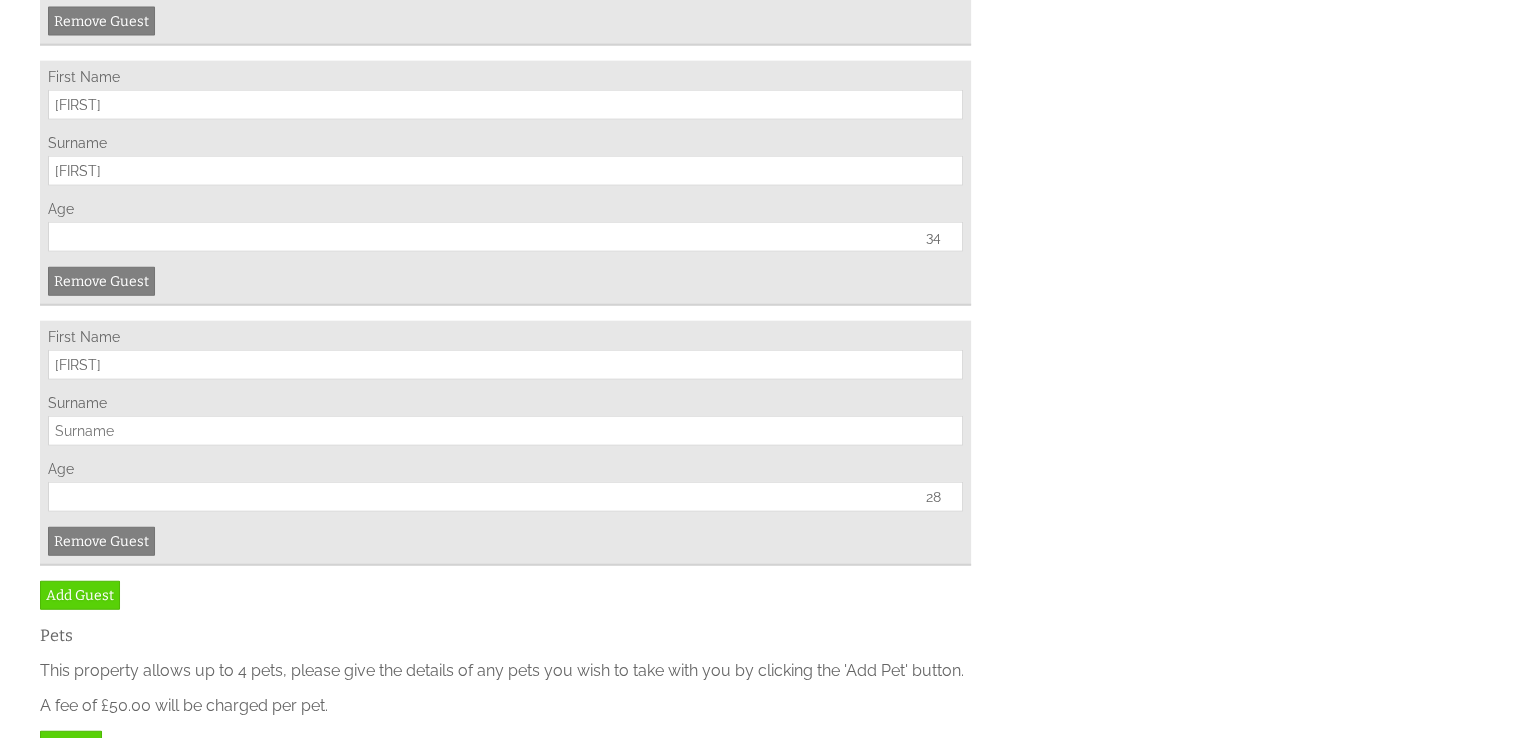 scroll, scrollTop: 4557, scrollLeft: 0, axis: vertical 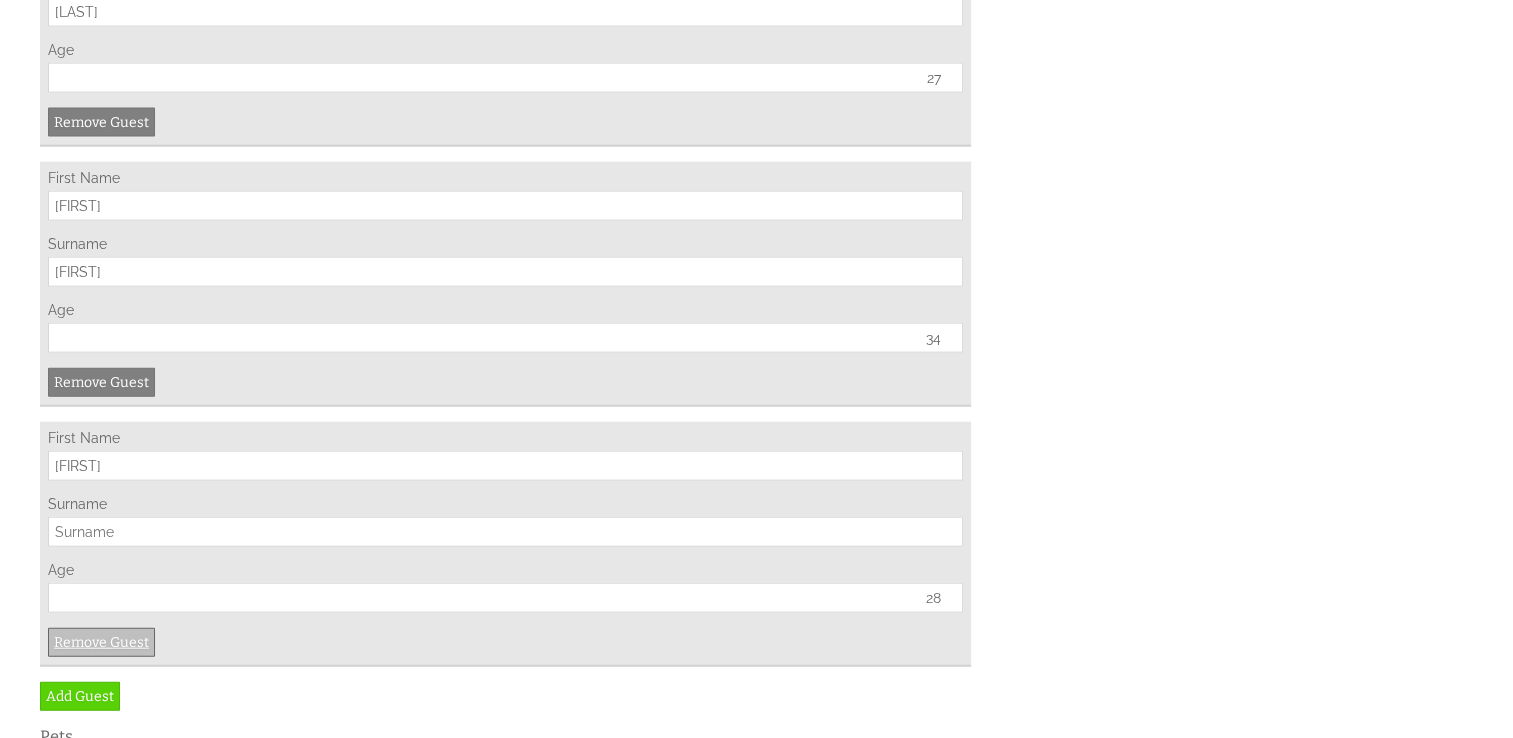 click on "Remove Guest" at bounding box center (101, 642) 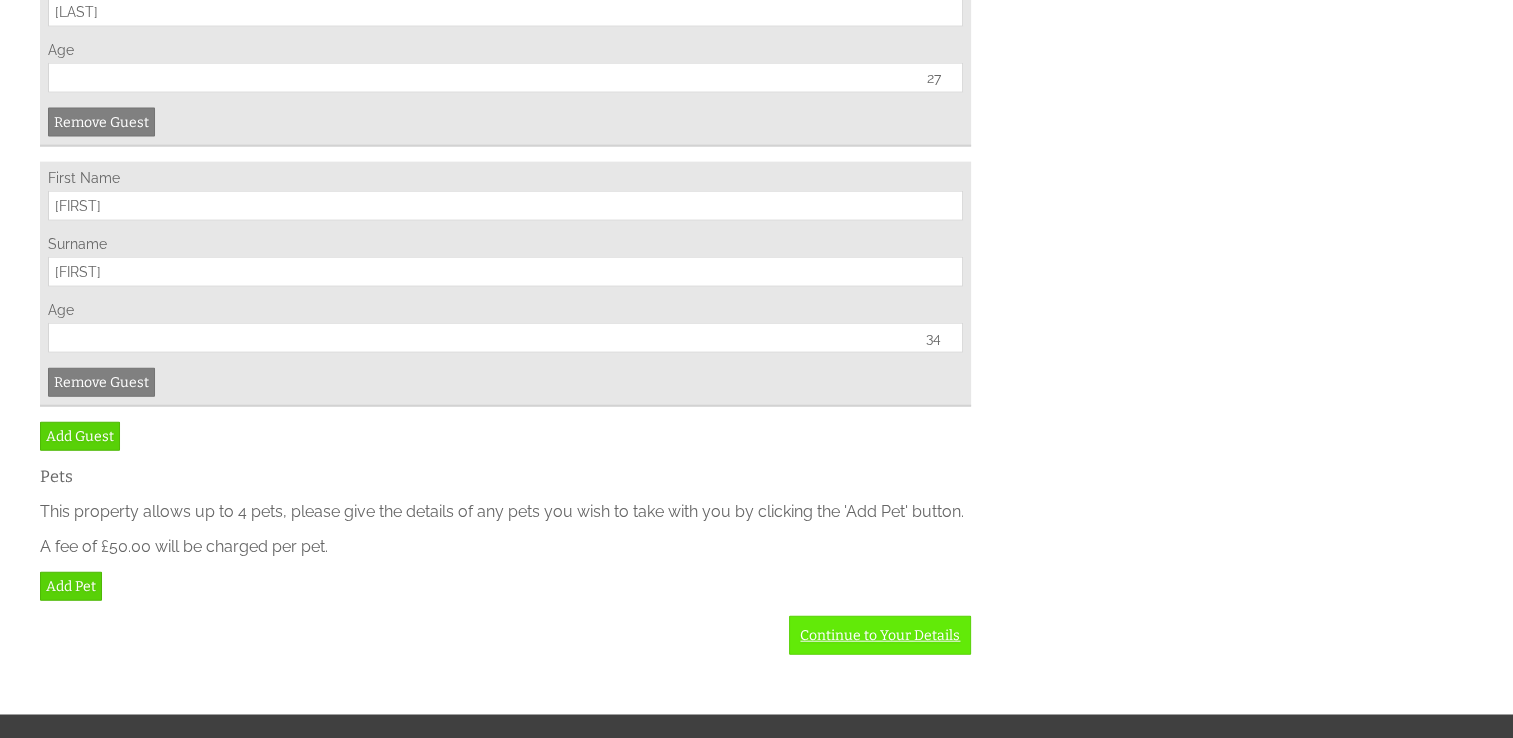 click on "Continue to Your Details" at bounding box center (880, 635) 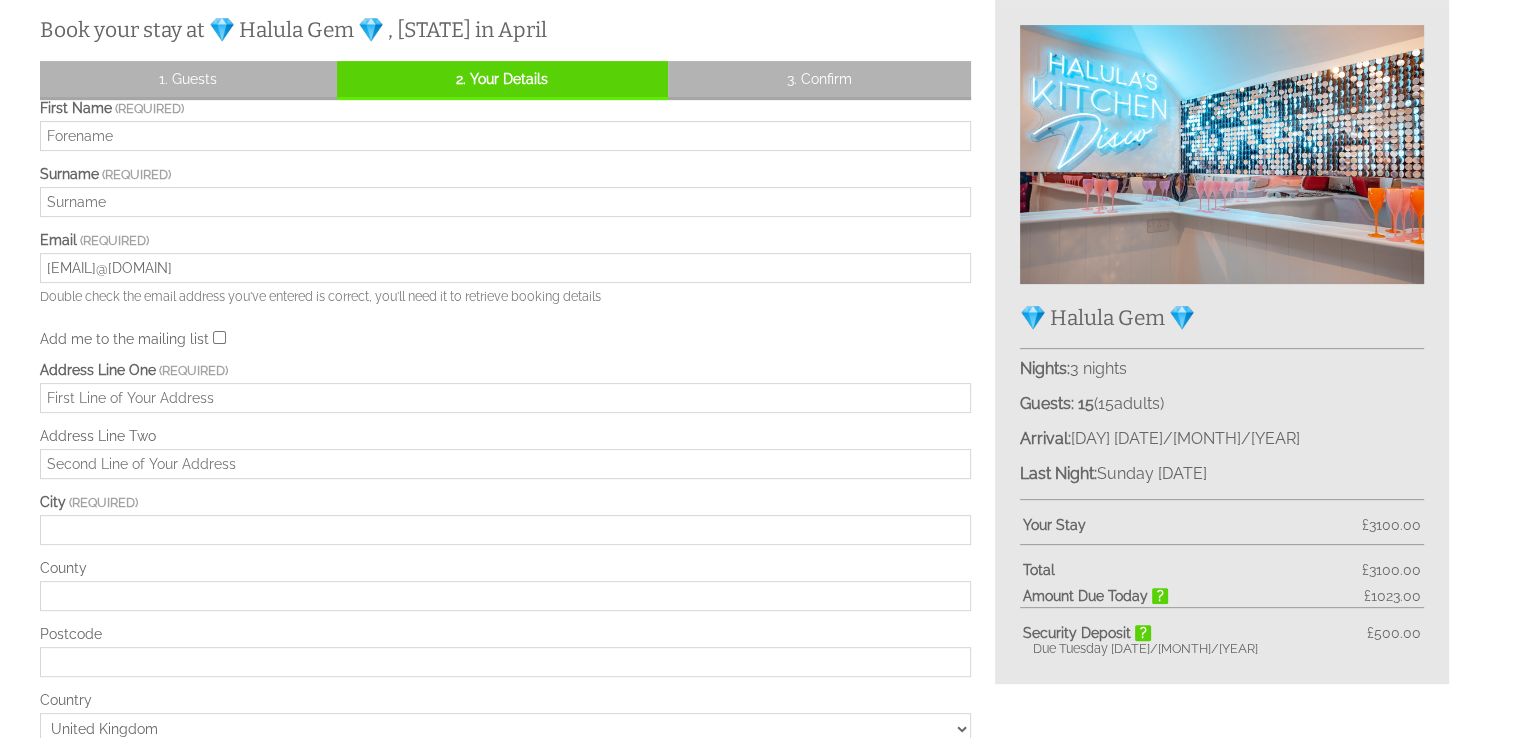 click on "First Name" at bounding box center [505, 136] 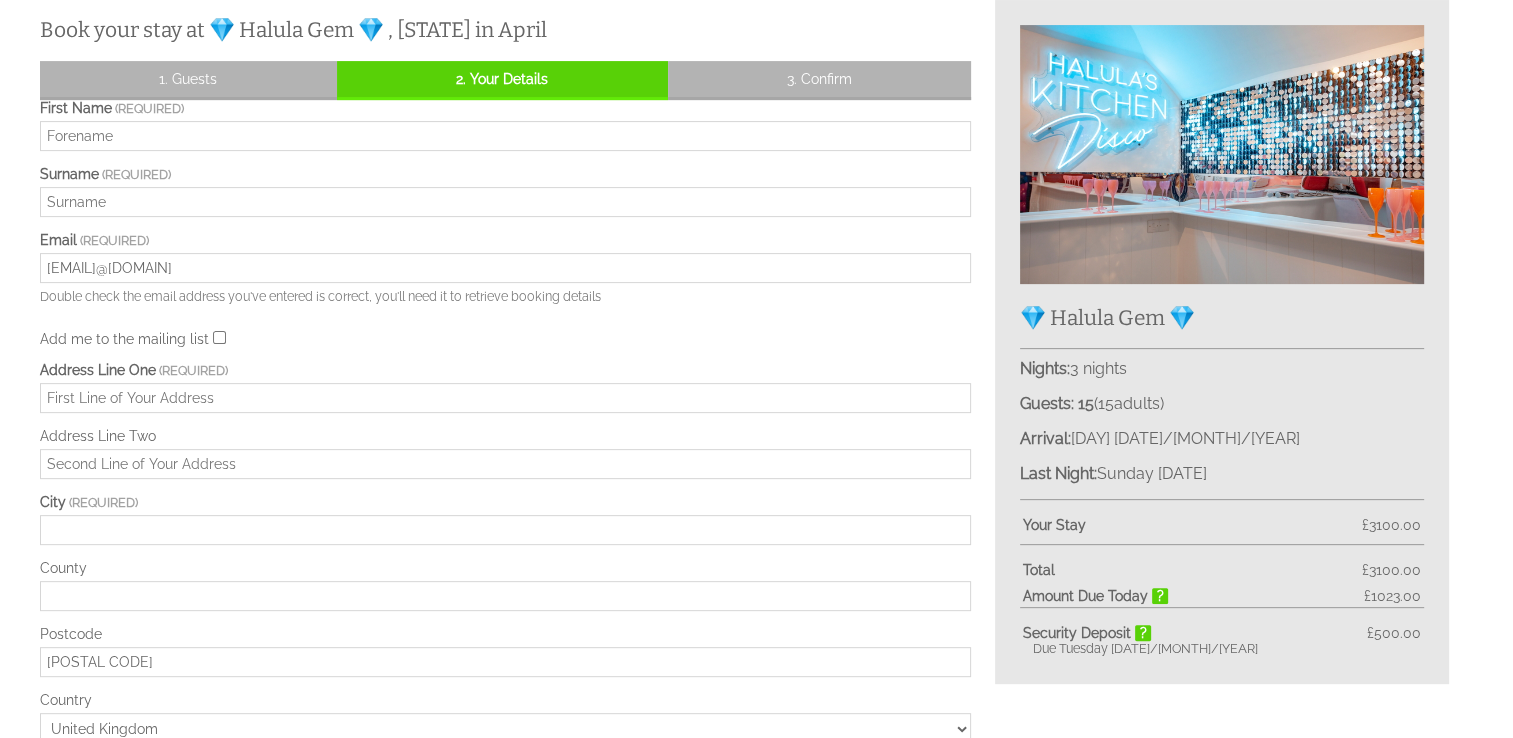 click on "First Name" at bounding box center (505, 136) 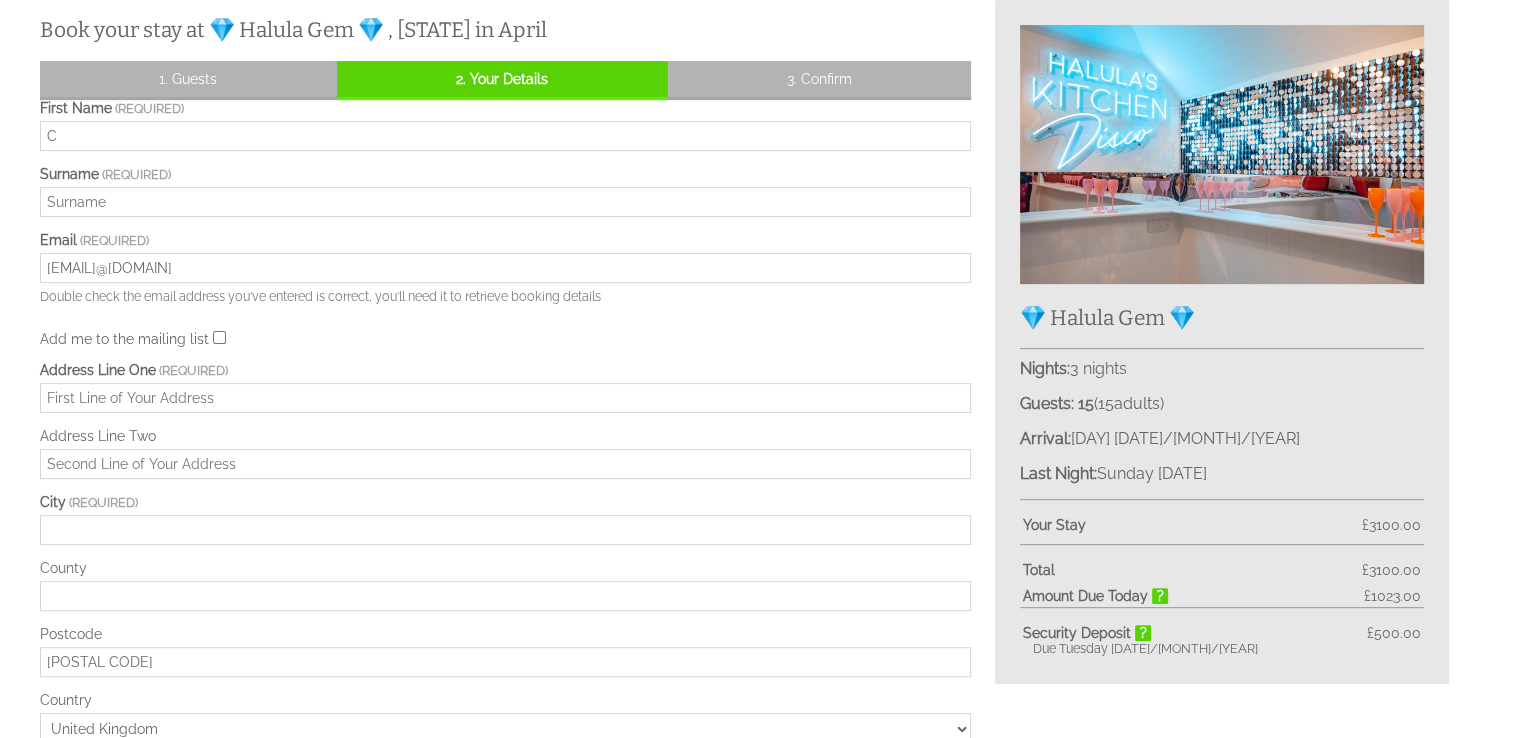 type on "Claire" 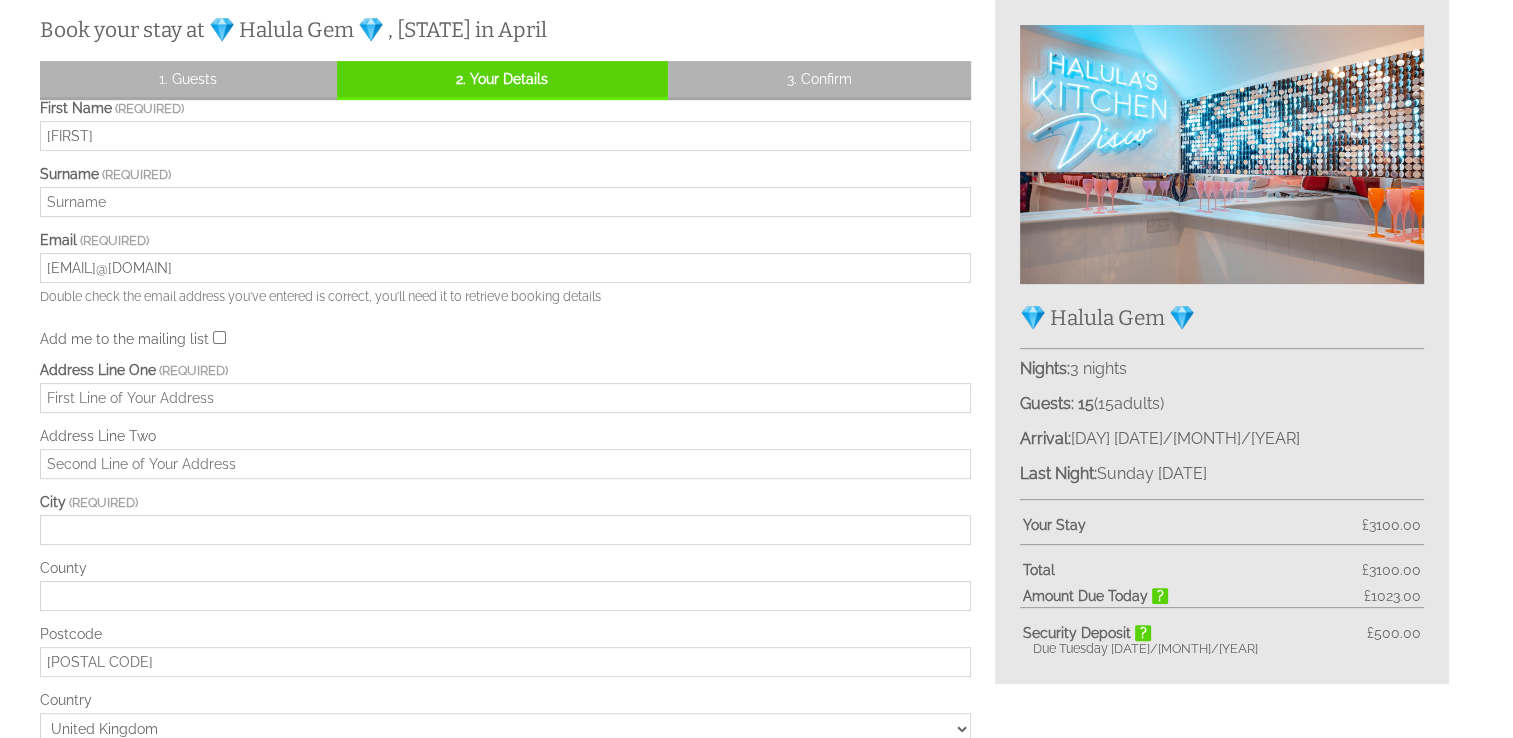 click on "Surname" at bounding box center [505, 202] 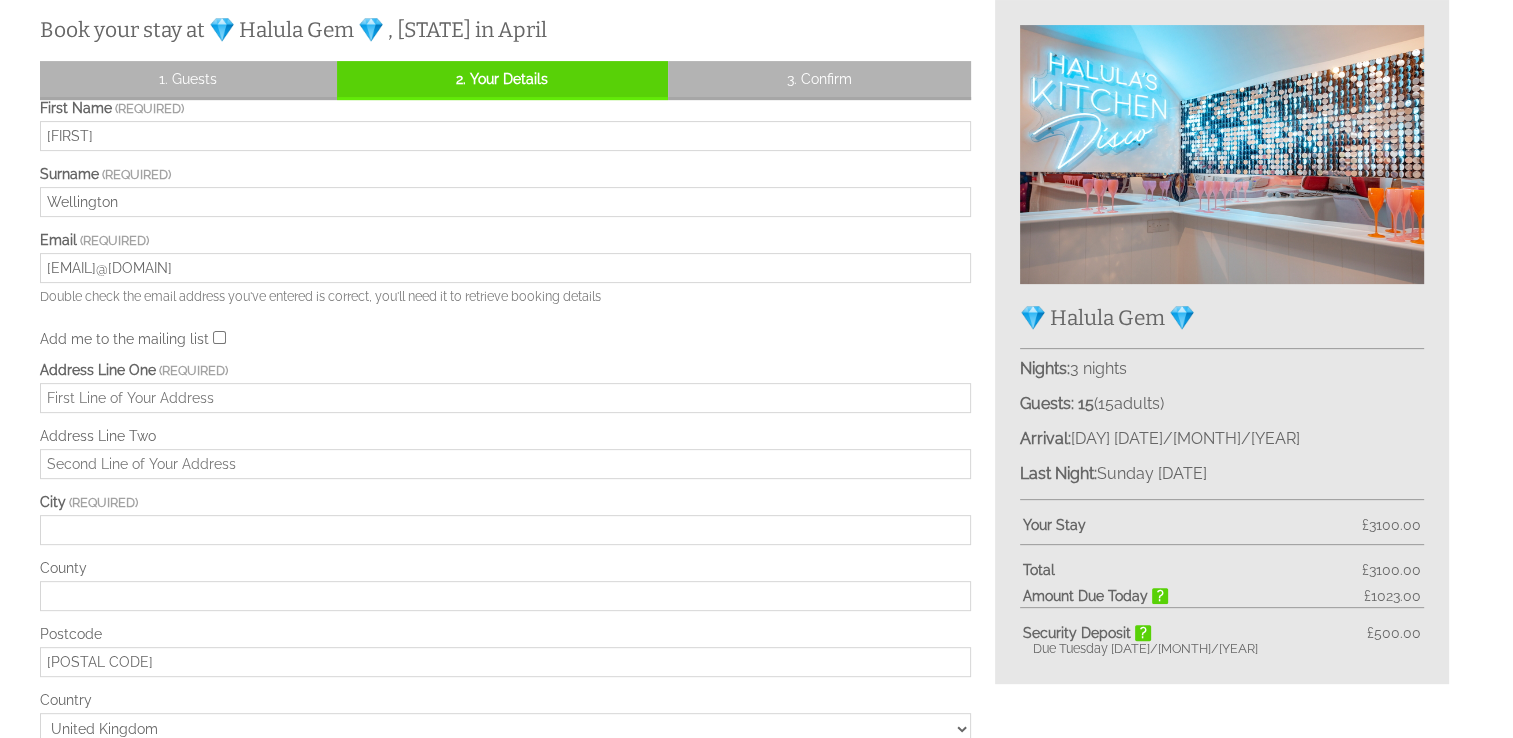 type on "Wellington" 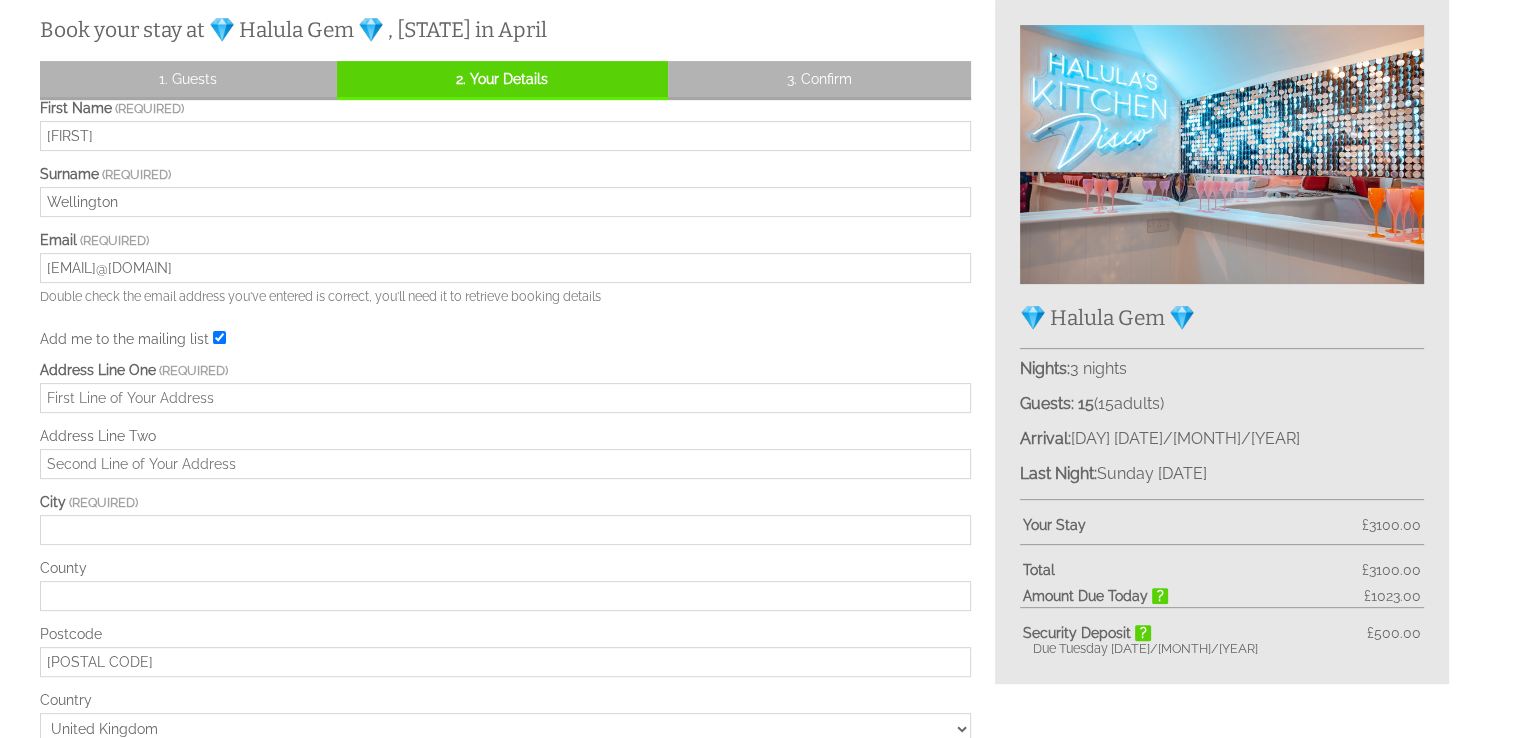 click on "Address Line One" at bounding box center [505, 398] 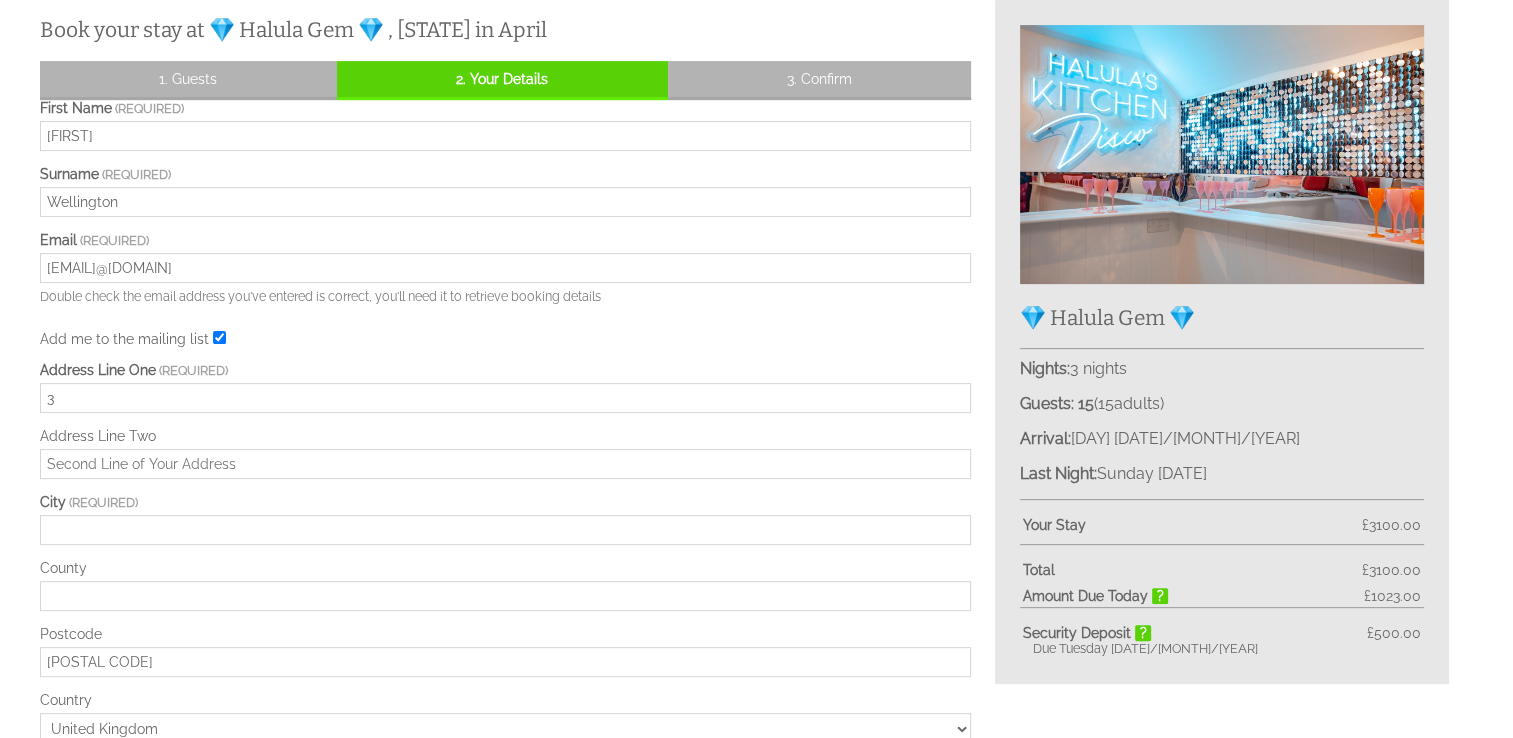 type on "3" 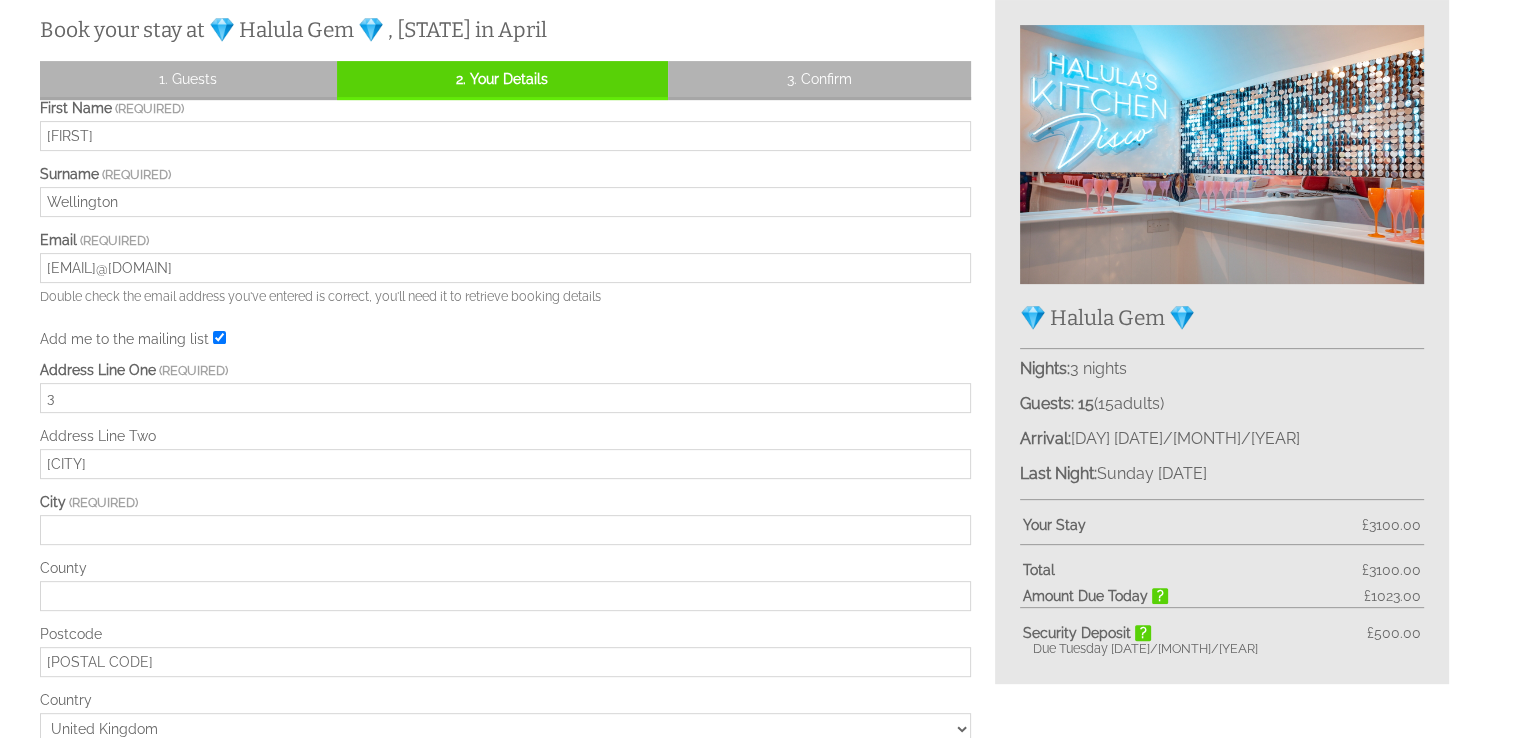 type on "Brynbryddan" 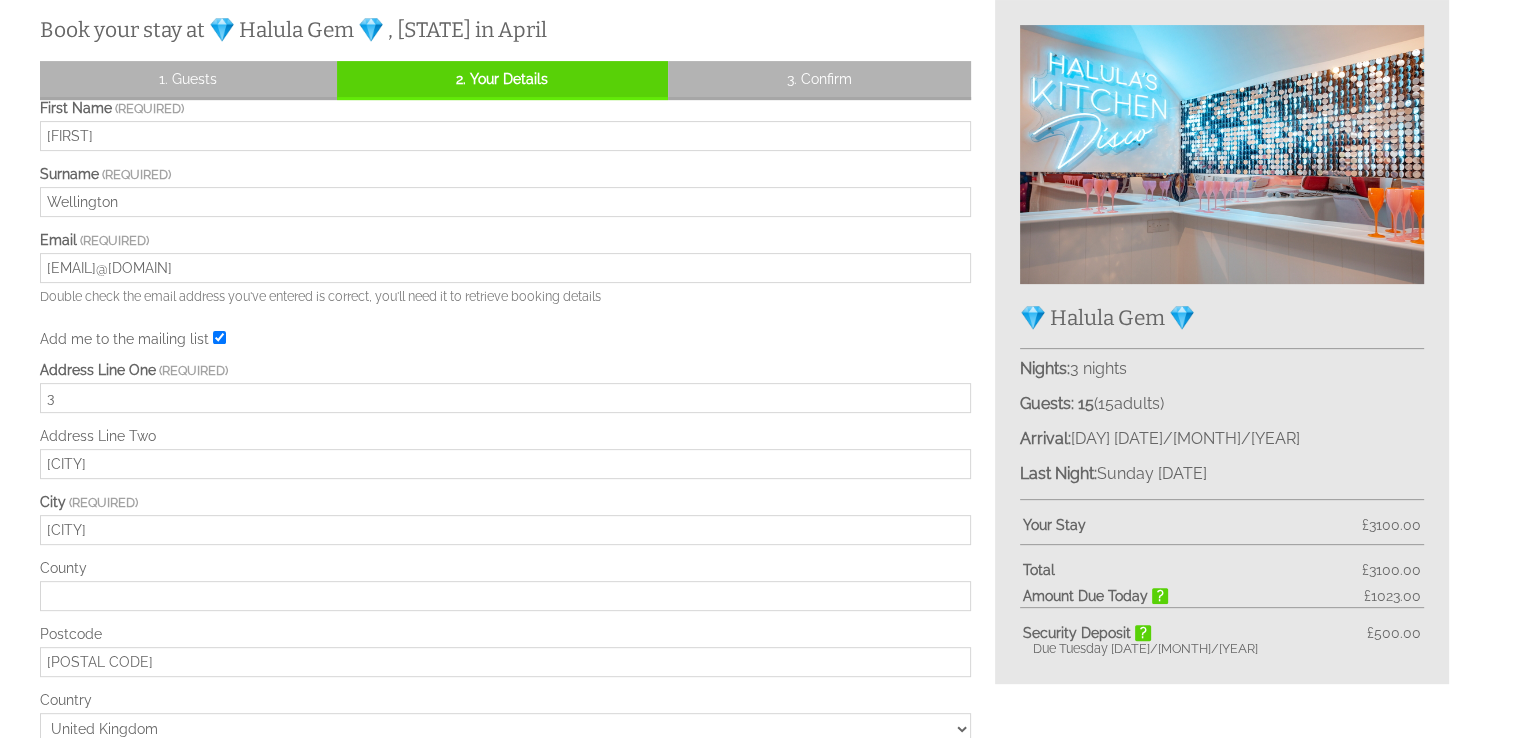 type on "Cwmavon" 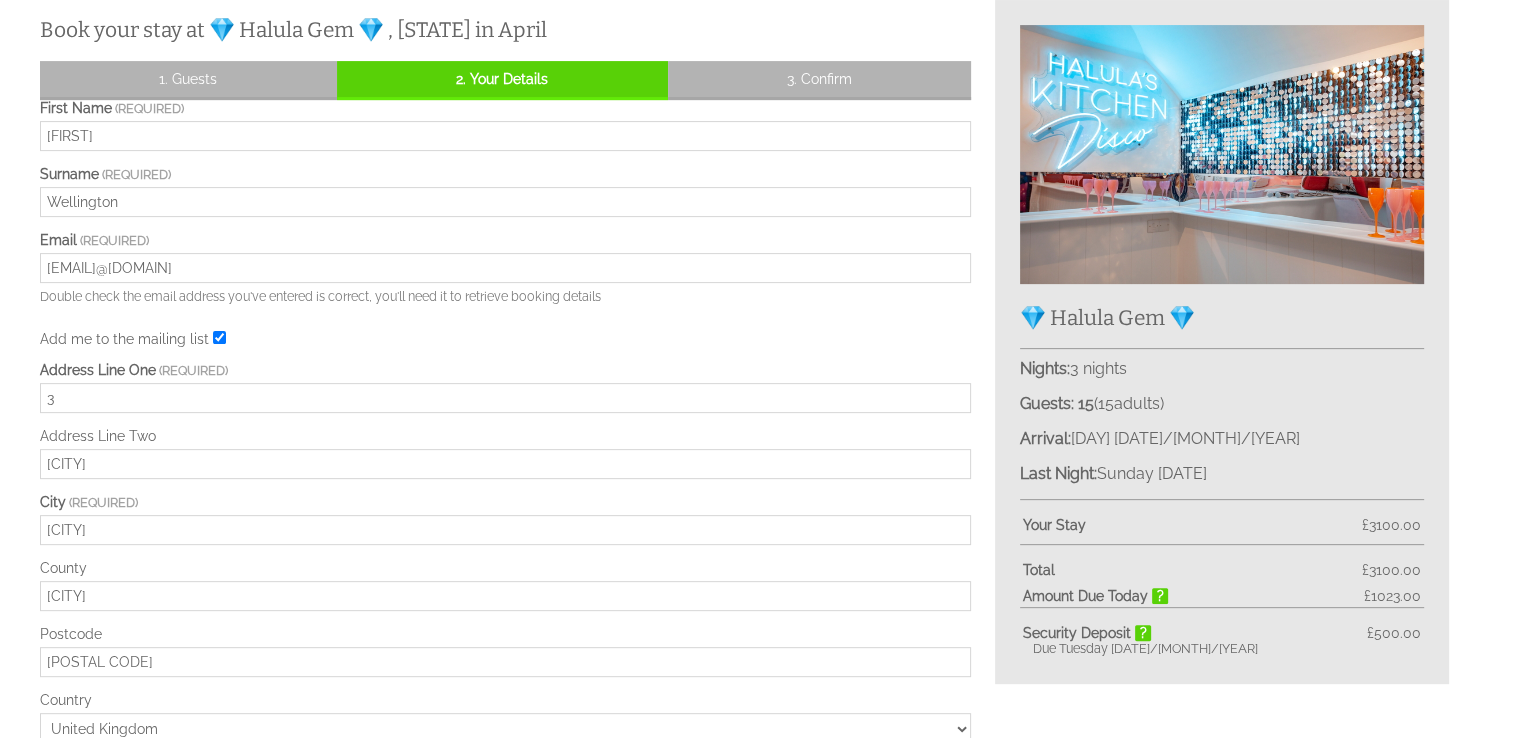 type on "Port Talbot" 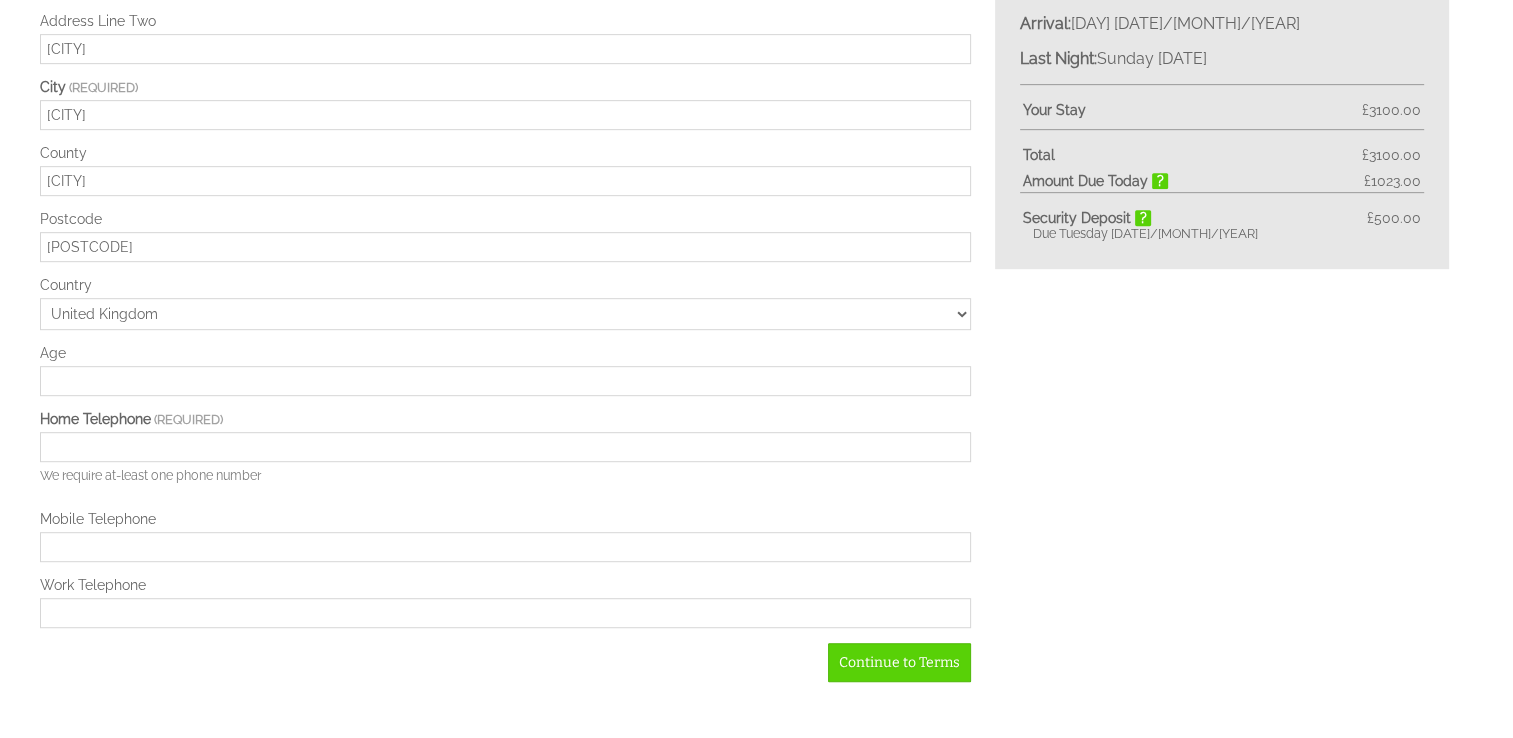 scroll, scrollTop: 1022, scrollLeft: 0, axis: vertical 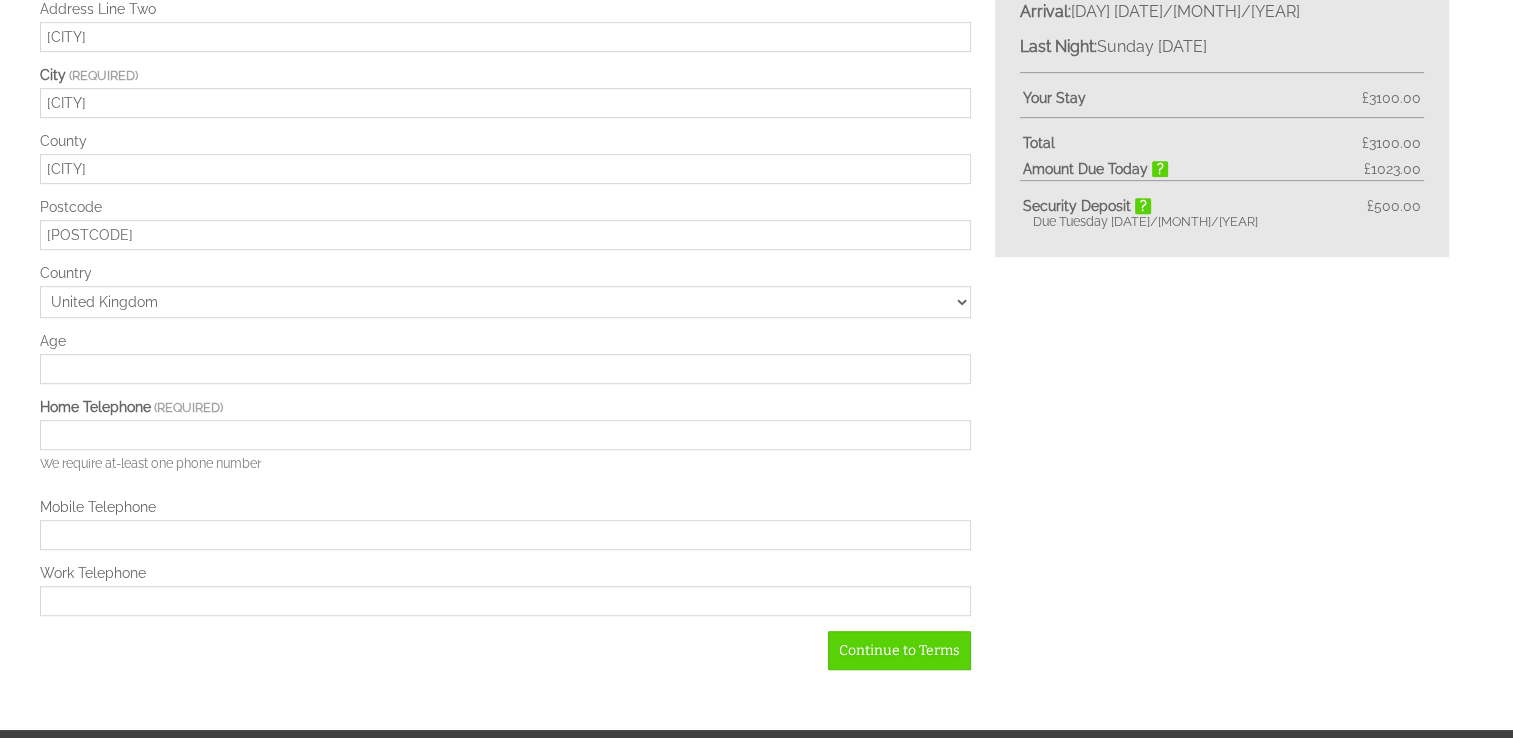 type on "SA129LD" 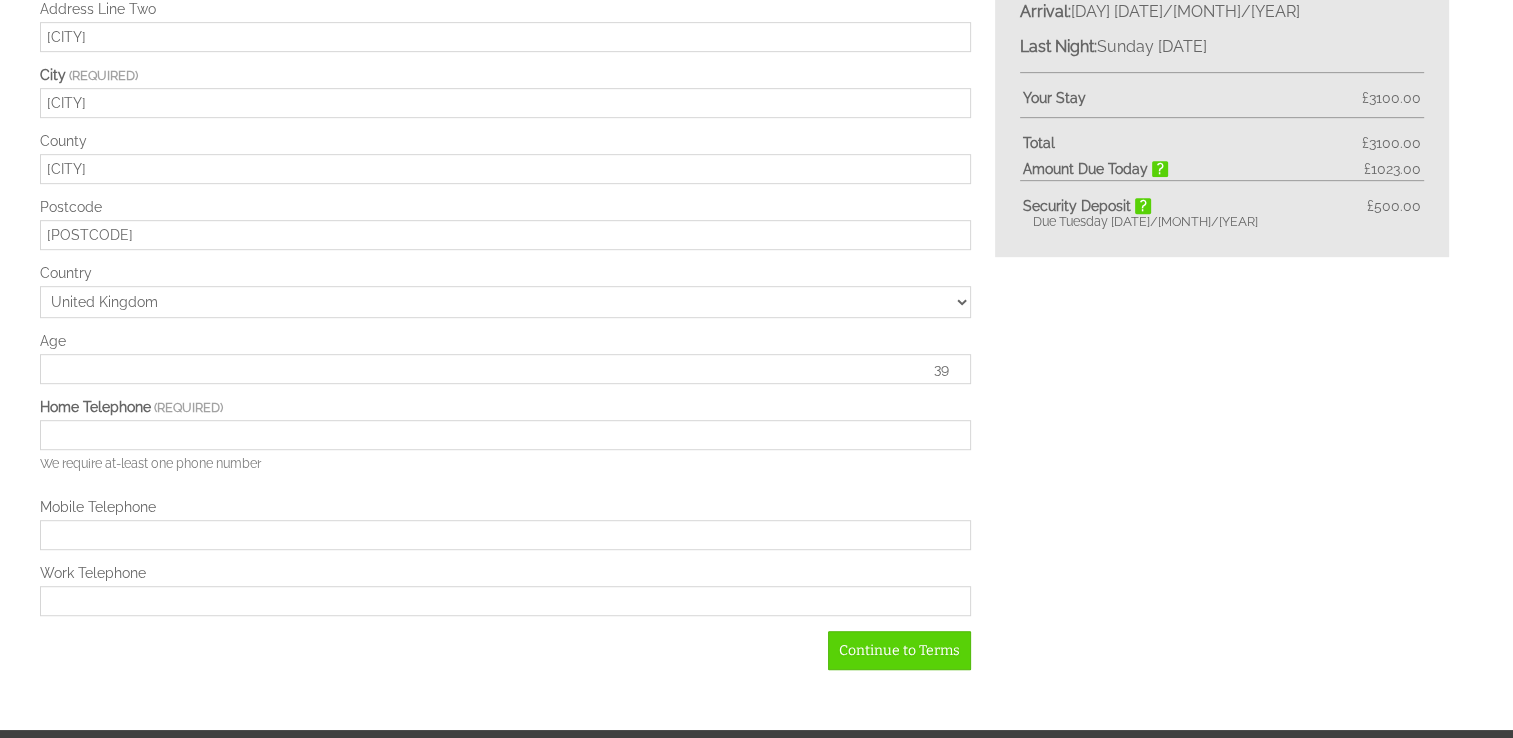 type on "39" 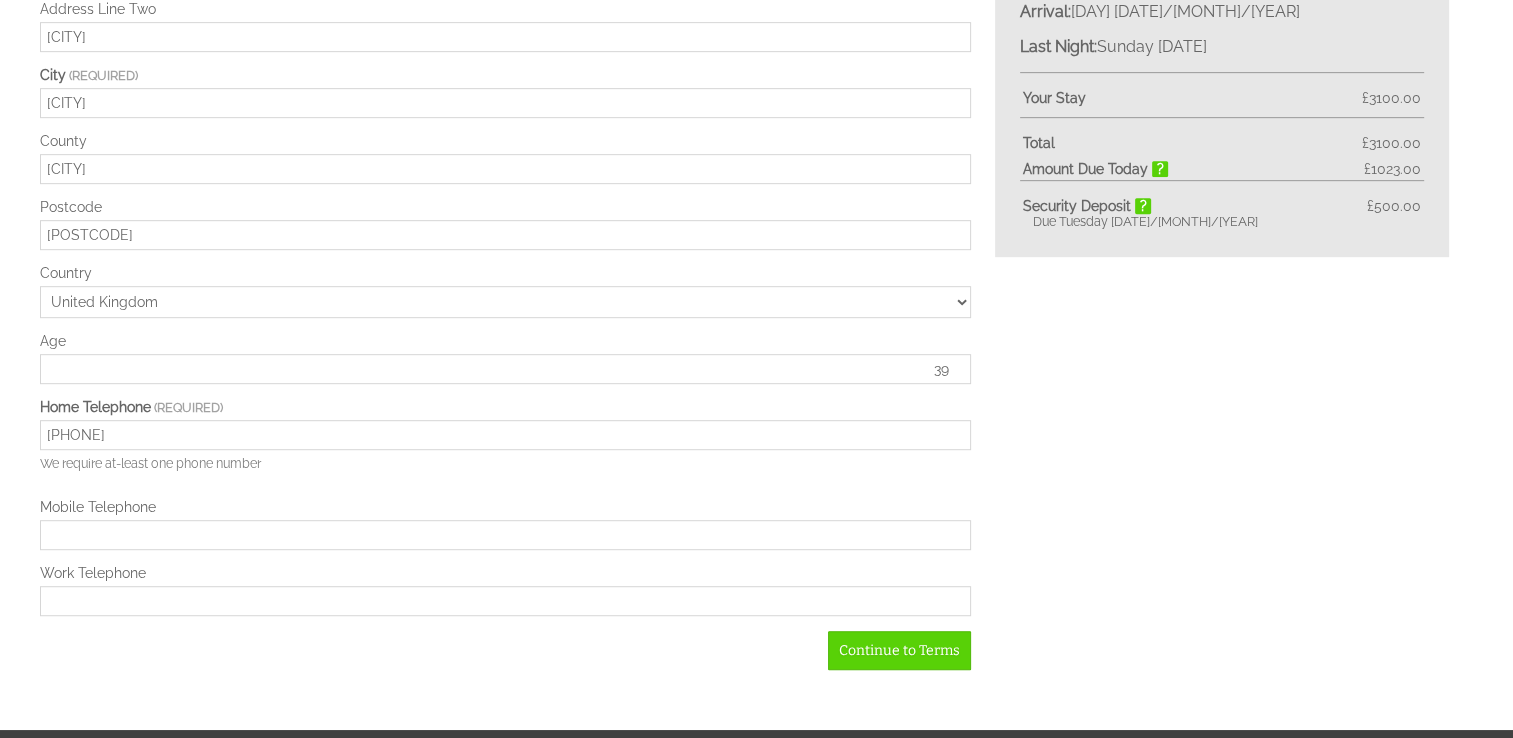 click on "Mobile Telephone" at bounding box center (505, 535) 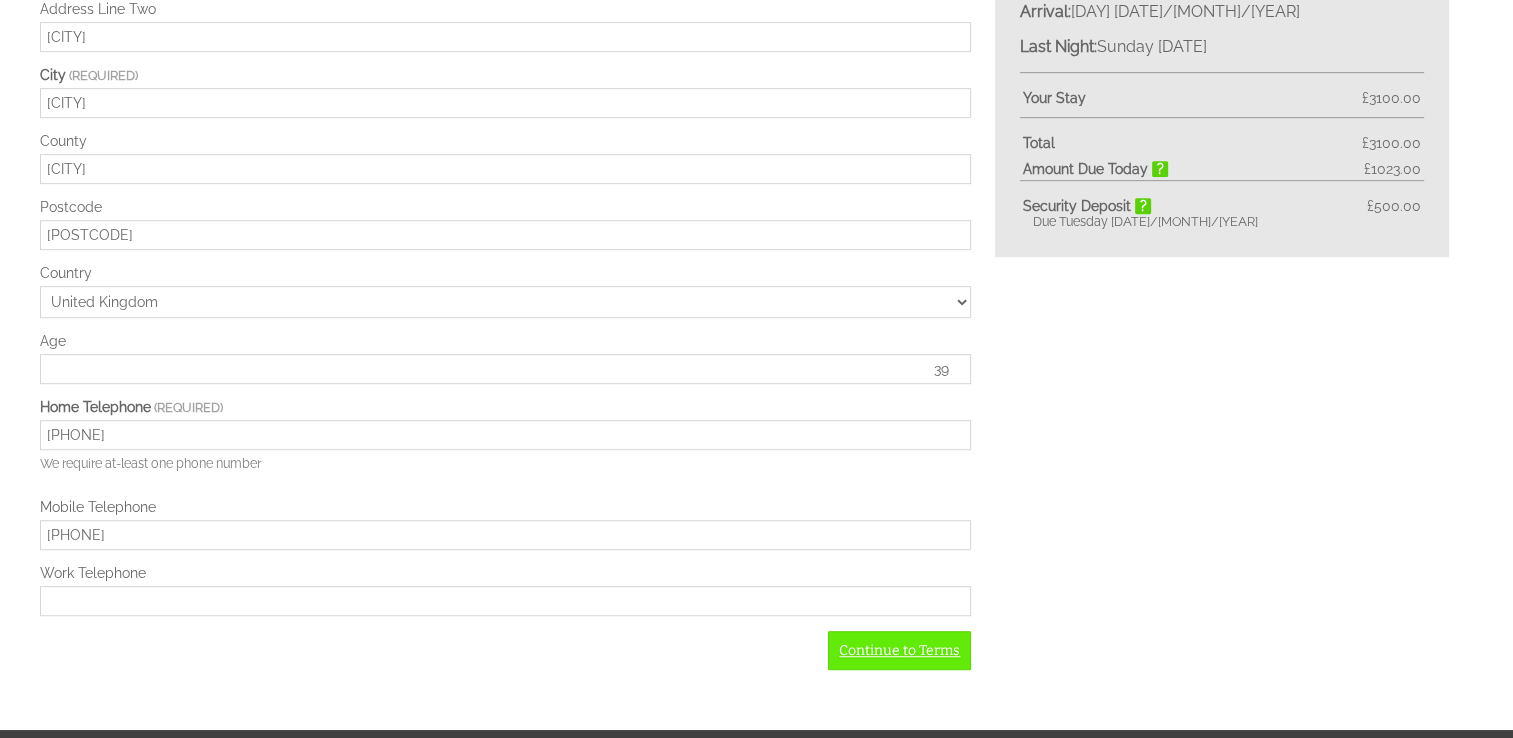 type on "07552676424" 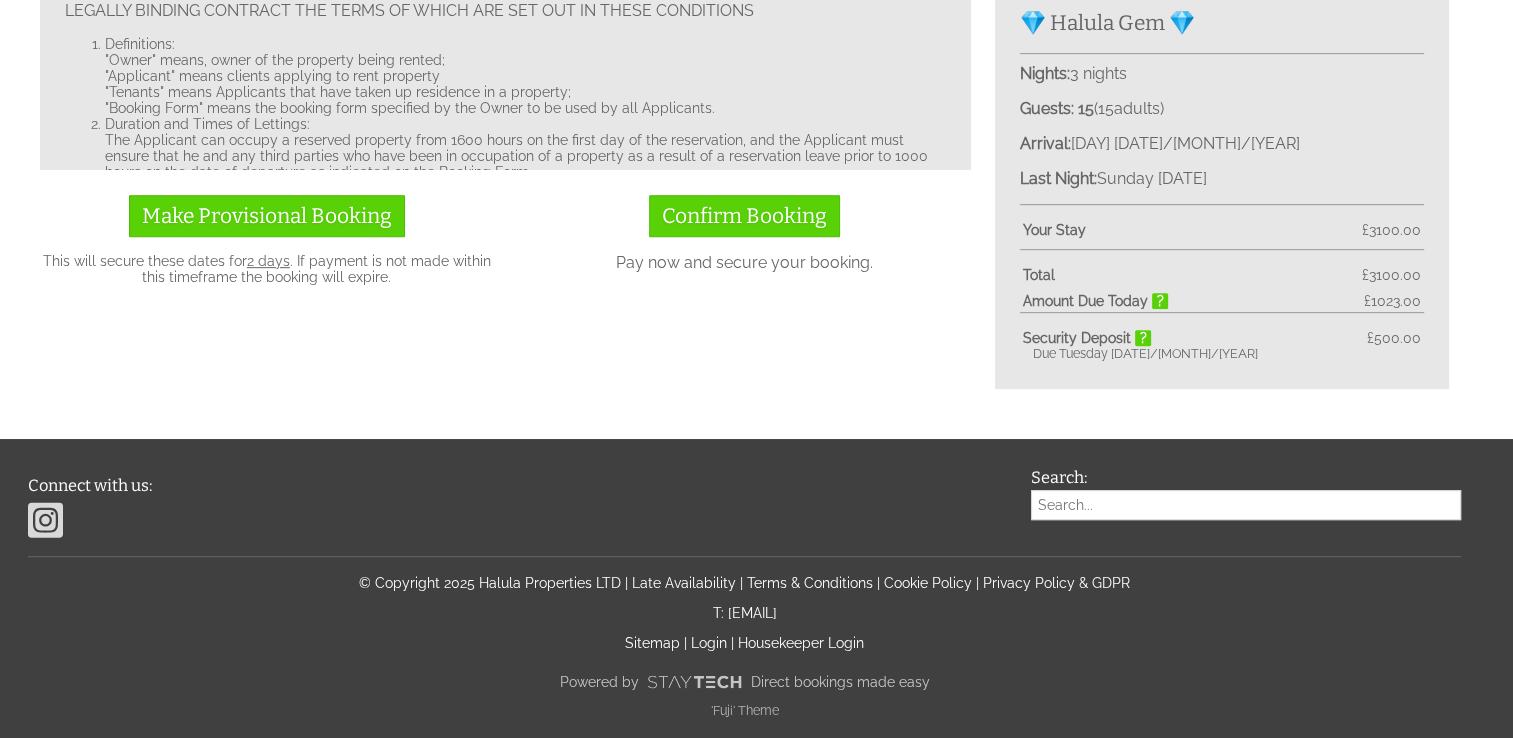 scroll, scrollTop: 595, scrollLeft: 0, axis: vertical 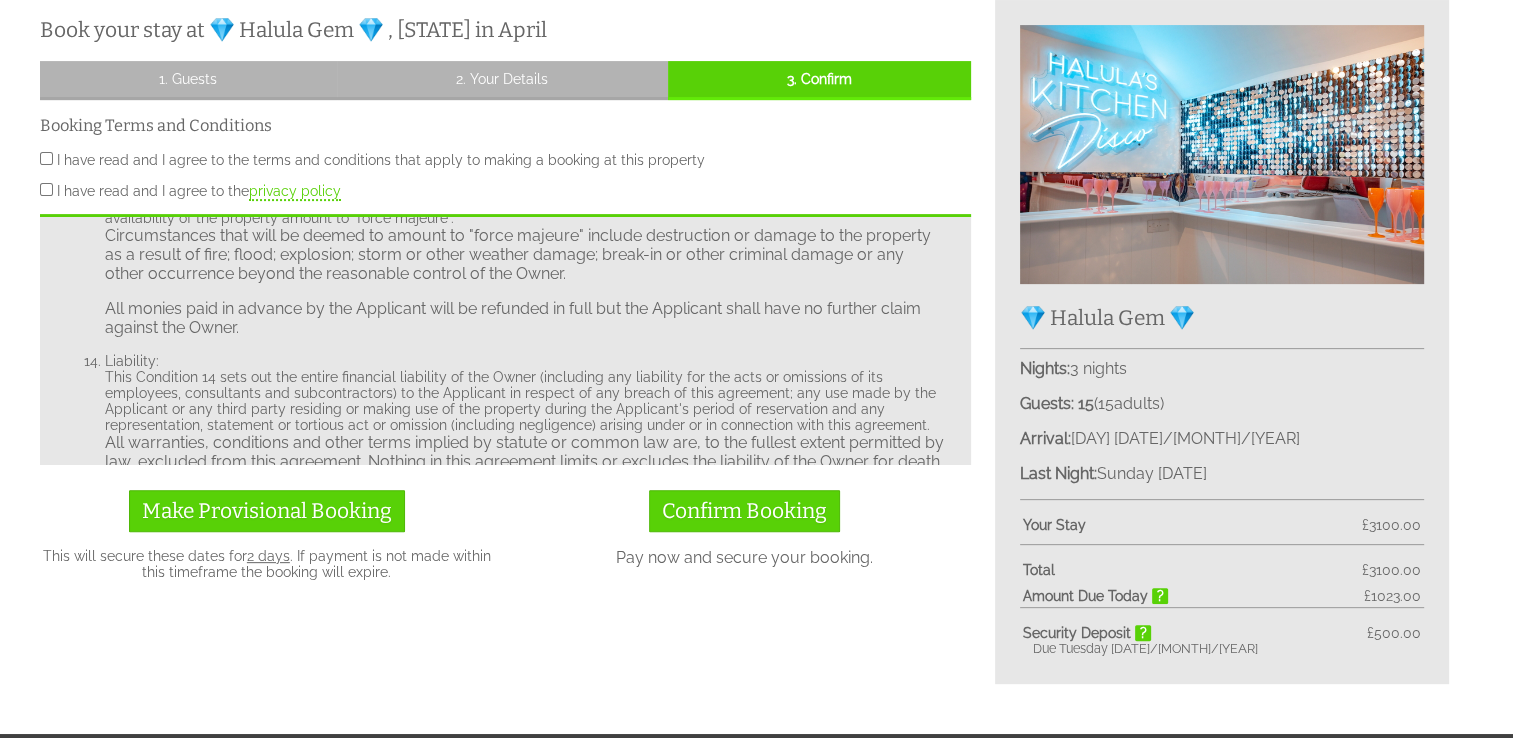 click on "I have read and I agree to the terms and conditions that apply to making a booking at this property" at bounding box center [46, 158] 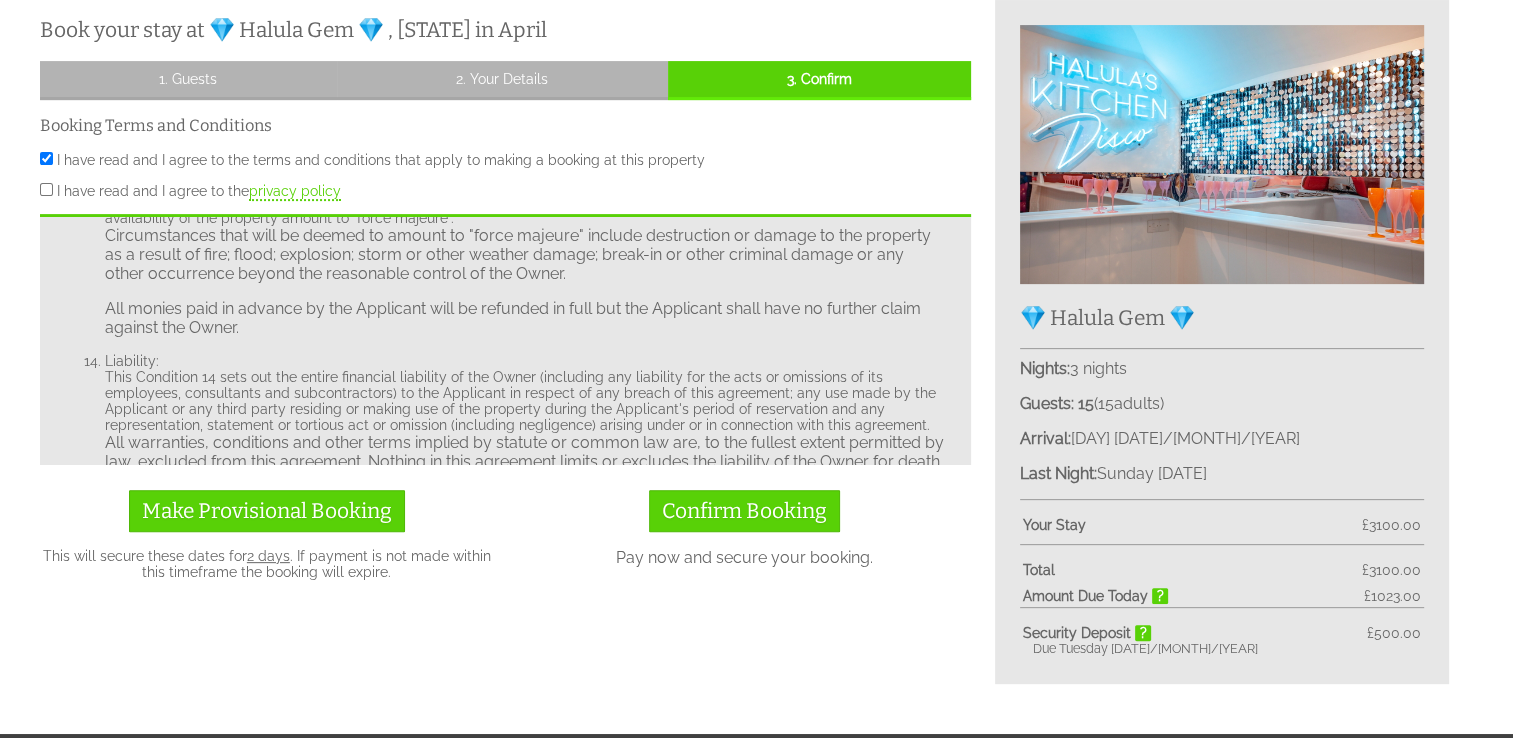 click on "I have read and I agree to the  privacy policy" at bounding box center (46, 189) 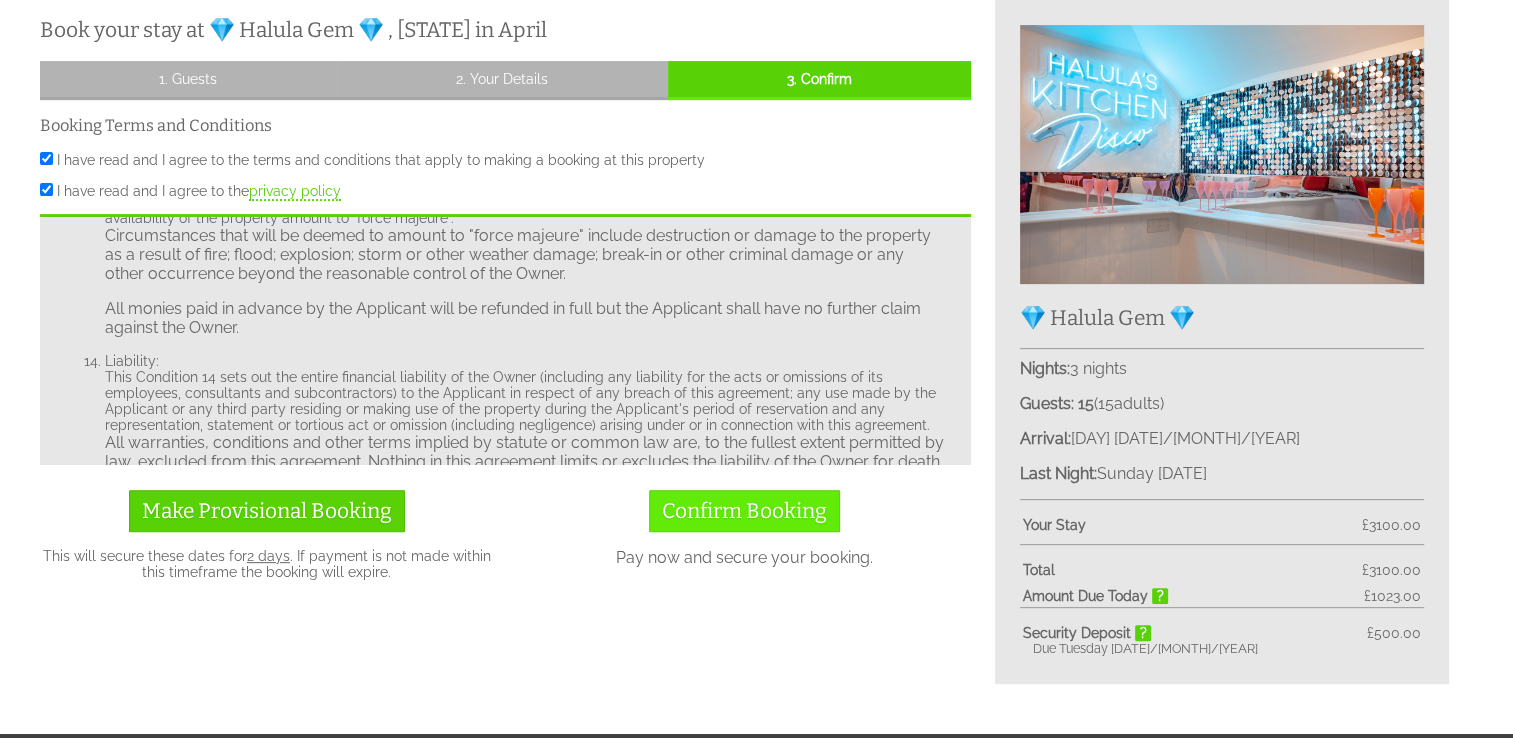 click on "Confirm Booking" at bounding box center (744, 511) 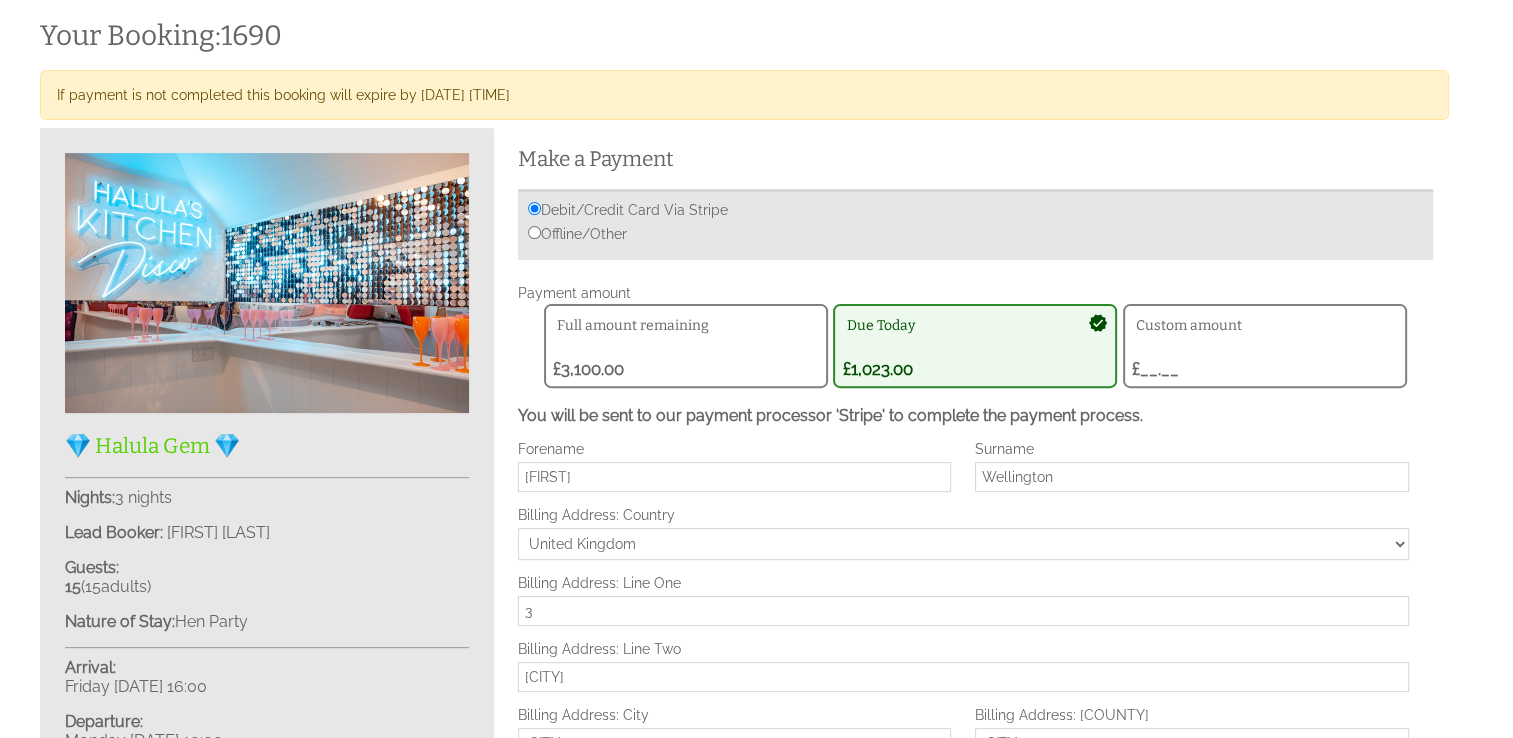 scroll, scrollTop: 0, scrollLeft: 0, axis: both 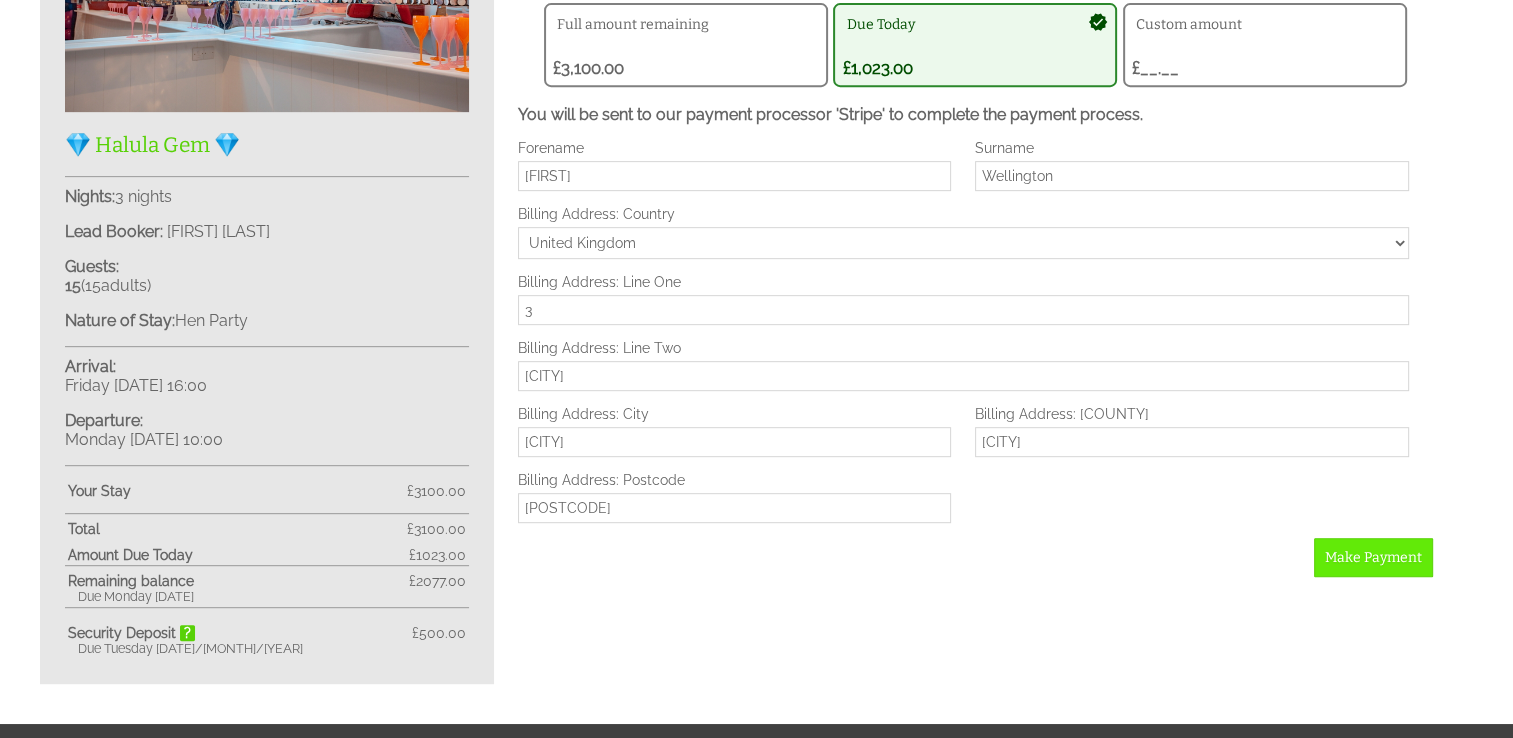 click on "Make Payment" at bounding box center (1373, 557) 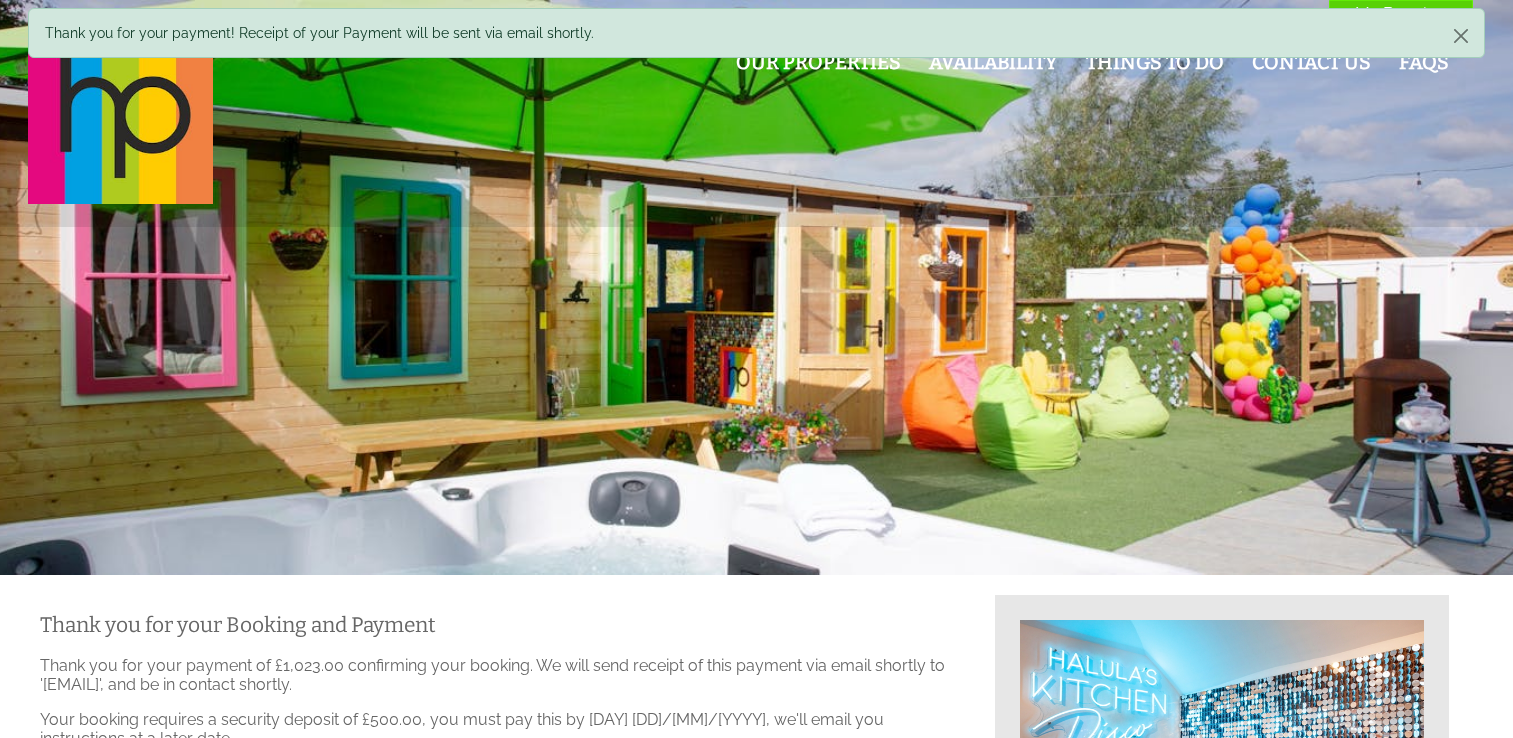 scroll, scrollTop: 0, scrollLeft: 0, axis: both 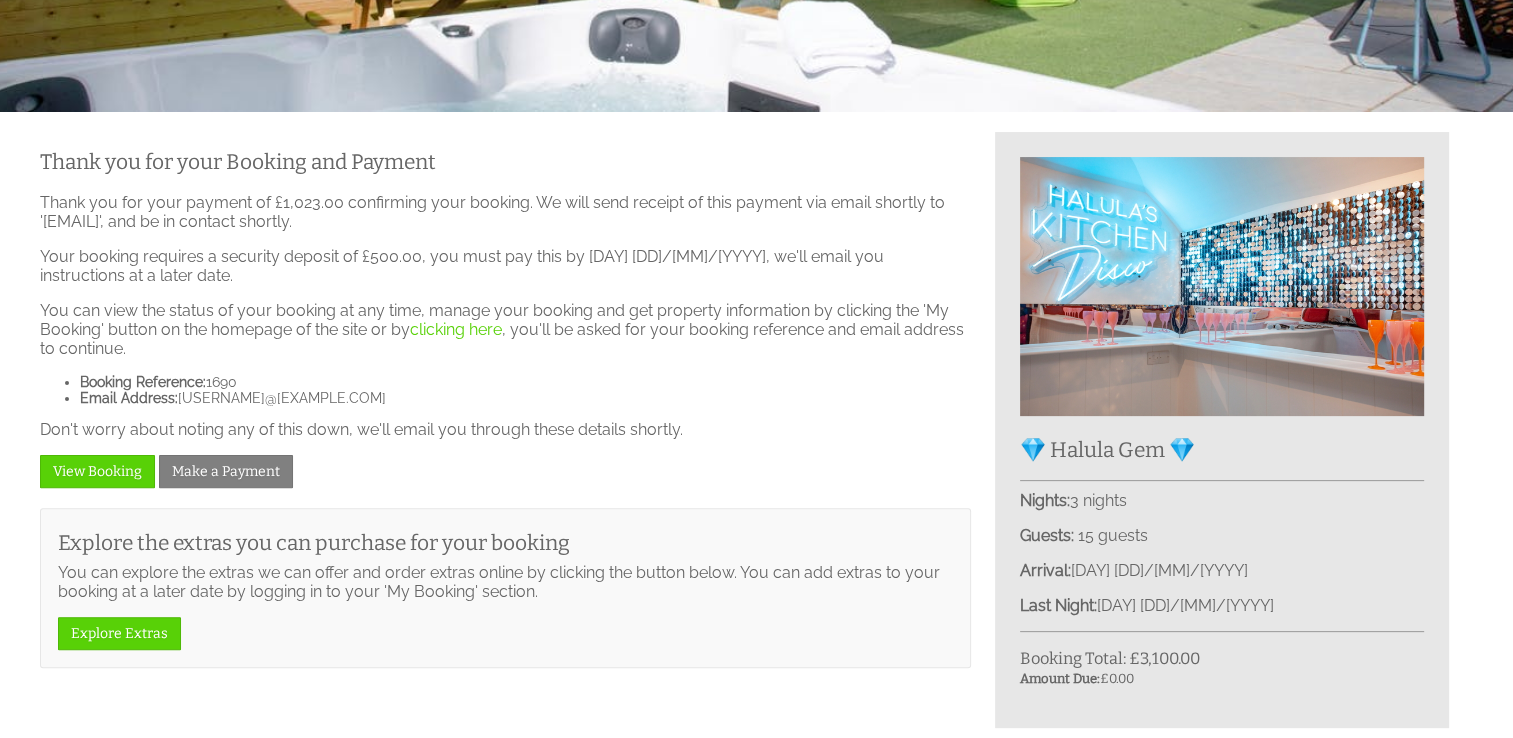 drag, startPoint x: 255, startPoint y: 383, endPoint x: 209, endPoint y: 382, distance: 46.010868 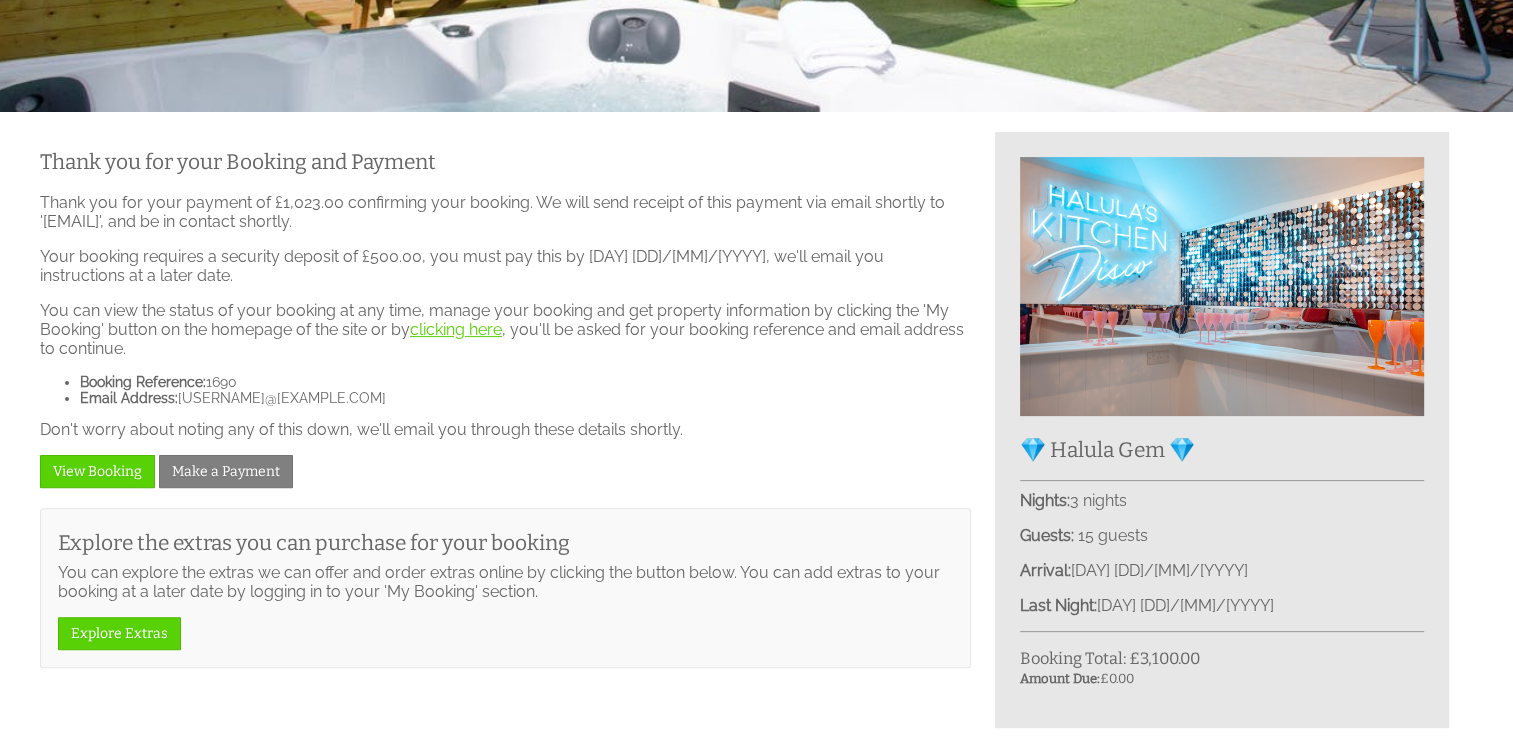 click on "clicking here" at bounding box center [456, 329] 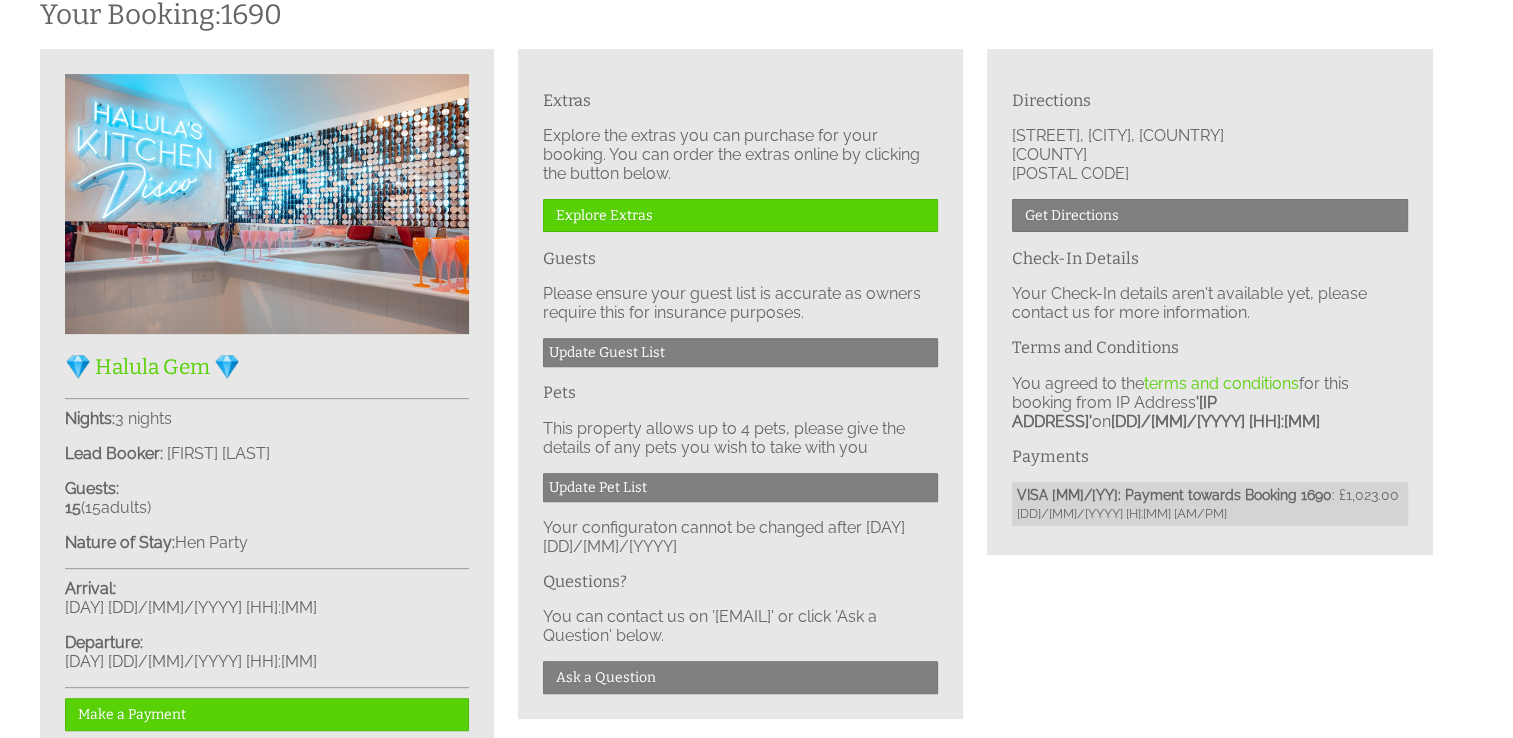scroll, scrollTop: 650, scrollLeft: 0, axis: vertical 